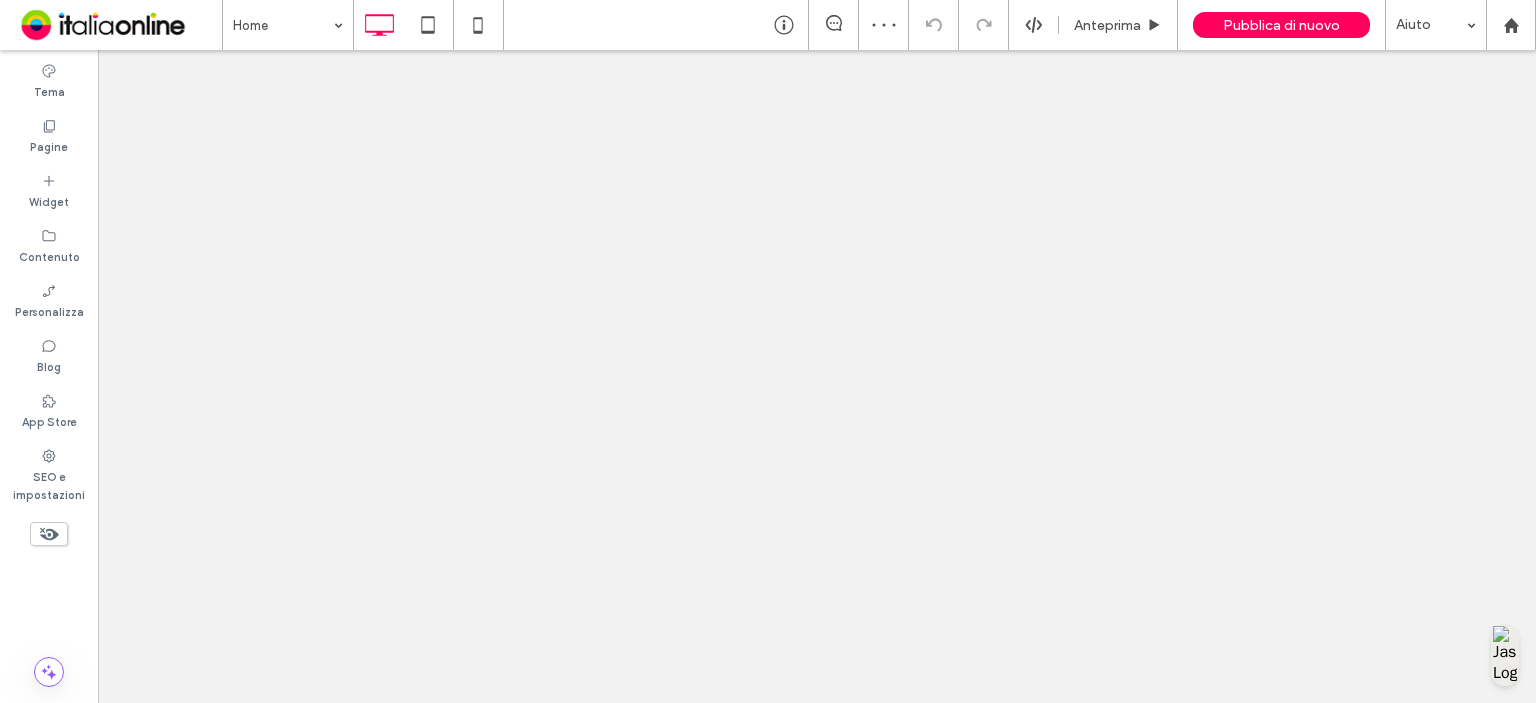 scroll, scrollTop: 0, scrollLeft: 0, axis: both 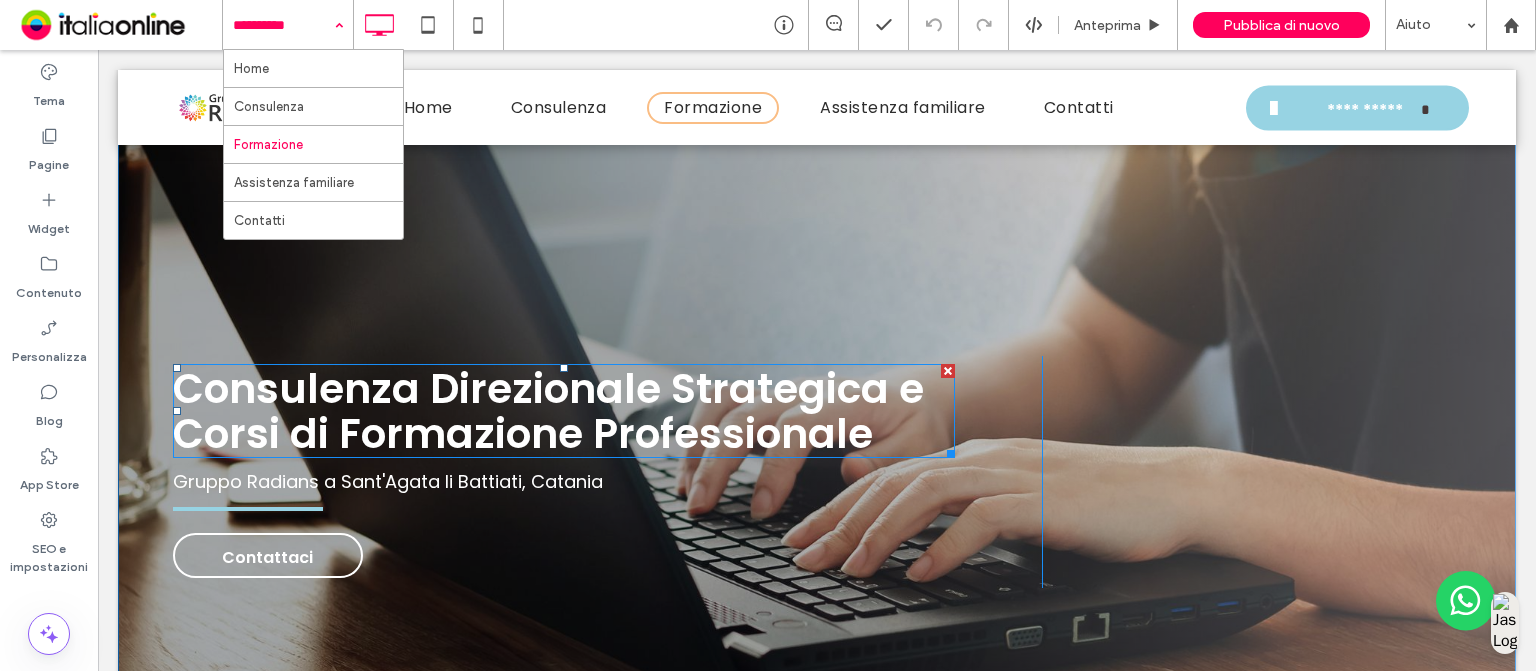 click on "Consulenza Direzionale Strategica e Corsi di Formazione Professionale" at bounding box center [548, 411] 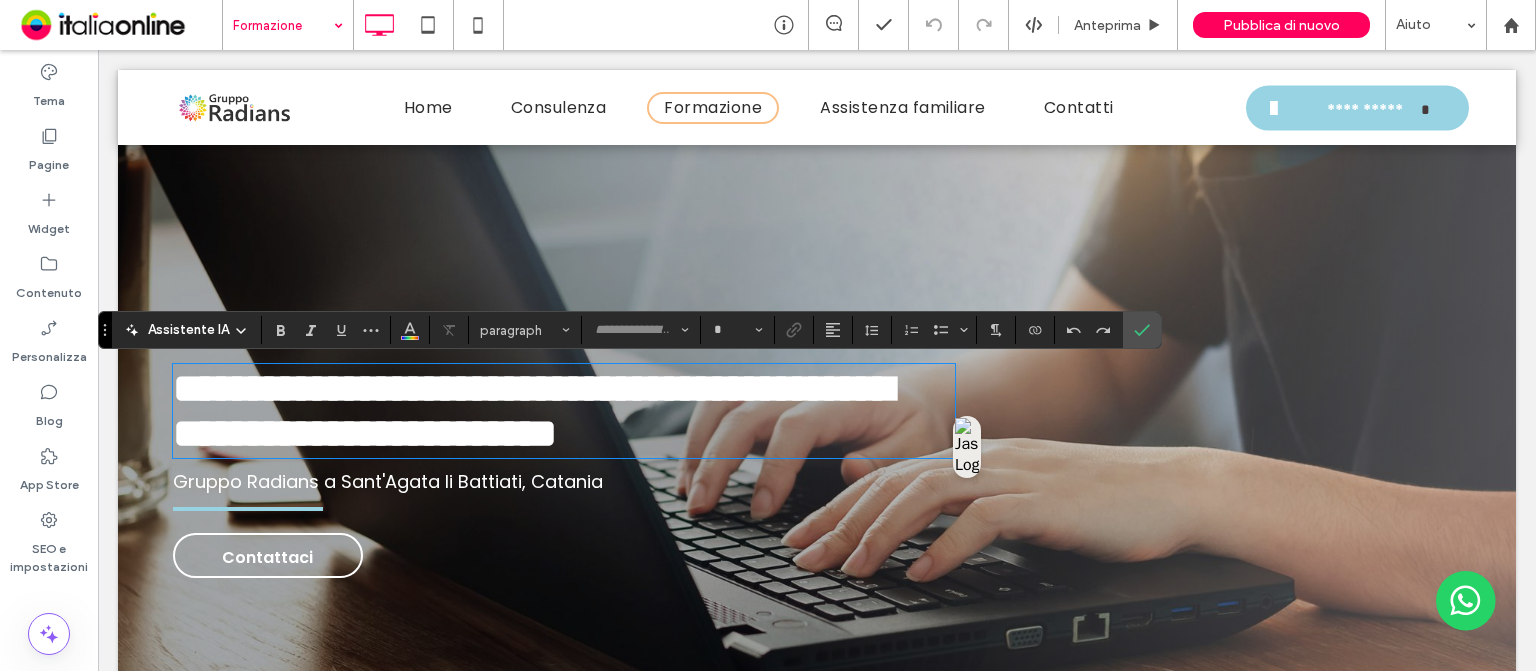 type on "*******" 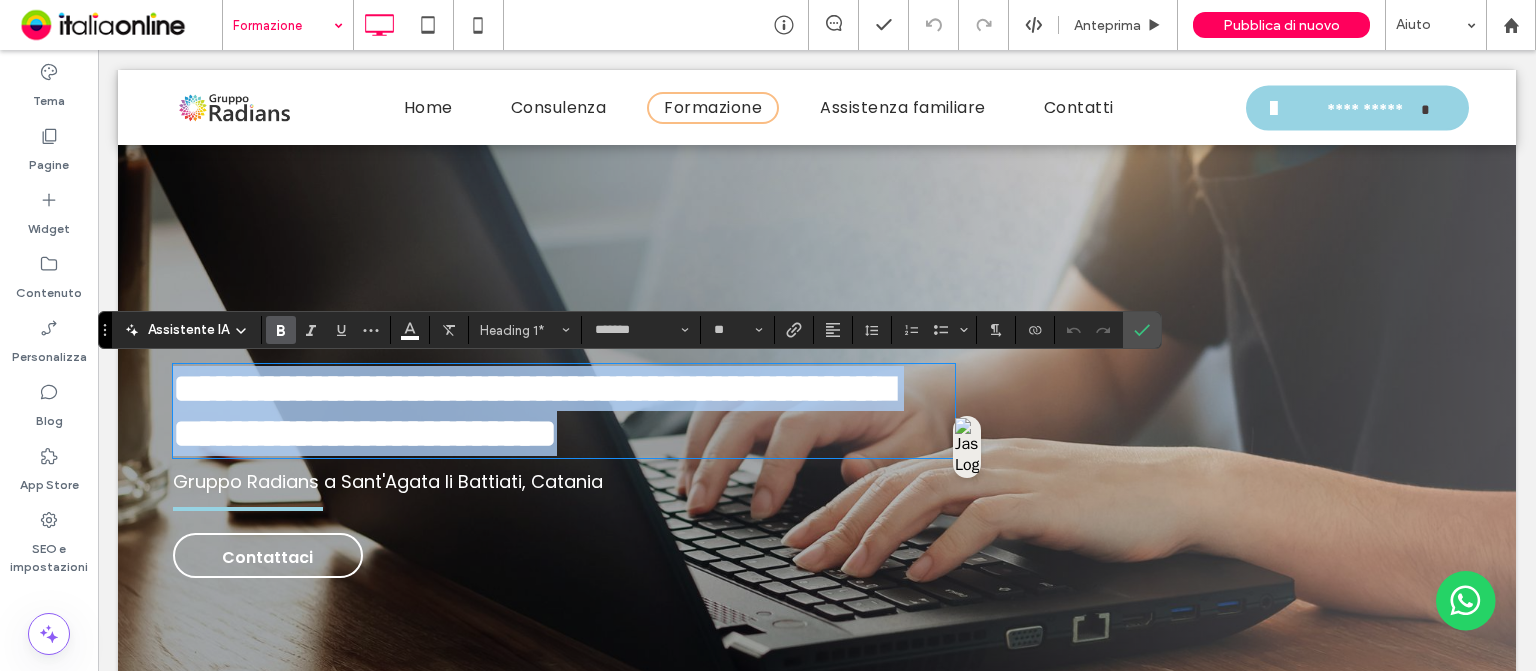 click on "**********" at bounding box center [533, 411] 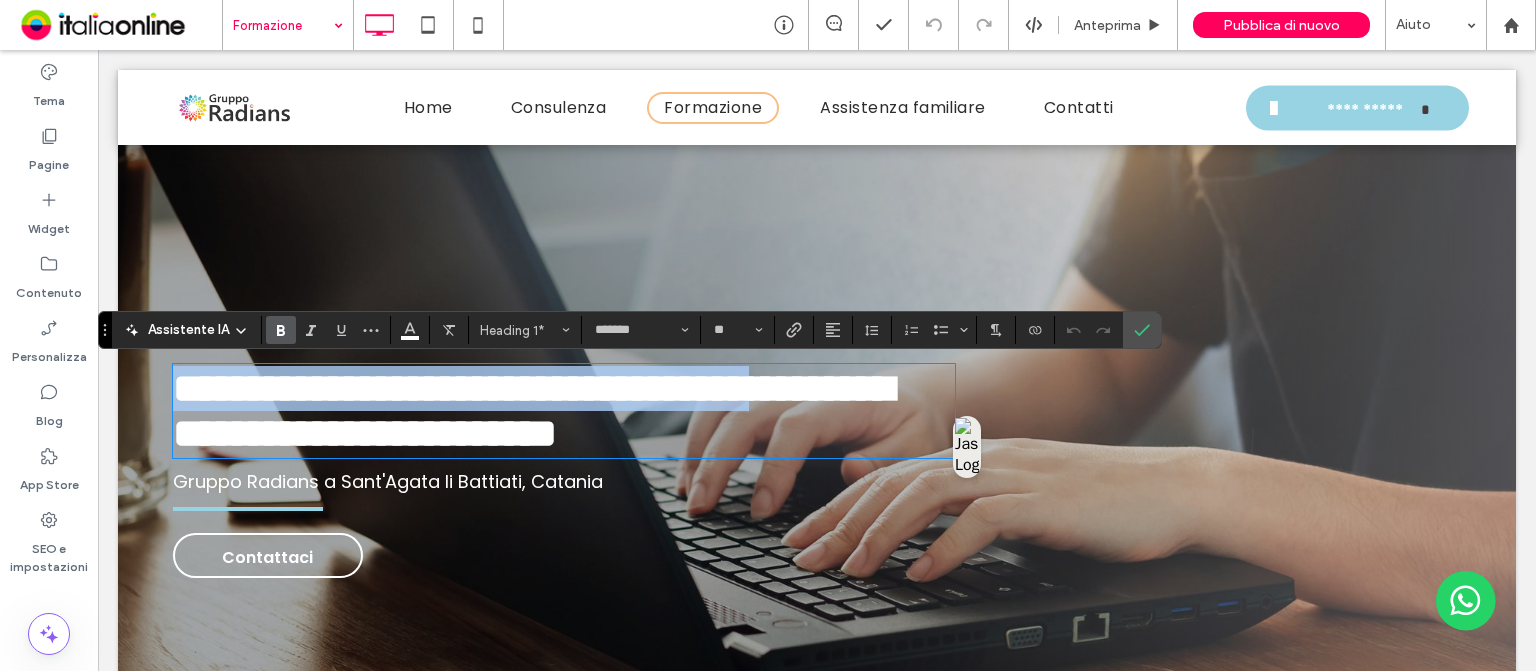 scroll, scrollTop: 0, scrollLeft: 0, axis: both 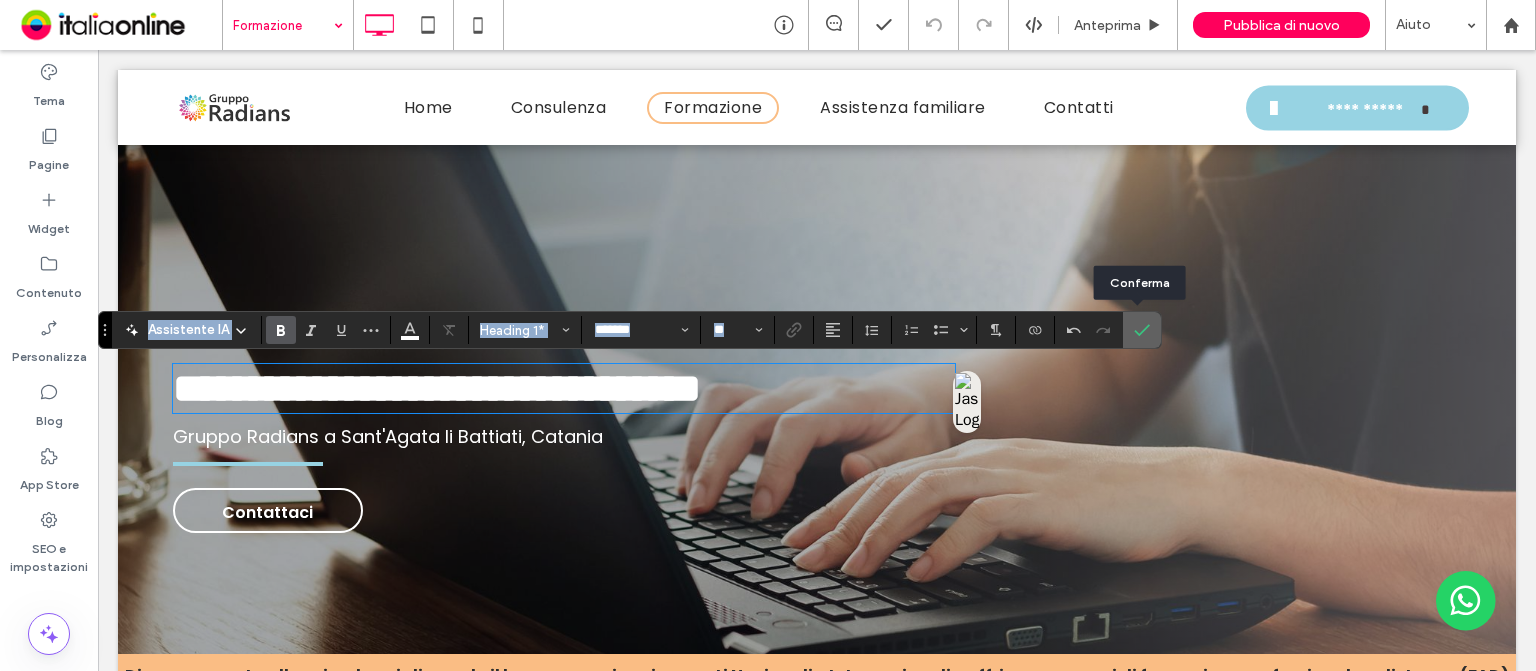 click 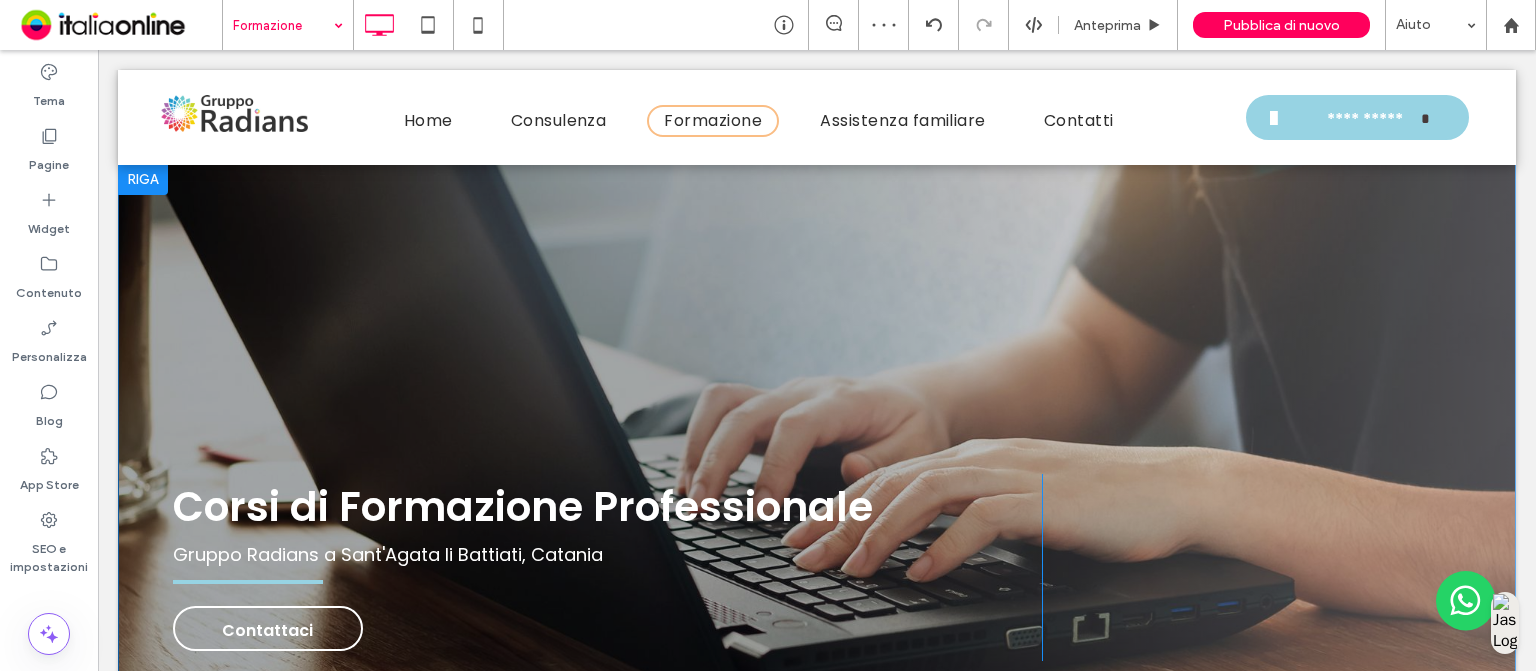 scroll, scrollTop: 3, scrollLeft: 0, axis: vertical 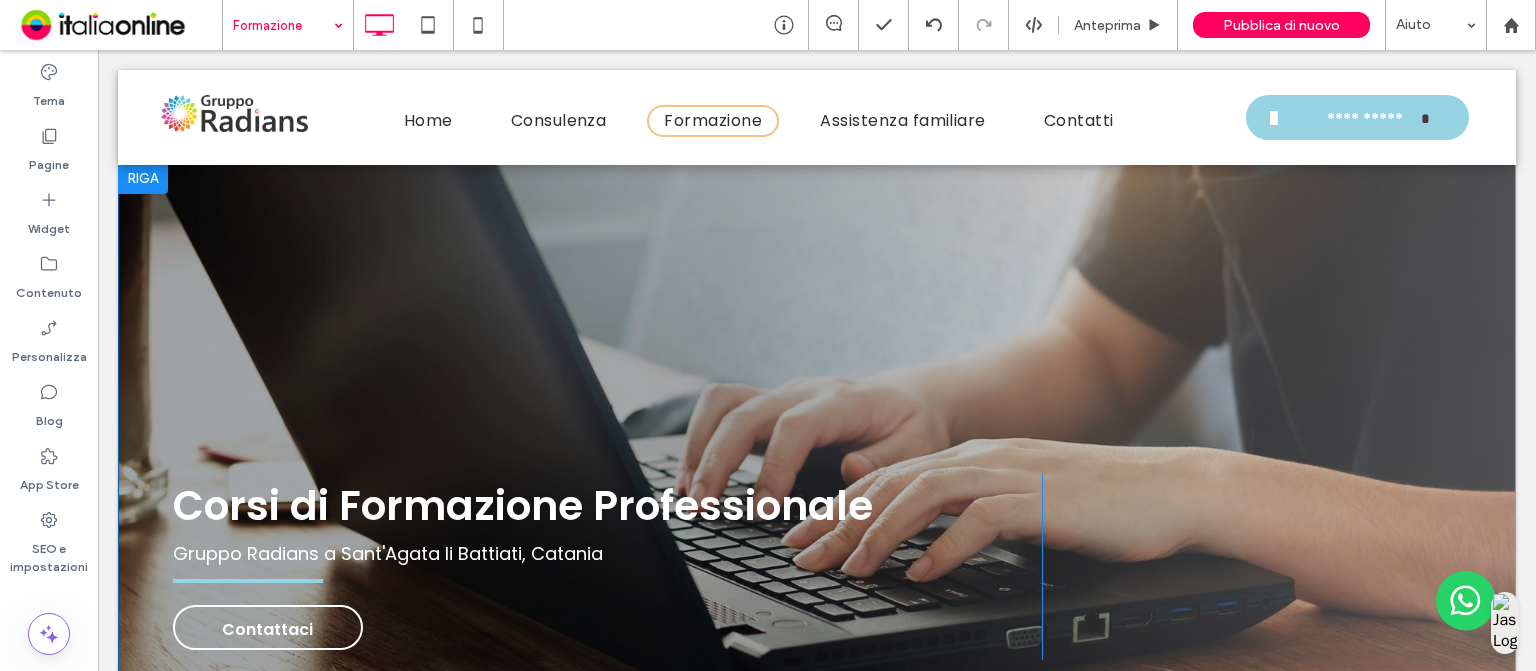 click on "Corsi di Formazione Professionale
Gruppo Radians a Sant'Agata li Battiati, [CITY]
Contattaci
Click To Paste
Click To Paste
[CITY] + Aggiungi sezione" at bounding box center (817, 466) 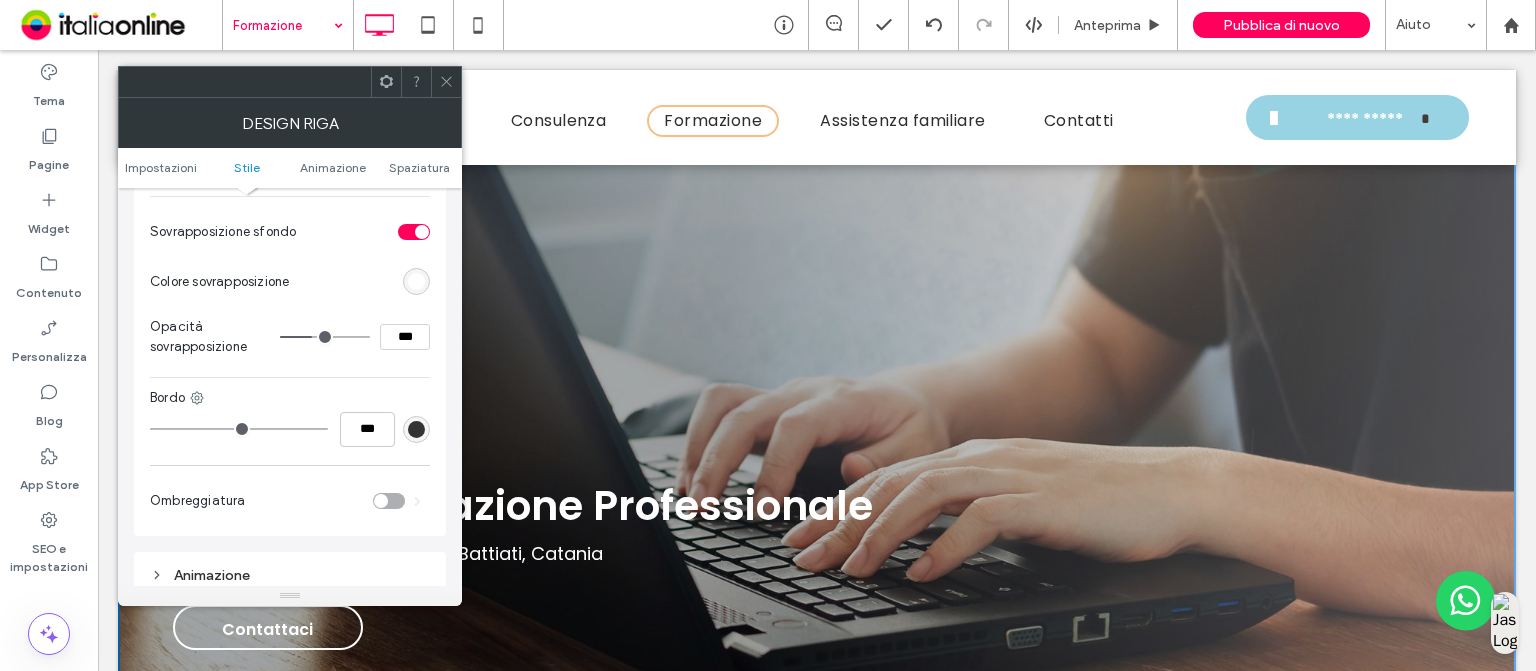 scroll, scrollTop: 975, scrollLeft: 0, axis: vertical 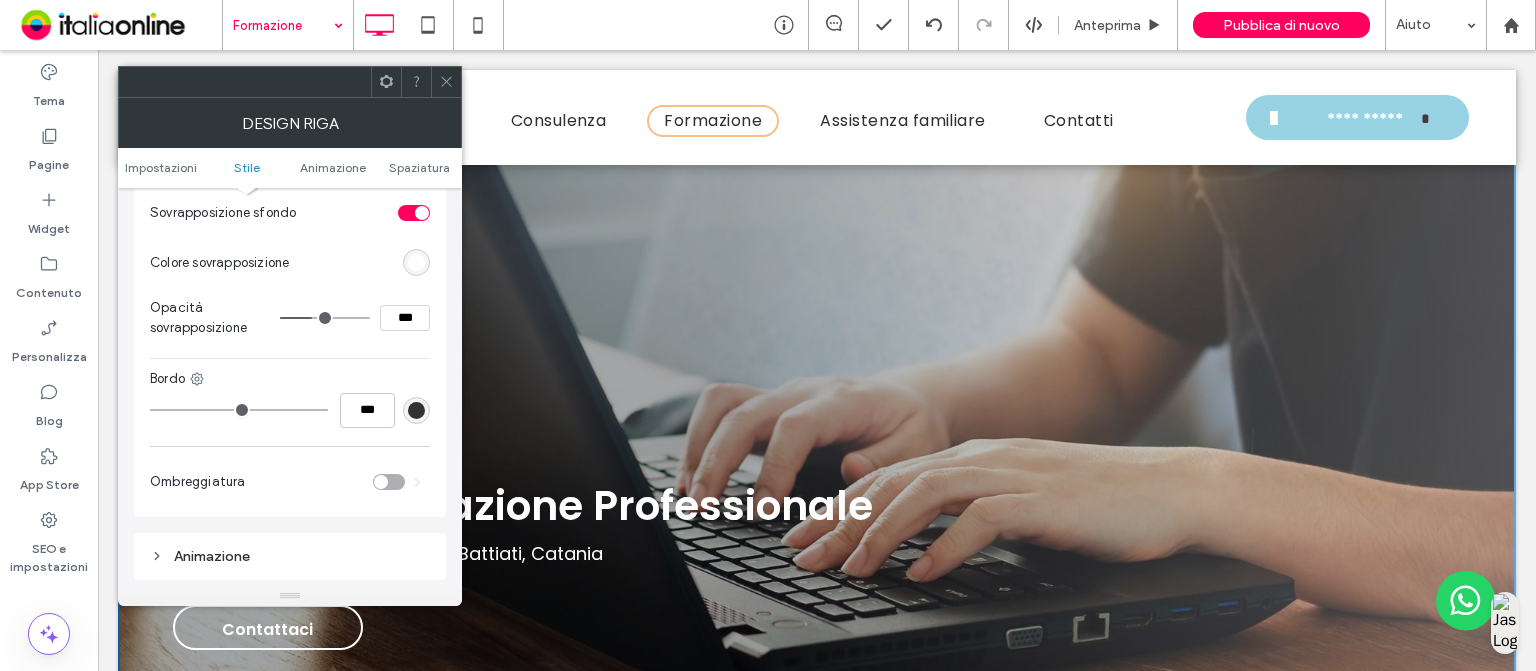 click at bounding box center [416, 262] 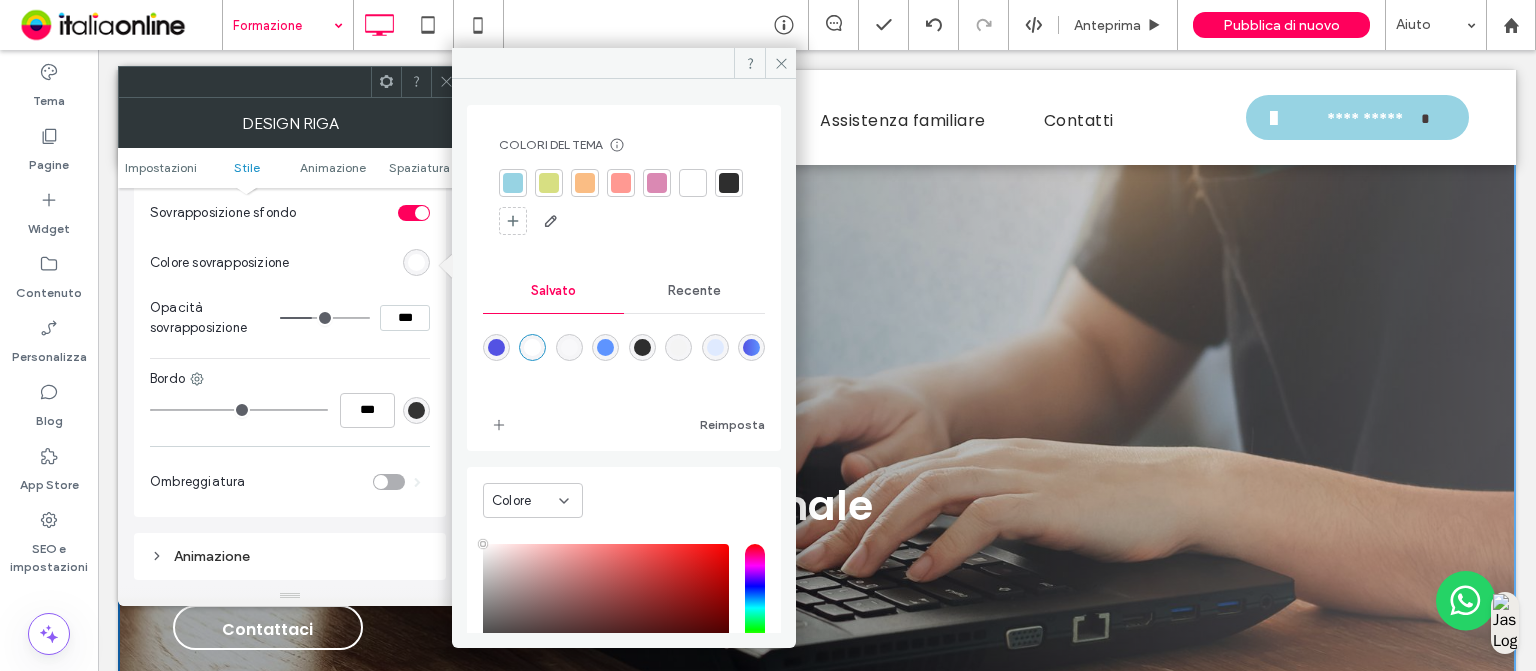 scroll, scrollTop: 114, scrollLeft: 0, axis: vertical 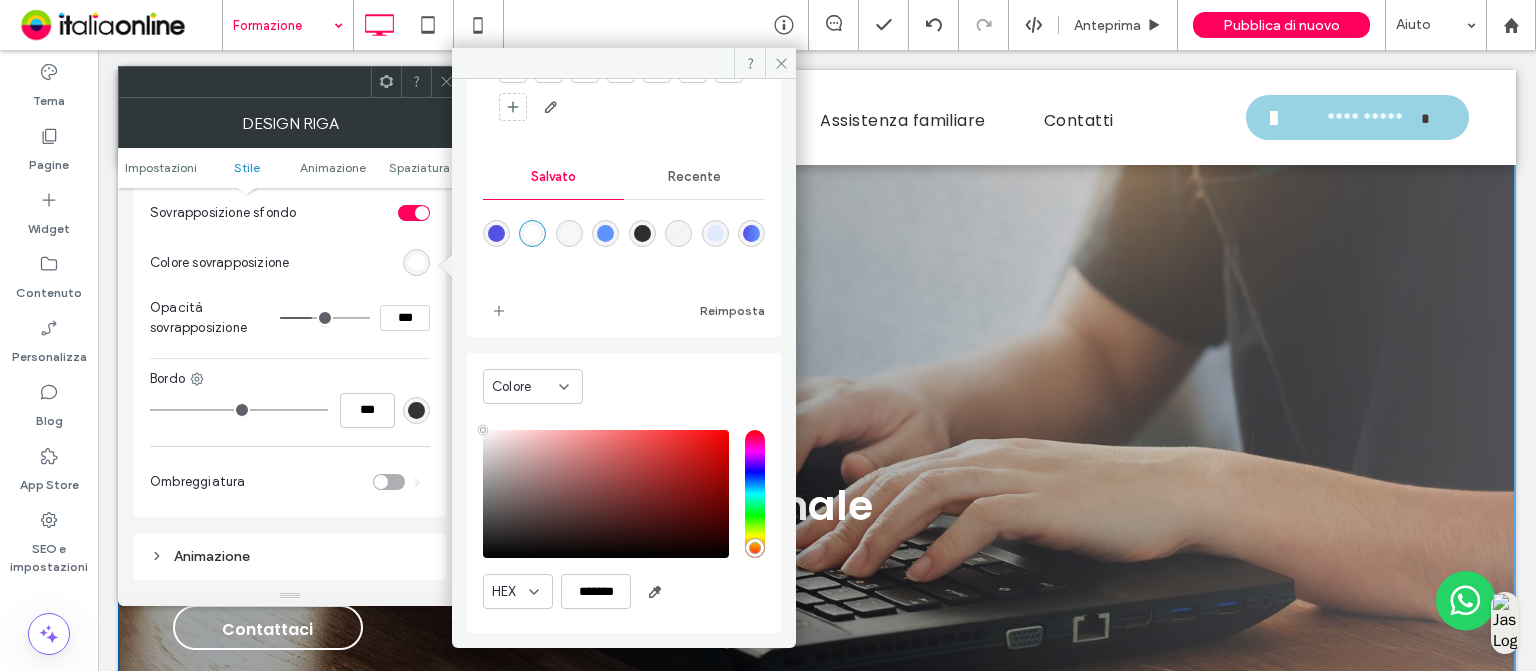 click on "Colore" at bounding box center [525, 387] 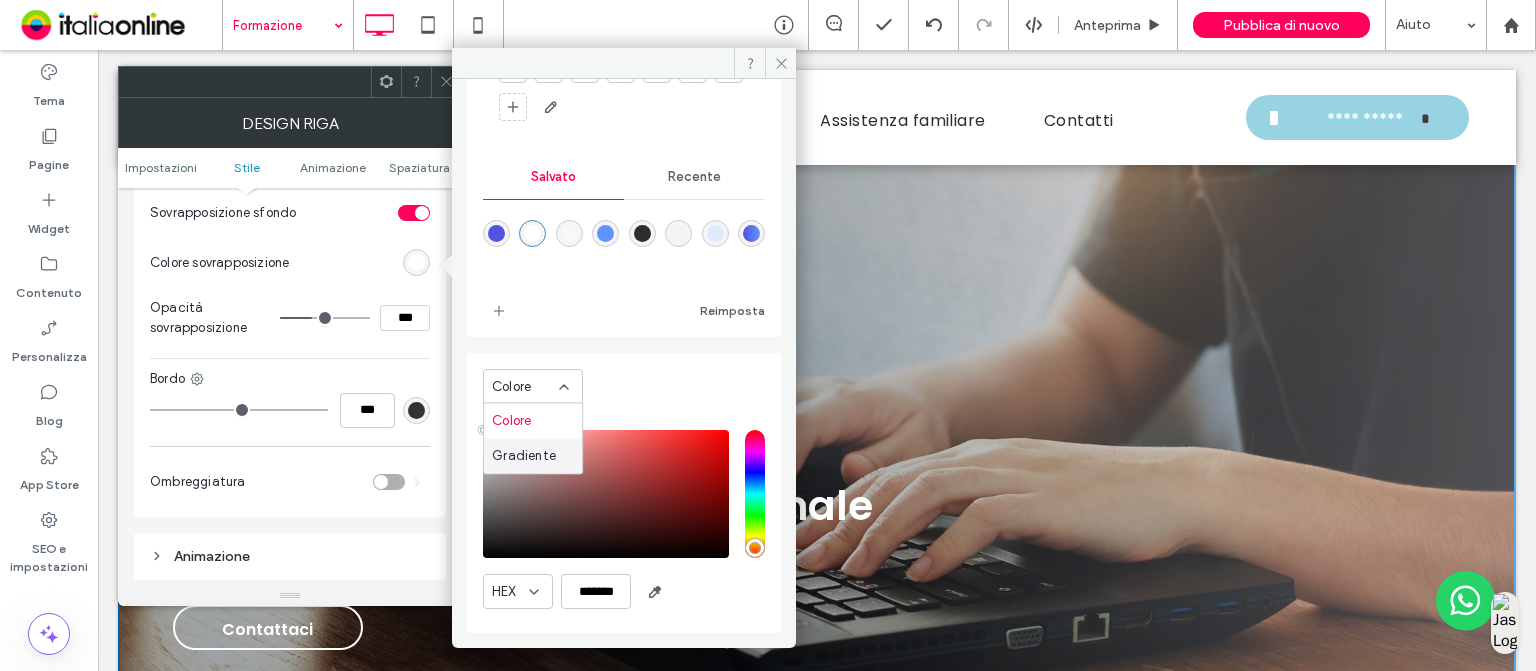 click on "Gradiente" at bounding box center (524, 456) 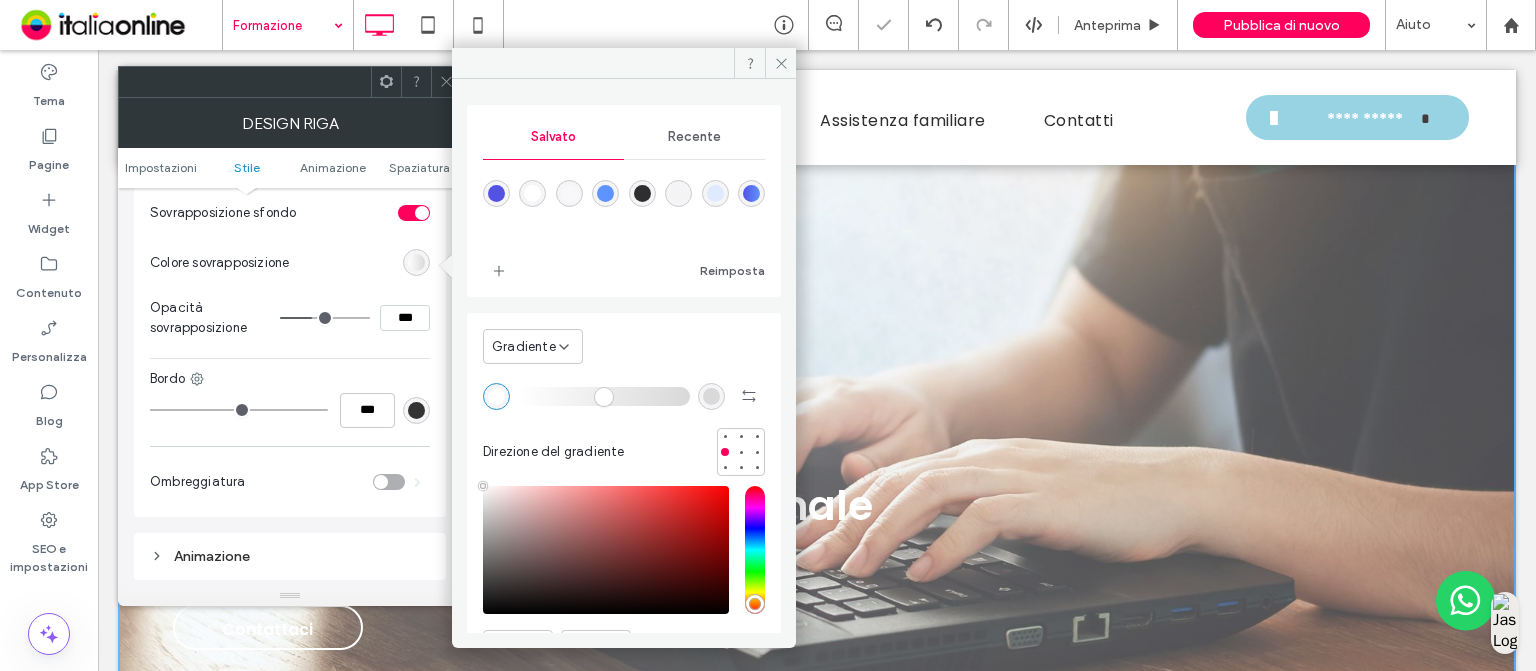 scroll, scrollTop: 48, scrollLeft: 0, axis: vertical 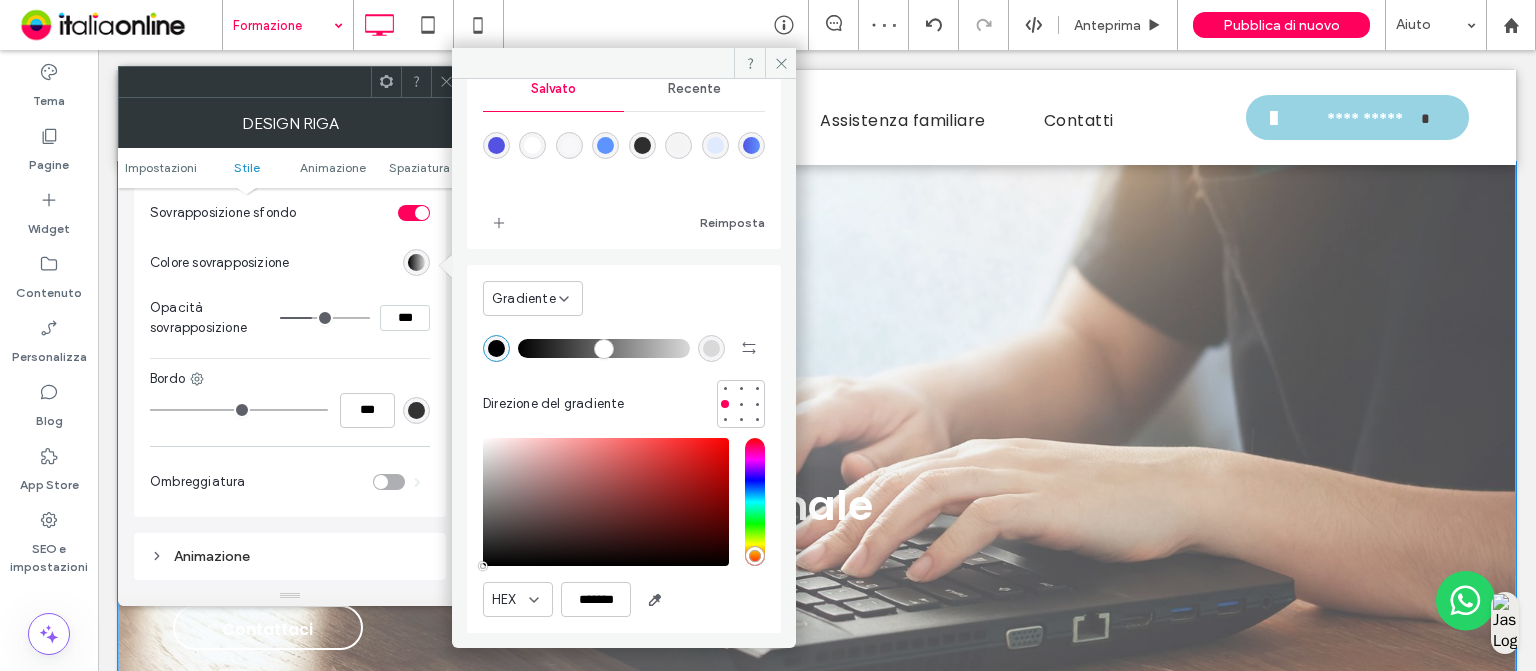 drag, startPoint x: 621, startPoint y: 585, endPoint x: 446, endPoint y: 616, distance: 177.7245 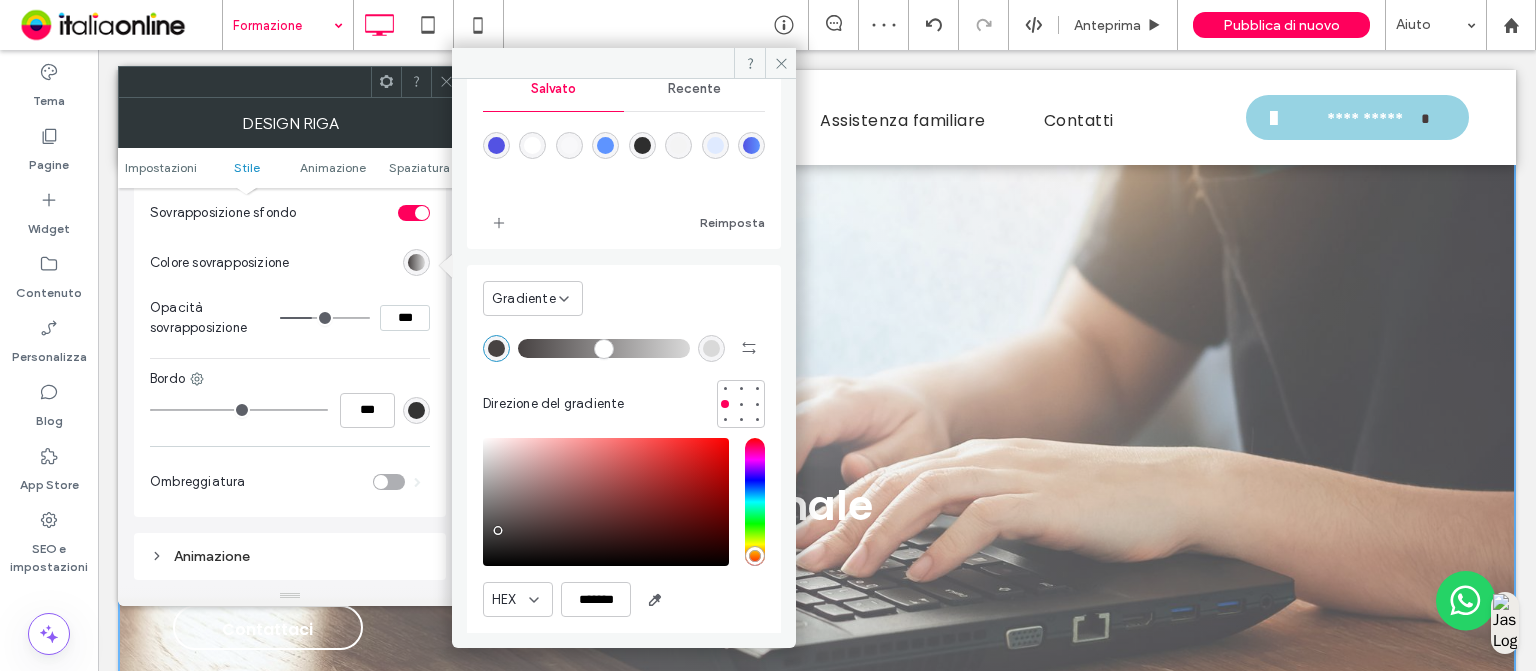 type on "*******" 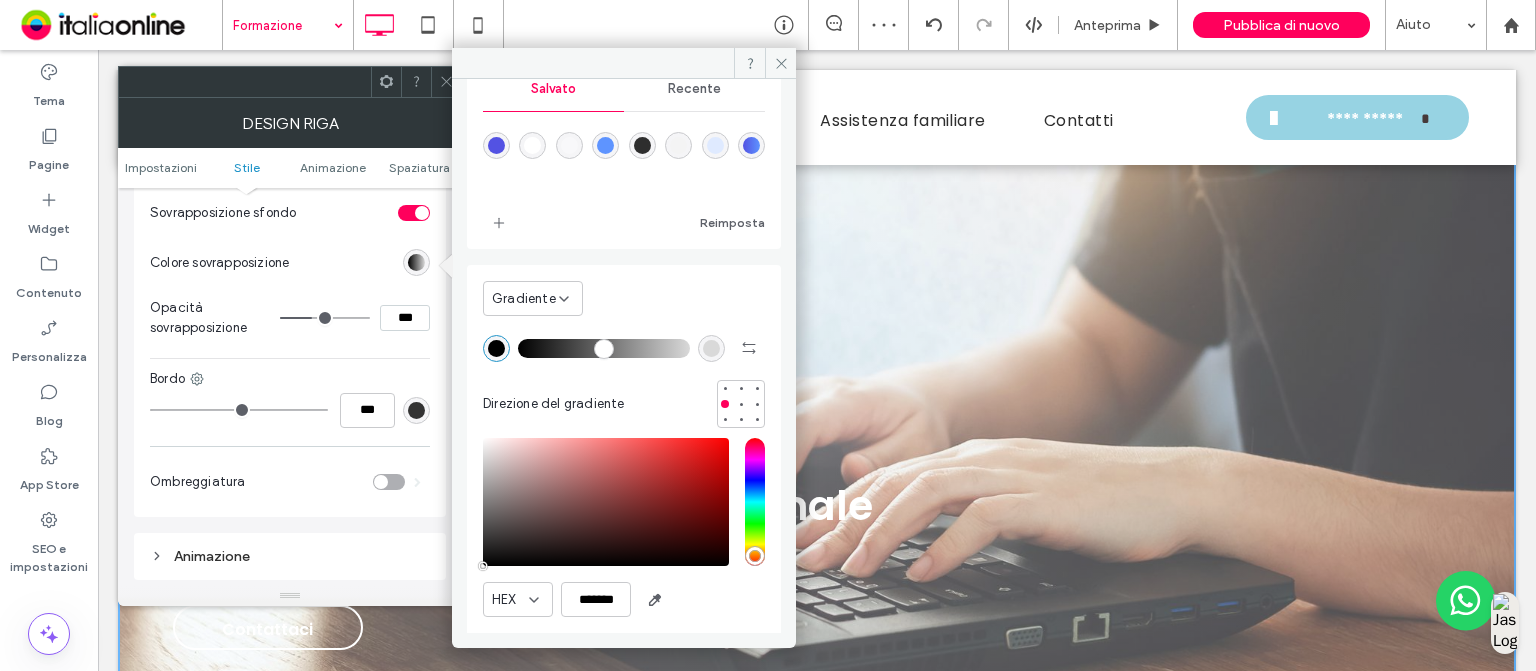 drag, startPoint x: 498, startPoint y: 530, endPoint x: 465, endPoint y: 589, distance: 67.601776 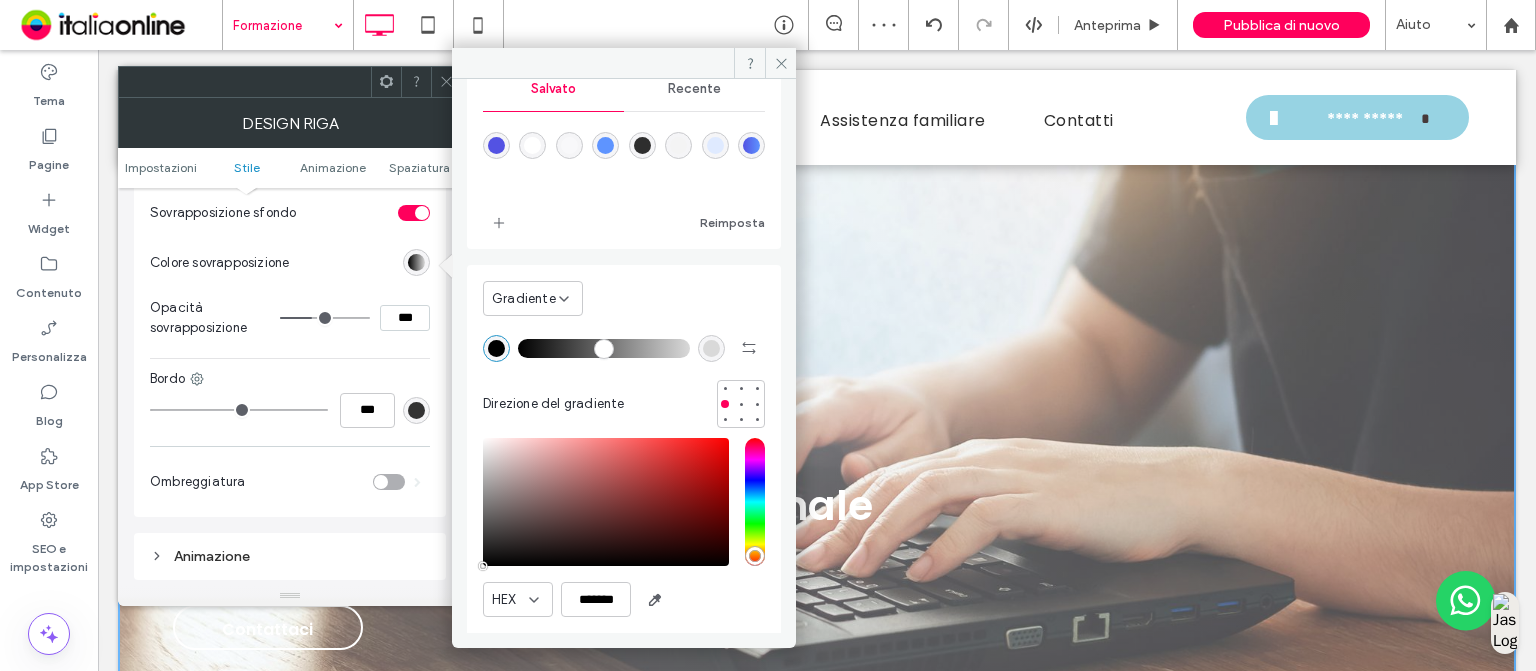 click on "Salvato Recente Reimposta Gradiente Direzione del gradiente HEX *******" at bounding box center [624, 356] 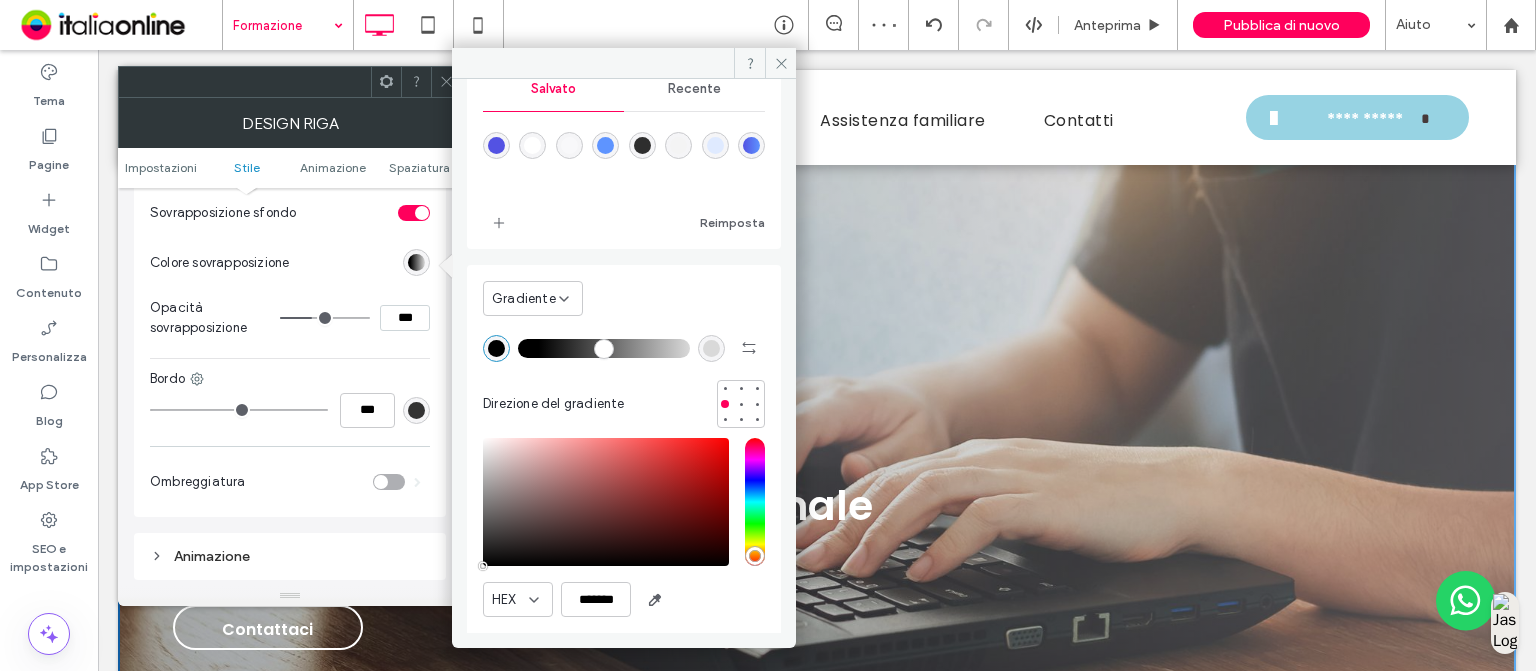 drag, startPoint x: 525, startPoint y: 346, endPoint x: 550, endPoint y: 342, distance: 25.317978 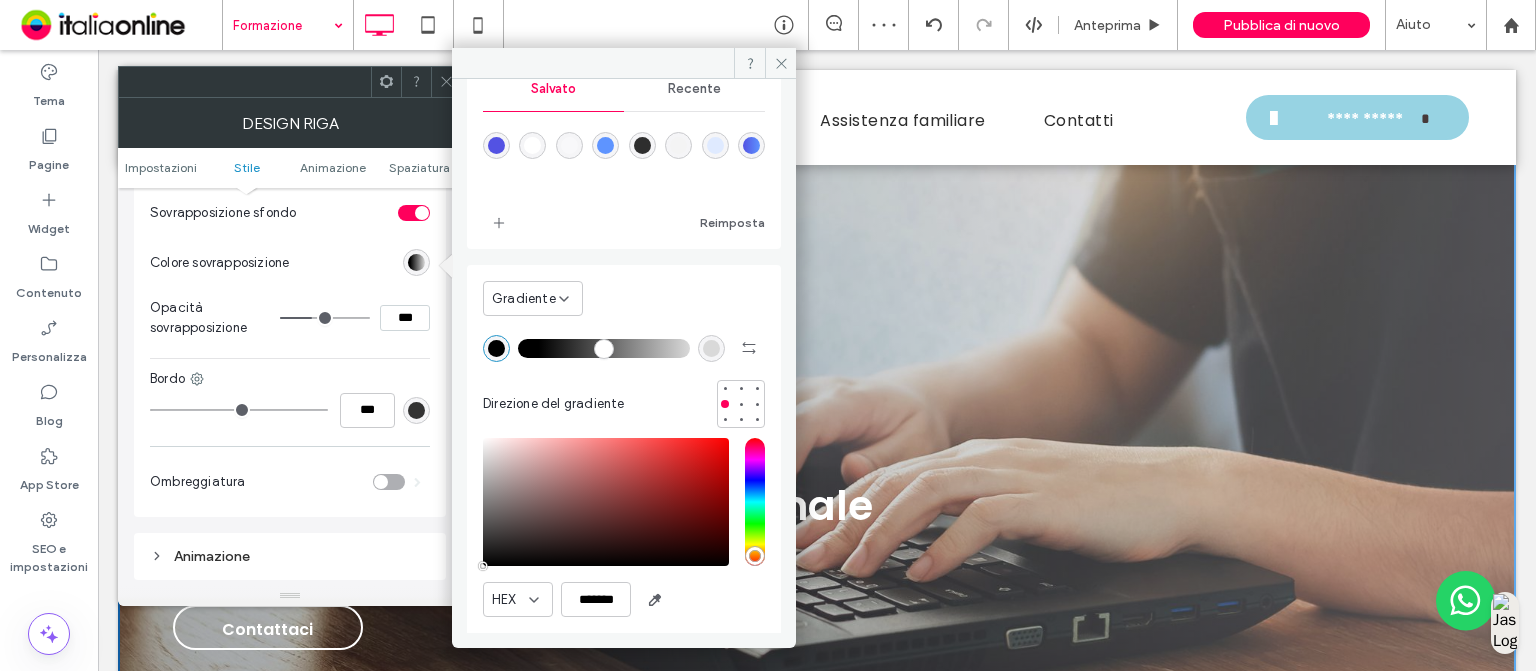 click at bounding box center [604, 348] 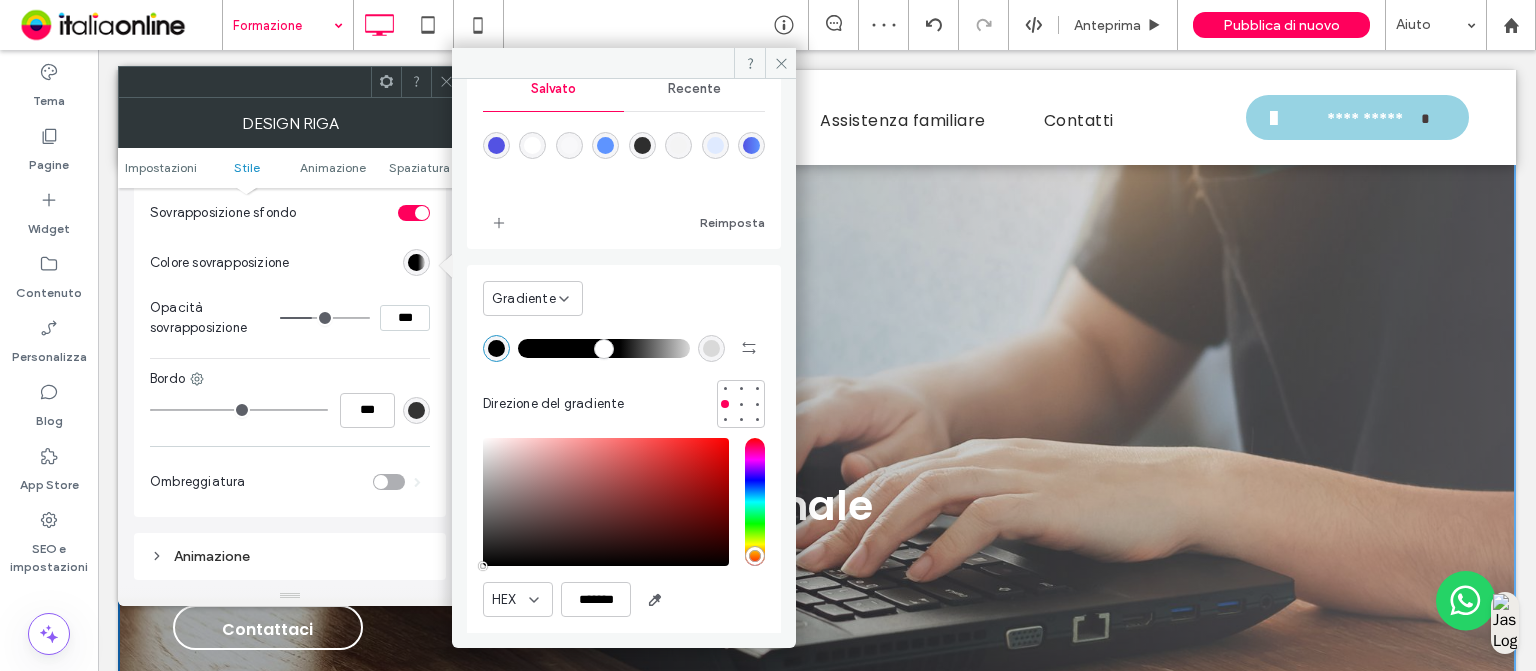 drag, startPoint x: 550, startPoint y: 342, endPoint x: 611, endPoint y: 340, distance: 61.03278 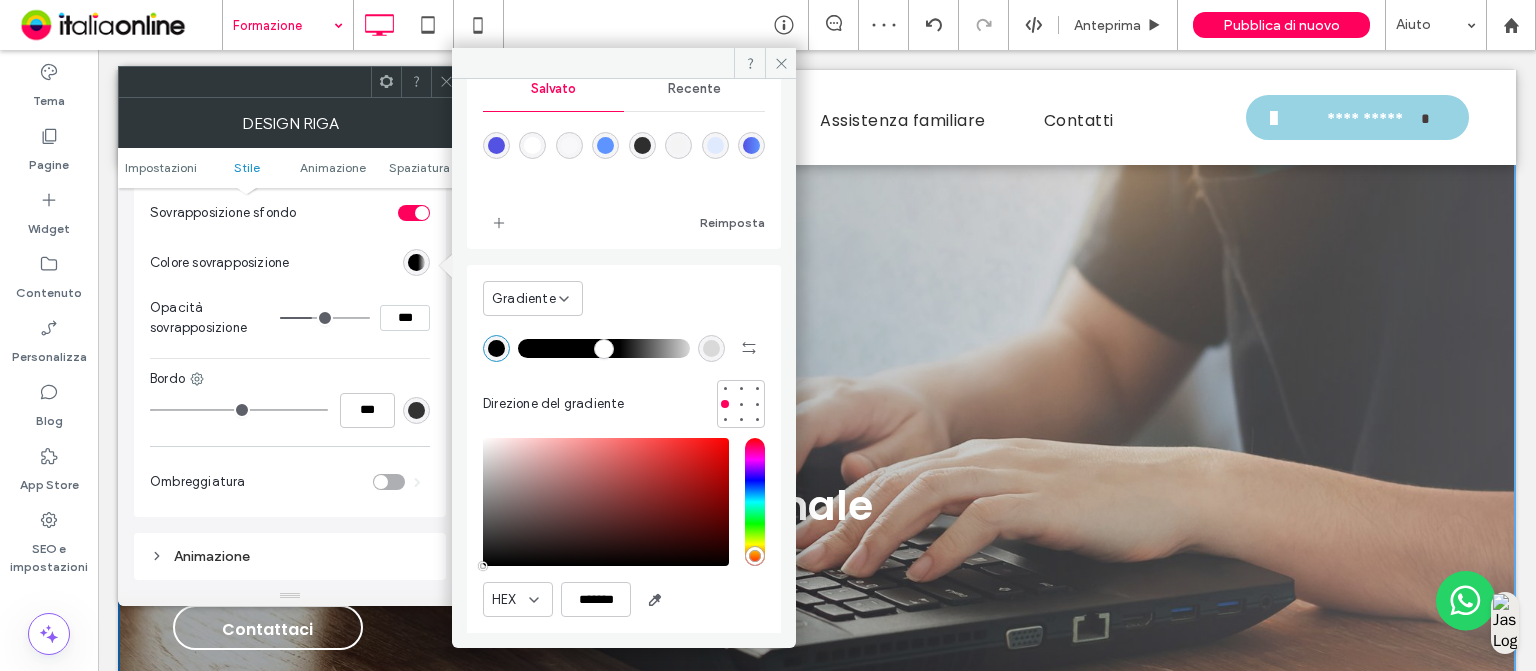 click at bounding box center (604, 348) 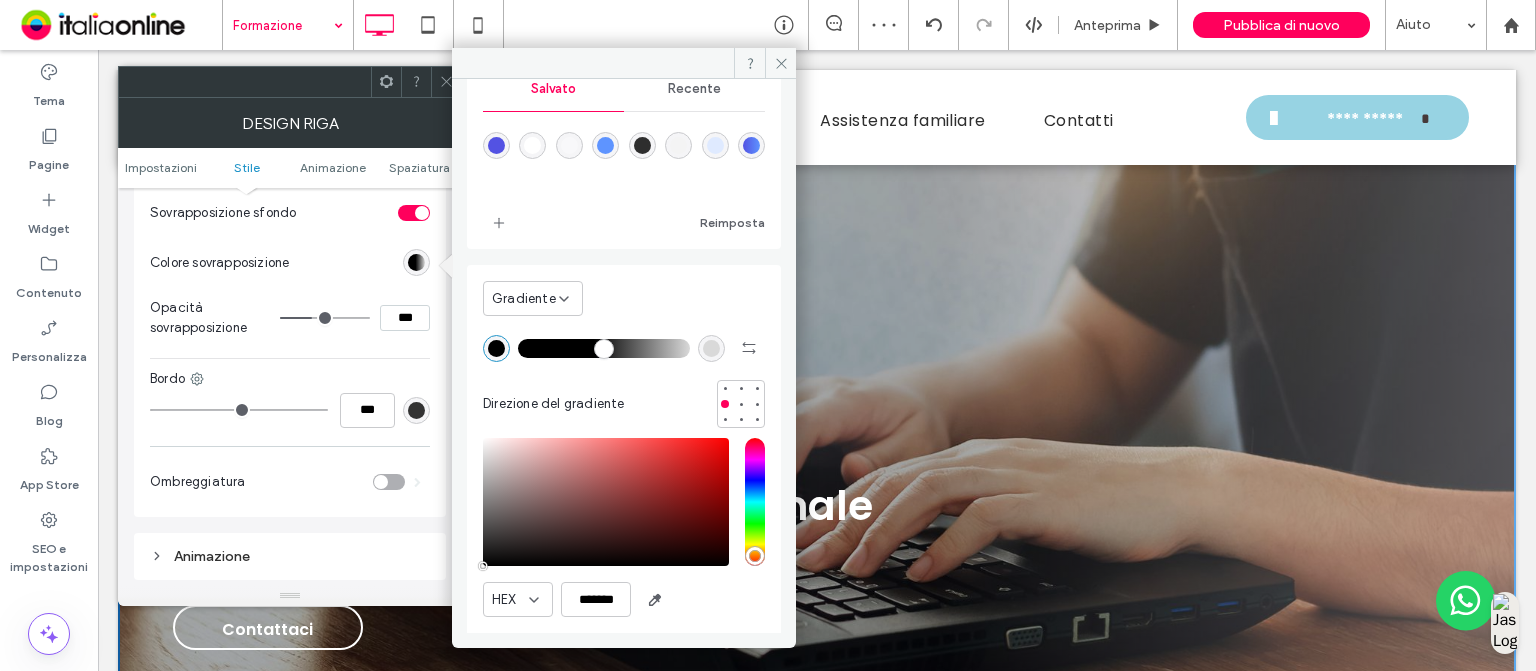 drag, startPoint x: 611, startPoint y: 340, endPoint x: 588, endPoint y: 340, distance: 23 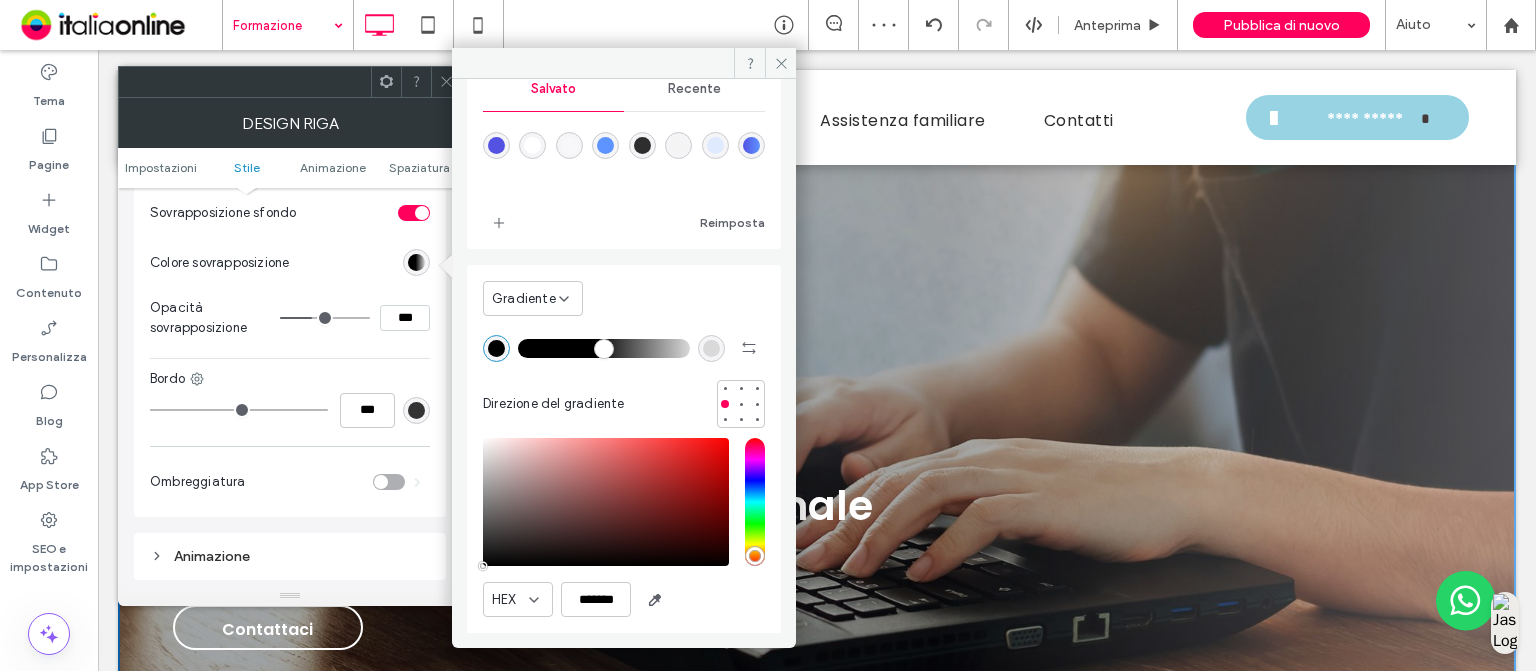 type on "**" 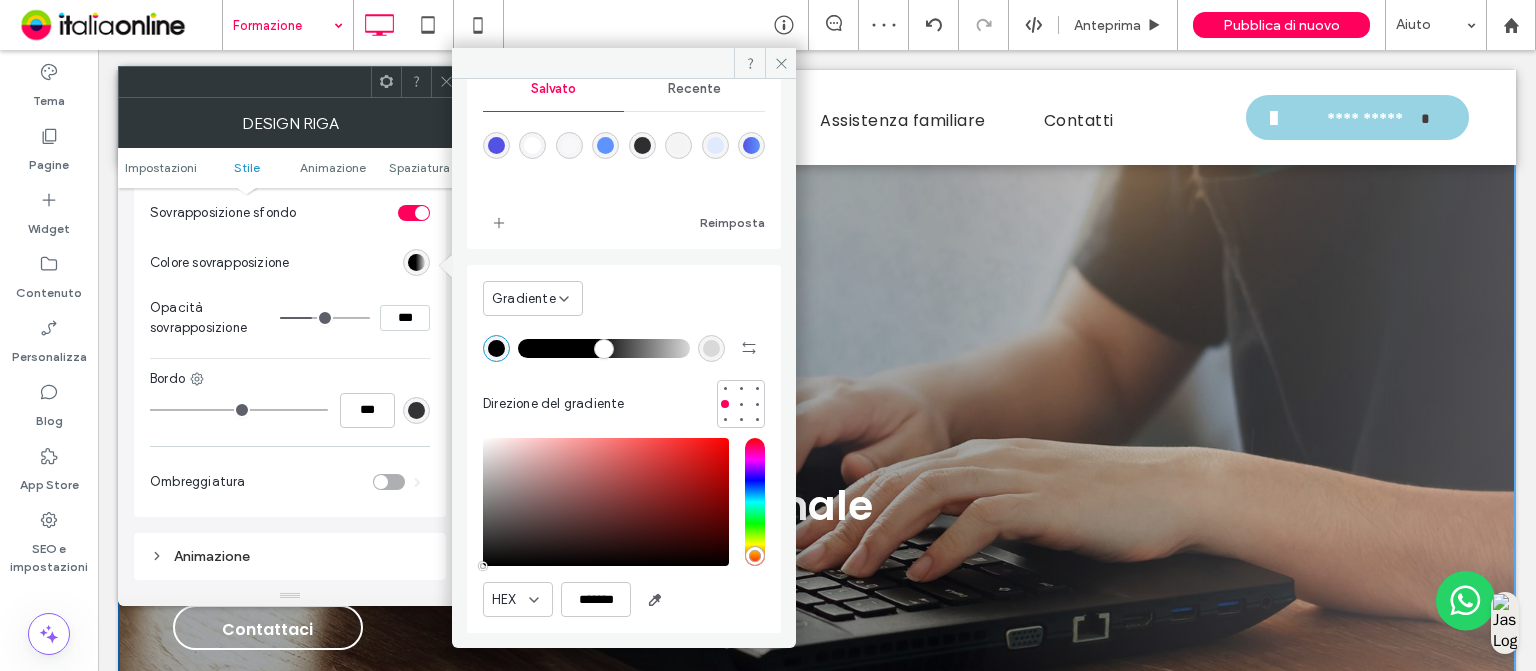 click at bounding box center [604, 348] 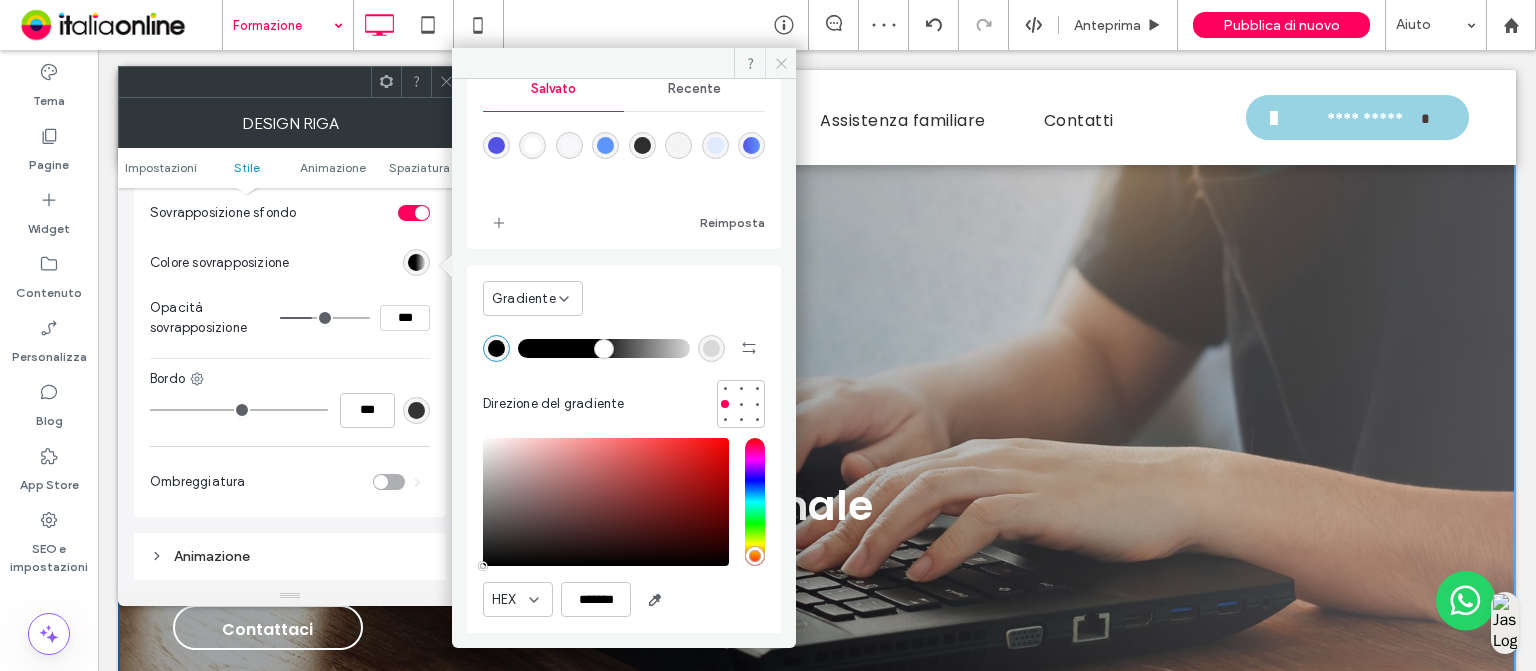 click 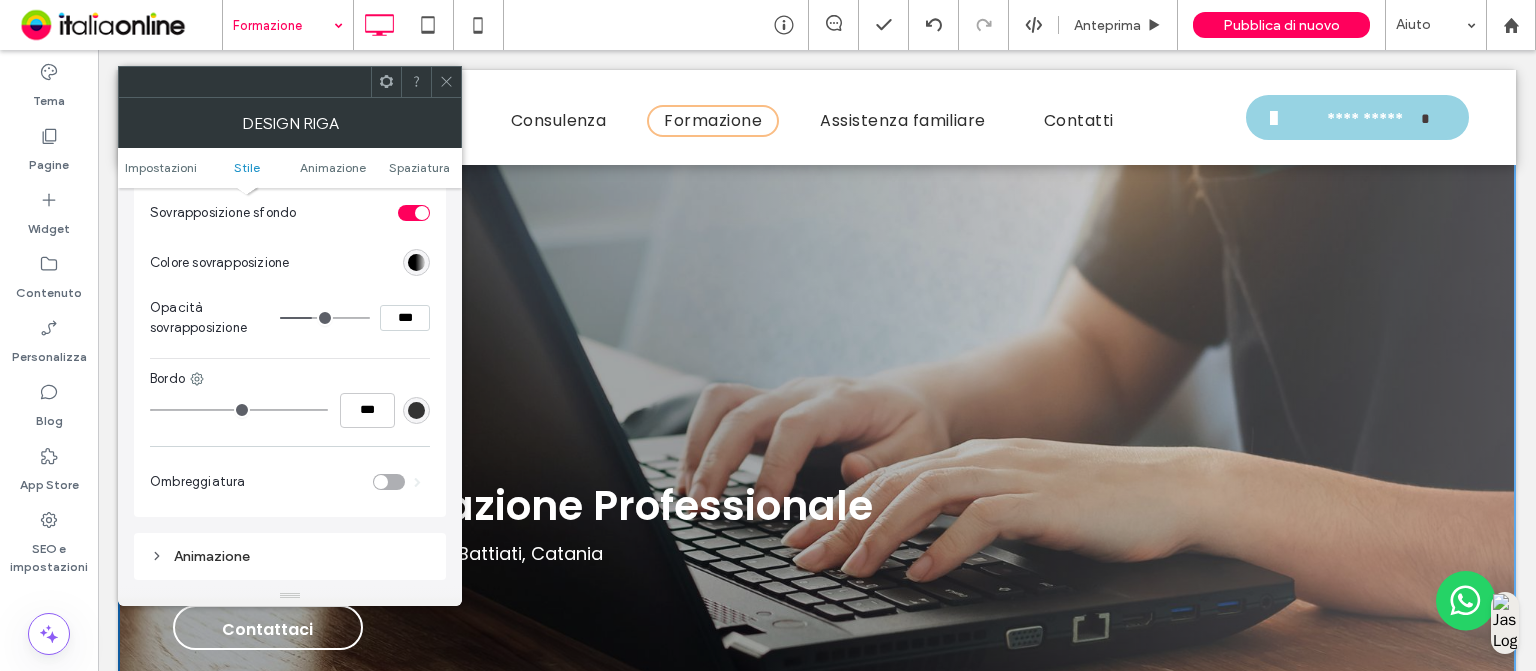click at bounding box center (446, 82) 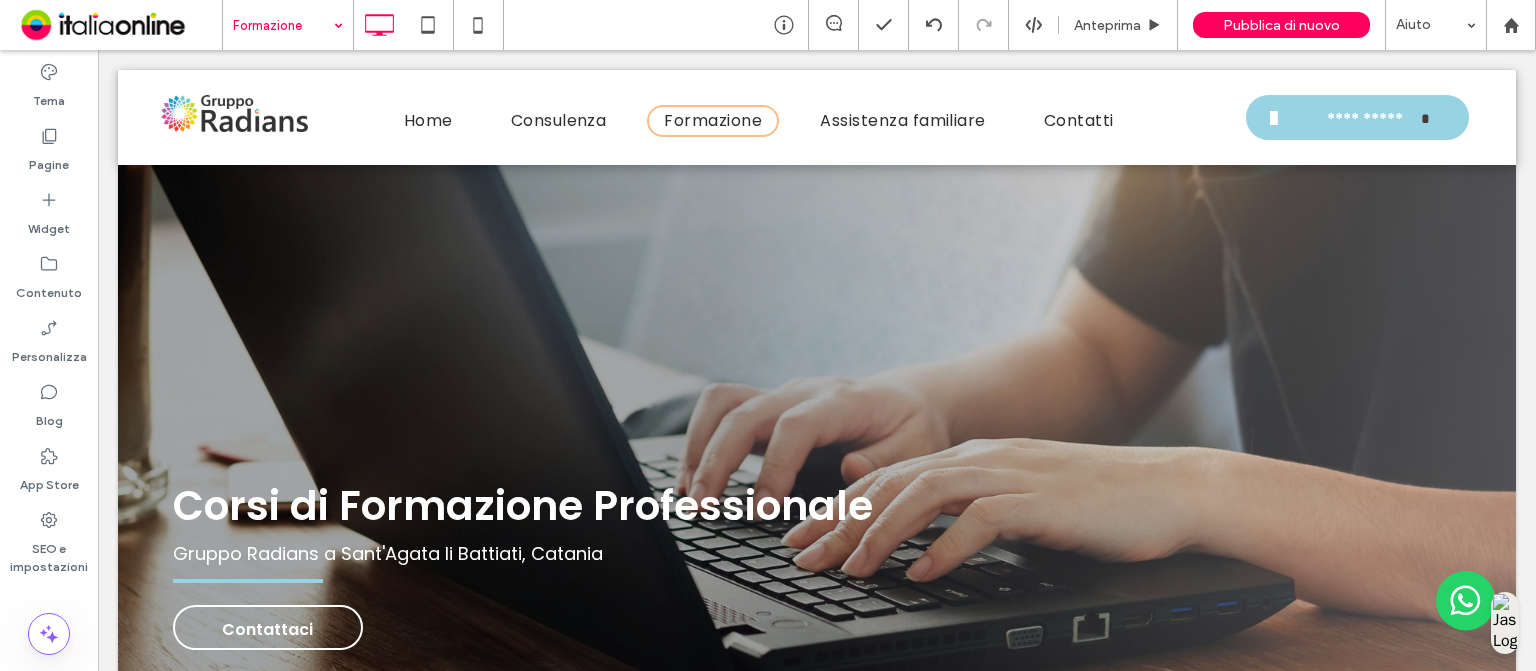 drag, startPoint x: 119, startPoint y: 435, endPoint x: 112, endPoint y: 461, distance: 26.925823 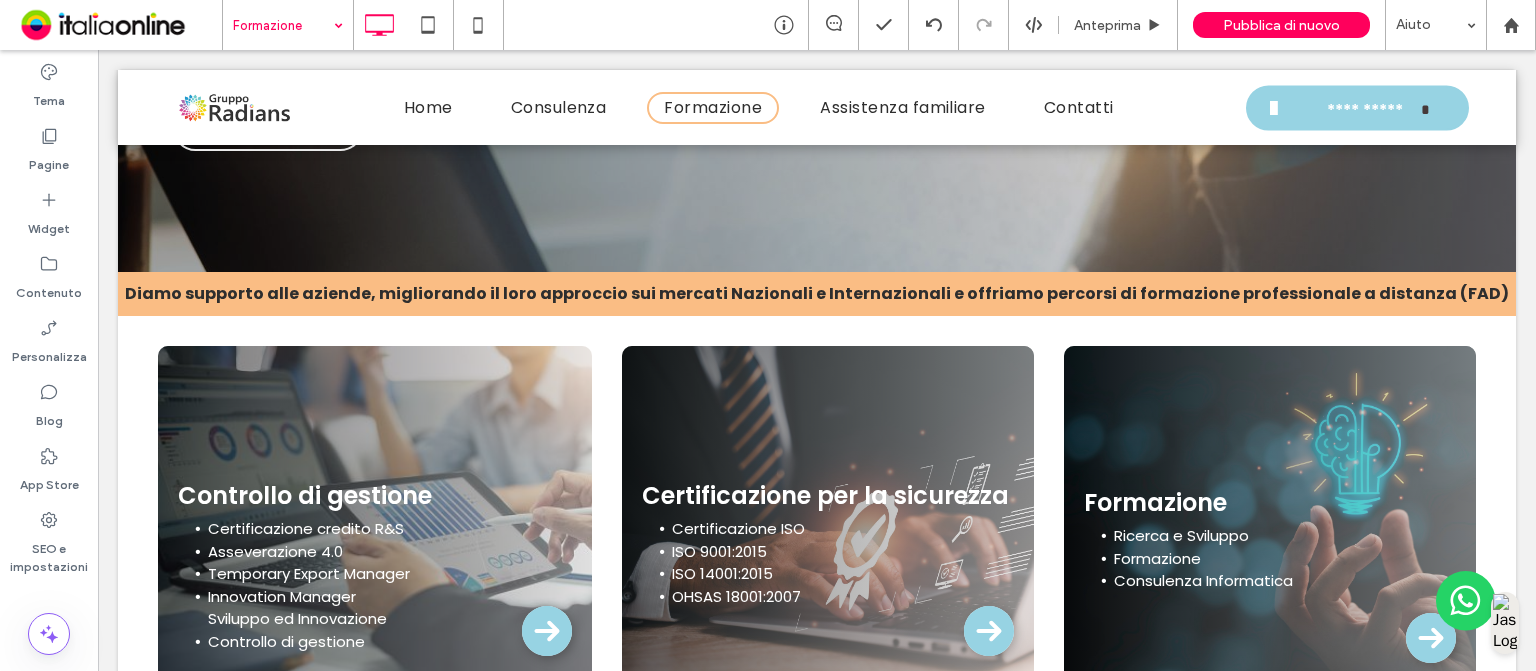 scroll, scrollTop: 499, scrollLeft: 0, axis: vertical 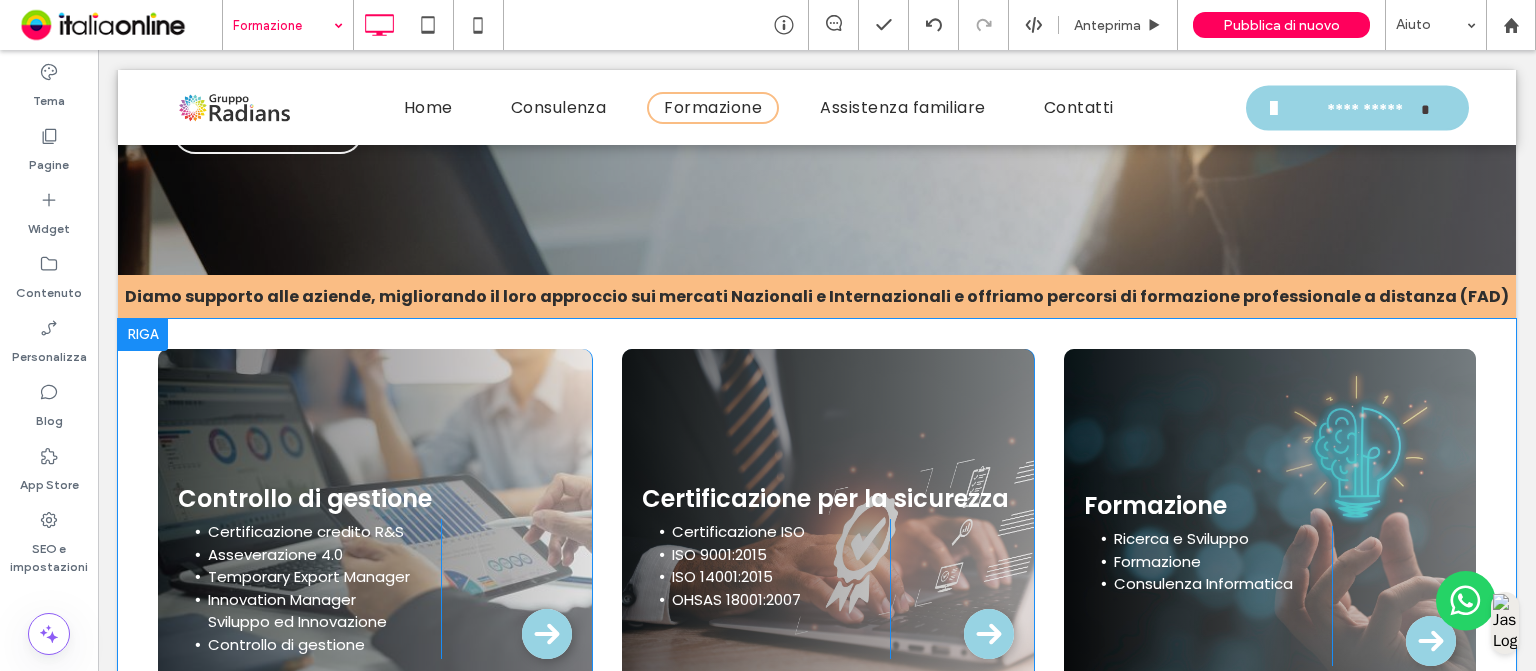 click at bounding box center (143, 335) 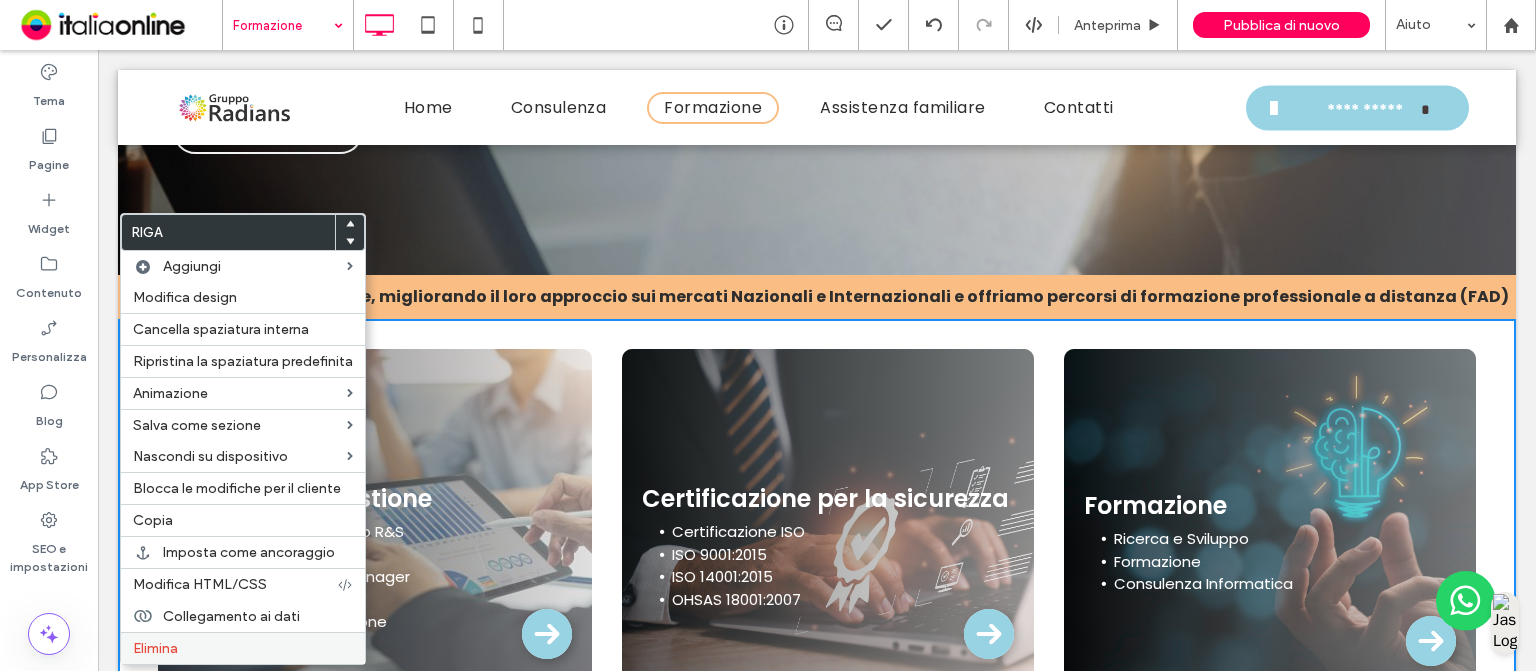 click on "Elimina" at bounding box center [155, 648] 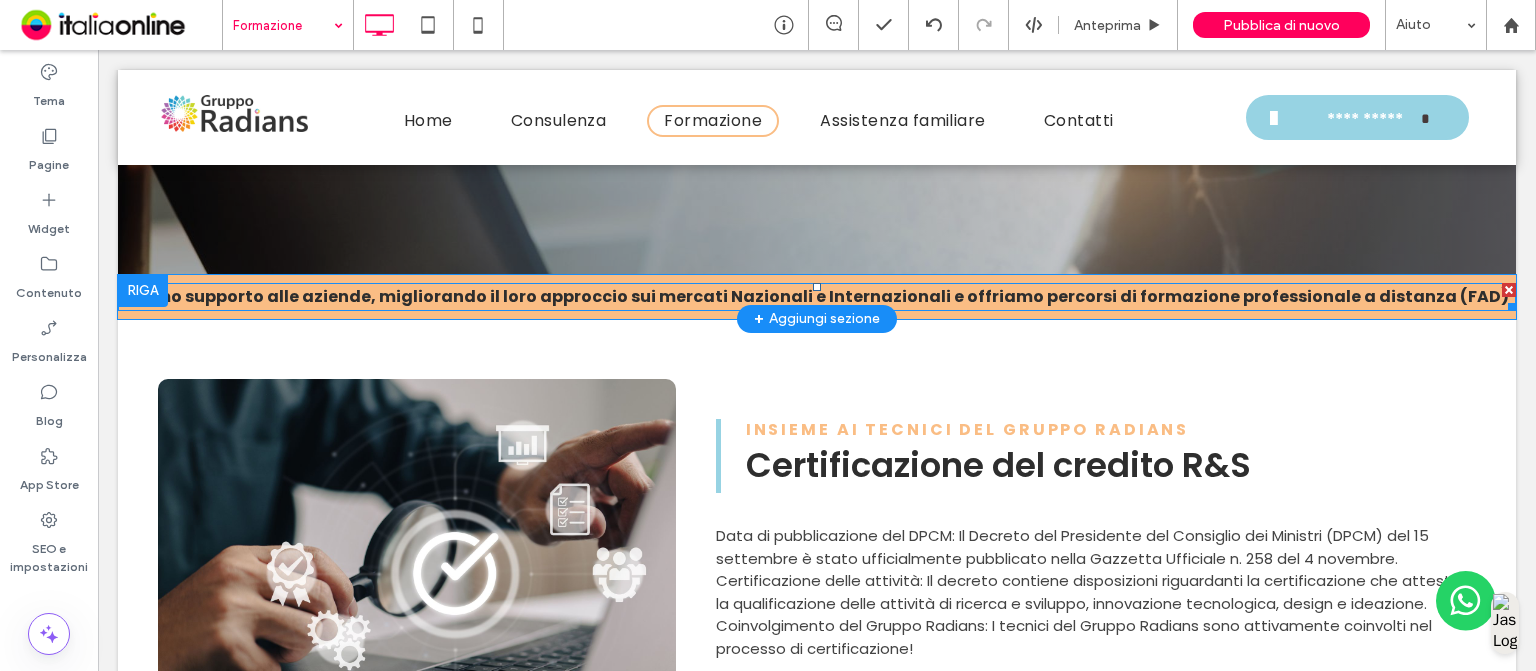 click on "Diamo supporto alle aziende, migliorando il loro approccio sui mercati Nazionali e Internazionali e offriamo percorsi di formazione professionale a distanza (FAD)" at bounding box center (817, 296) 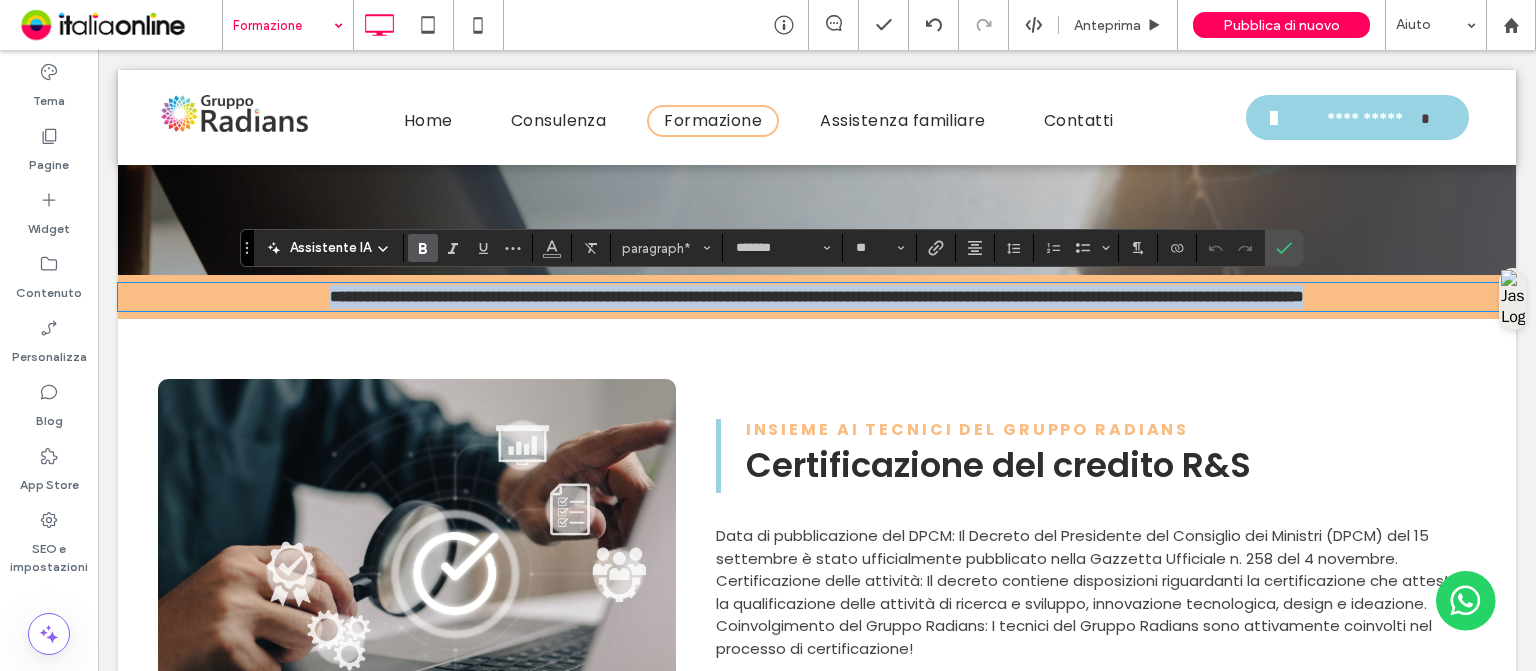 click on "**********" at bounding box center (817, 296) 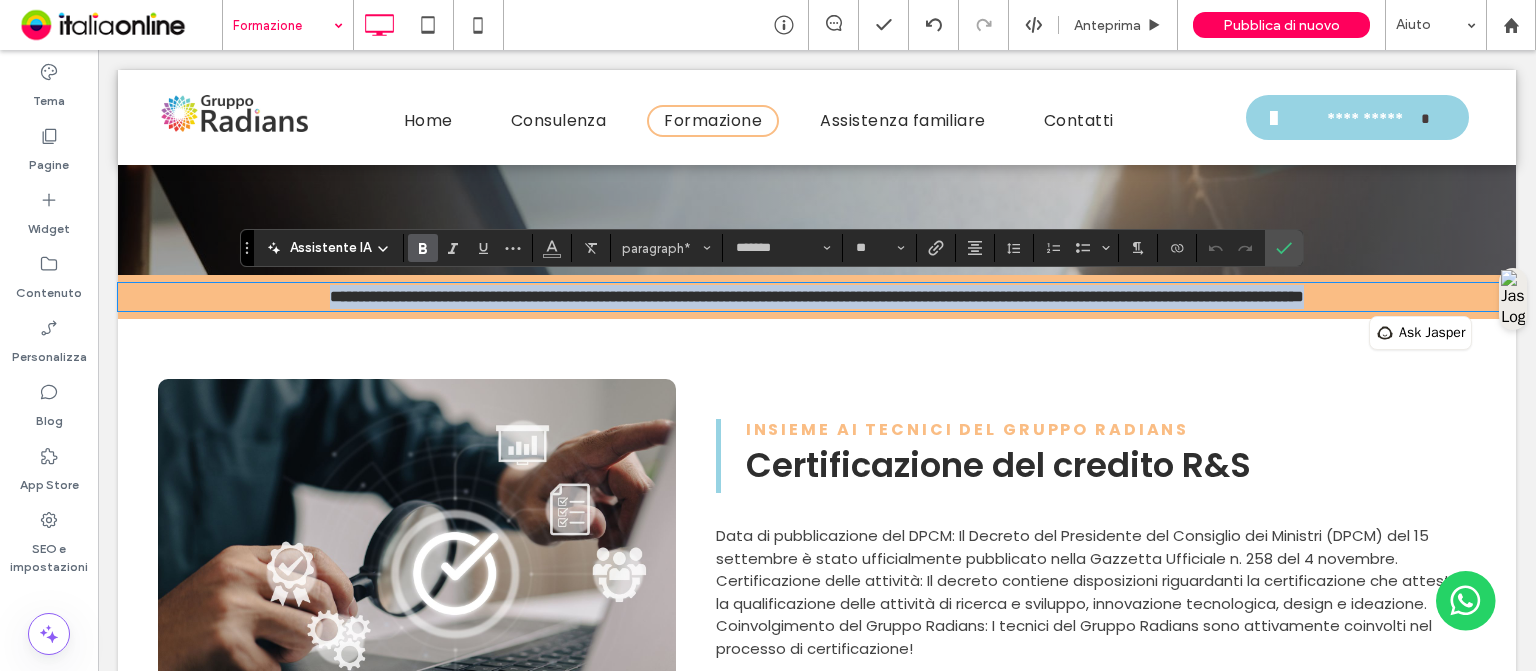 click on "**********" at bounding box center [817, 296] 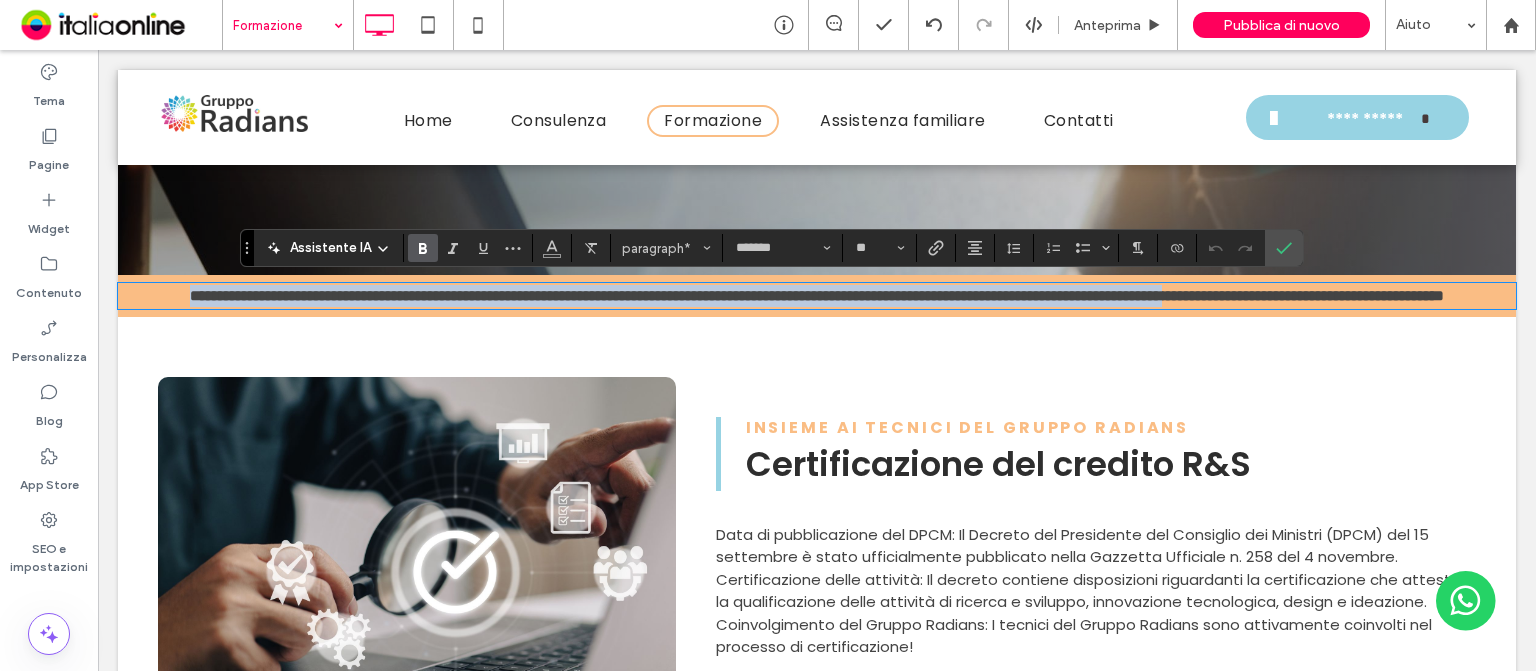 type on "**" 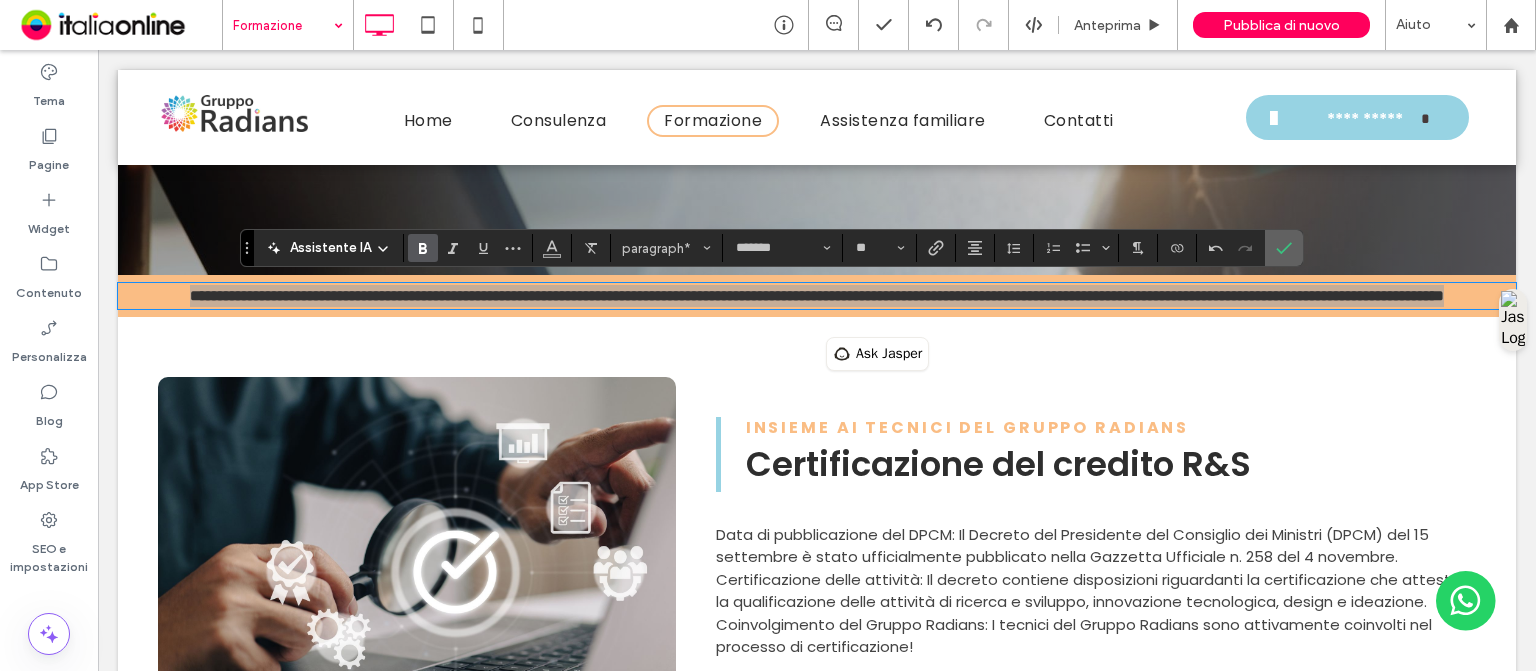 click 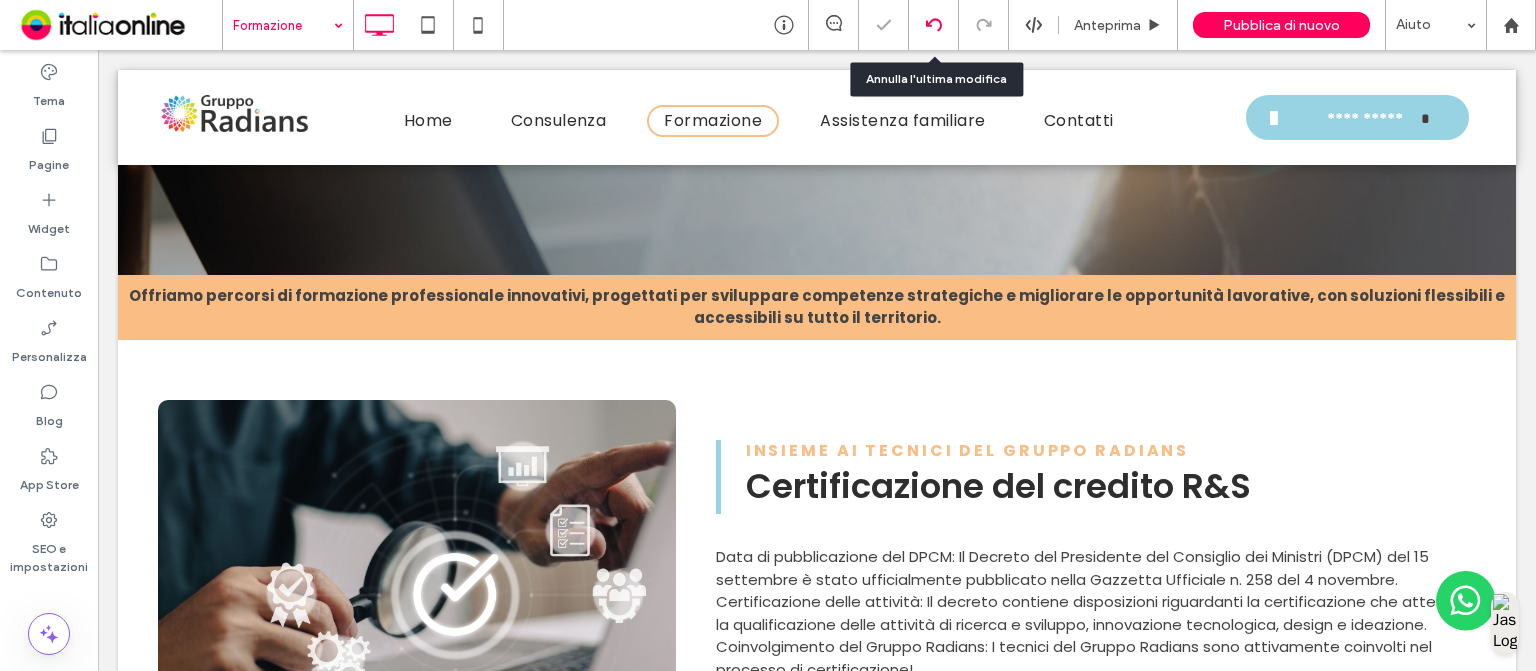 click 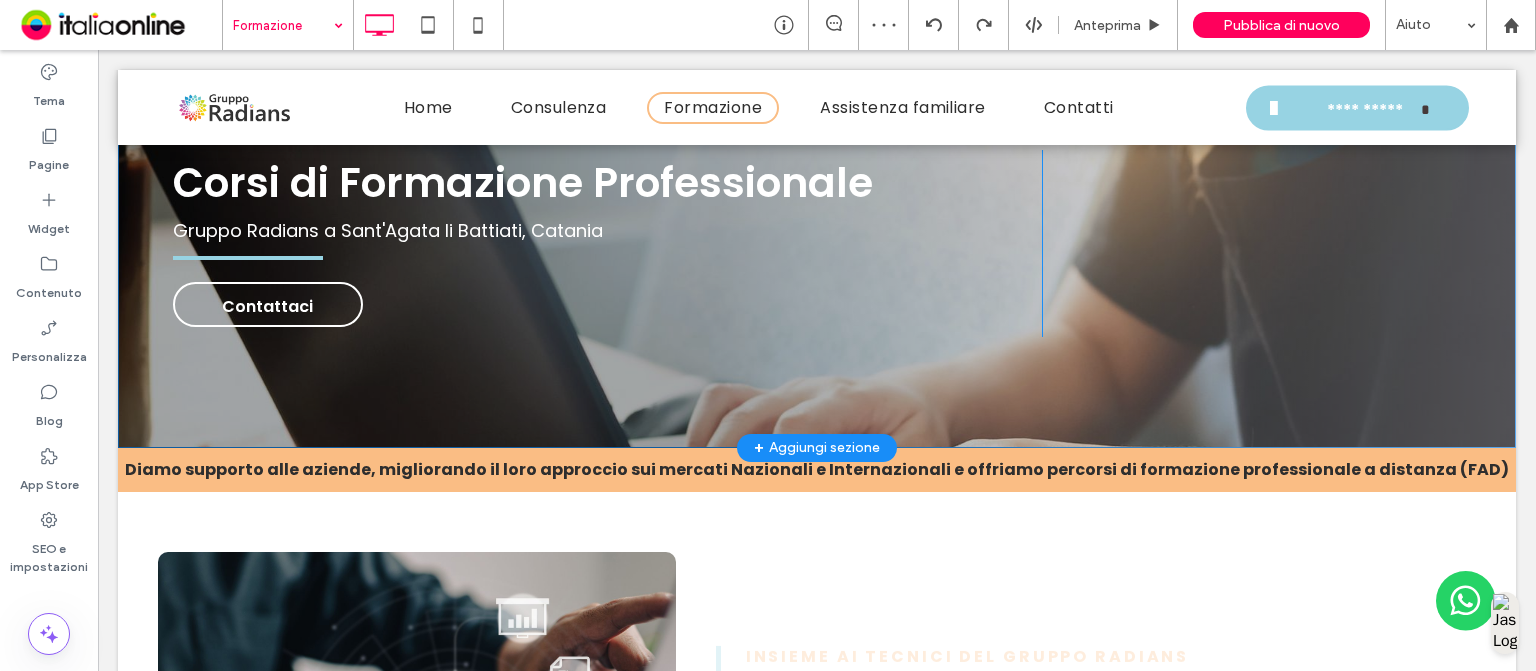 scroll, scrollTop: 360, scrollLeft: 0, axis: vertical 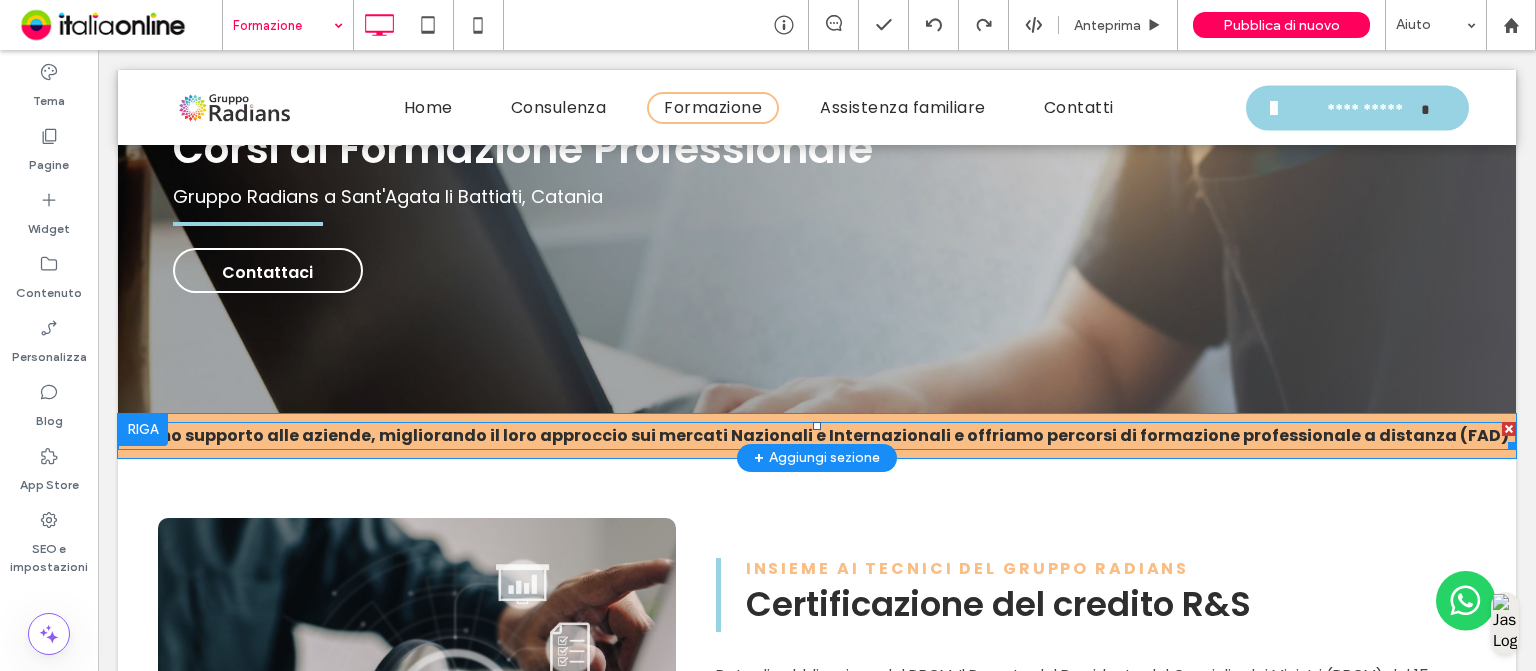 click on "Diamo supporto alle aziende, migliorando il loro approccio sui mercati Nazionali e Internazionali e offriamo percorsi di formazione professionale a distanza (FAD)" at bounding box center (817, 435) 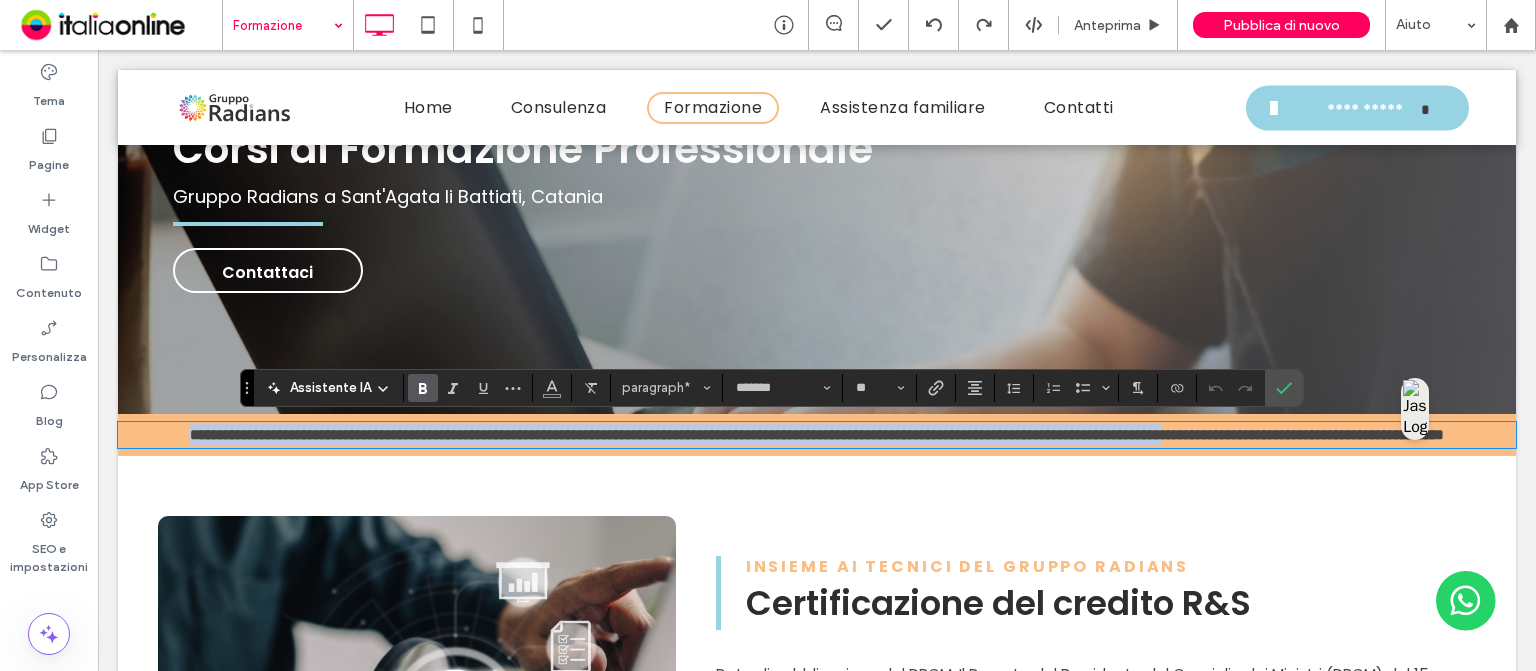 scroll, scrollTop: 0, scrollLeft: 0, axis: both 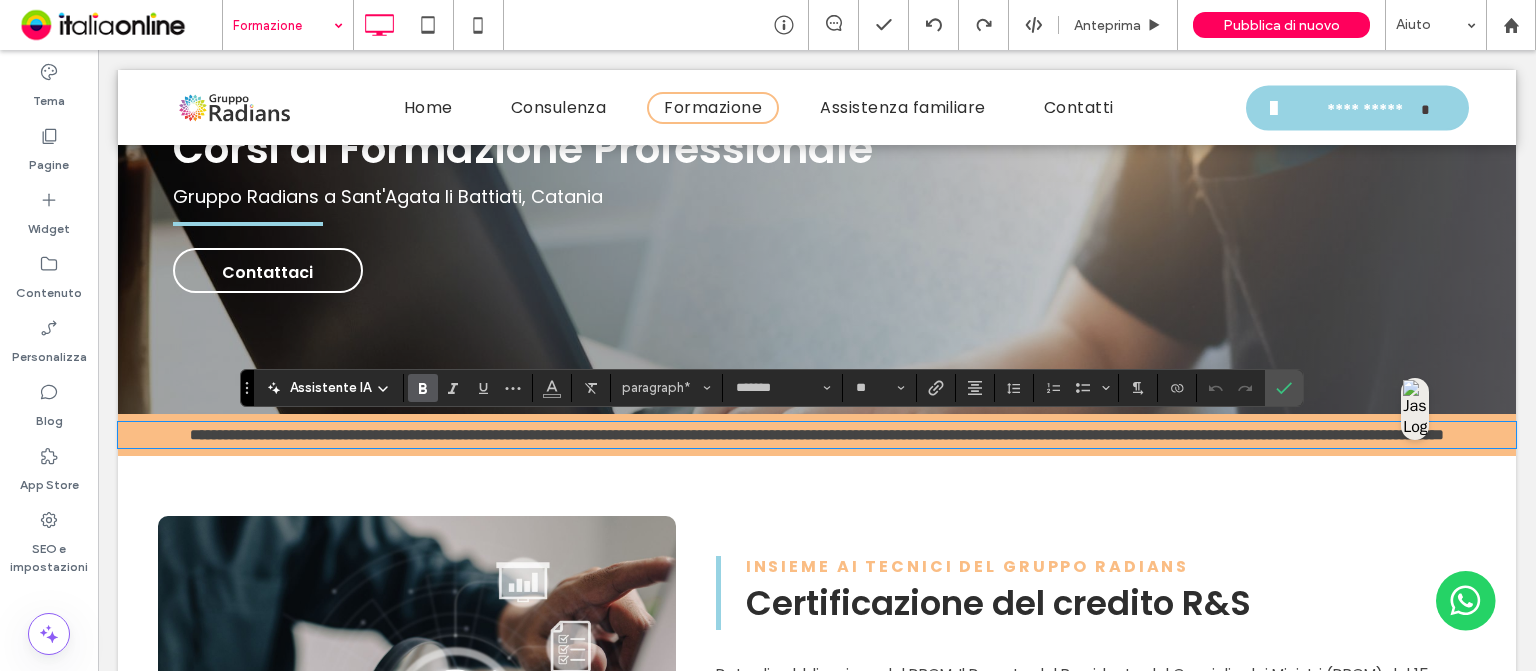 type on "**" 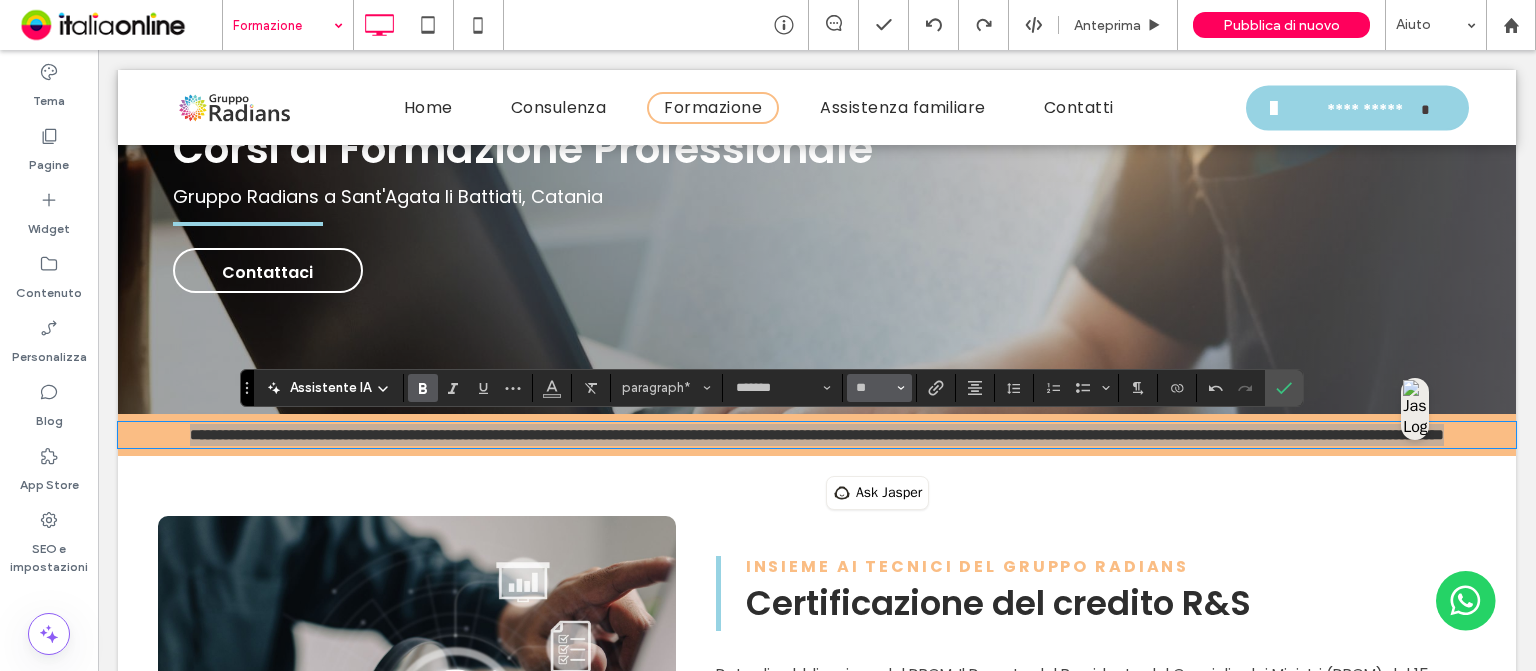 click 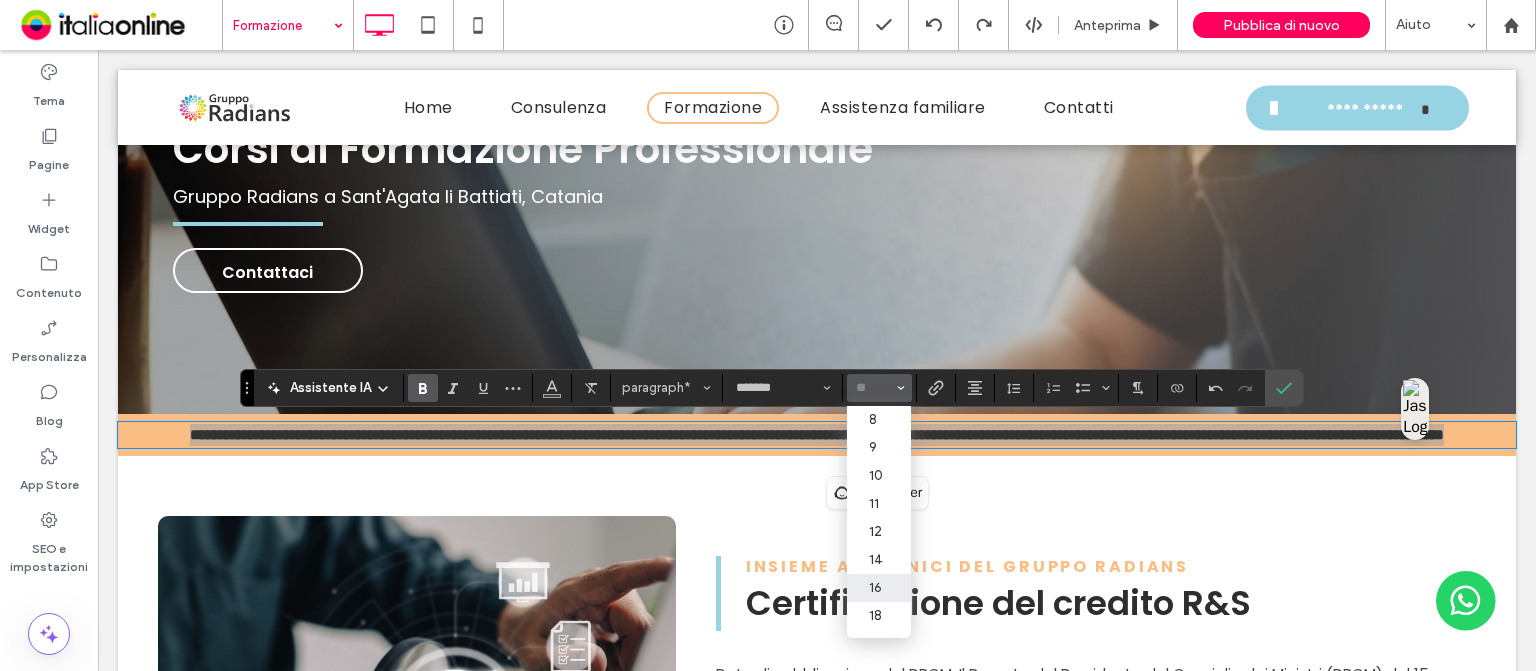 click on "16" at bounding box center (879, 588) 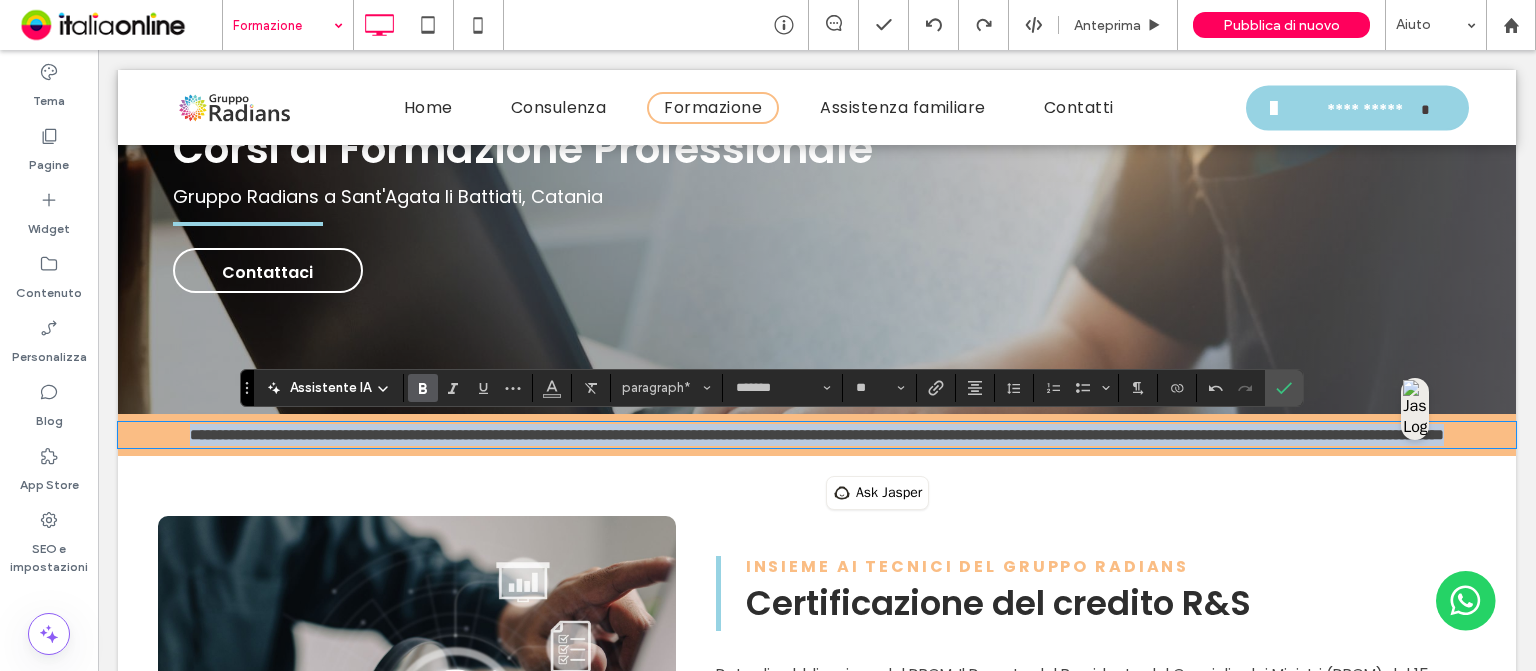 type on "**" 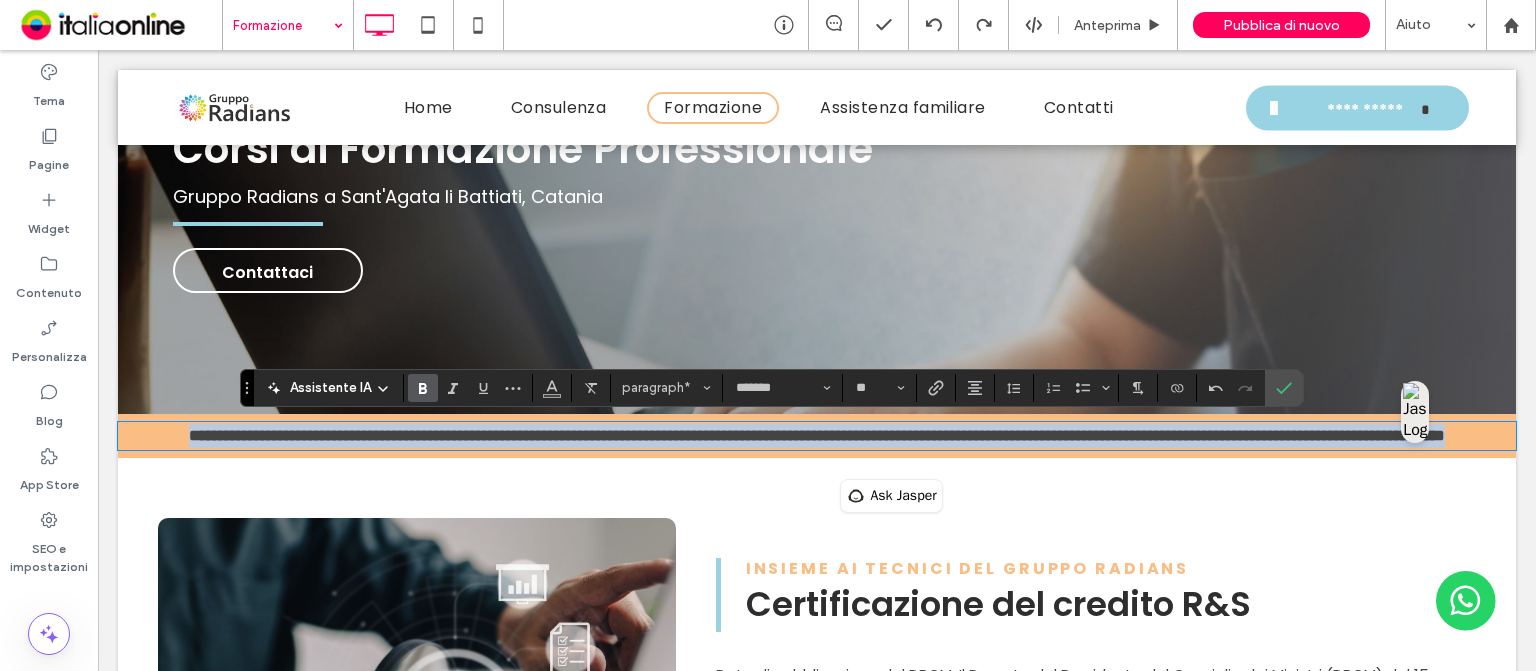 click on "**********" at bounding box center (817, 436) 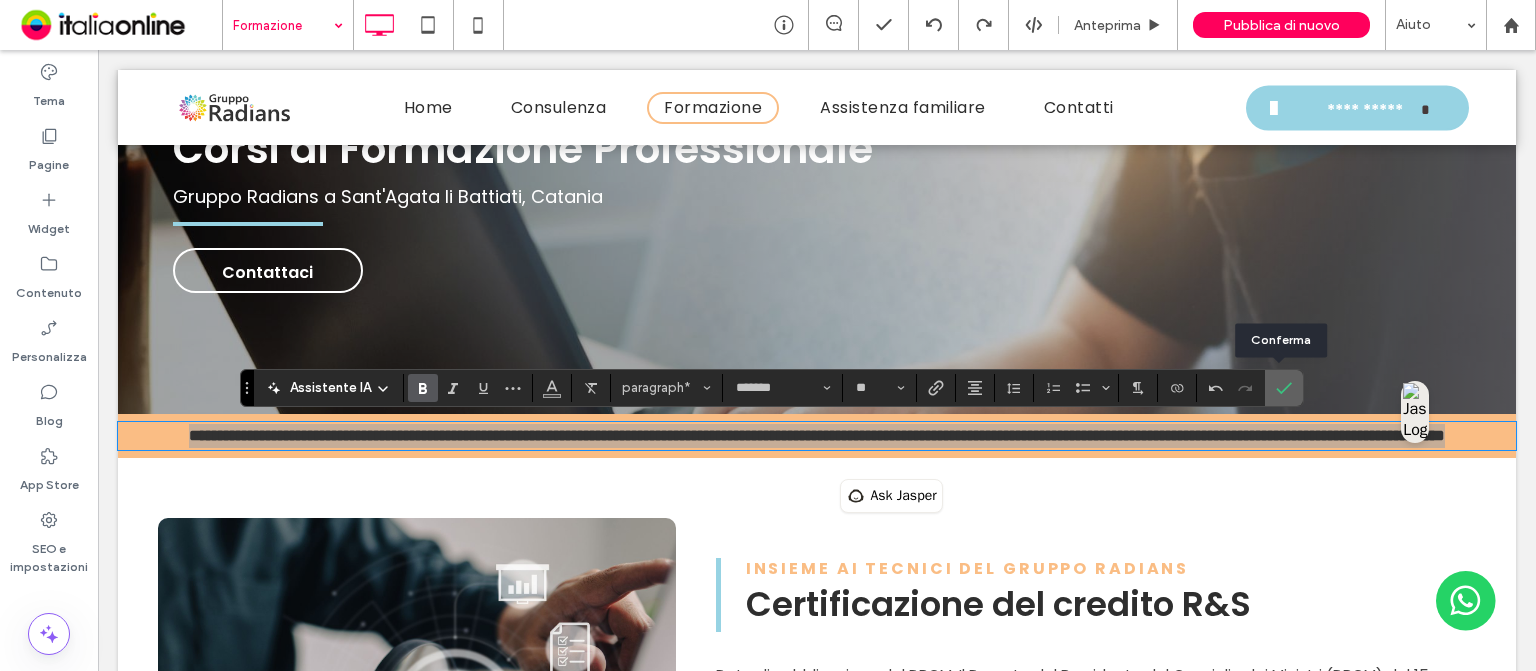 click 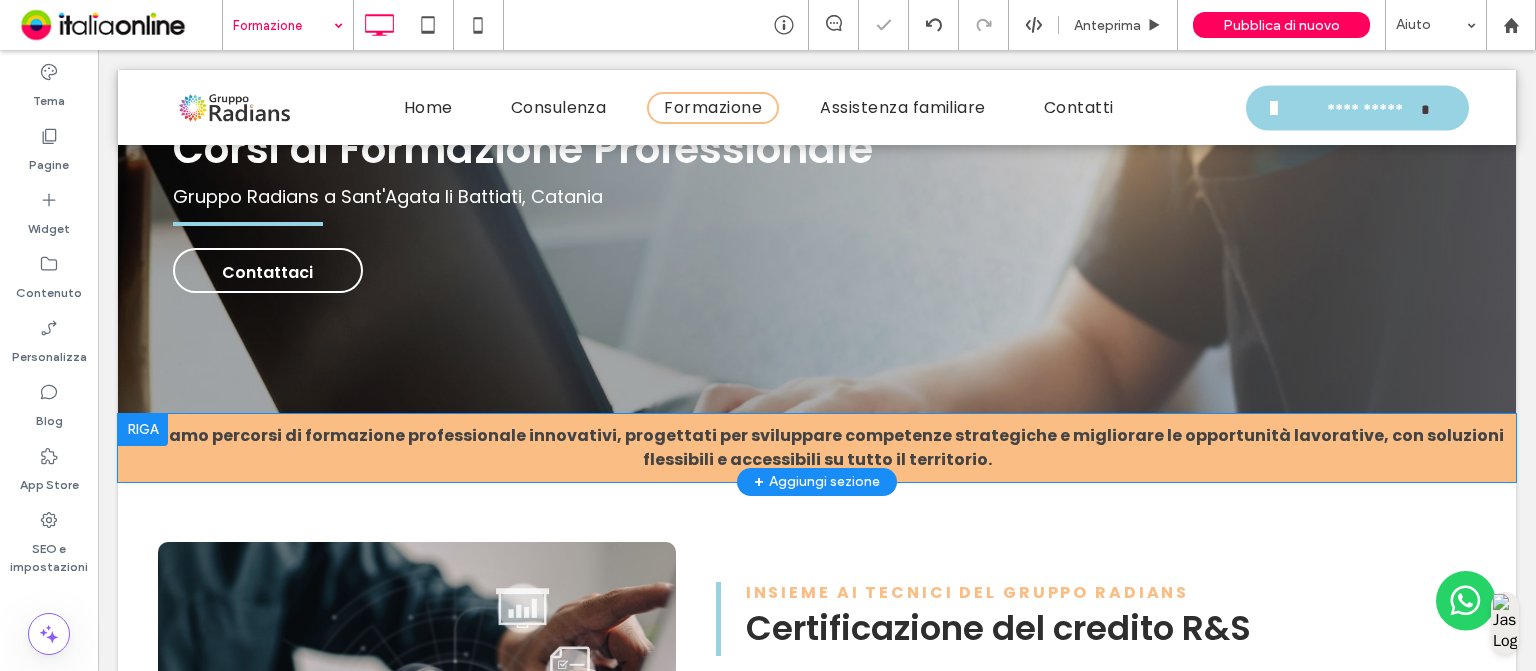 click on "Offriamo percorsi di formazione professionale innovativi, progettati per sviluppare competenze strategiche e migliorare le opportunità lavorative, con soluzioni flessibili e accessibili su tutto il territorio.
Click To Paste" at bounding box center [817, 448] 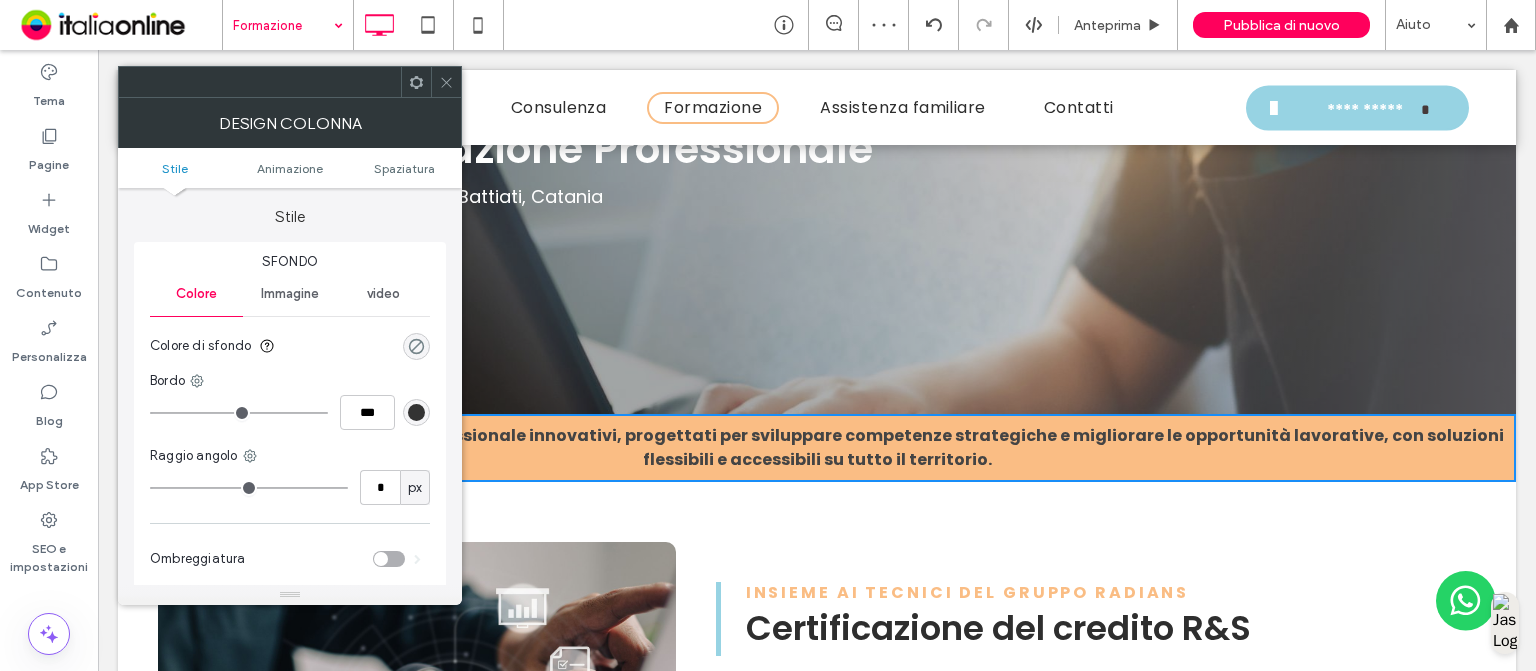 click at bounding box center [416, 346] 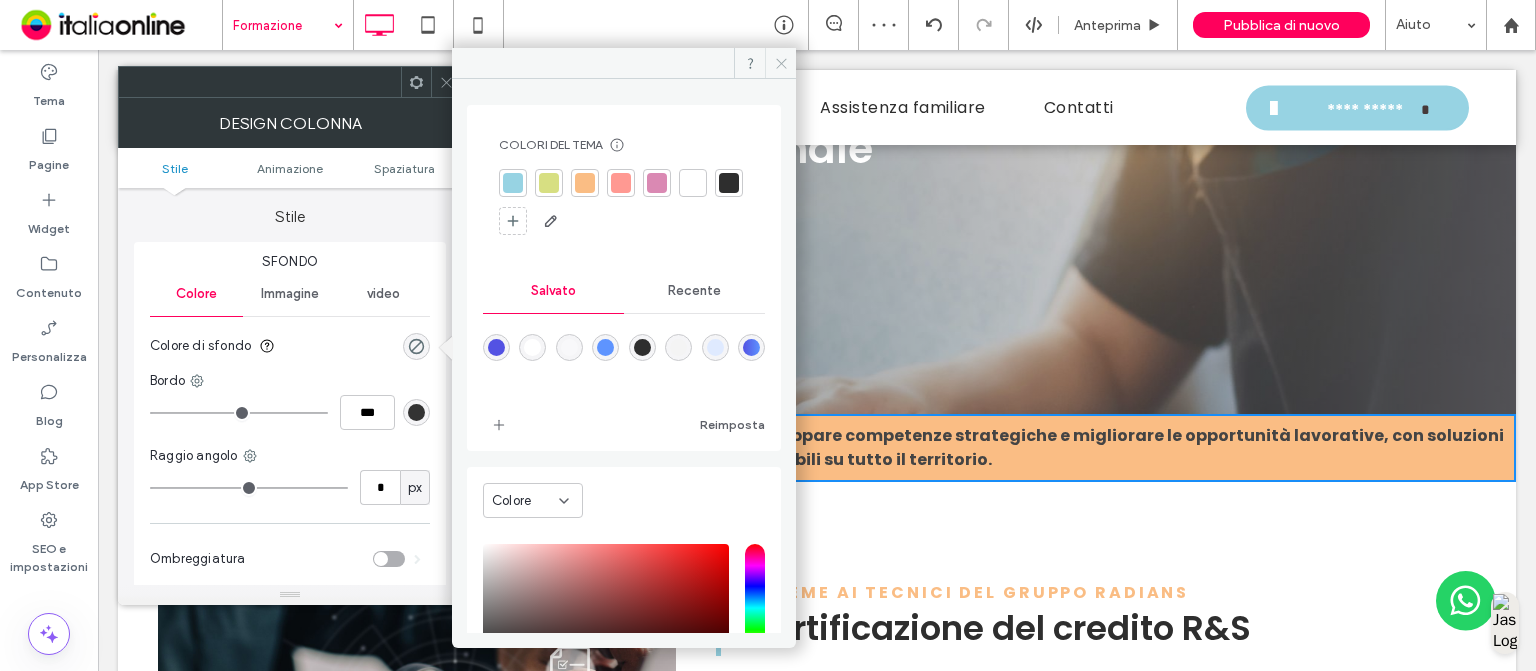 click at bounding box center (780, 63) 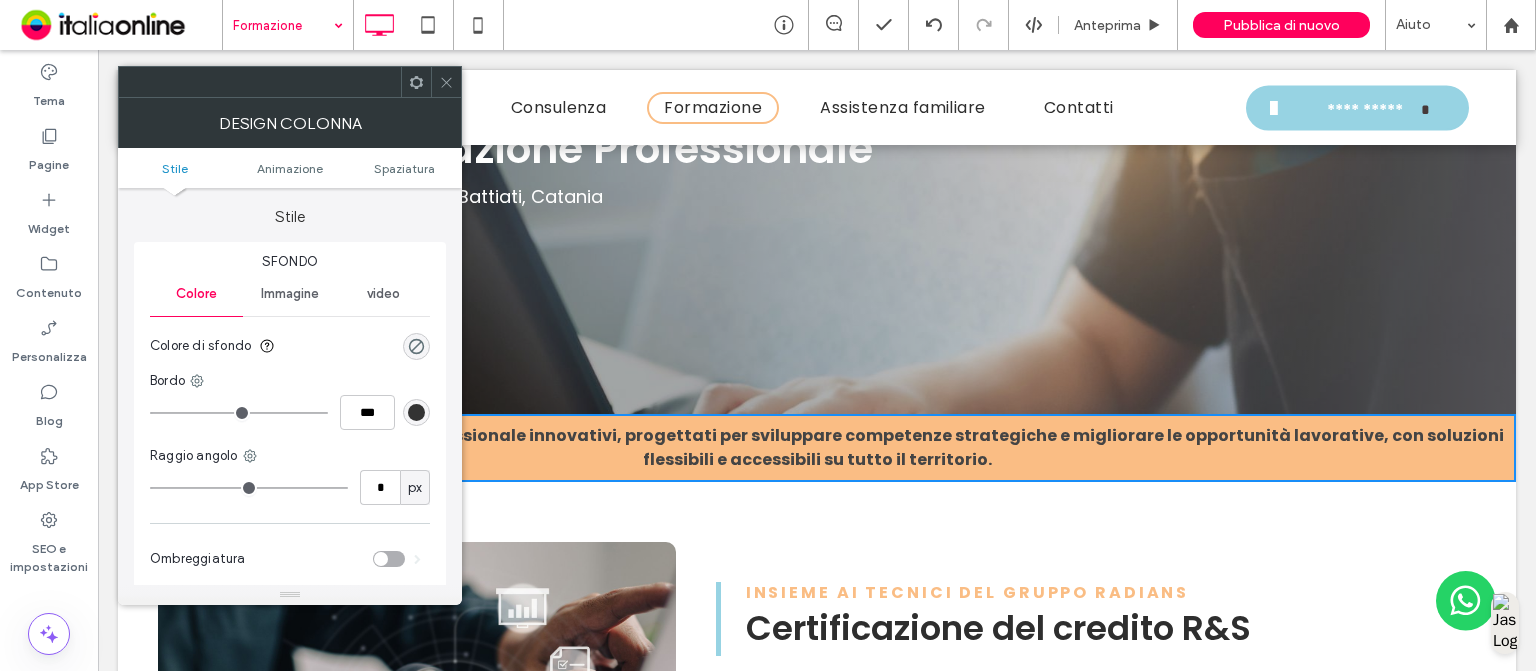 click 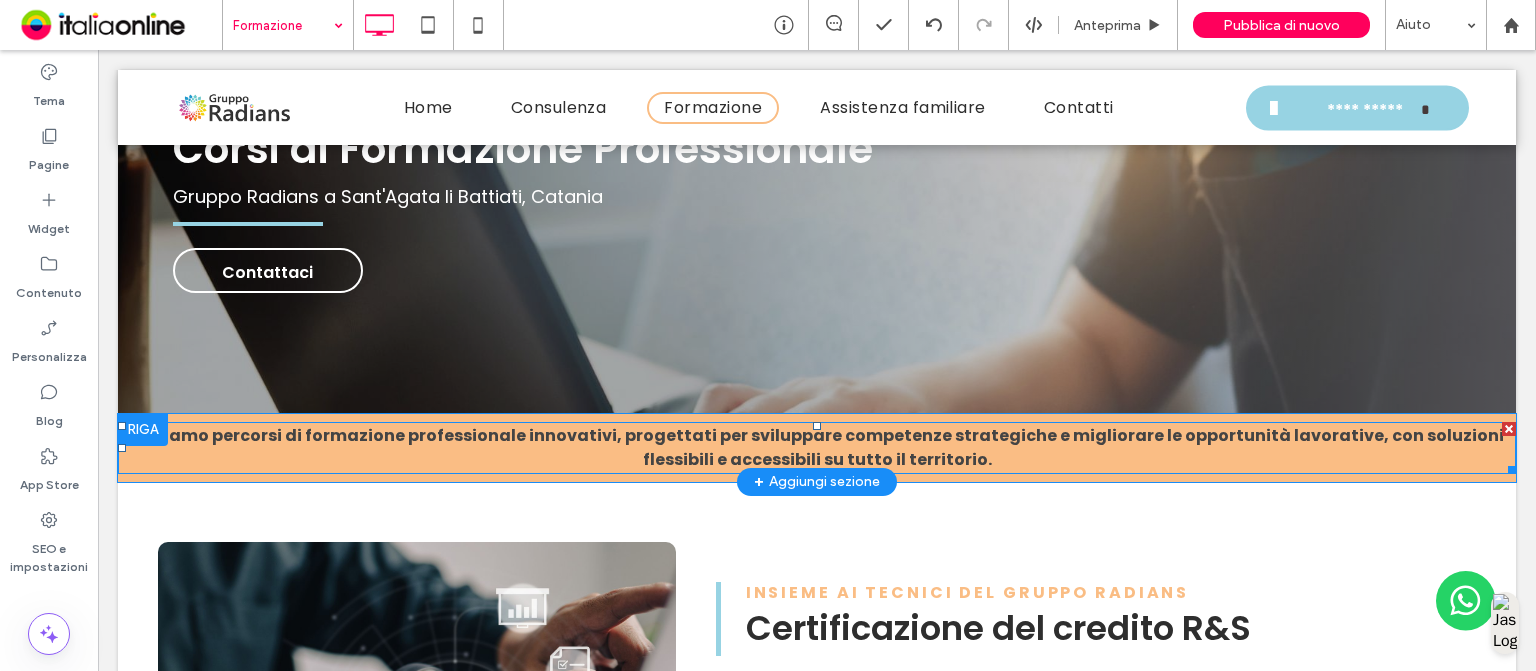 click on "Offriamo percorsi di formazione professionale innovativi, progettati per sviluppare competenze strategiche e migliorare le opportunità lavorative, con soluzioni flessibili e accessibili su tutto il territorio." at bounding box center [817, 447] 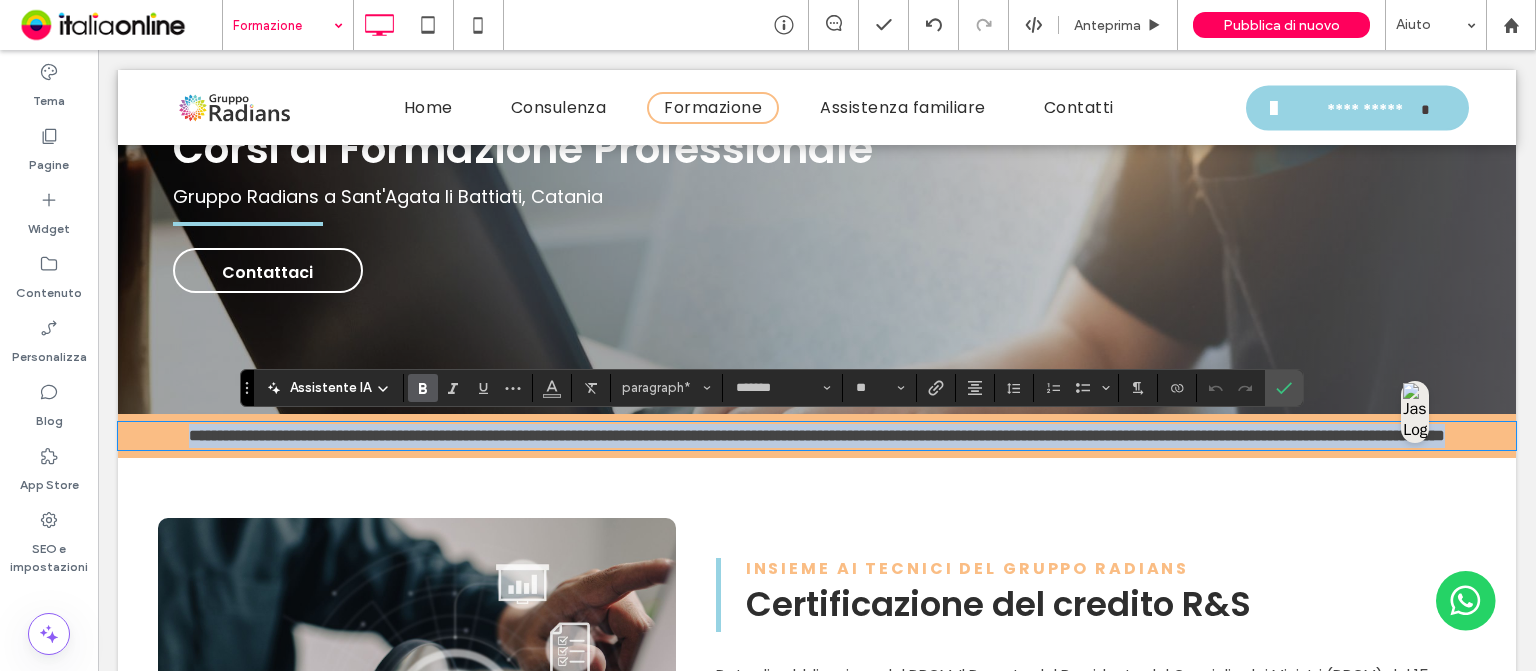 click on "**********" at bounding box center (817, 435) 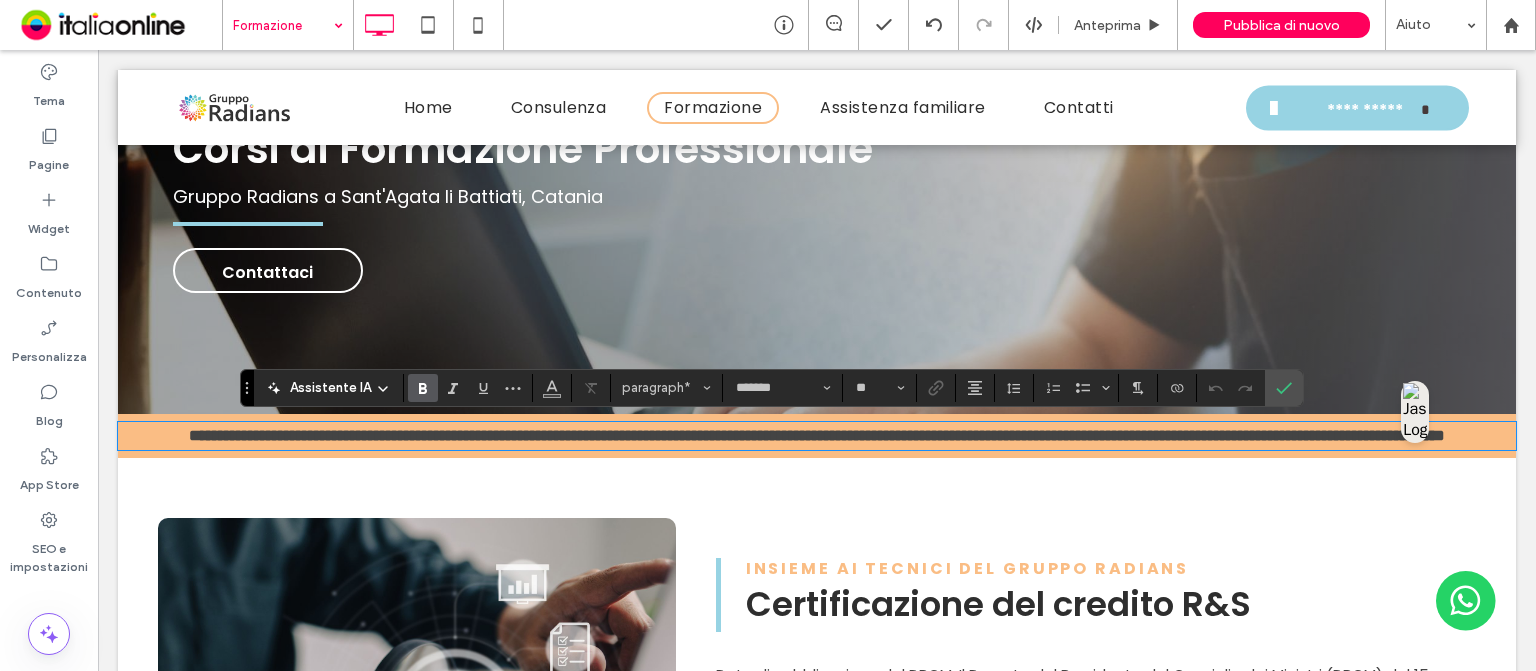 click on "**********" at bounding box center (817, 435) 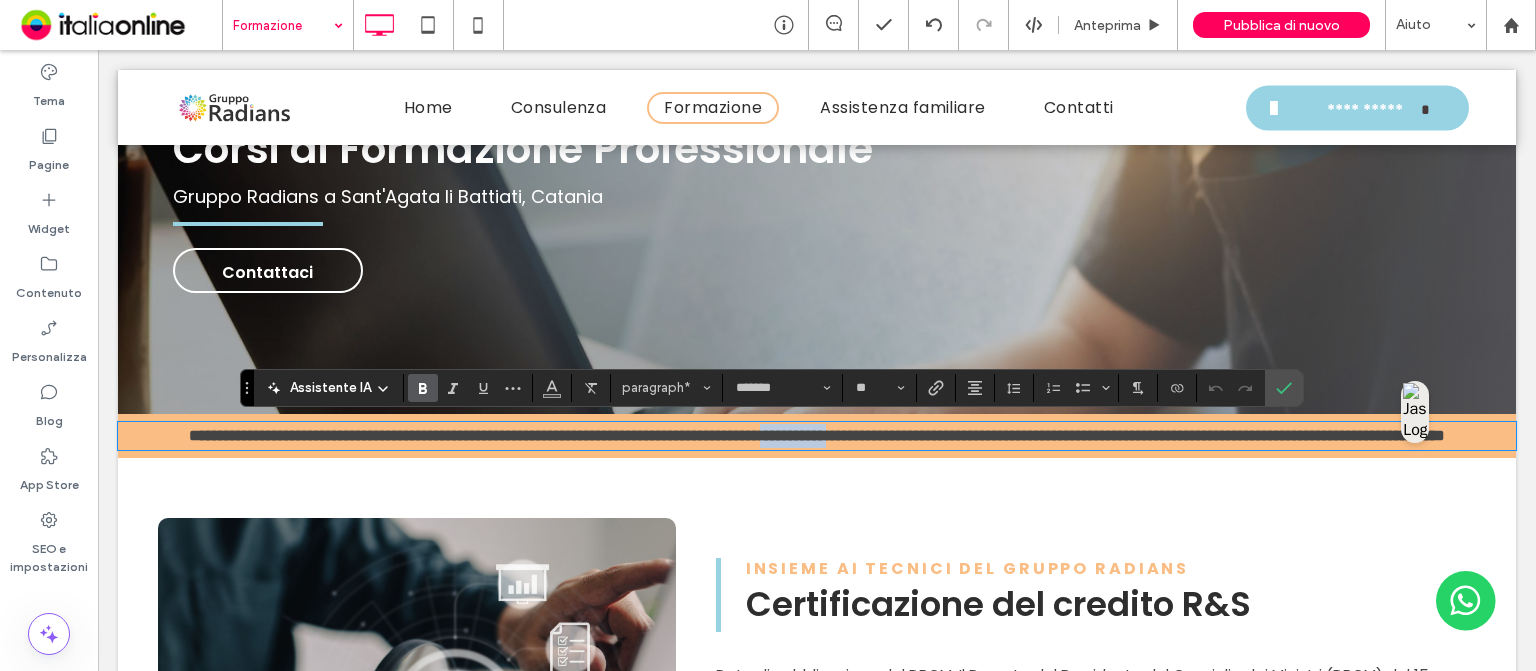 click on "**********" at bounding box center [817, 435] 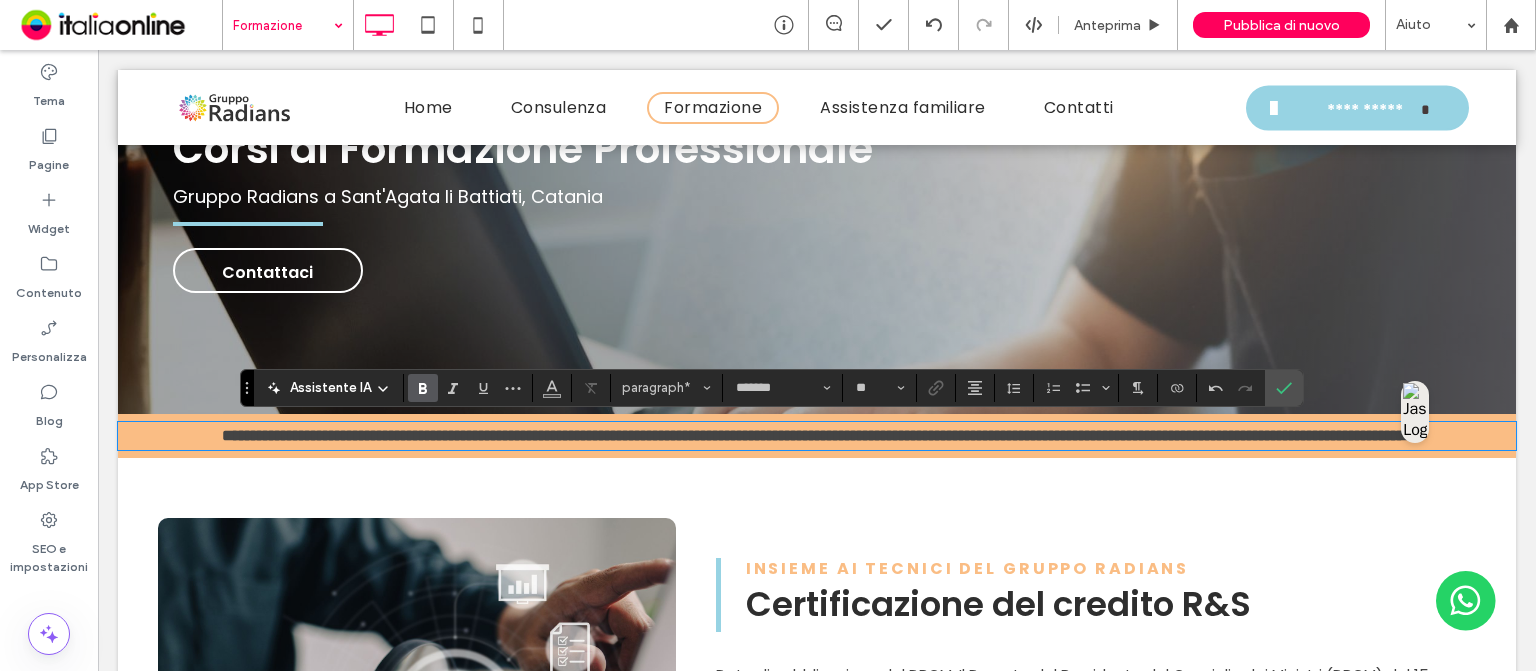 type 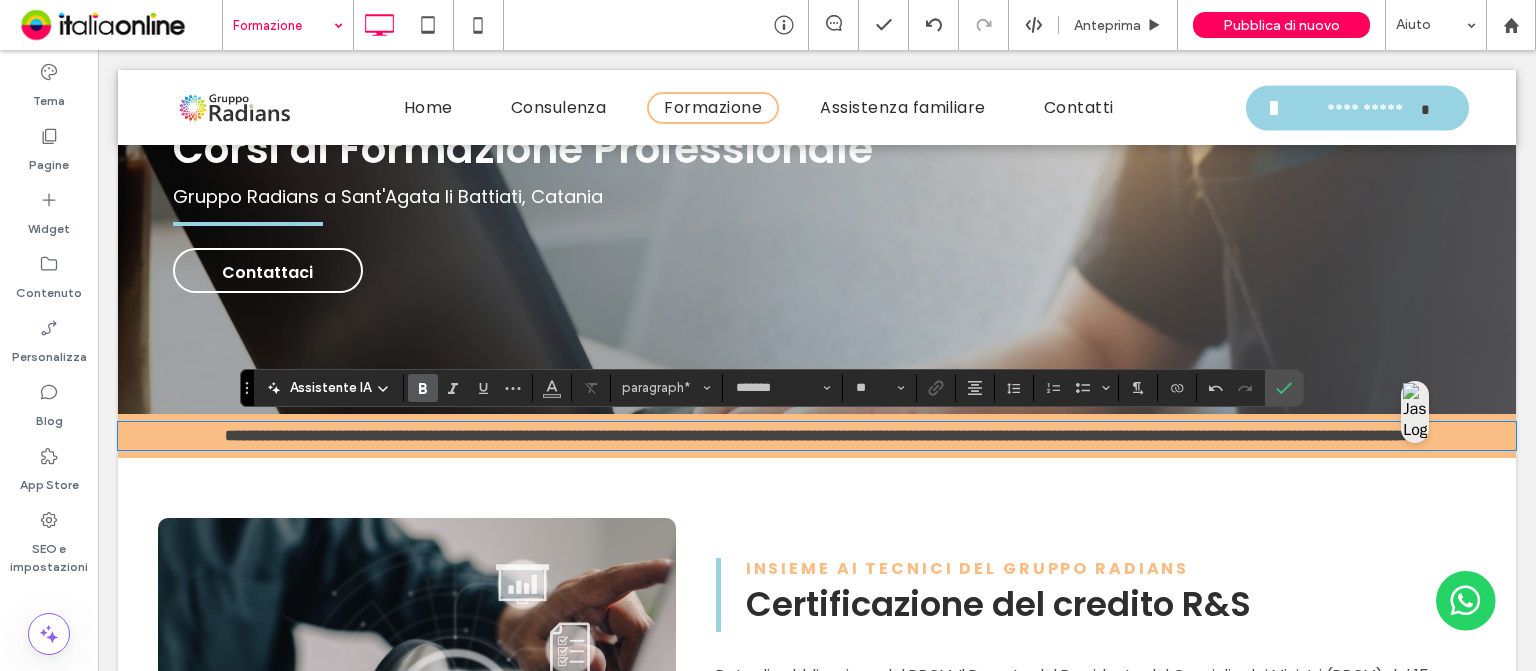 click on "**********" at bounding box center [817, 435] 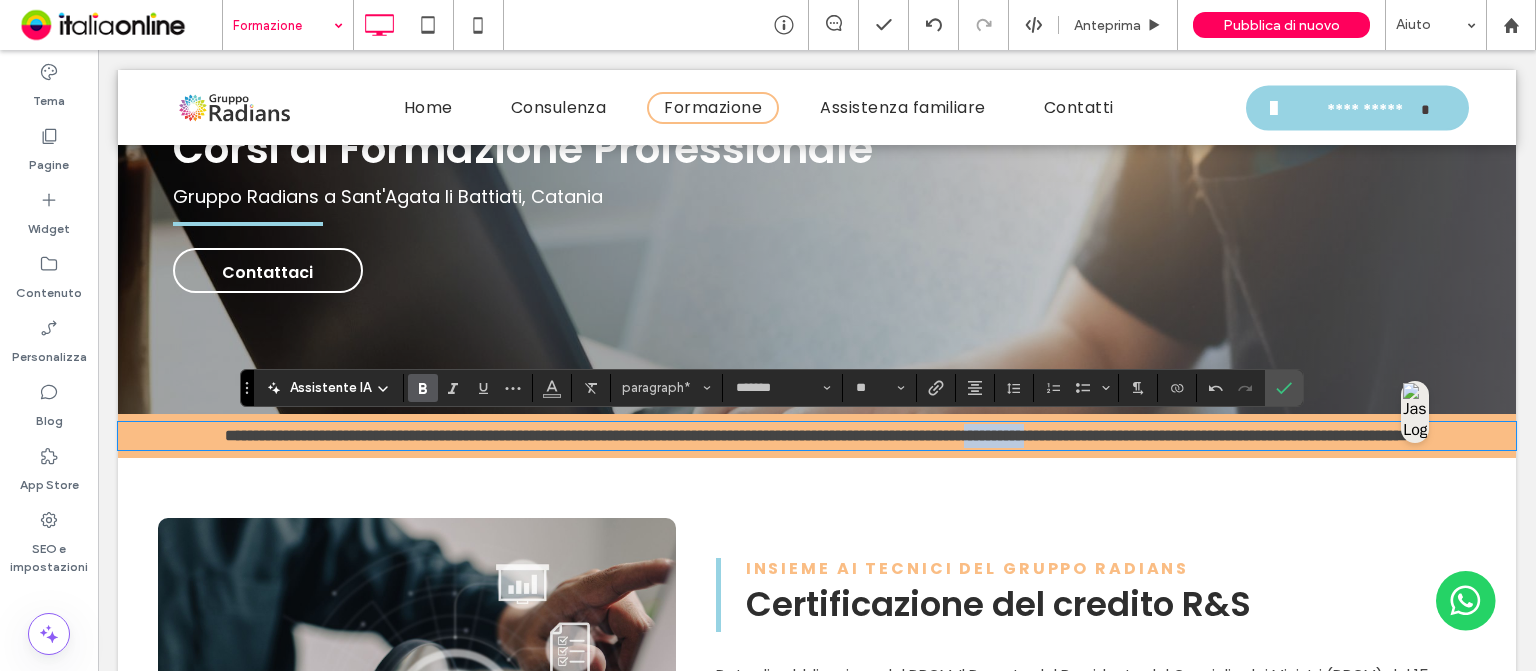 click on "**********" at bounding box center [817, 435] 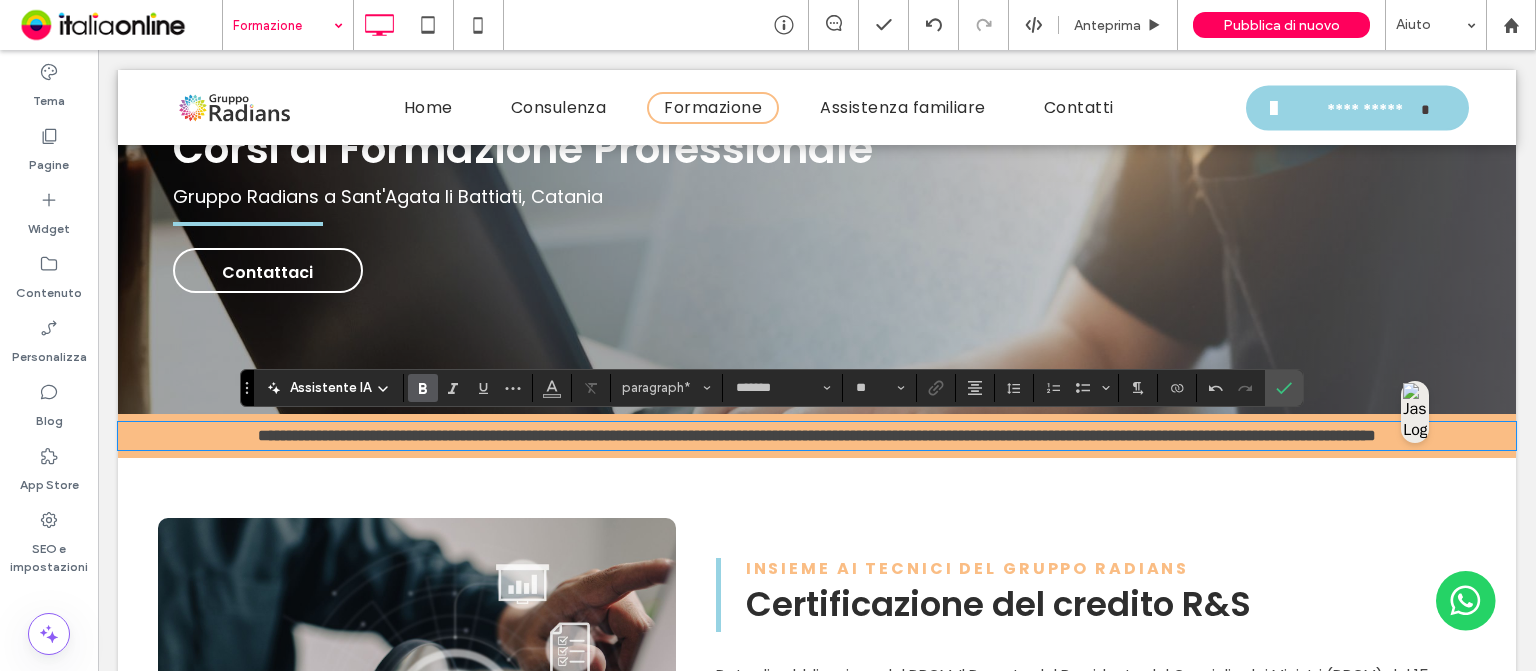 click on "**********" at bounding box center [817, 435] 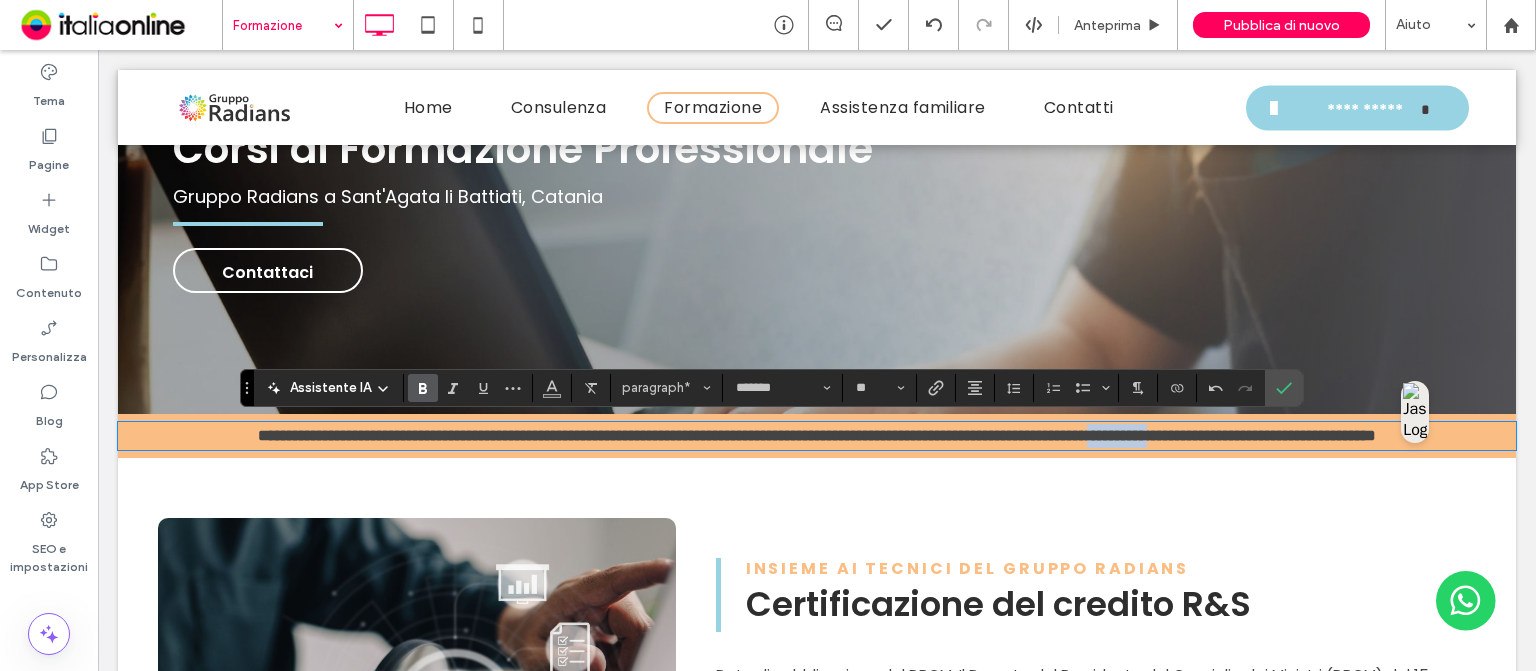 click on "**********" at bounding box center [817, 435] 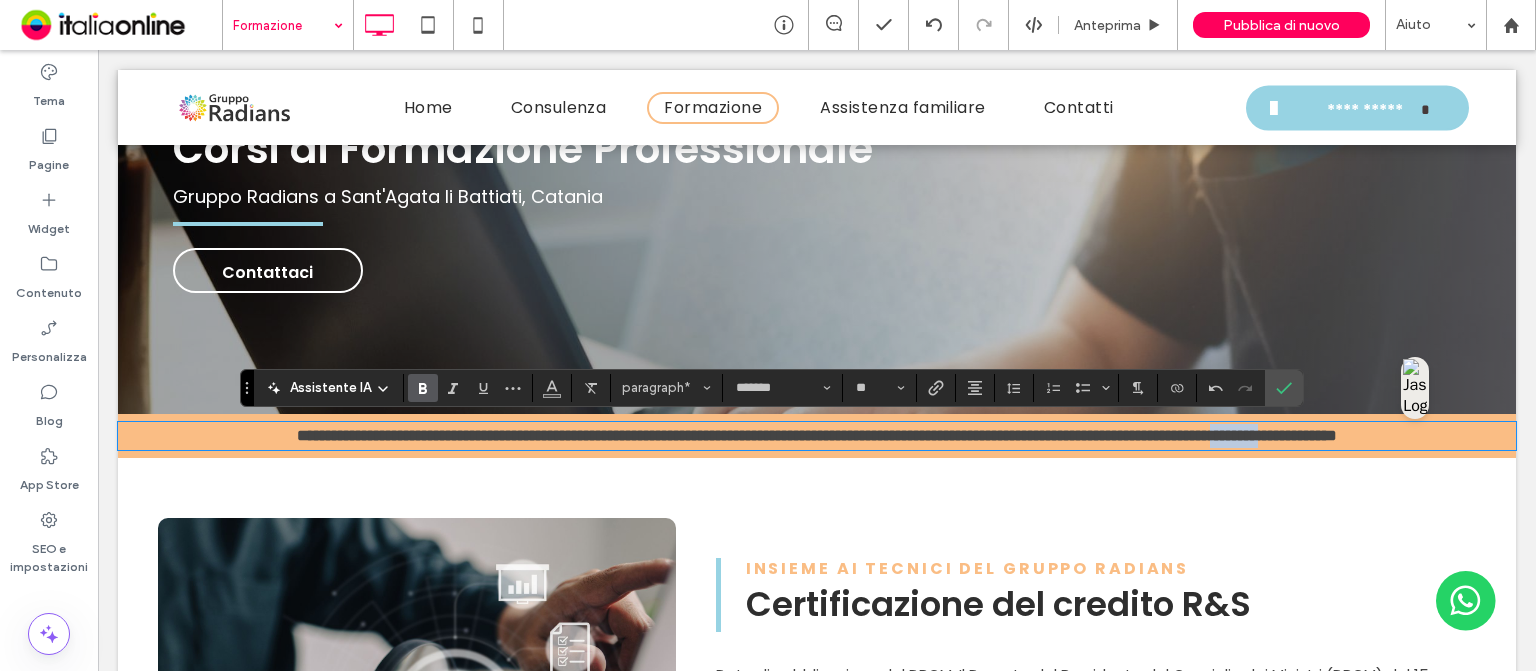 drag, startPoint x: 1411, startPoint y: 436, endPoint x: 1359, endPoint y: 439, distance: 52.086468 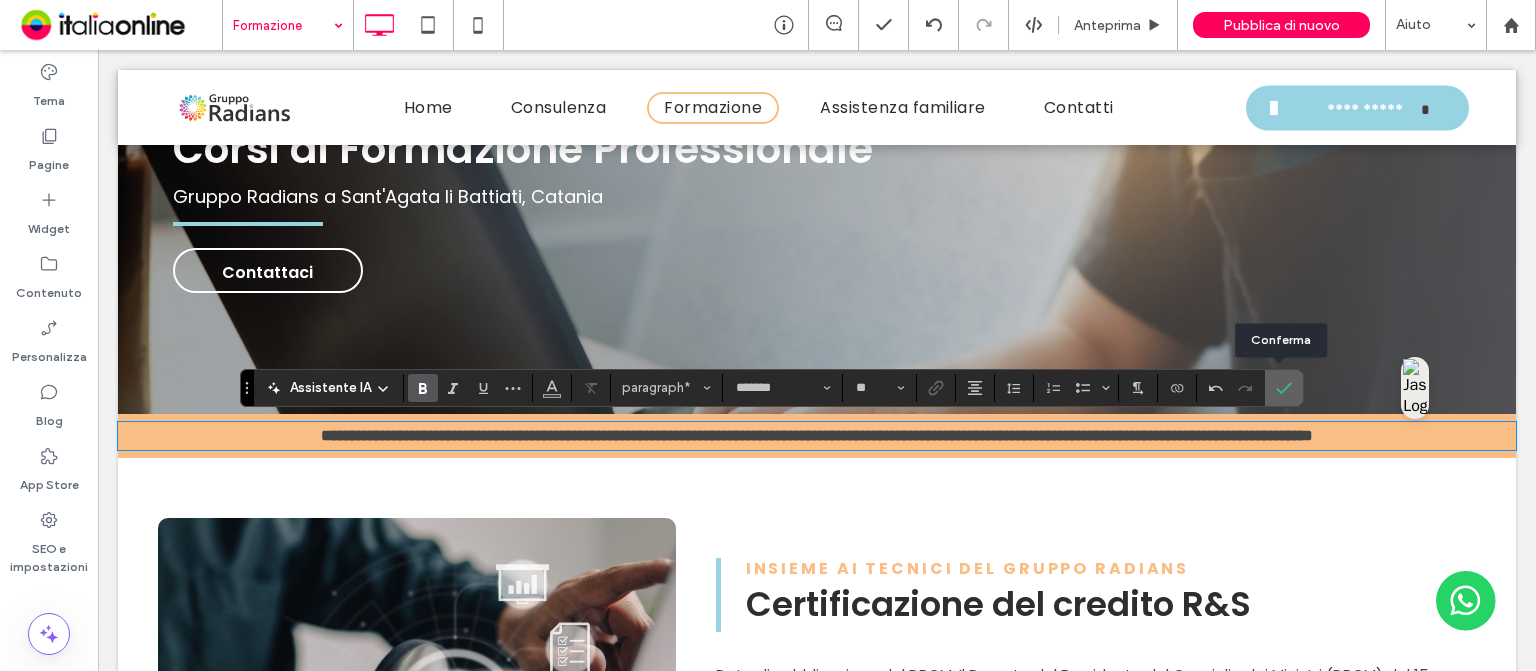 click 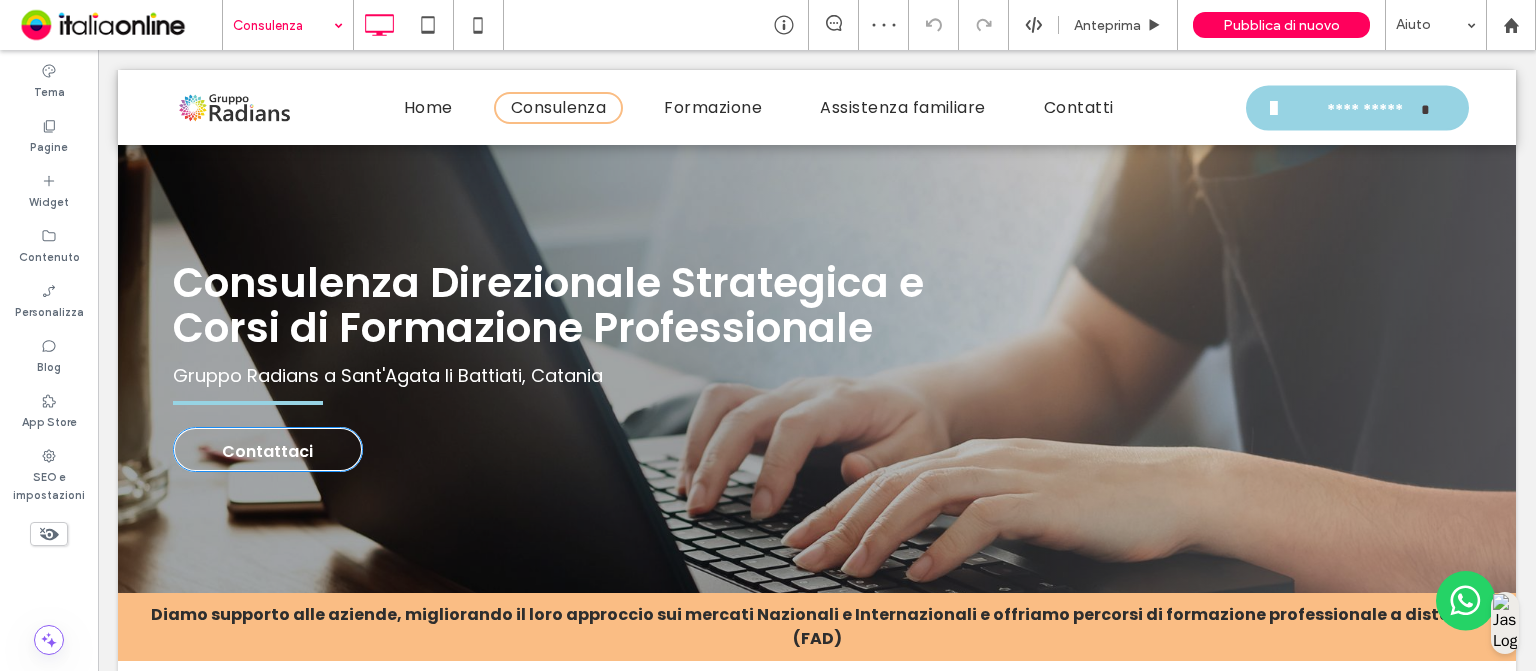 scroll, scrollTop: 248, scrollLeft: 0, axis: vertical 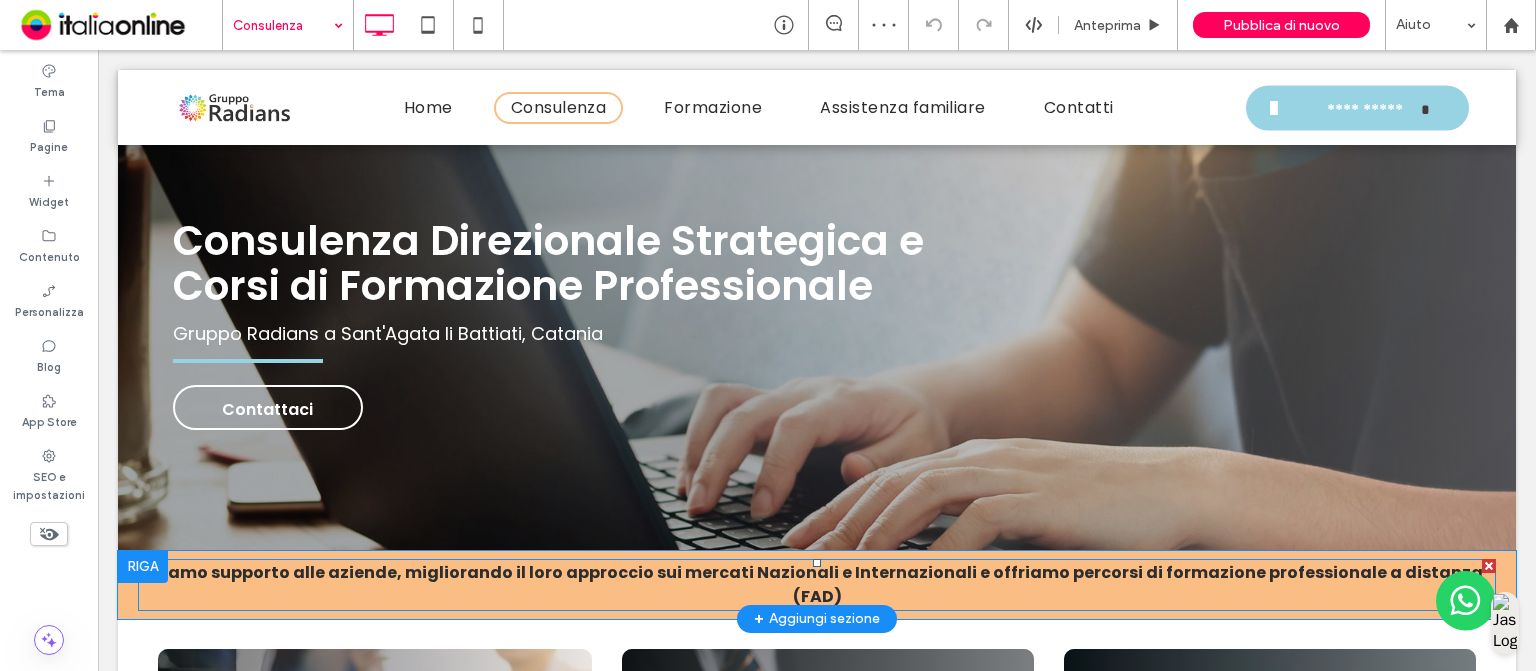 click on "Diamo supporto alle aziende, migliorando il loro approccio sui mercati Nazionali e Internazionali e offriamo percorsi di formazione professionale a distanza (FAD)" at bounding box center [817, 584] 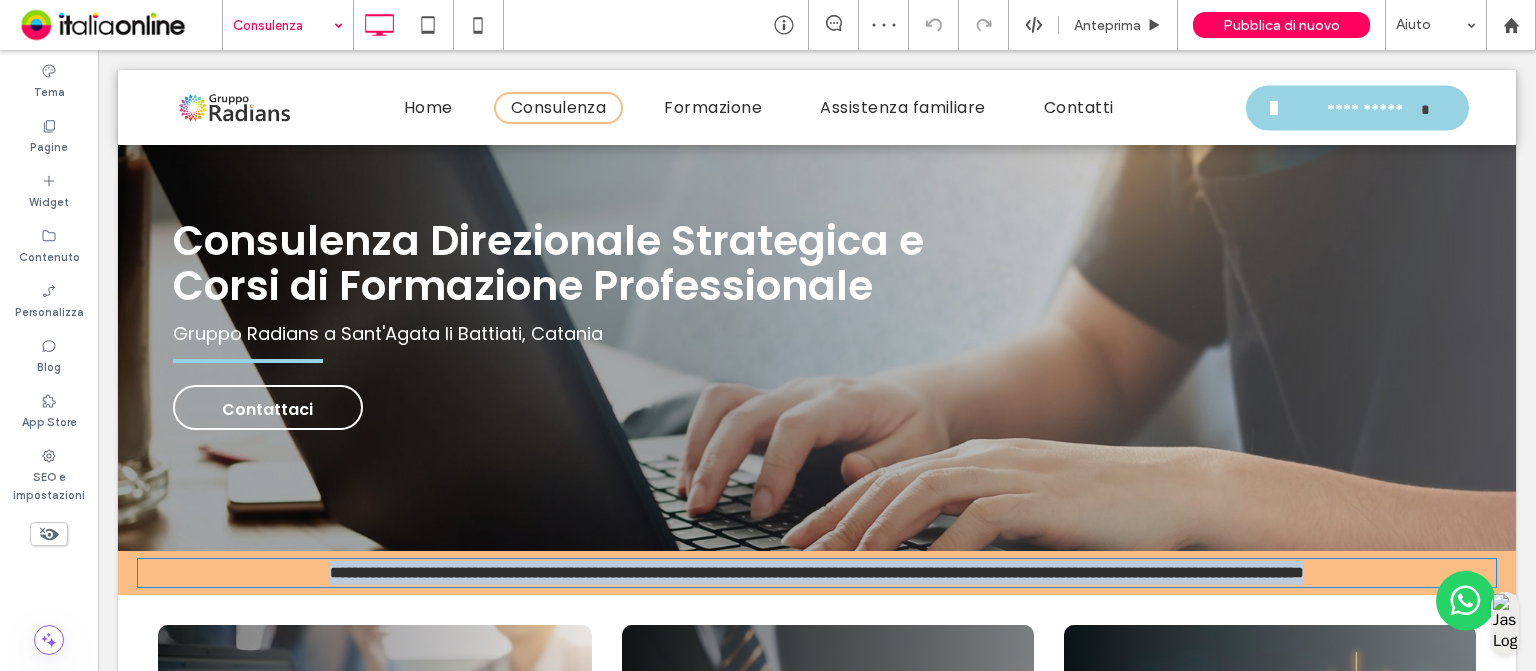 type on "*******" 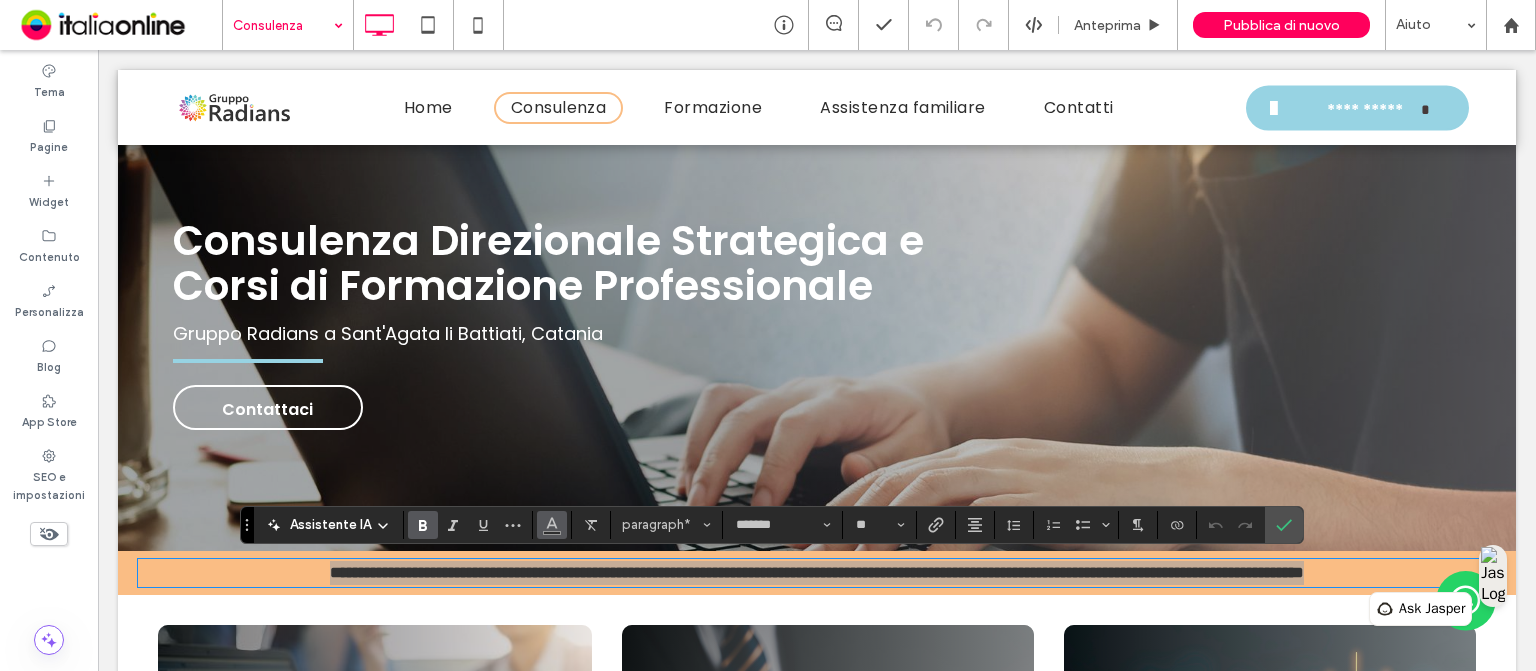 click 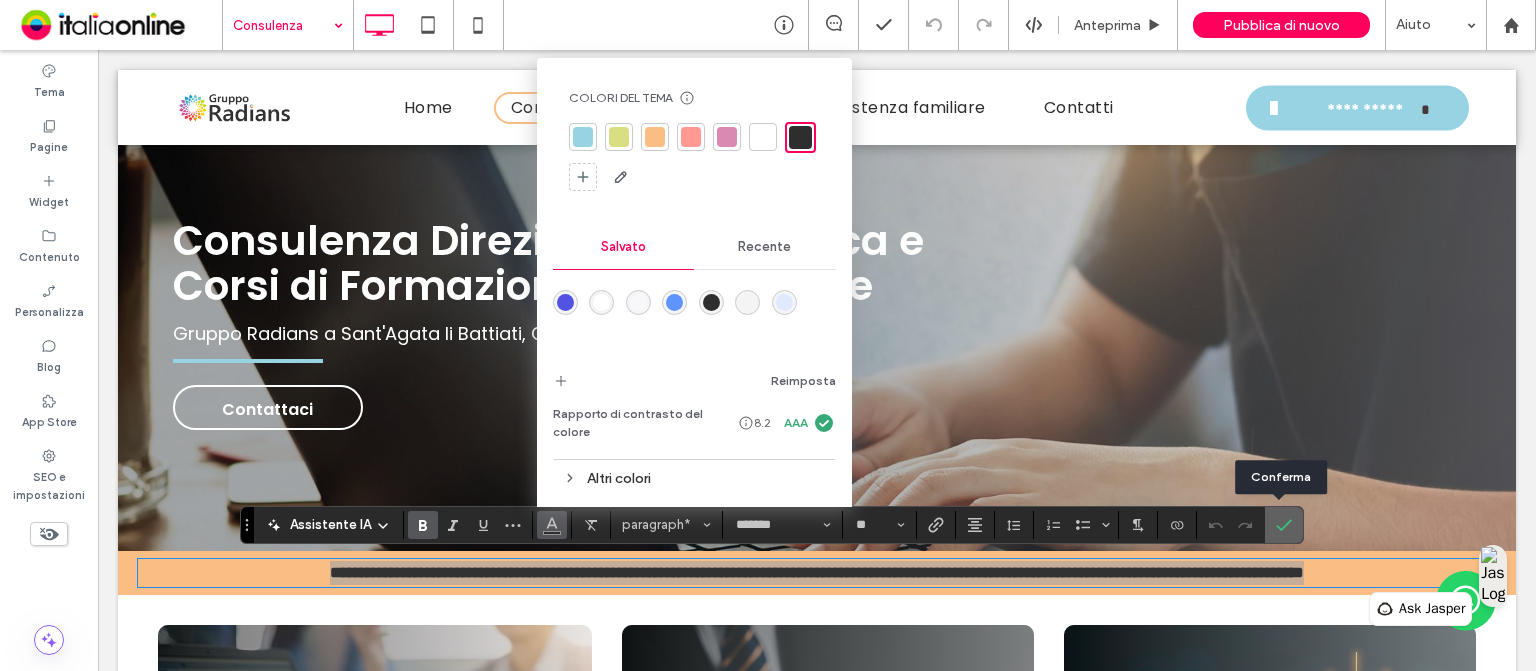 click at bounding box center [1280, 525] 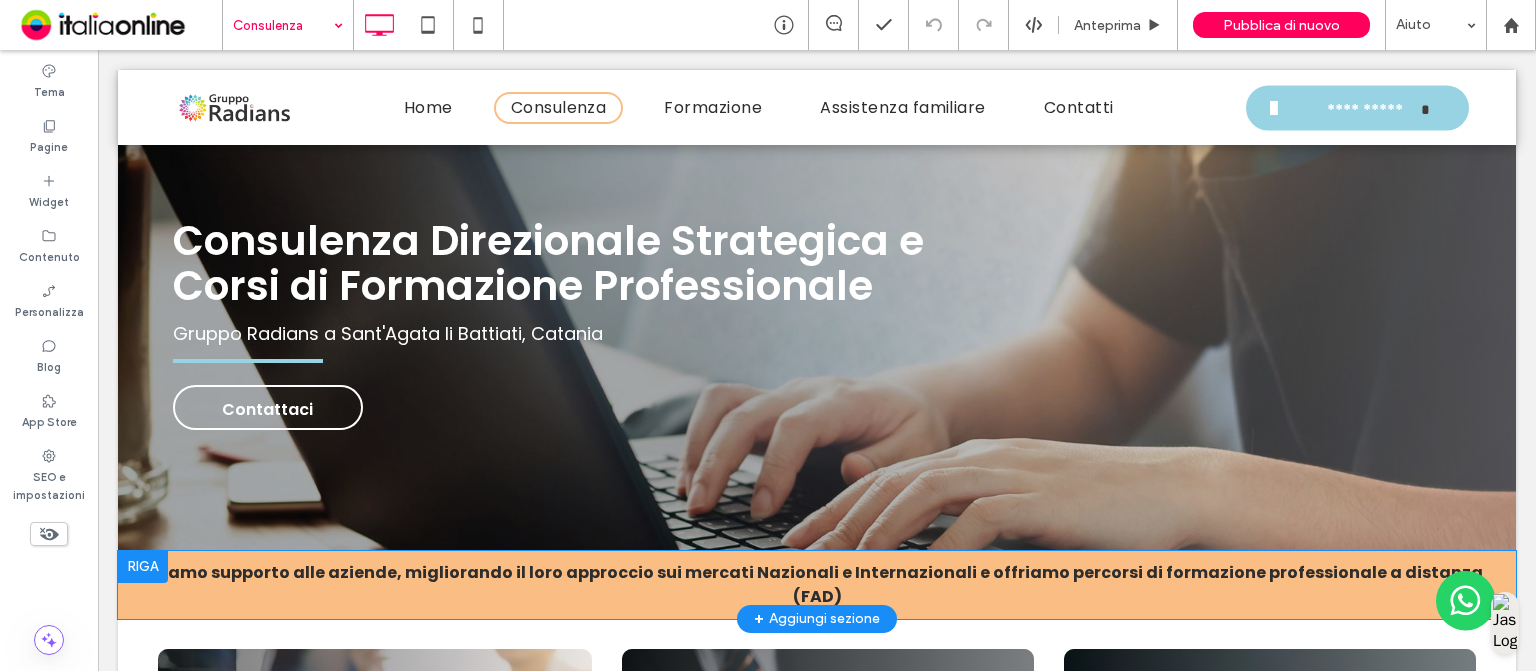 scroll, scrollTop: 0, scrollLeft: 0, axis: both 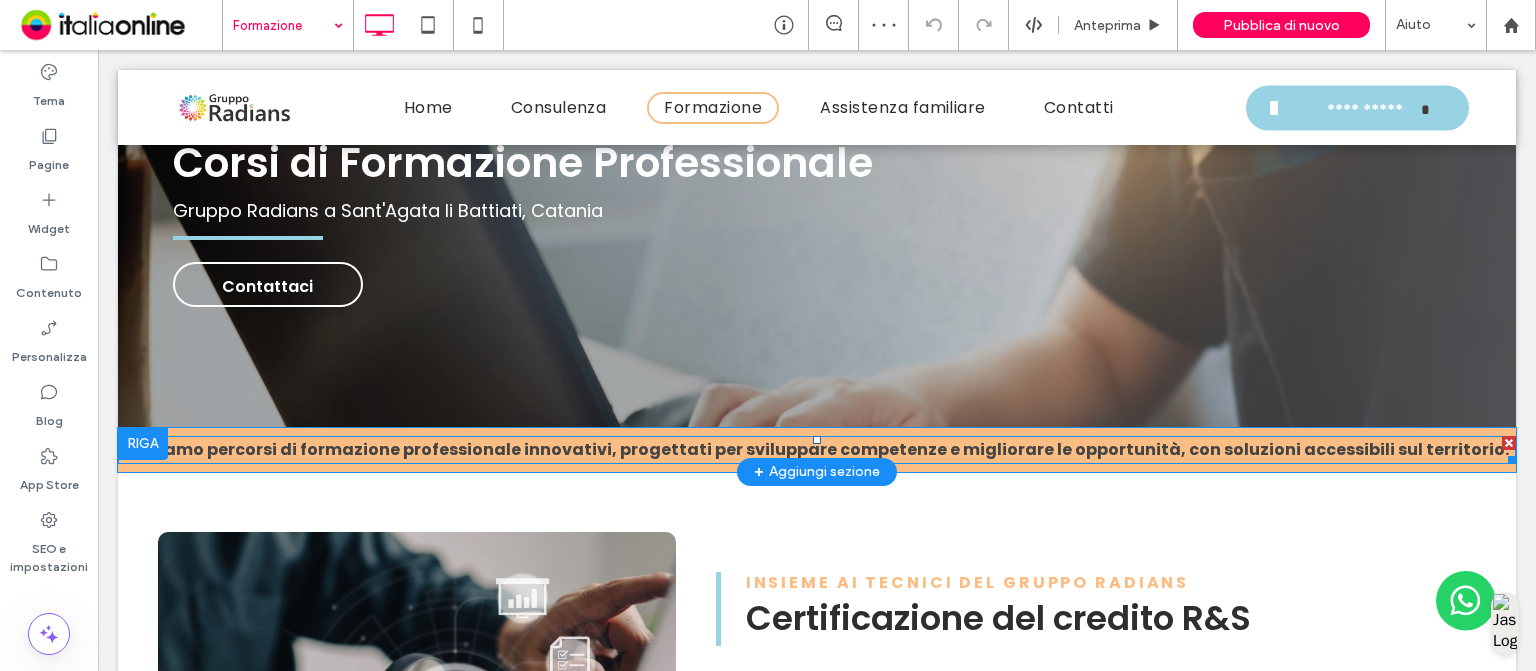 click on "Offriamo percorsi di formazione professionale innovativi, progettati per sviluppare competenze e migliorare le opportunità, con soluzioni accessibili sul territorio." at bounding box center (817, 449) 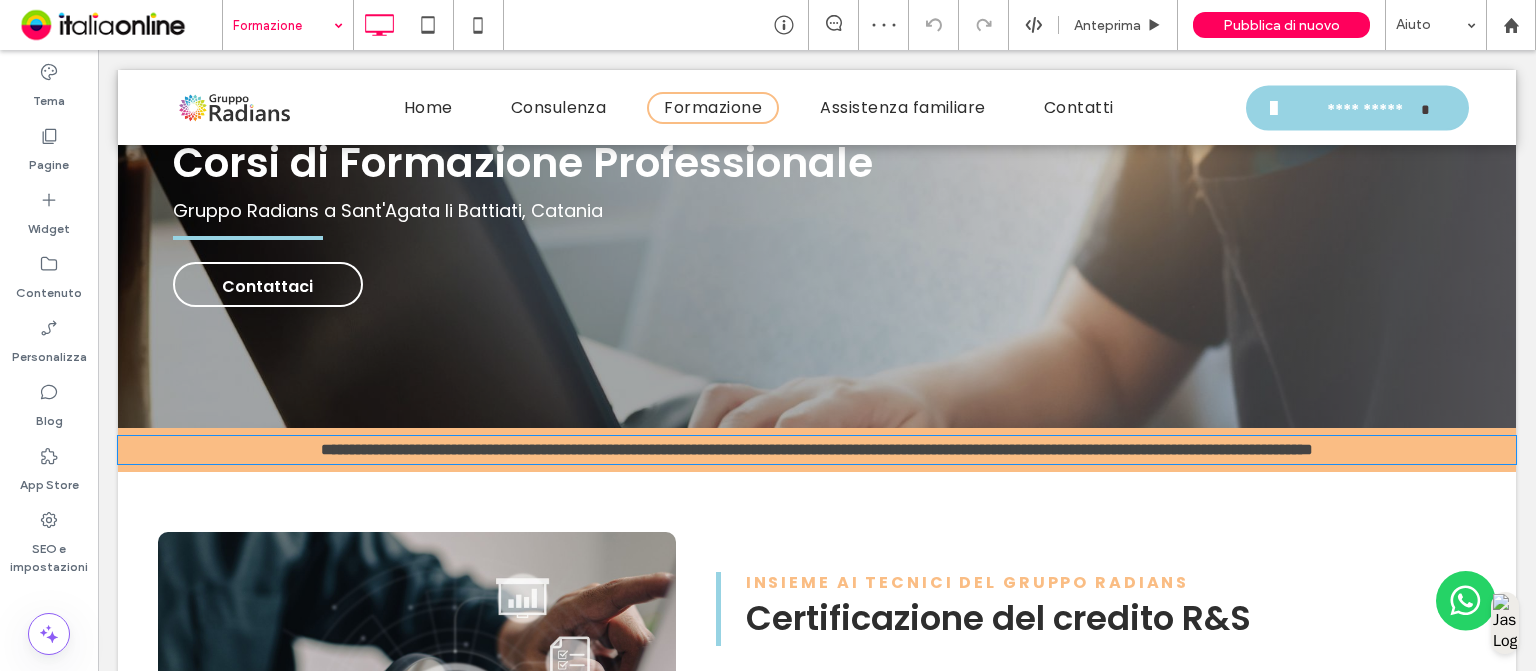 type on "*******" 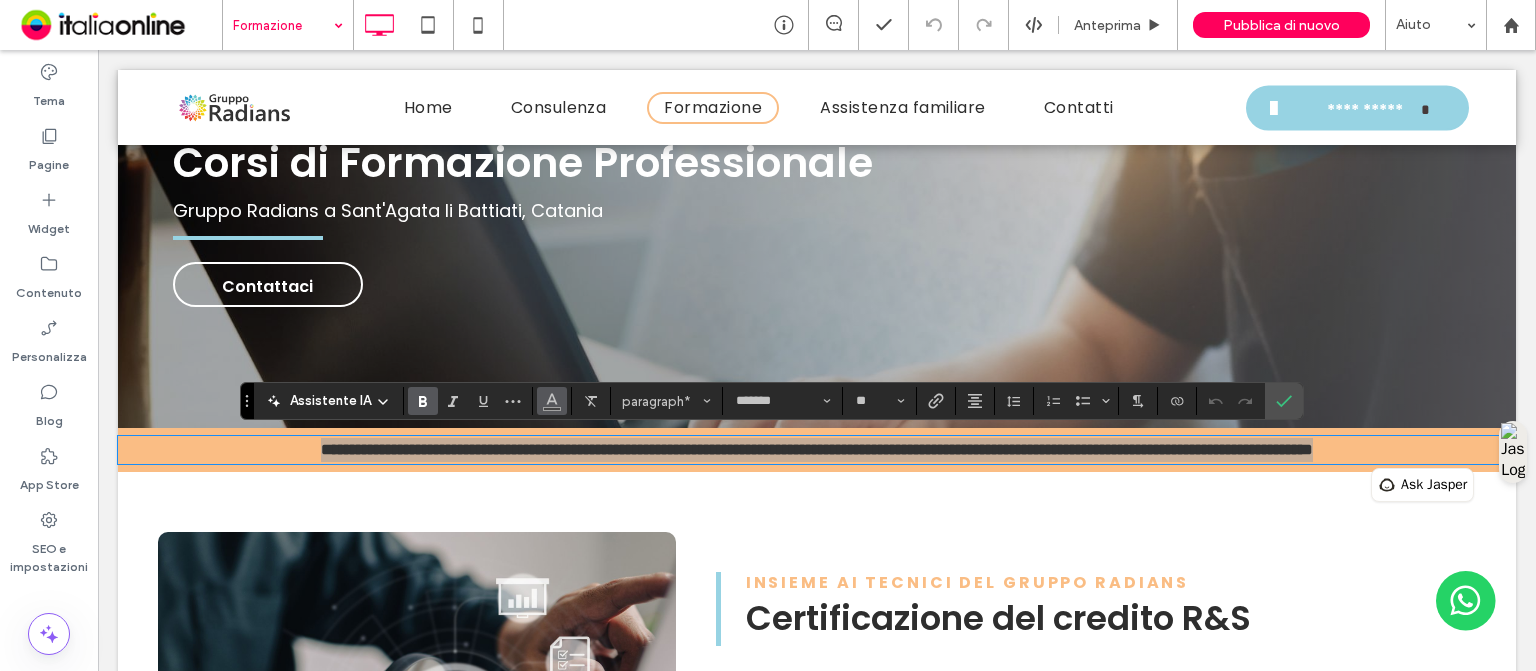 click 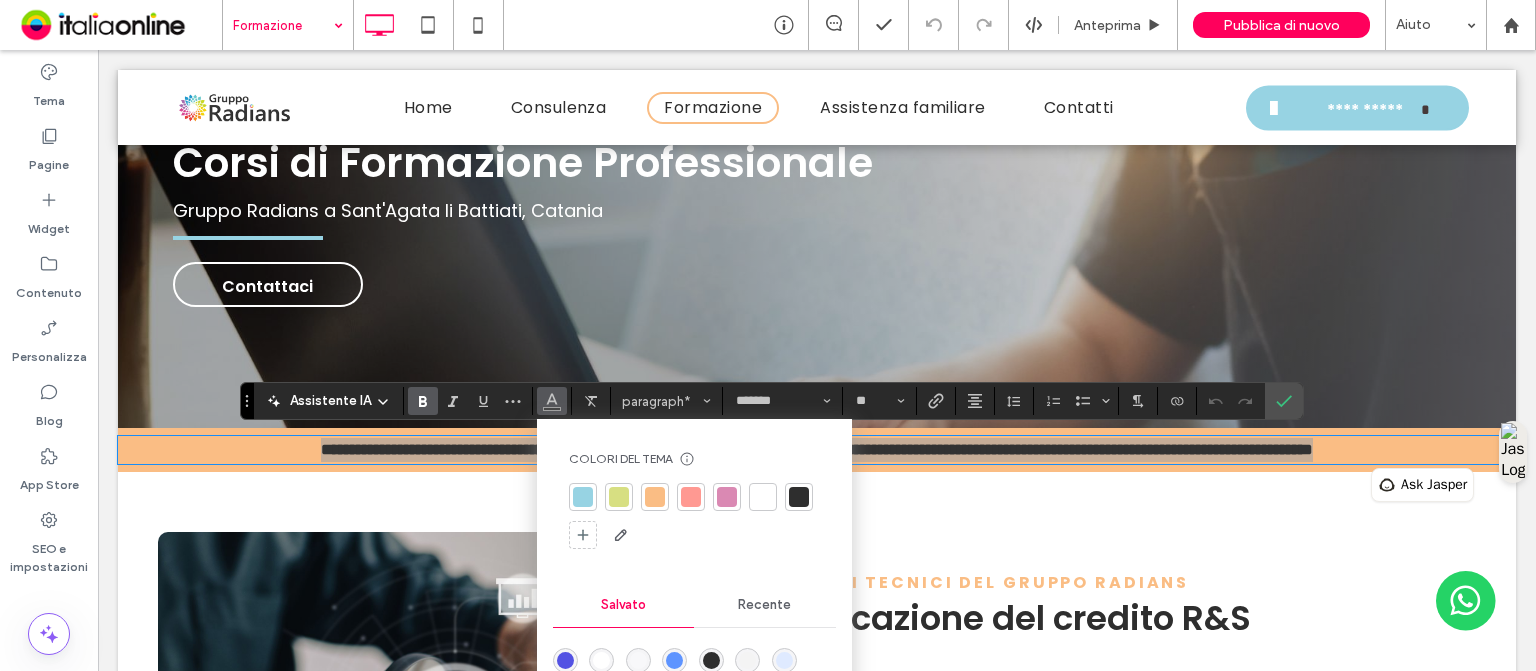 click at bounding box center [799, 497] 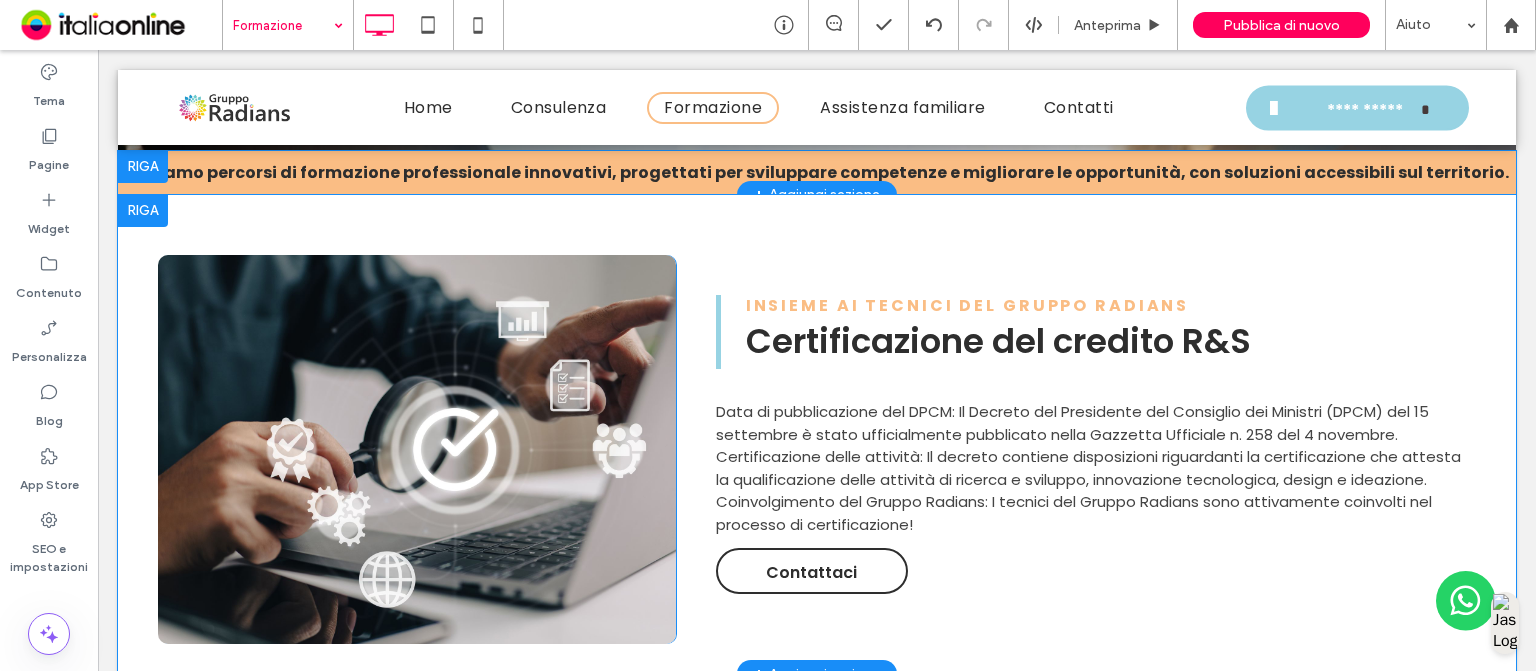scroll, scrollTop: 591, scrollLeft: 0, axis: vertical 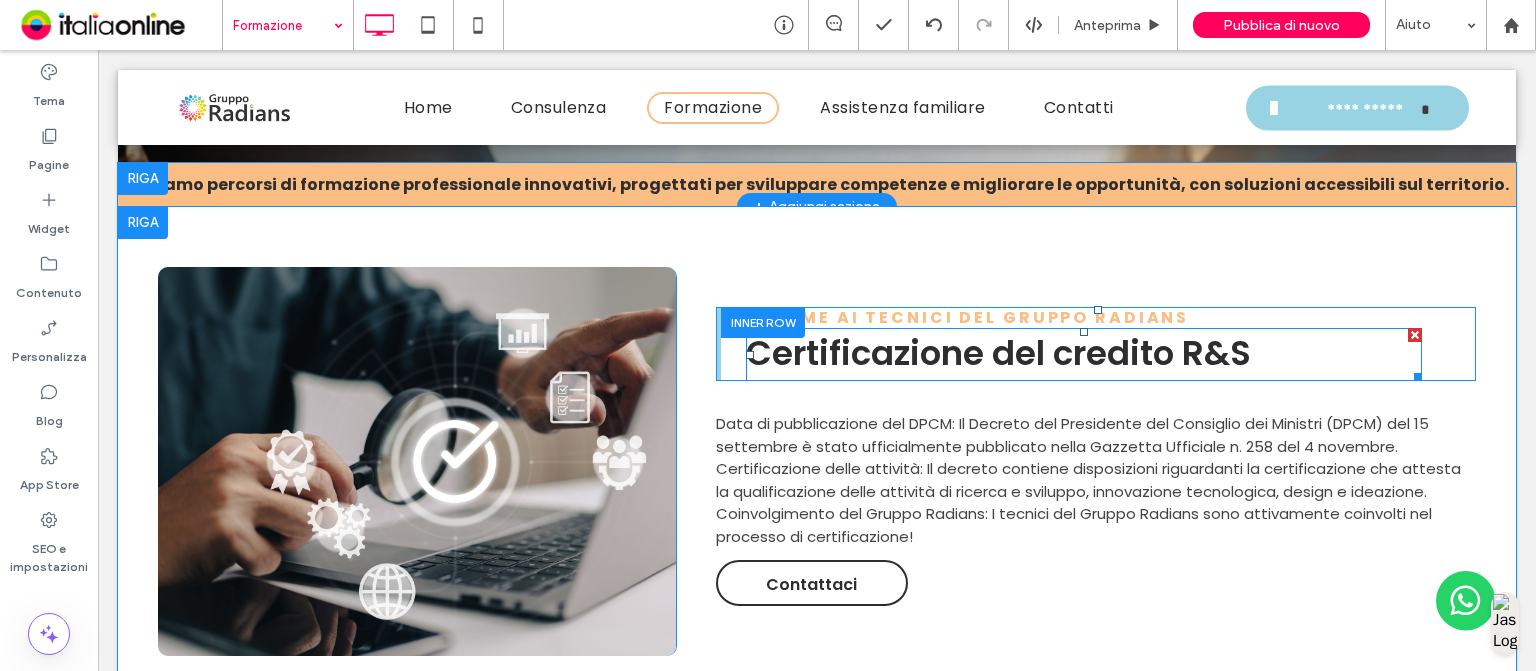 click on "Certificazione del credito R&S" at bounding box center [998, 353] 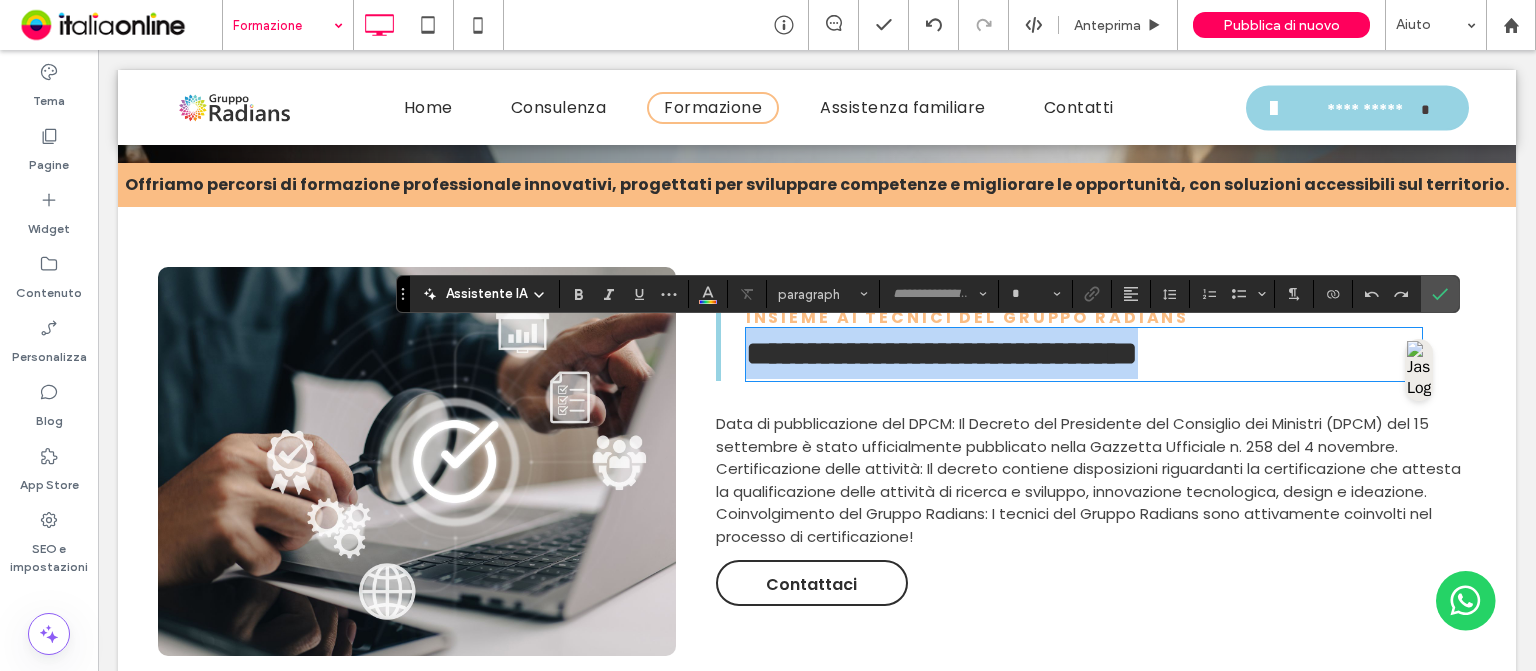 type on "*******" 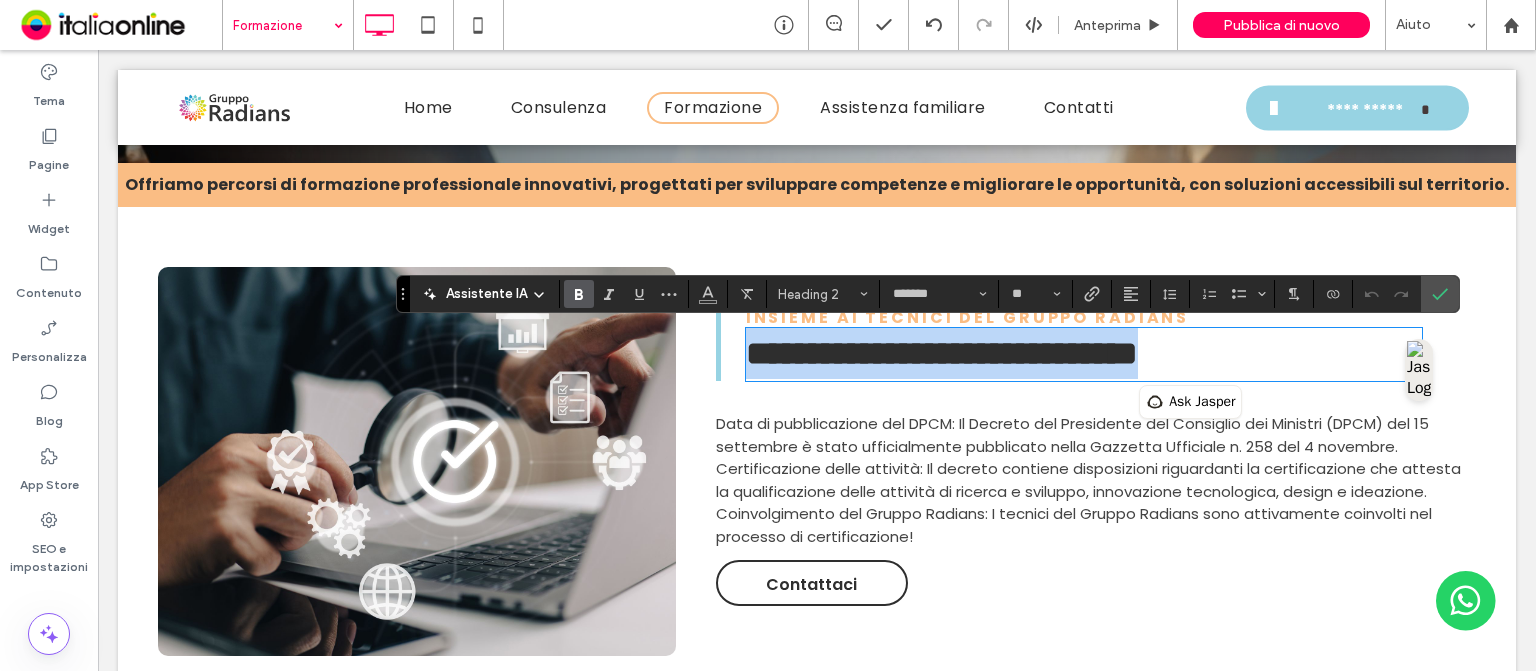 type 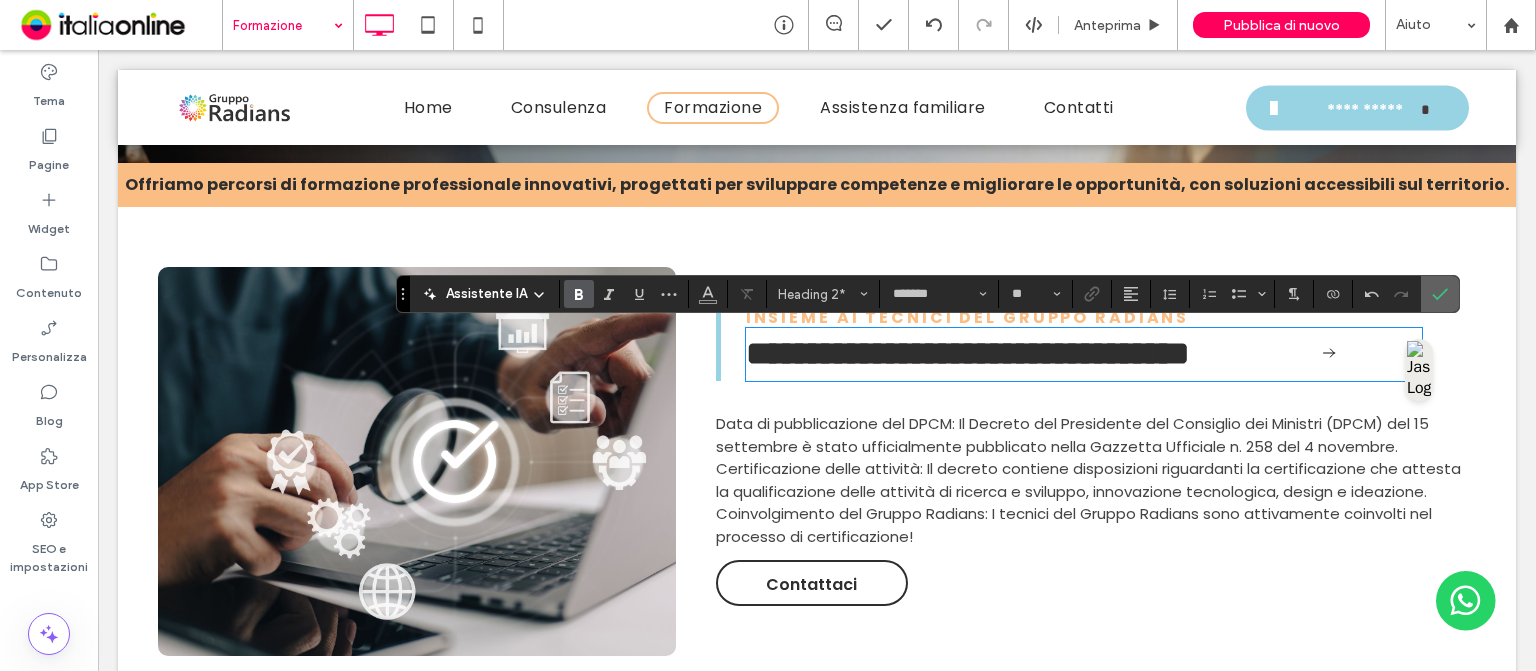 click at bounding box center (1440, 294) 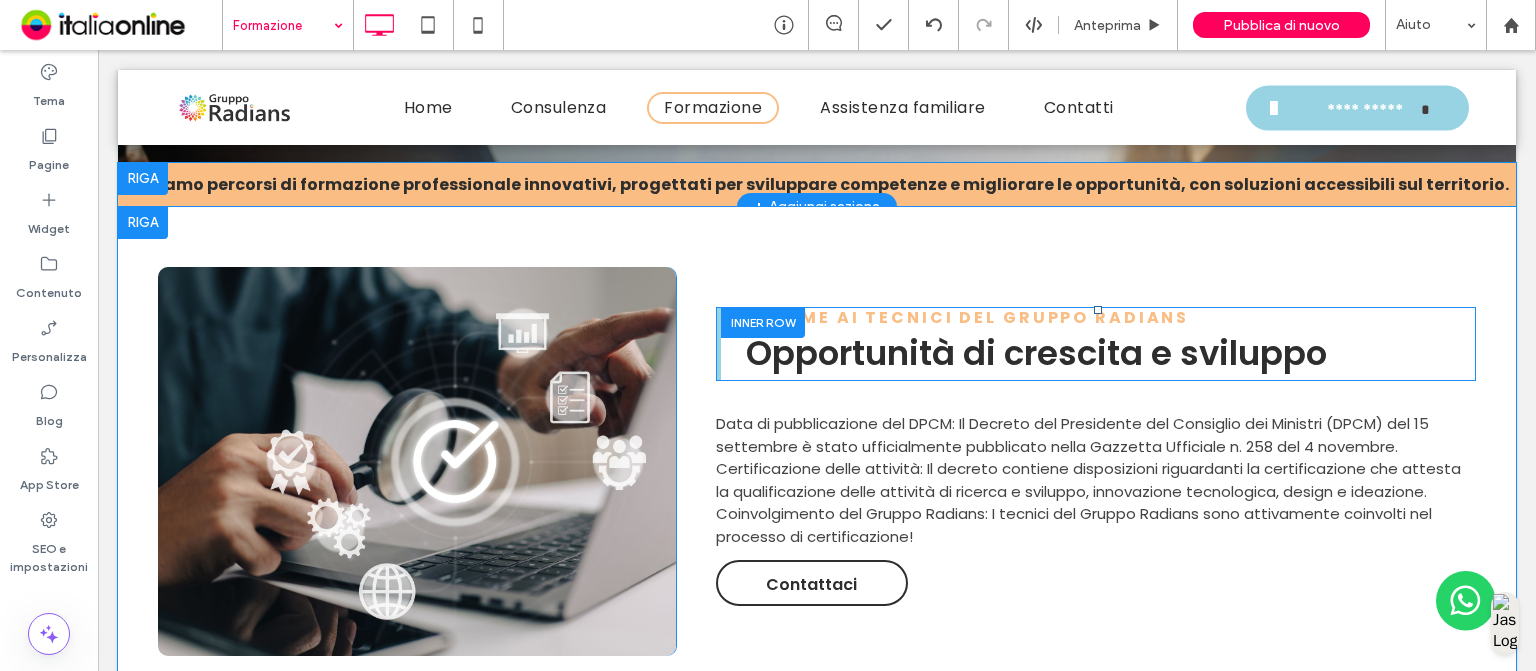 scroll, scrollTop: 640, scrollLeft: 0, axis: vertical 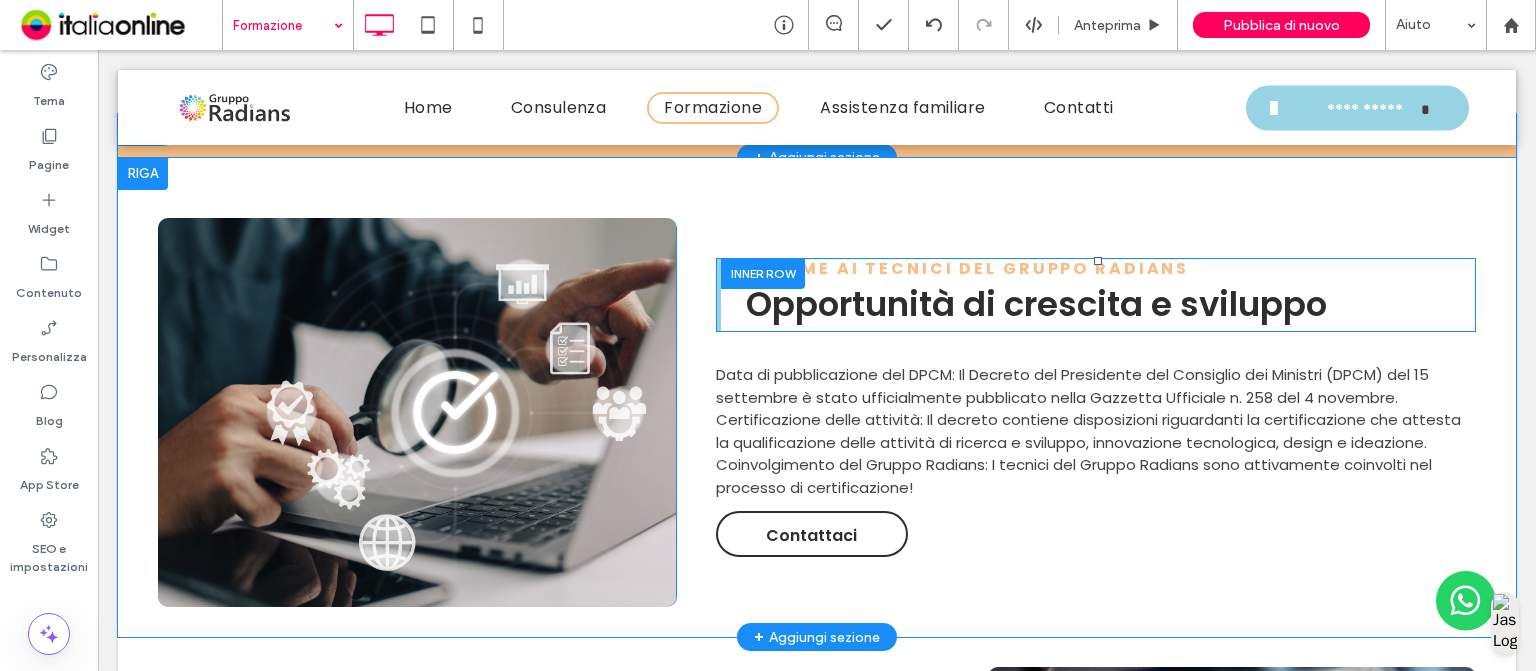 drag, startPoint x: 521, startPoint y: 440, endPoint x: 605, endPoint y: 430, distance: 84.59315 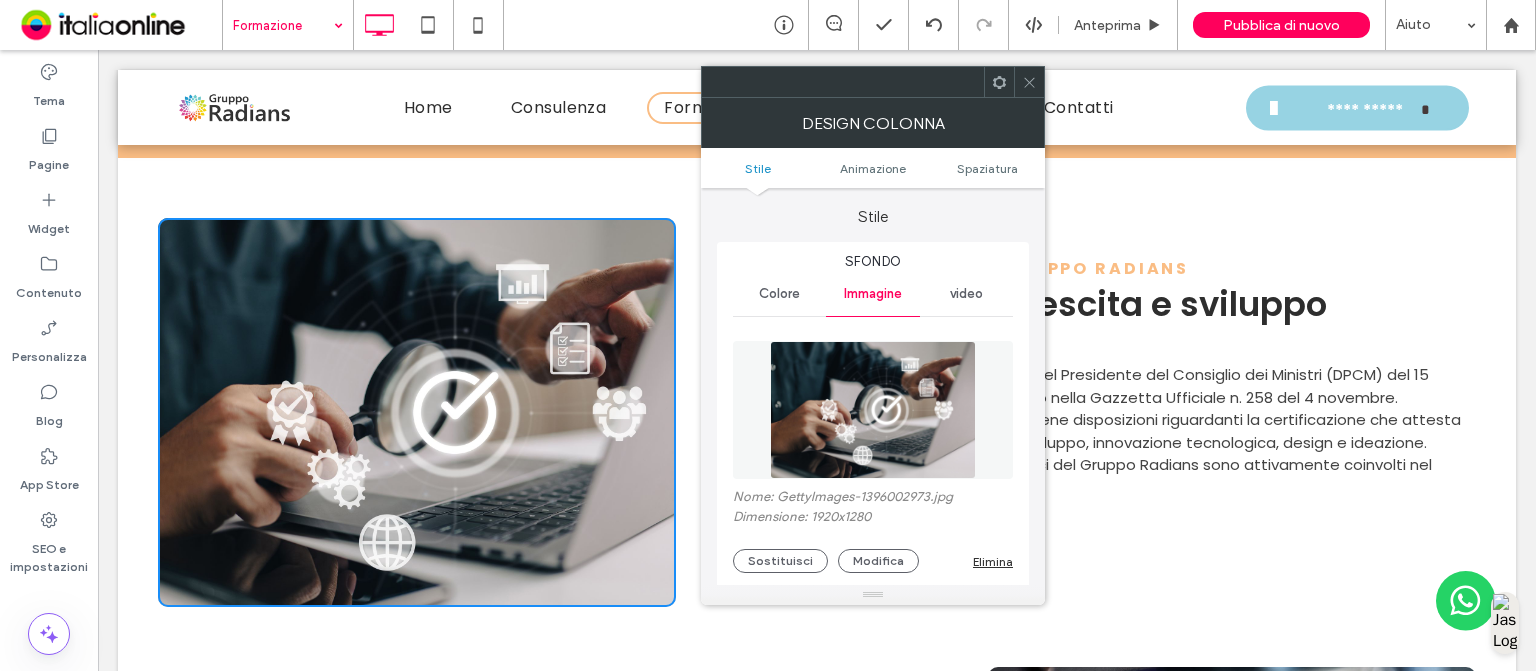 type on "**" 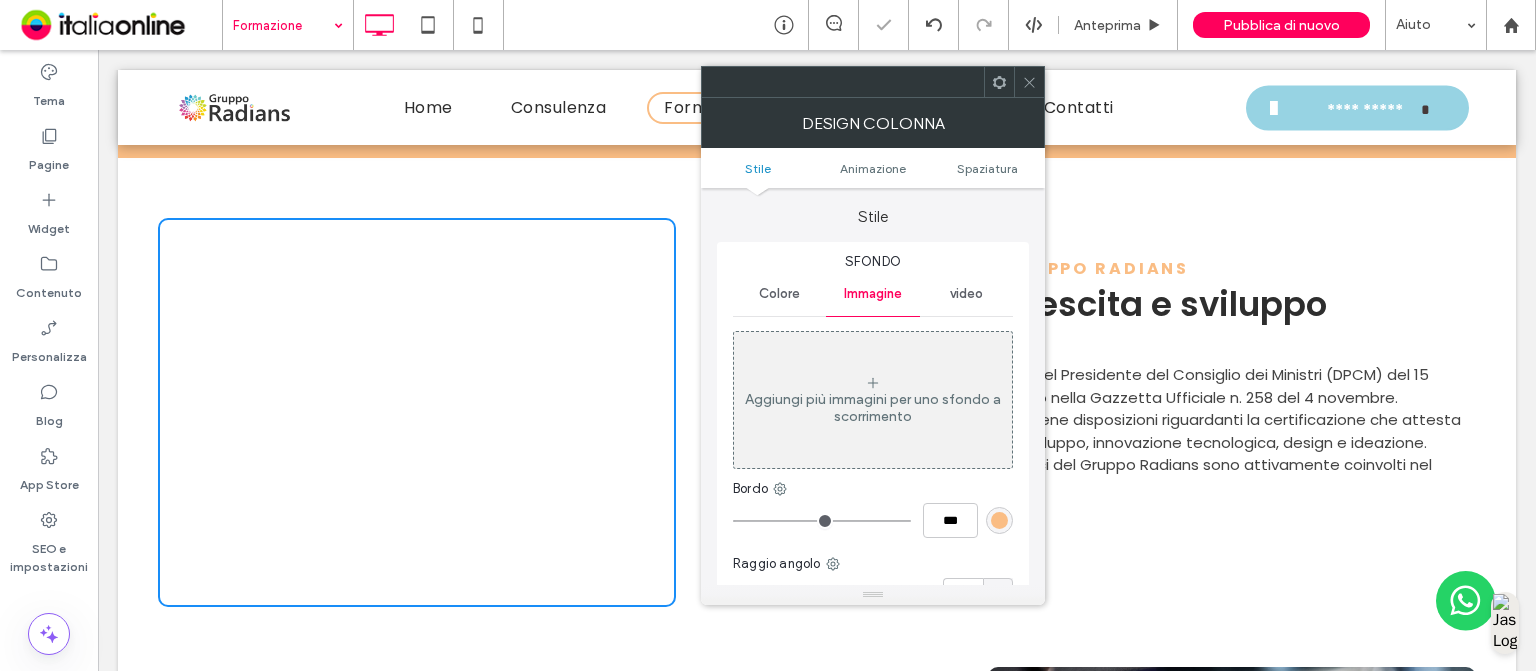 click at bounding box center [1029, 82] 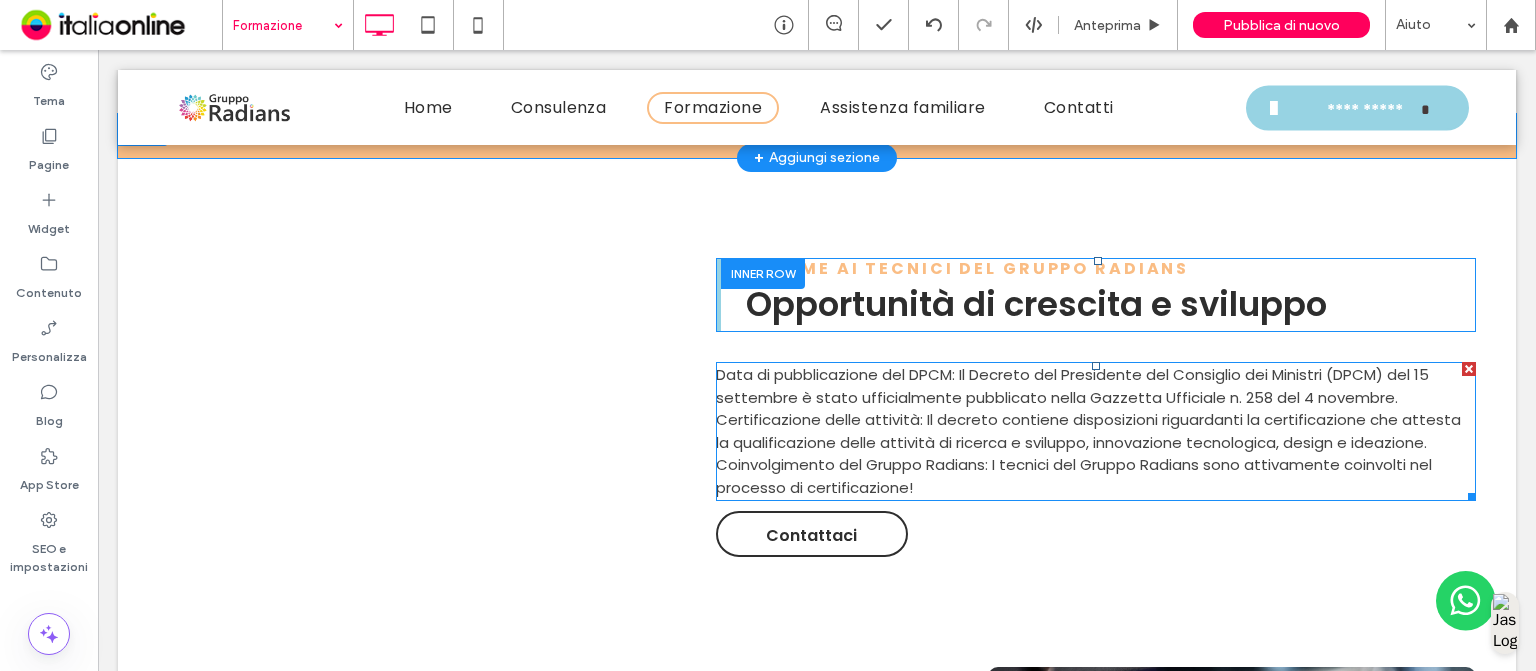 click on "Data di pubblicazione del DPCM: Il Decreto del Presidente del Consiglio dei Ministri (DPCM) del 15 settembre è stato ufficialmente pubblicato nella Gazzetta Ufficiale n. 258 del 4 novembre. Certificazione delle attività: Il decreto contiene disposizioni riguardanti la certificazione che attesta la qualificazione delle attività di ricerca e sviluppo, innovazione tecnologica, design e ideazione. Coinvolgimento del Gruppo Radians: I tecnici del Gruppo Radians sono attivamente coinvolti nel processo di certificazione!" at bounding box center (1088, 431) 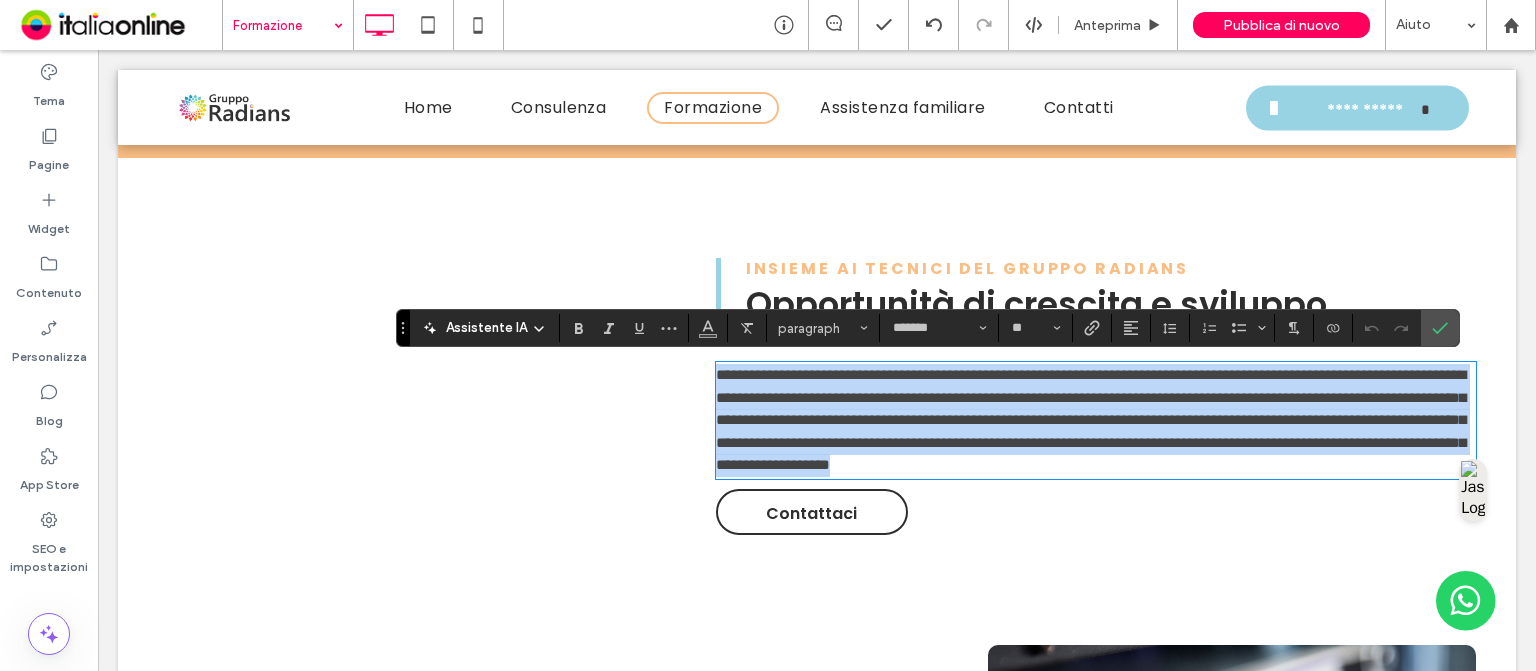 type on "*******" 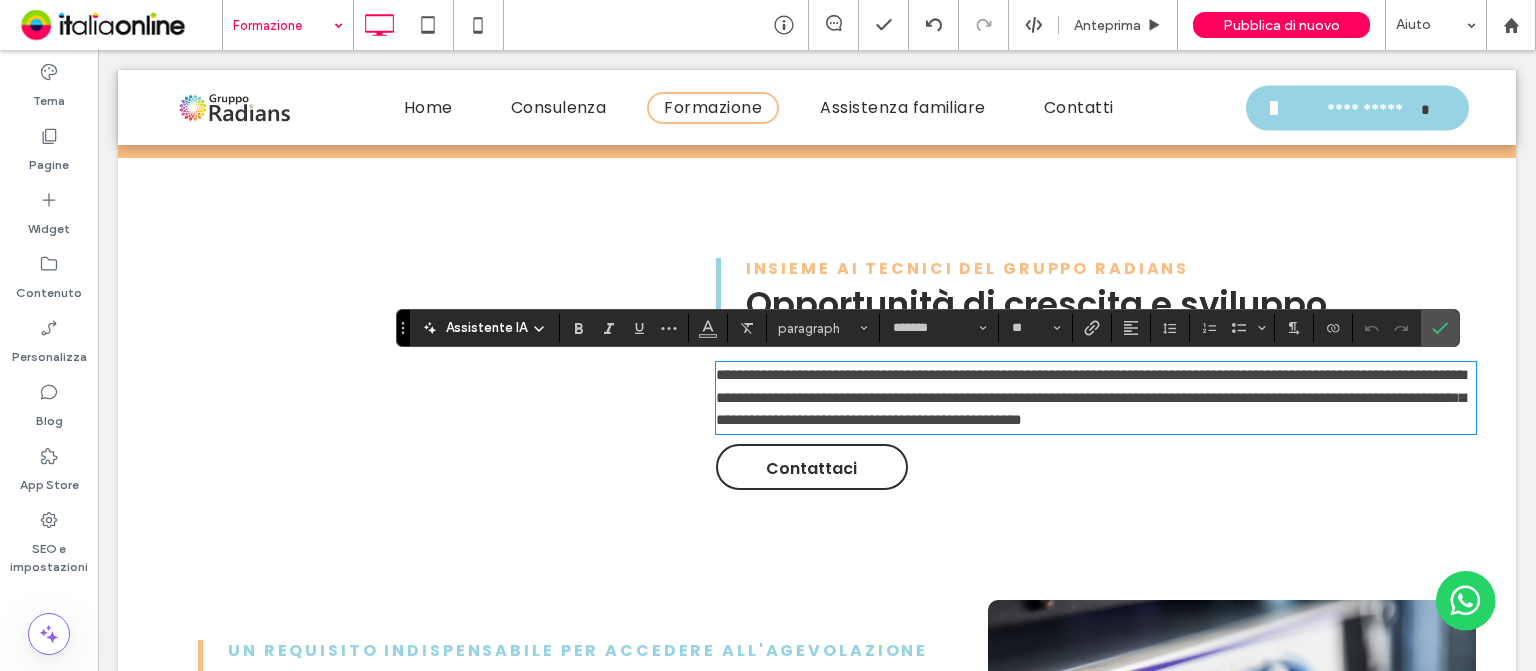 scroll, scrollTop: 0, scrollLeft: 0, axis: both 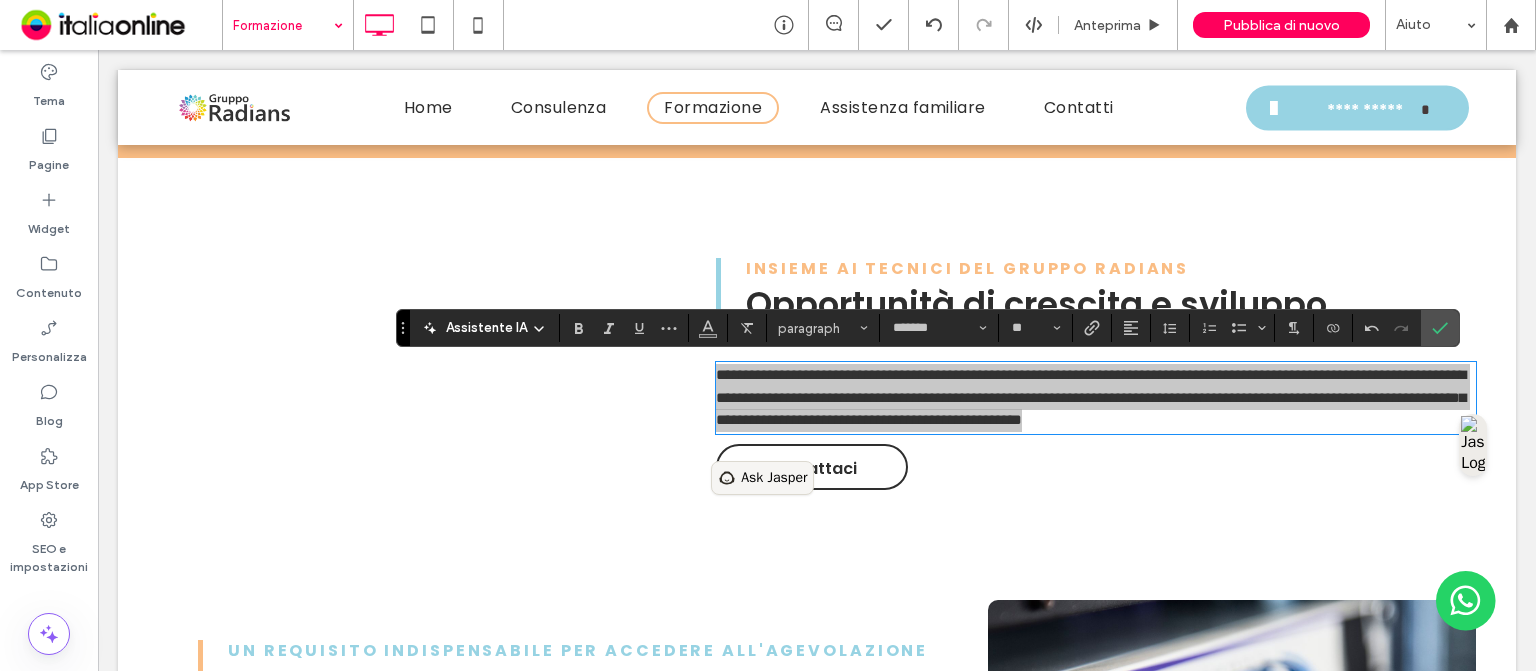 click on "Ask Jasper" at bounding box center (774, 478) 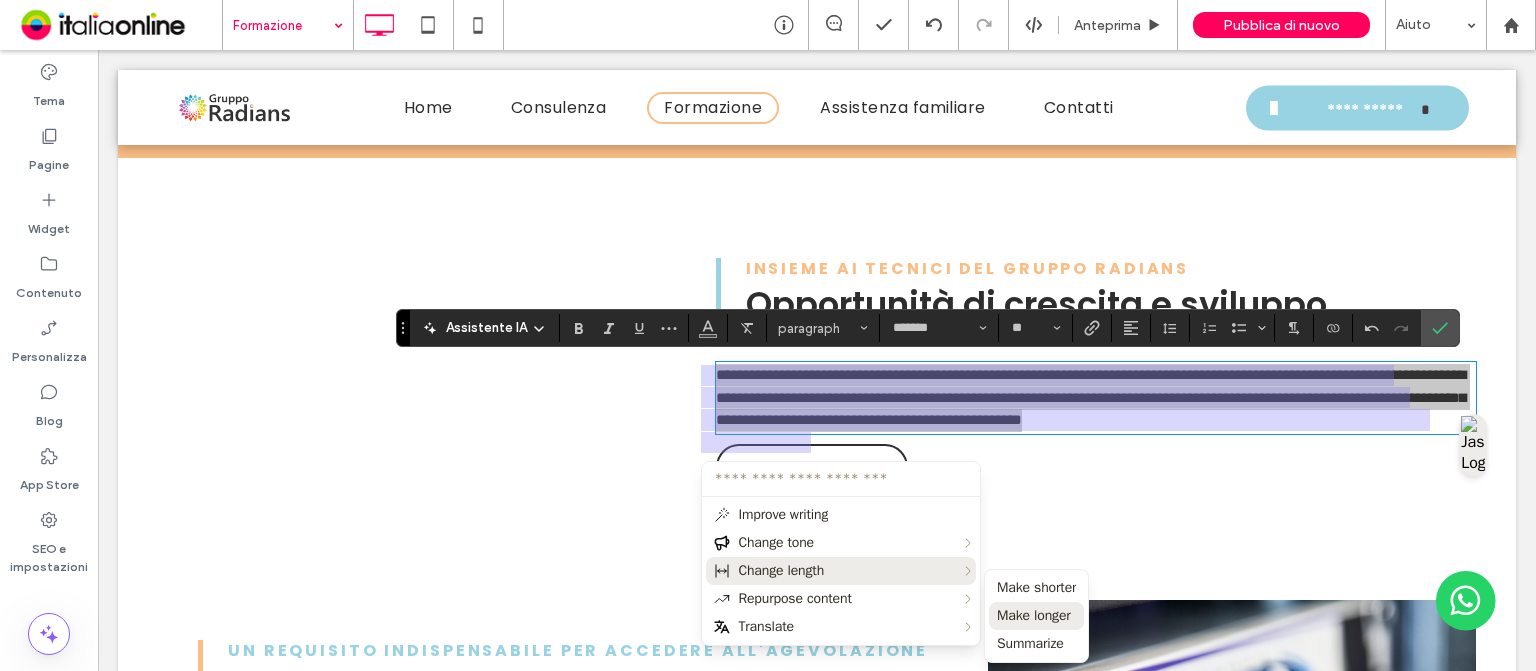 click on "Make longer" at bounding box center (1034, 616) 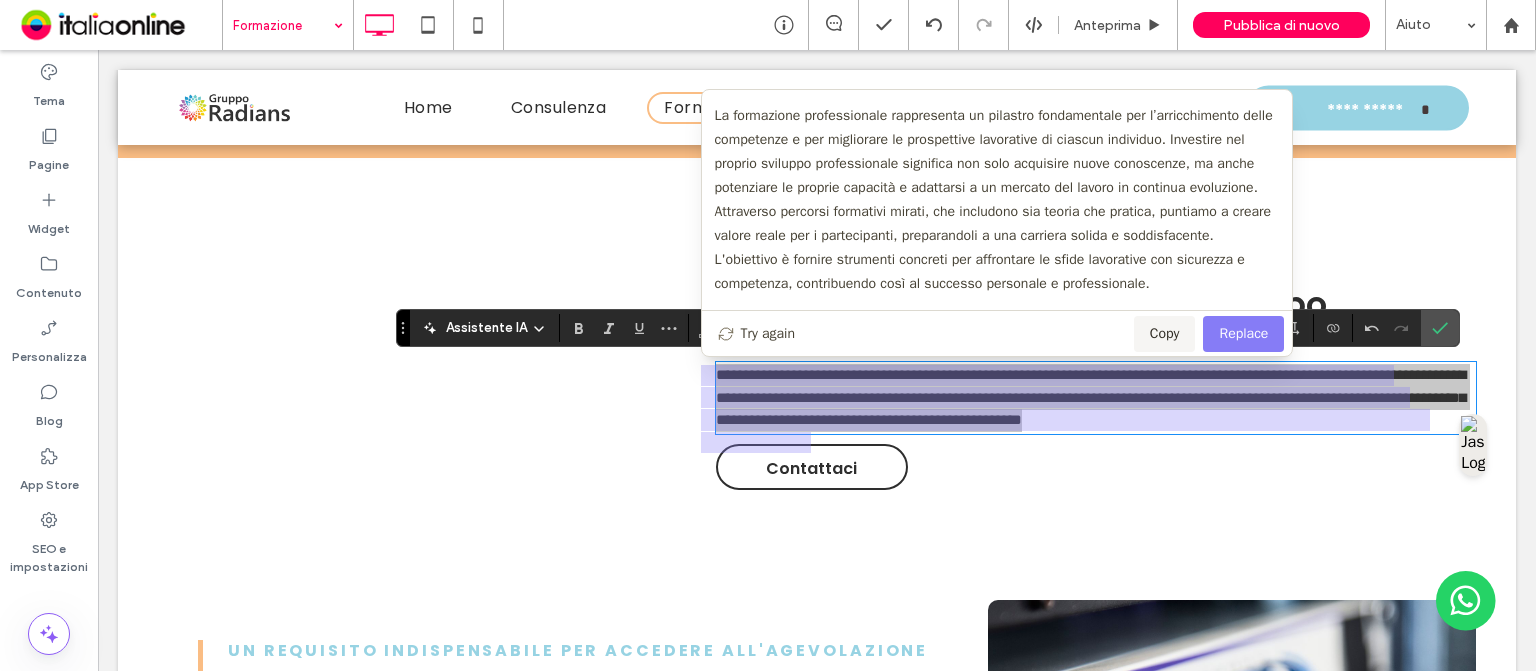 click on "Replace" at bounding box center (1243, 334) 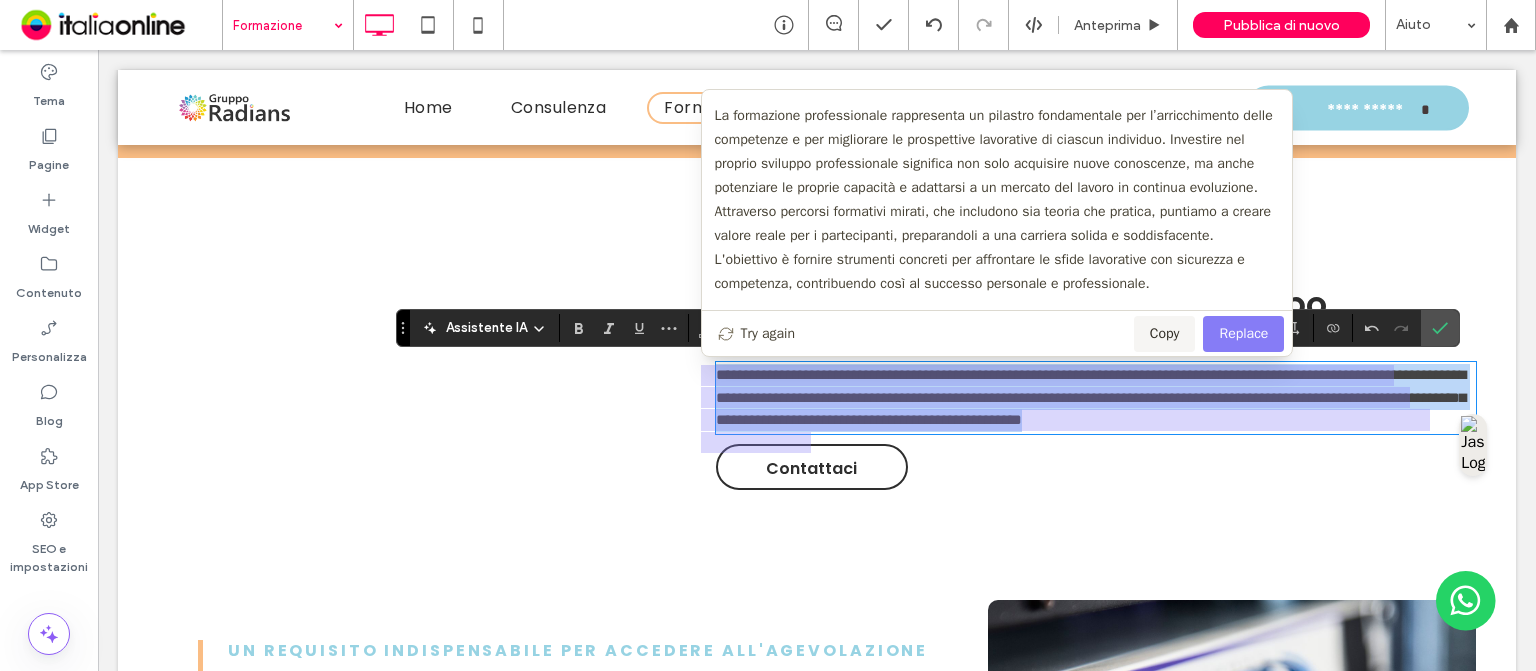 type 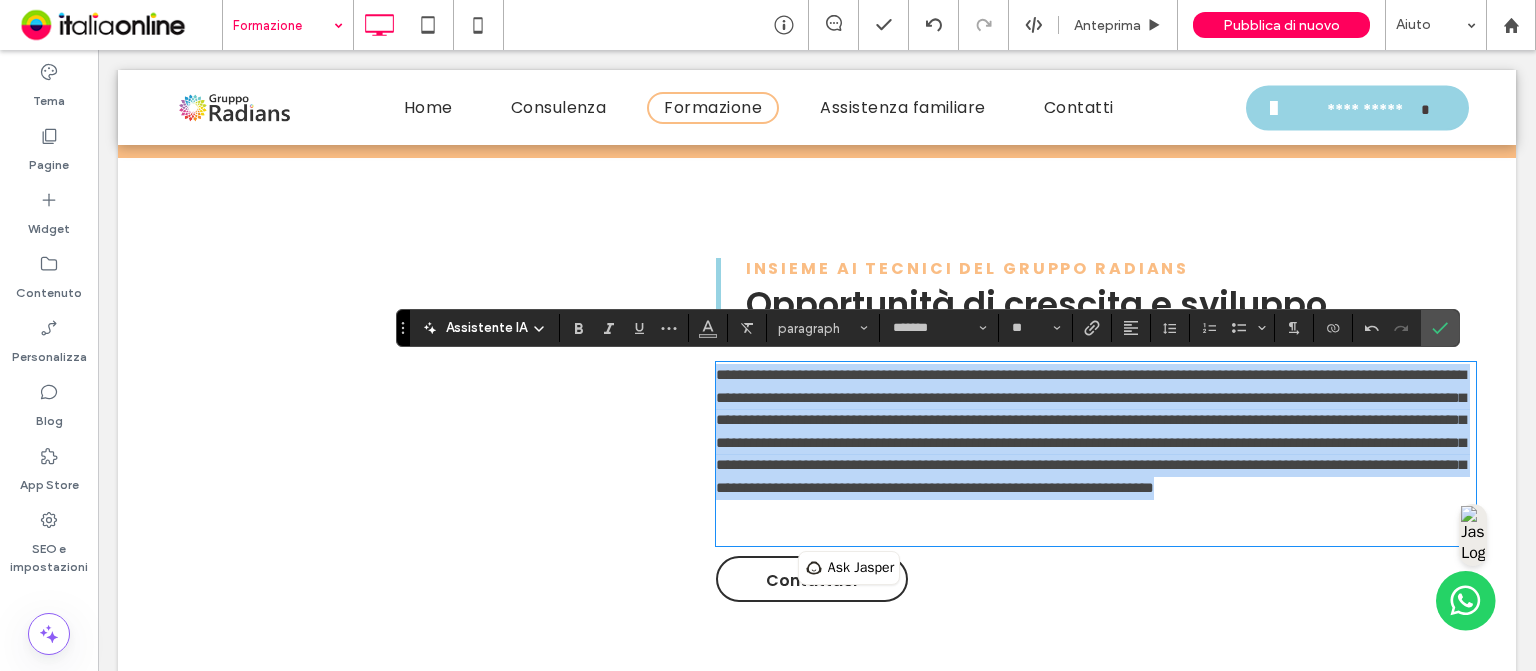 click on "**********" at bounding box center [1096, 454] 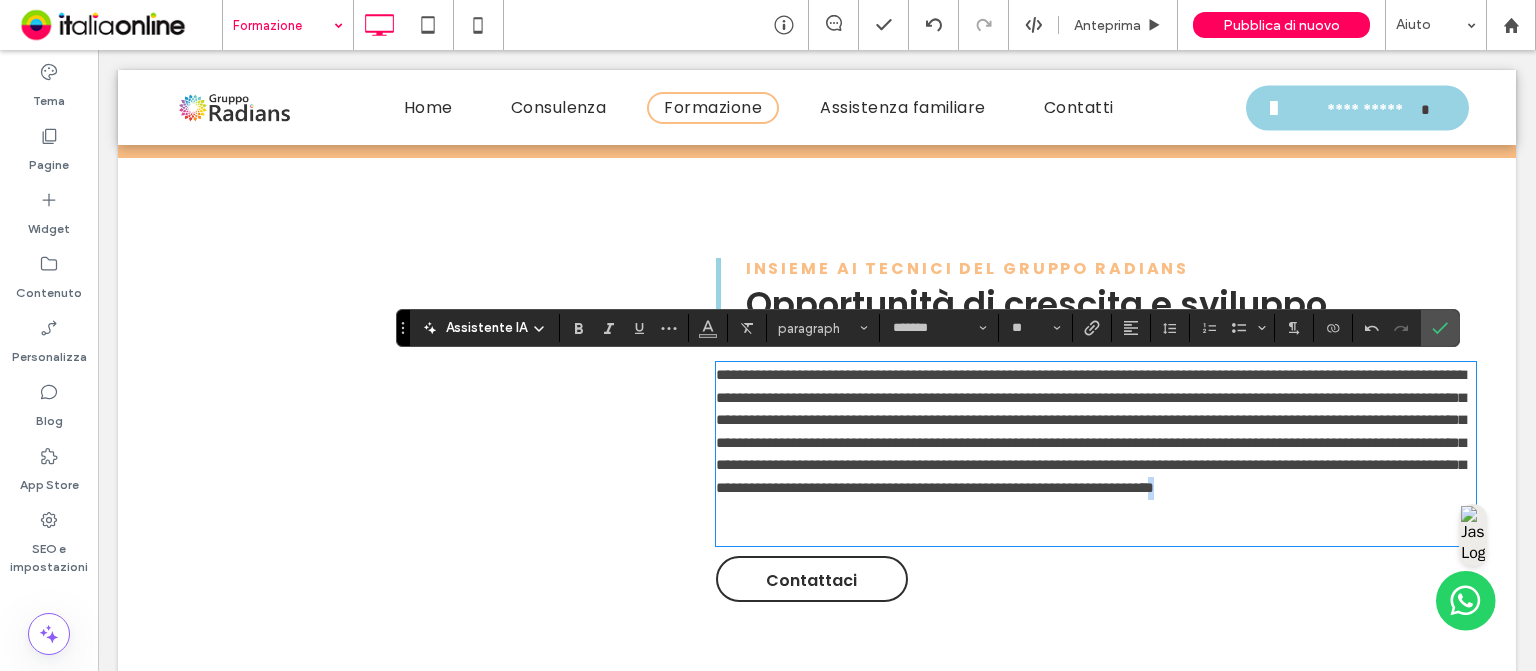 click on "**********" at bounding box center (1096, 454) 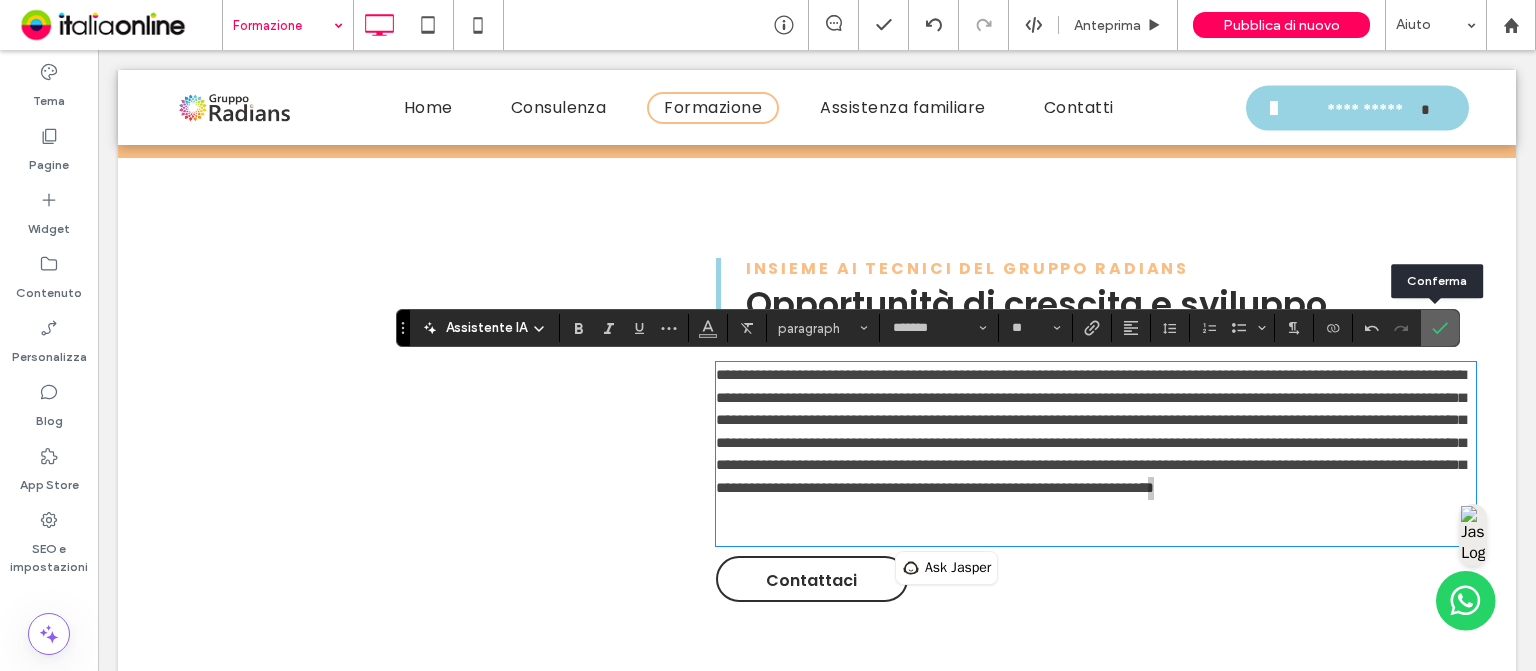click 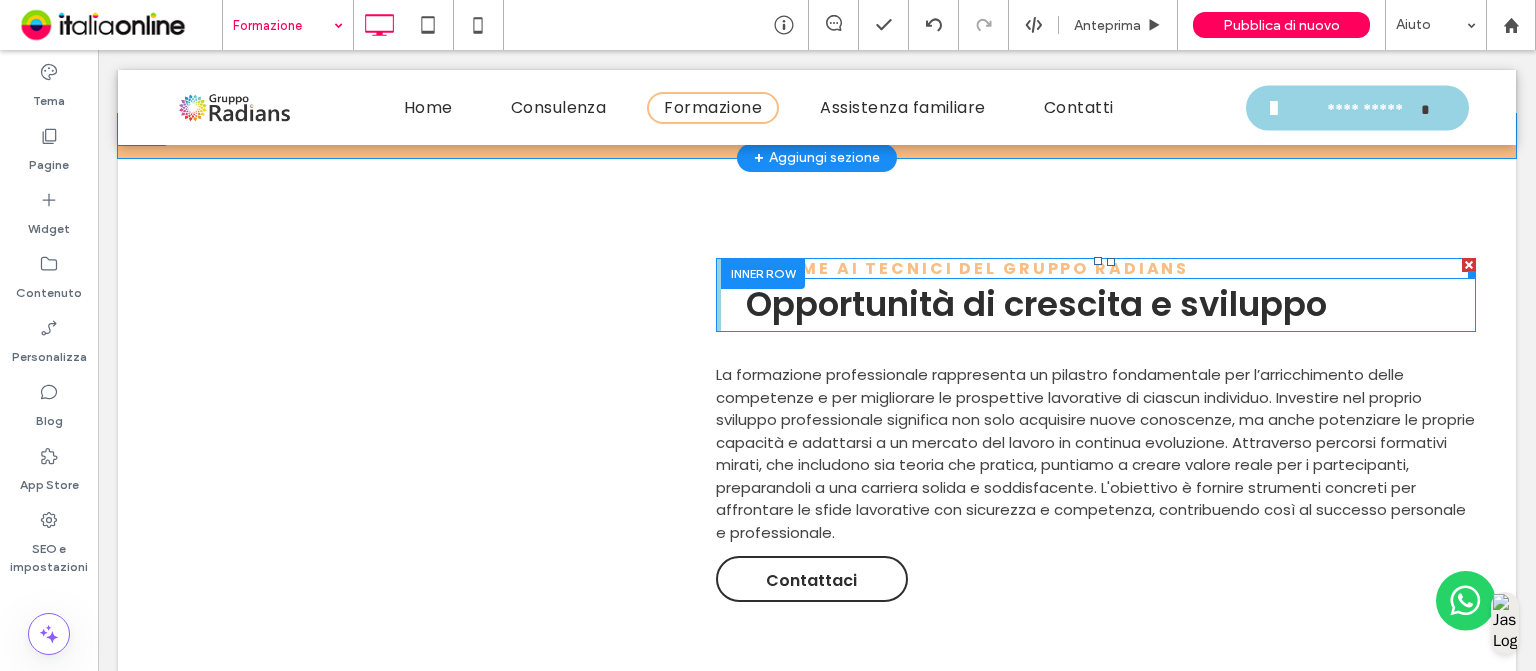 click on "Insieme ai tecnici del gruppo radians" at bounding box center (968, 268) 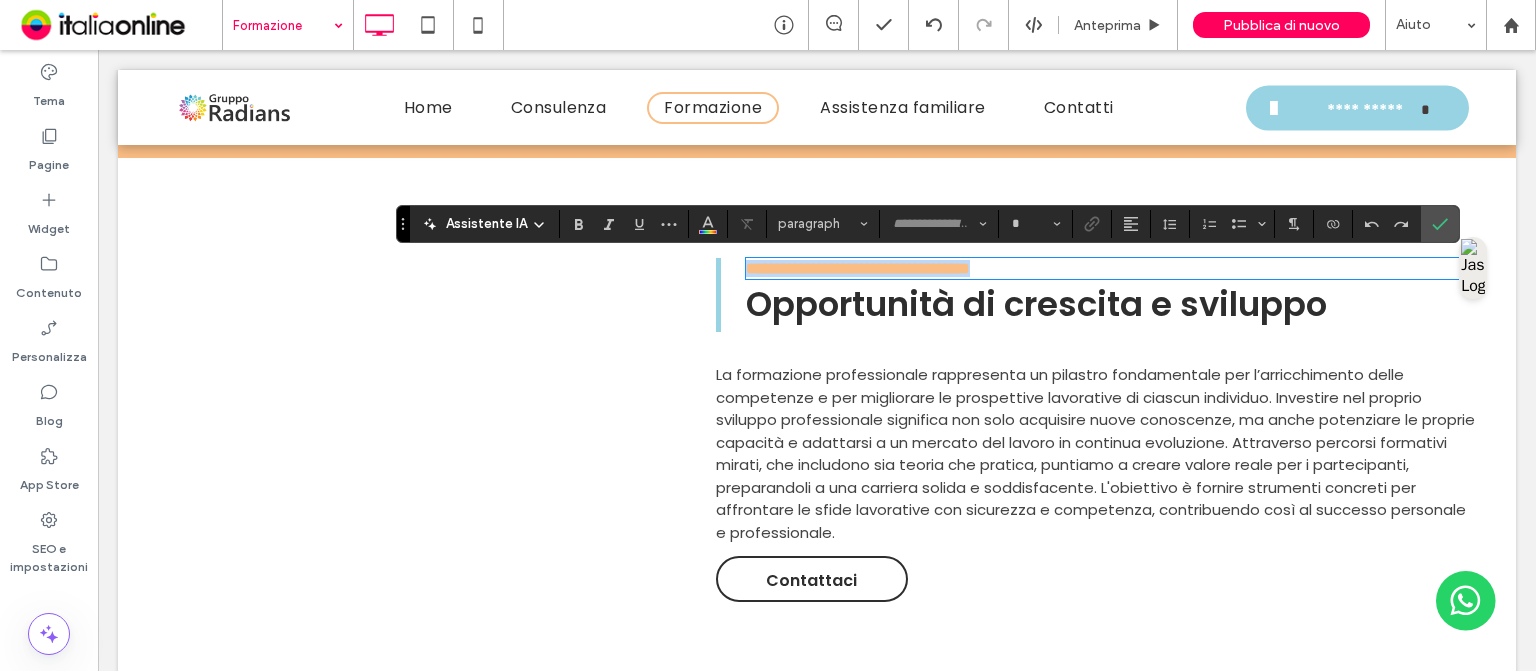 type on "*******" 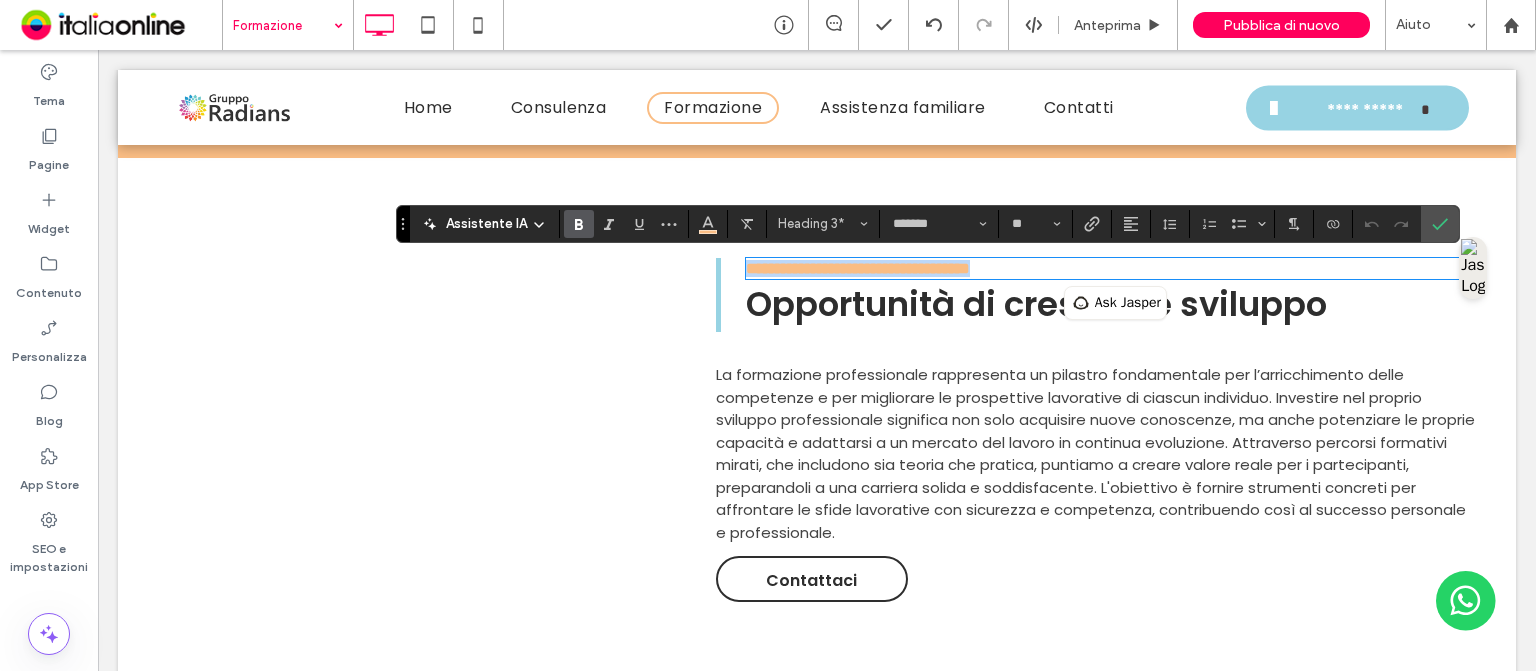 type 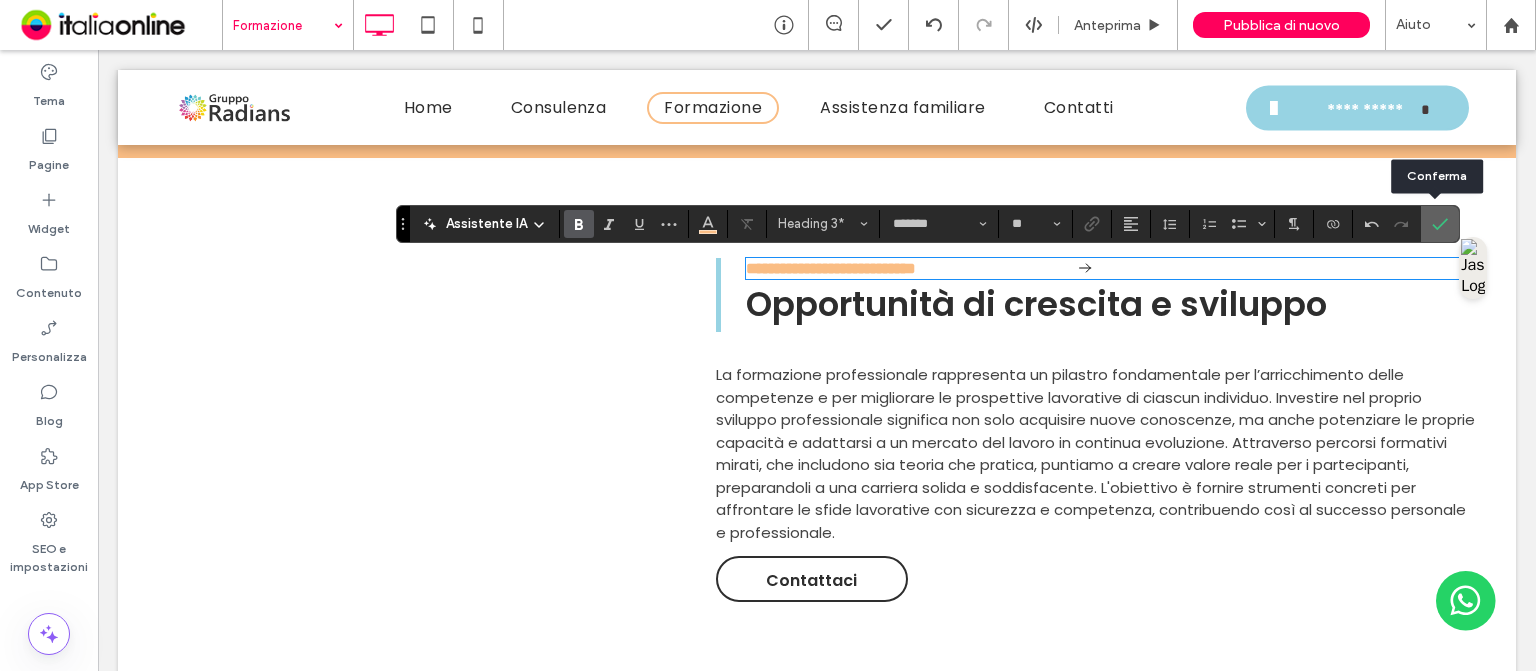 click 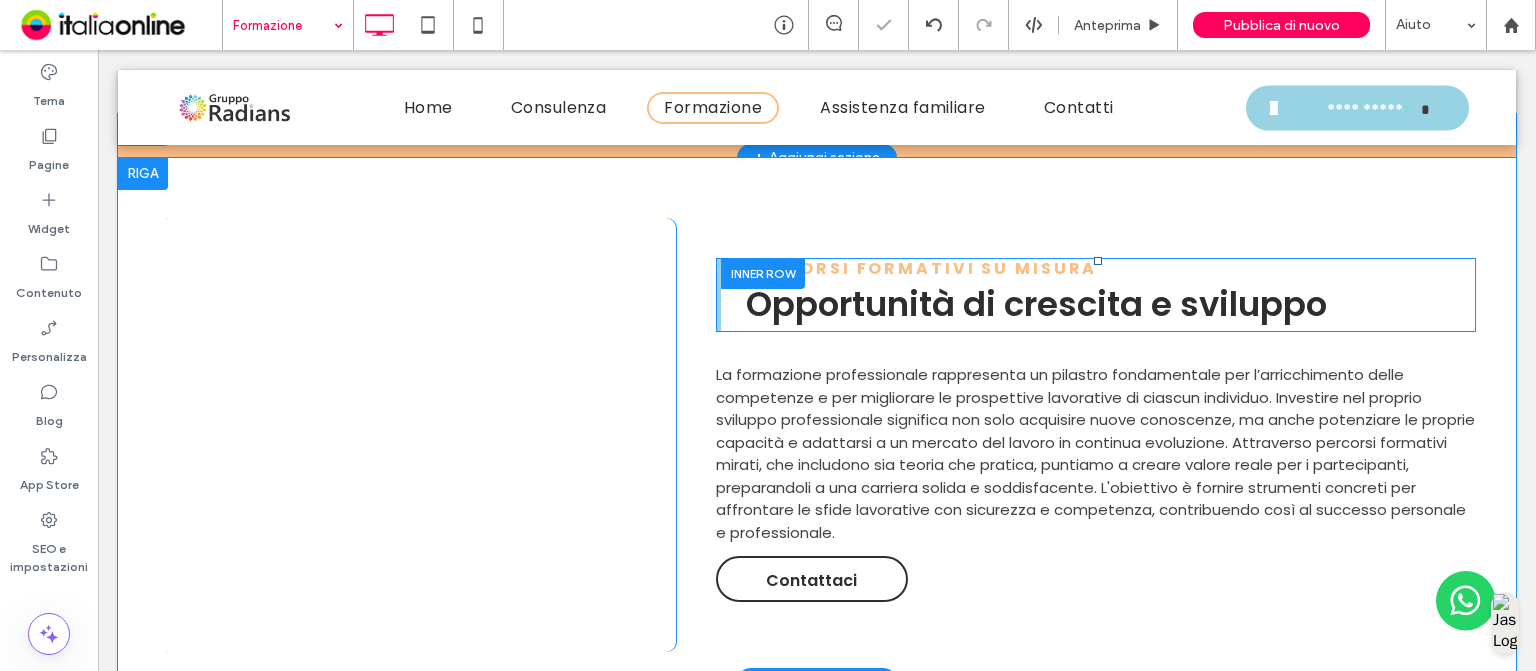 click on "Click To Paste" at bounding box center (417, 435) 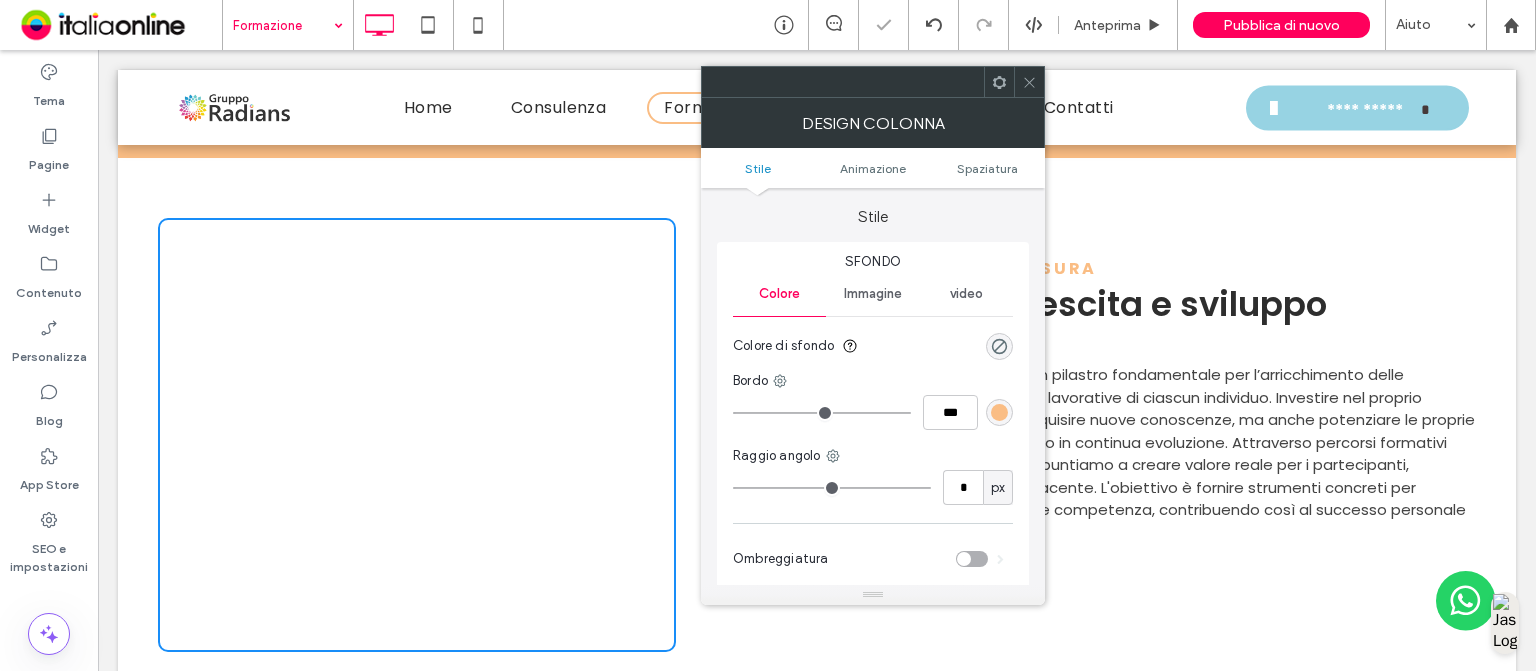 type on "**" 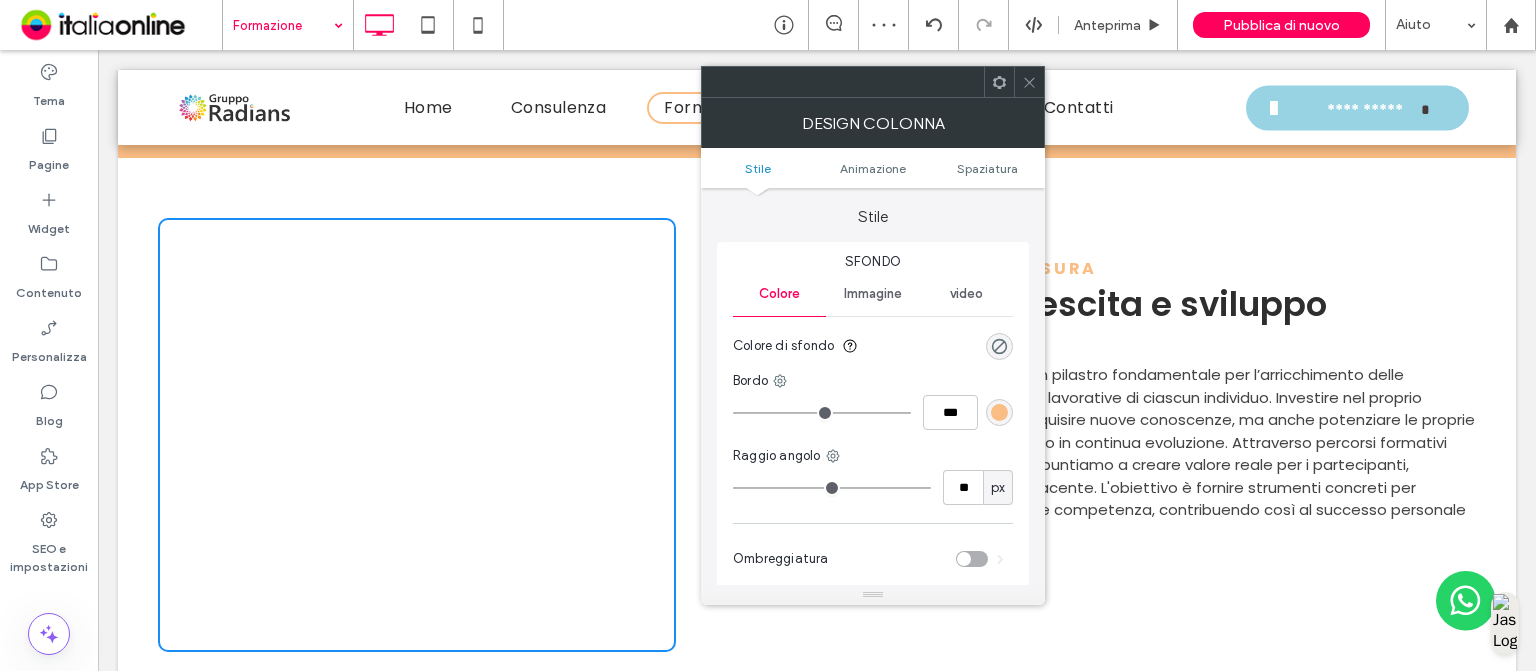 type on "*" 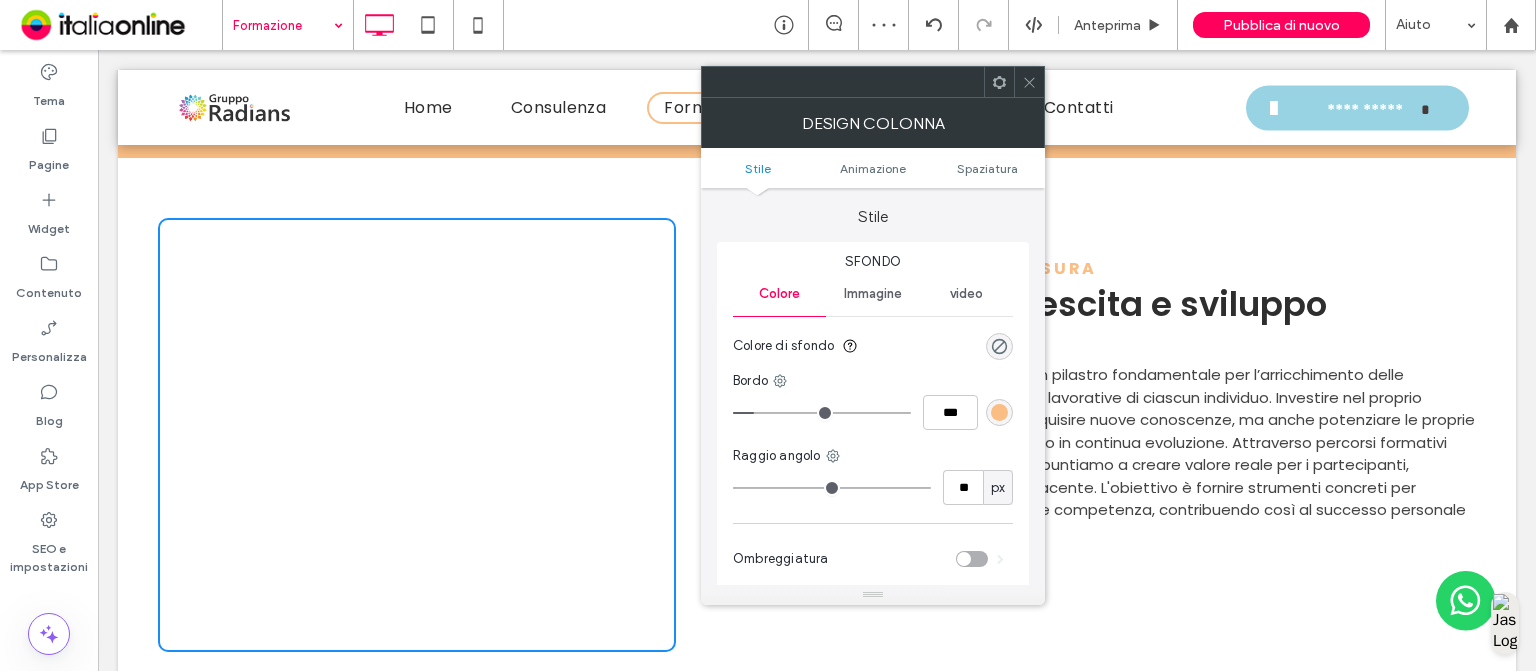 type on "*" 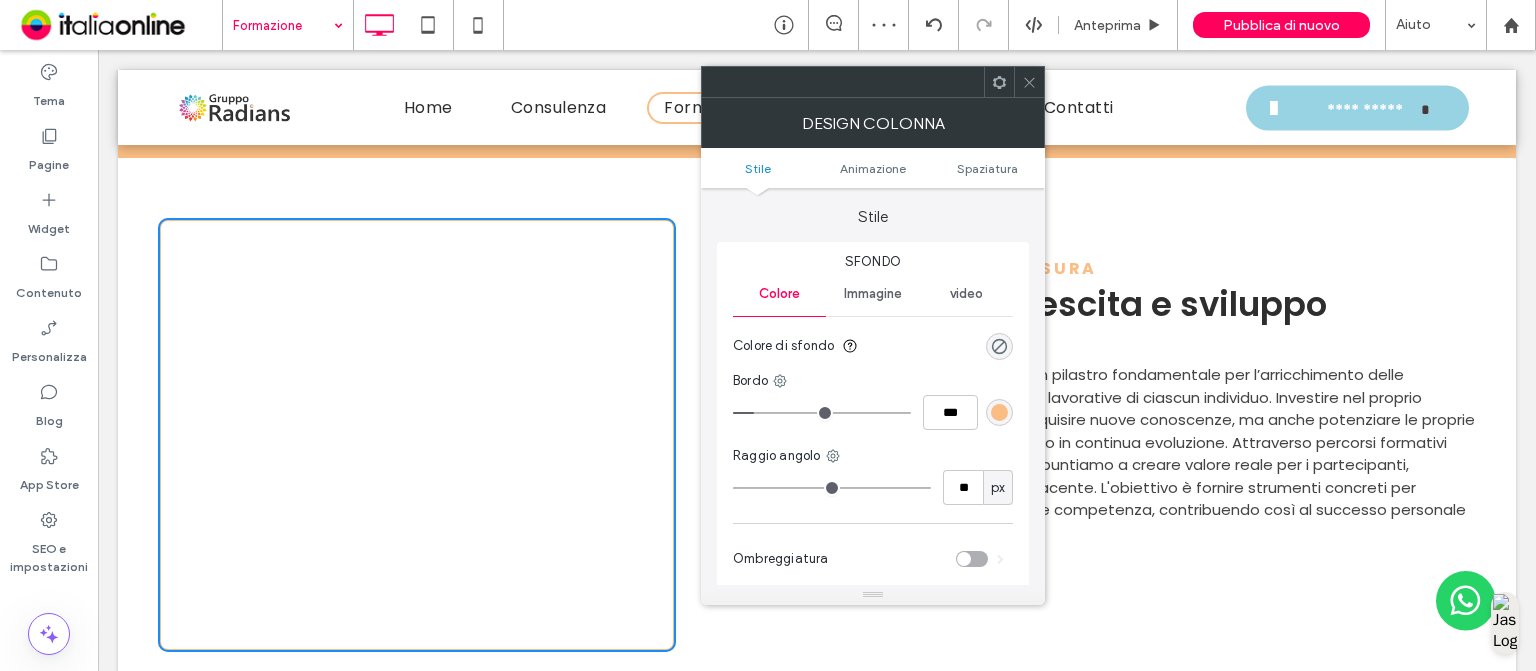 click at bounding box center [1029, 82] 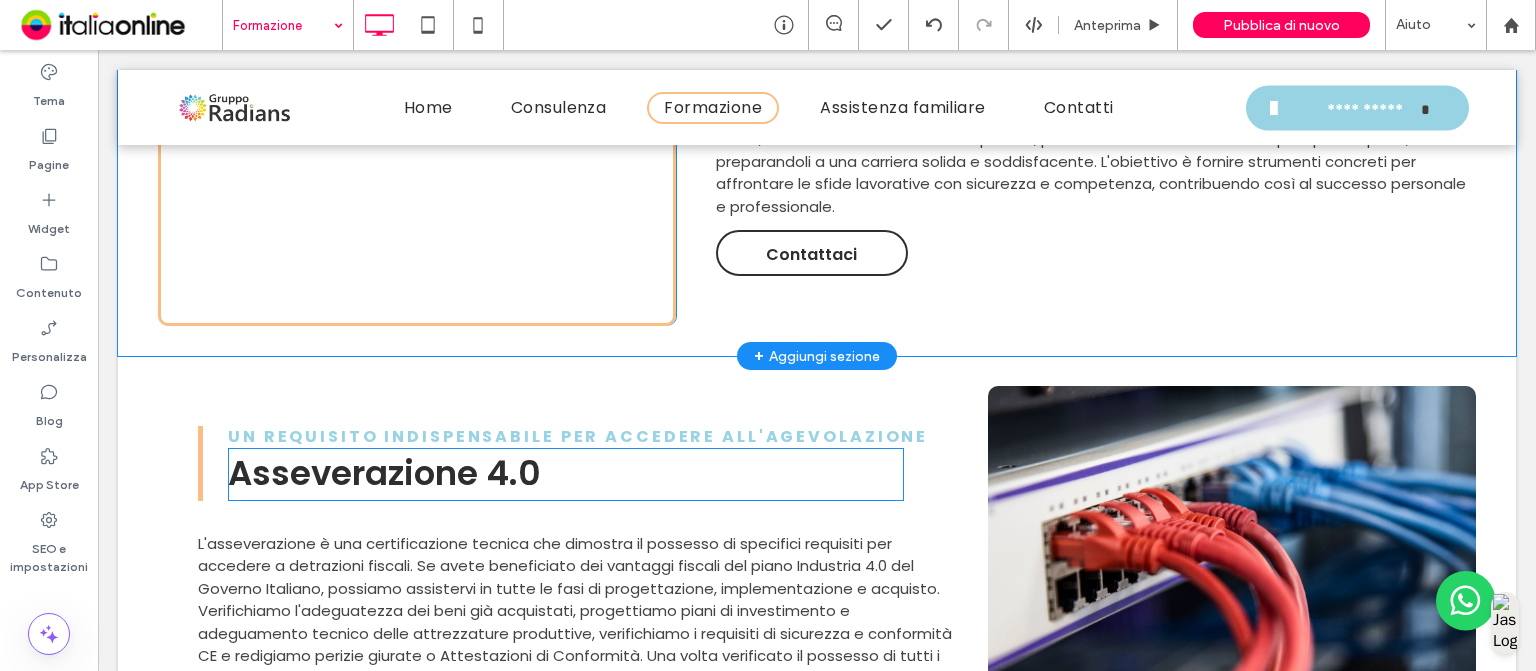 scroll, scrollTop: 1054, scrollLeft: 0, axis: vertical 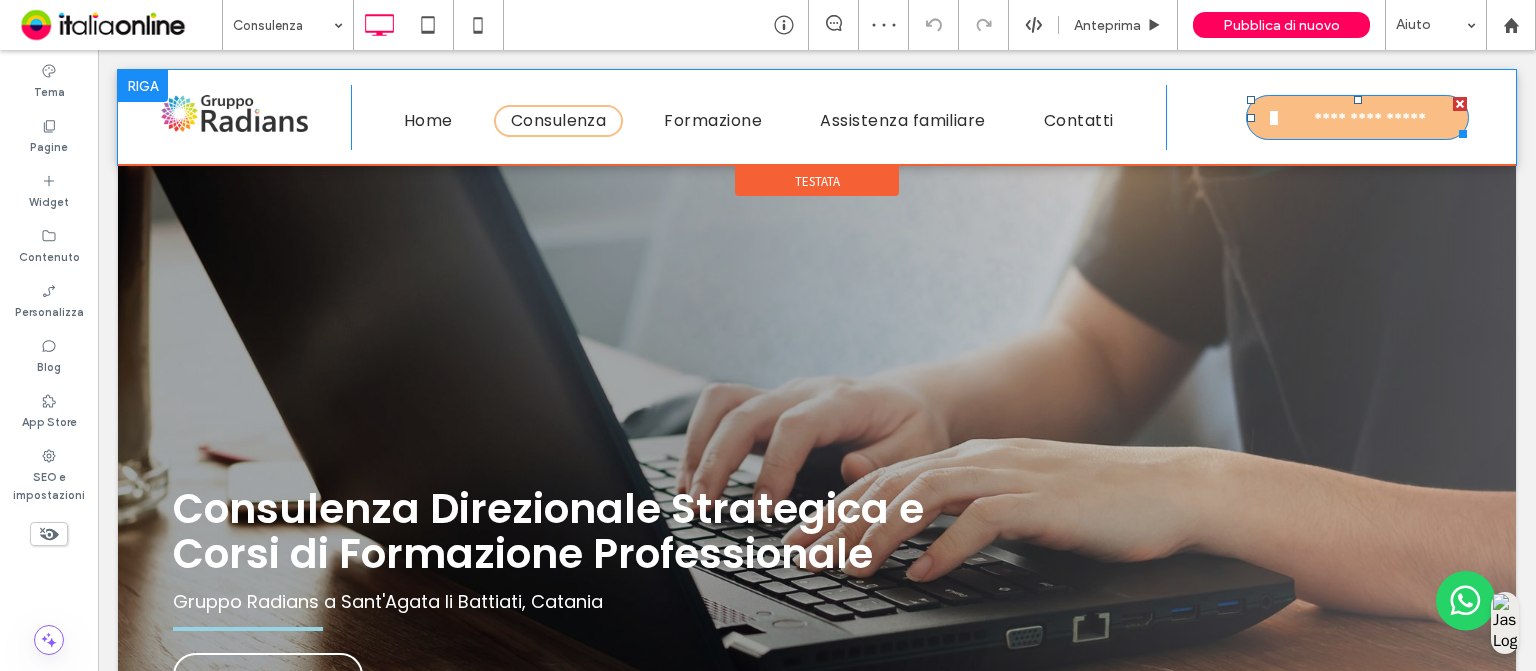 click on "**********" at bounding box center [1362, 119] 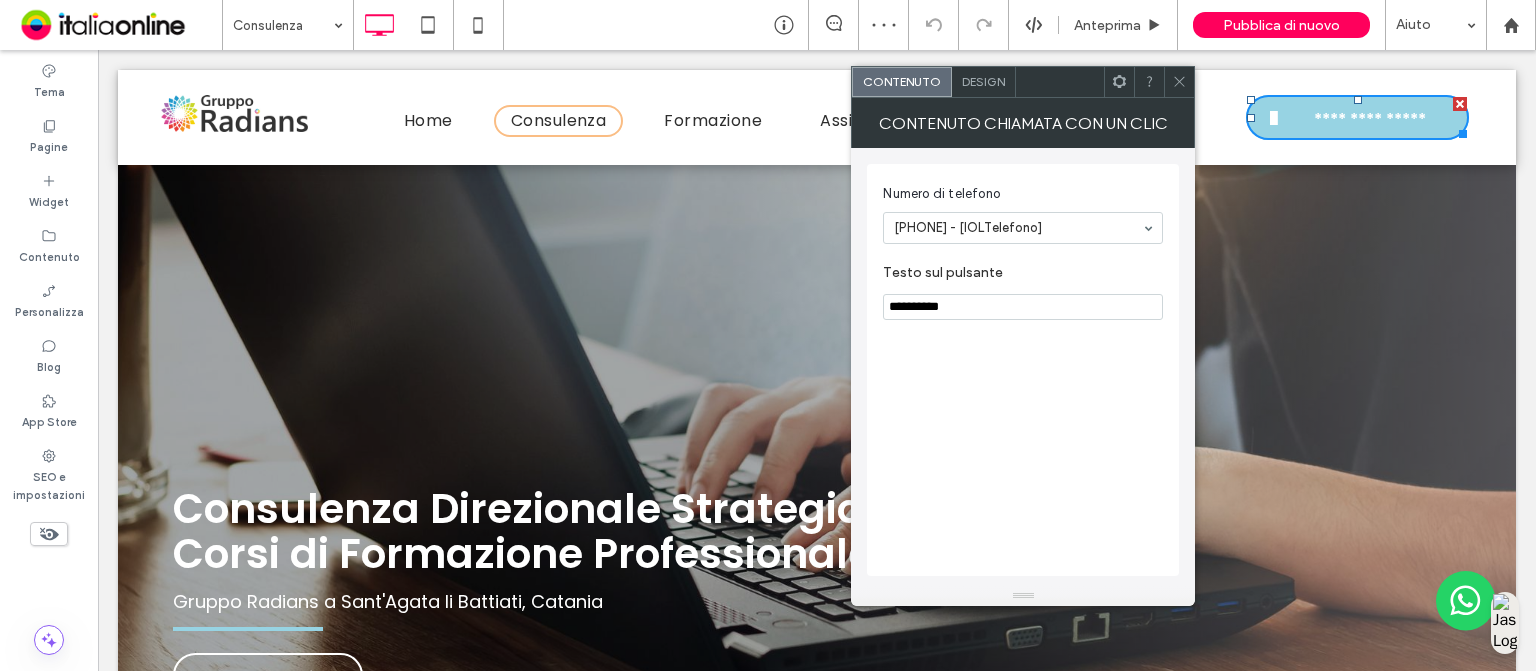 click on "Design" at bounding box center (983, 81) 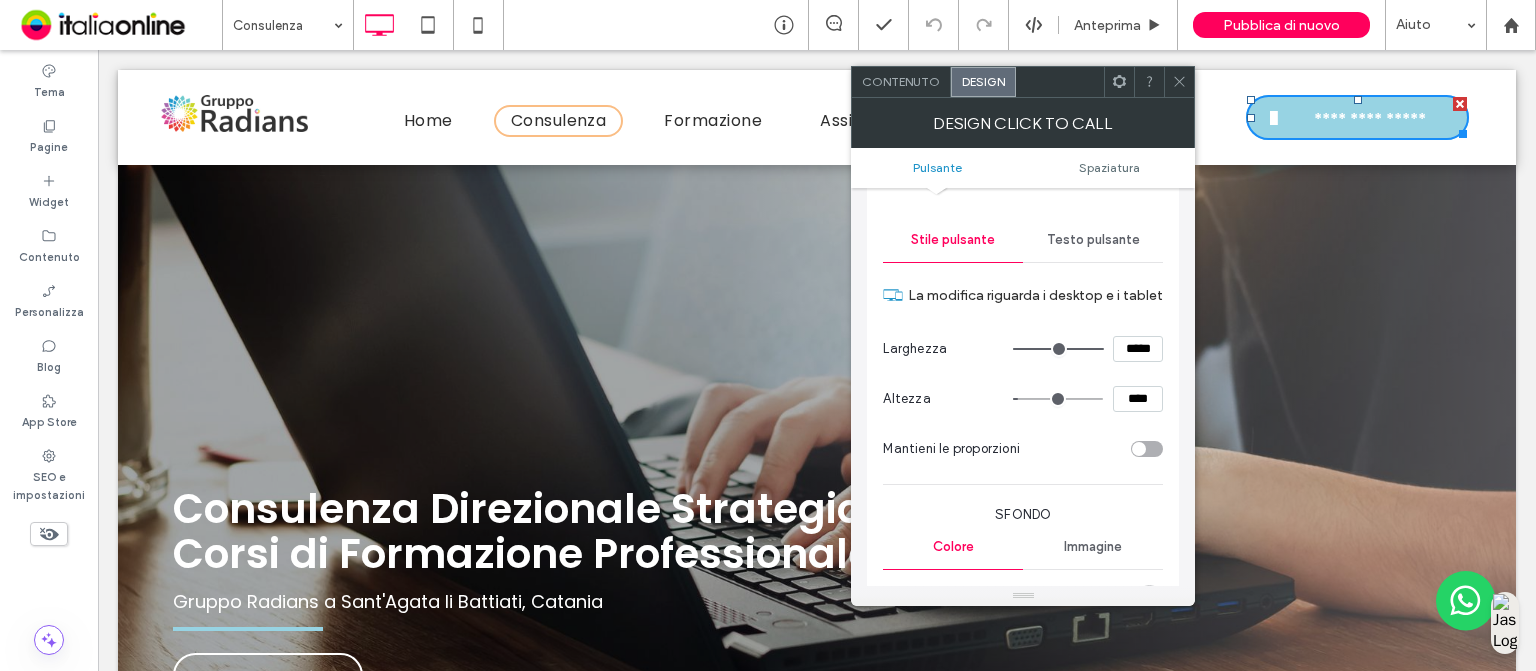 scroll, scrollTop: 236, scrollLeft: 0, axis: vertical 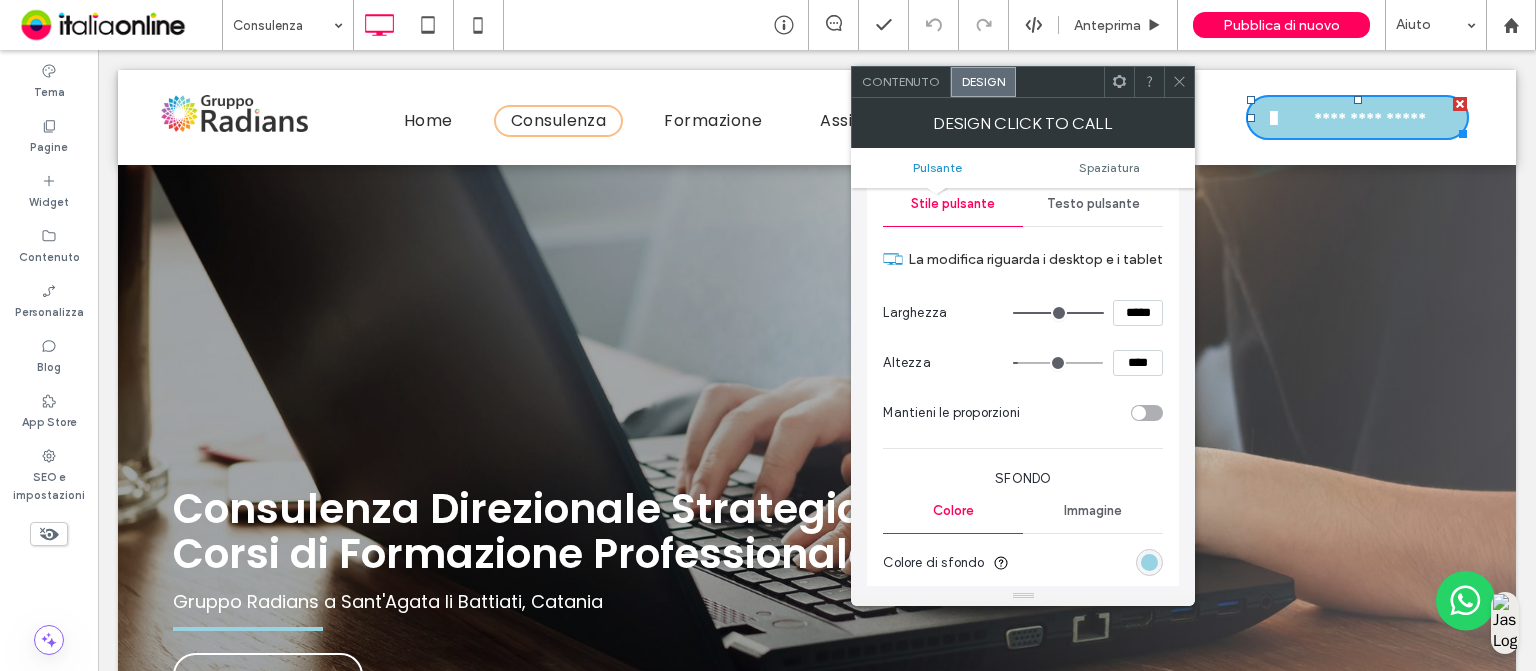 click on "Testo pulsante" at bounding box center (1093, 204) 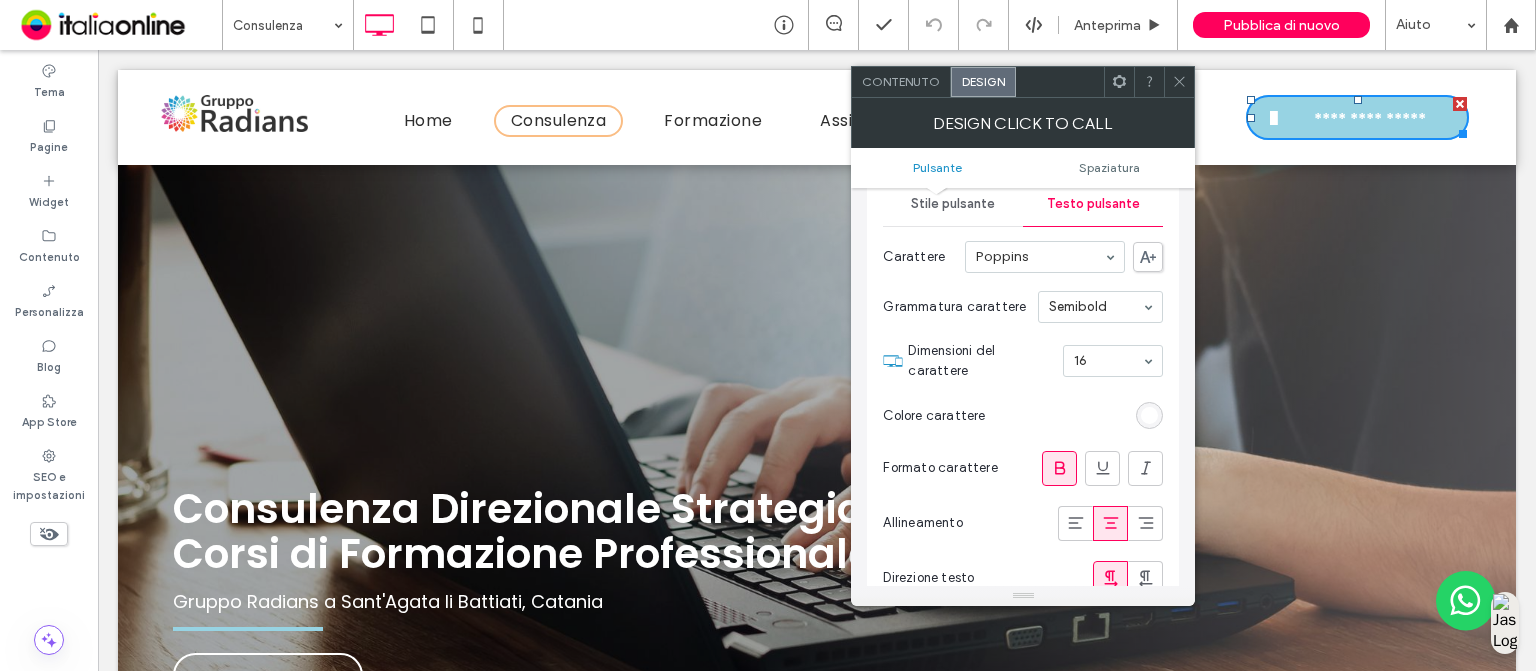 click at bounding box center [1149, 415] 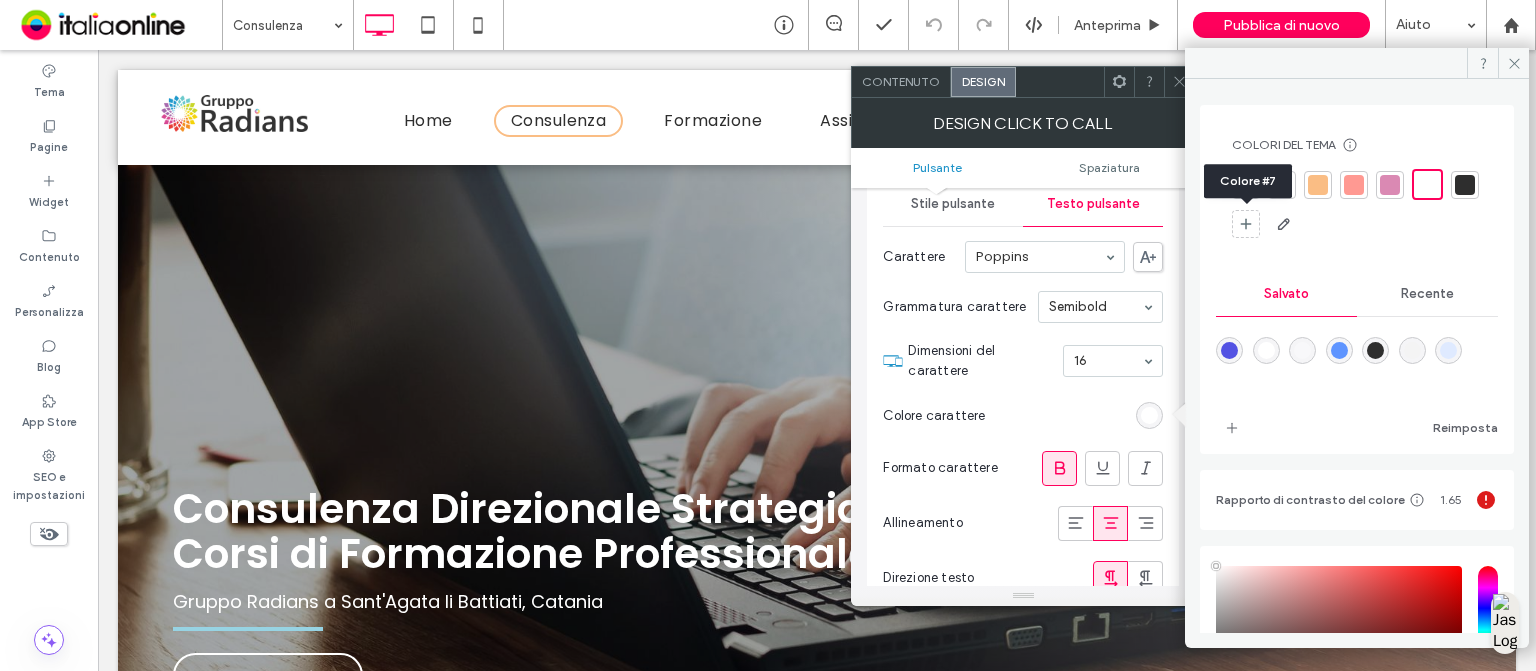 click at bounding box center [1465, 185] 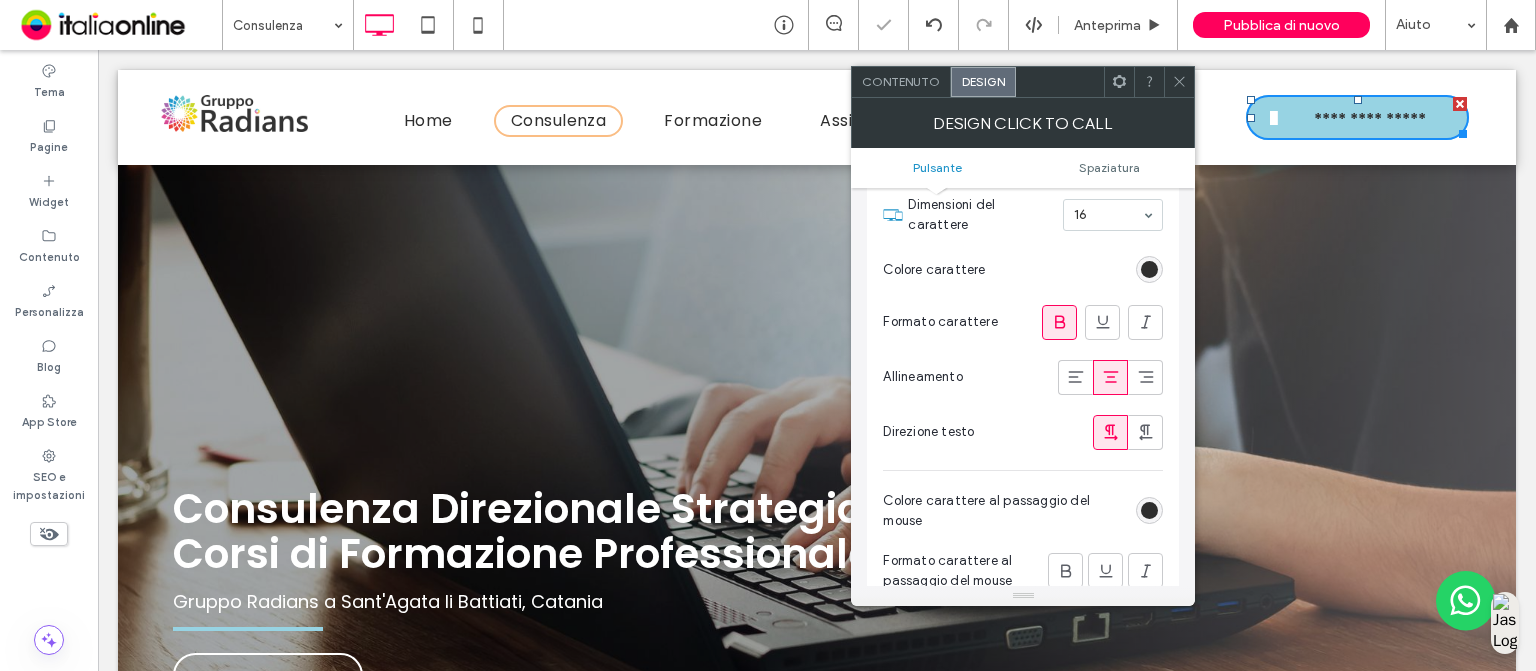 scroll, scrollTop: 383, scrollLeft: 0, axis: vertical 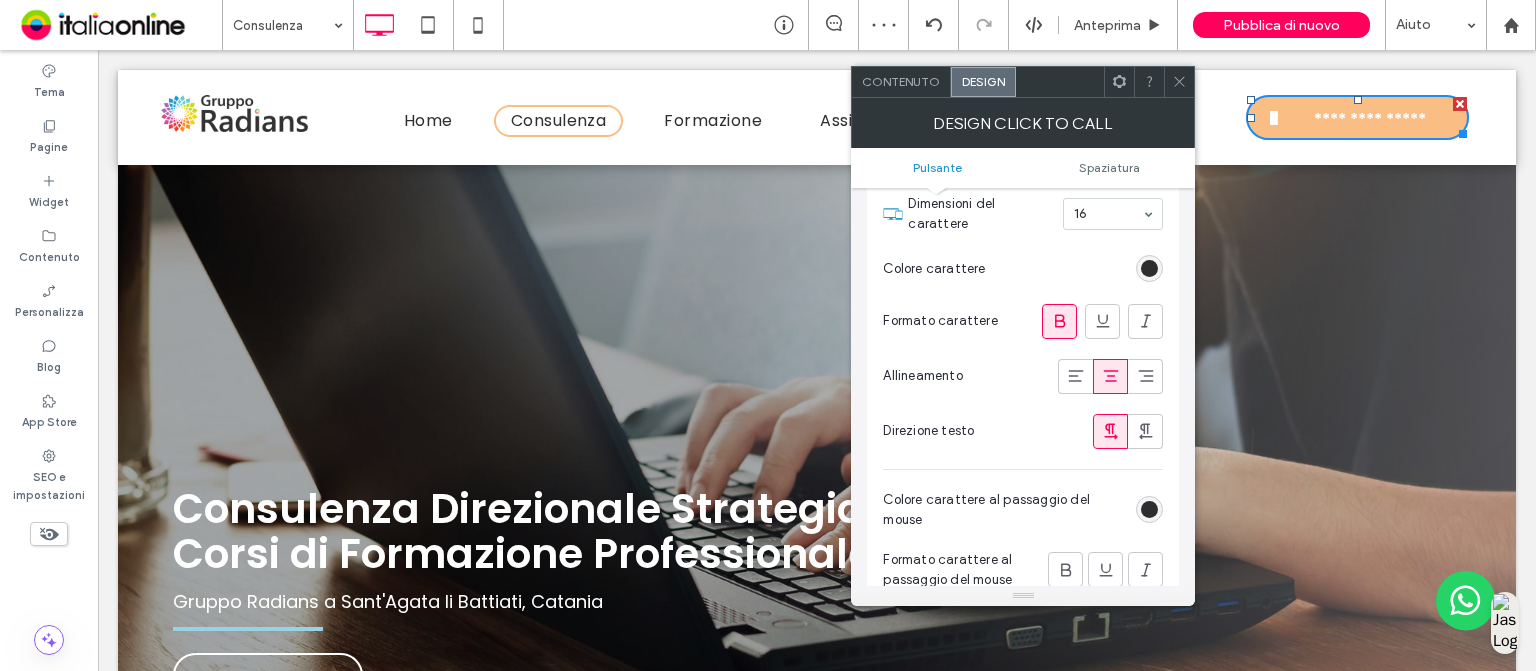 click at bounding box center (1149, 509) 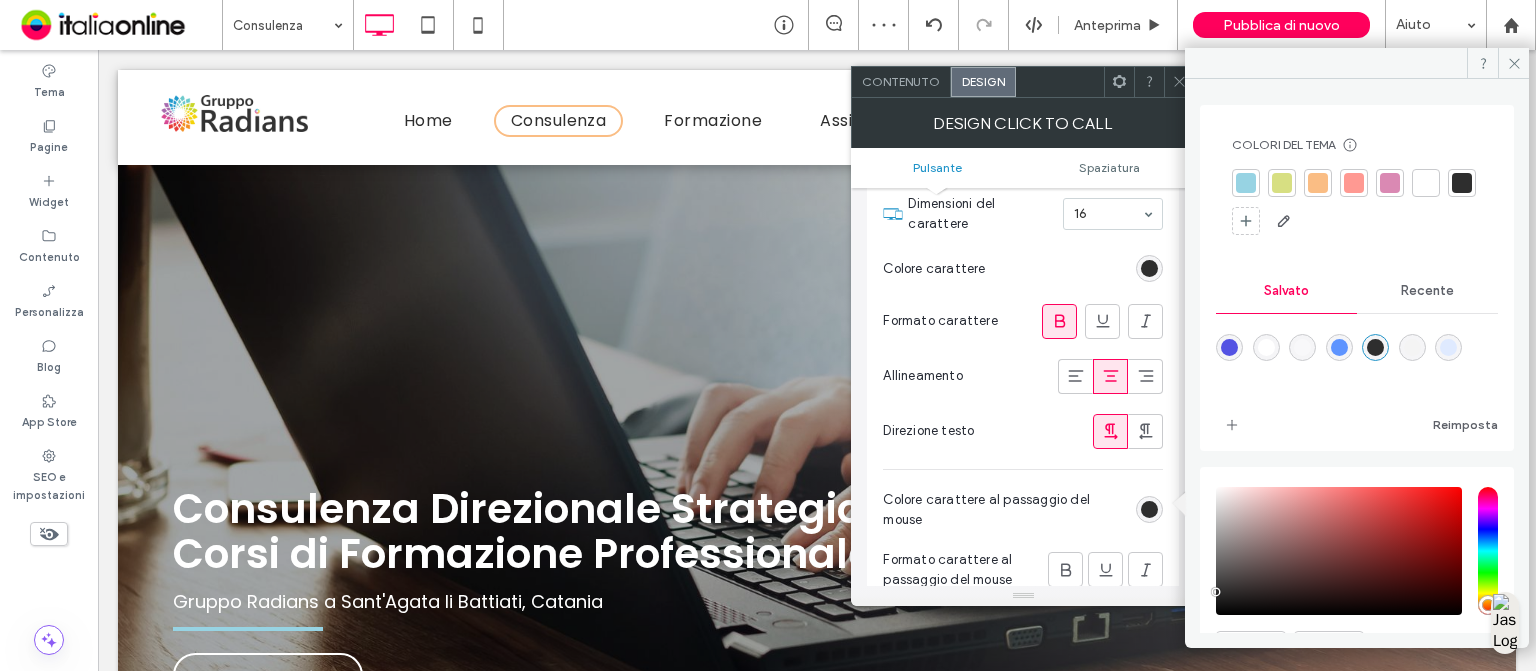 click at bounding box center (1462, 183) 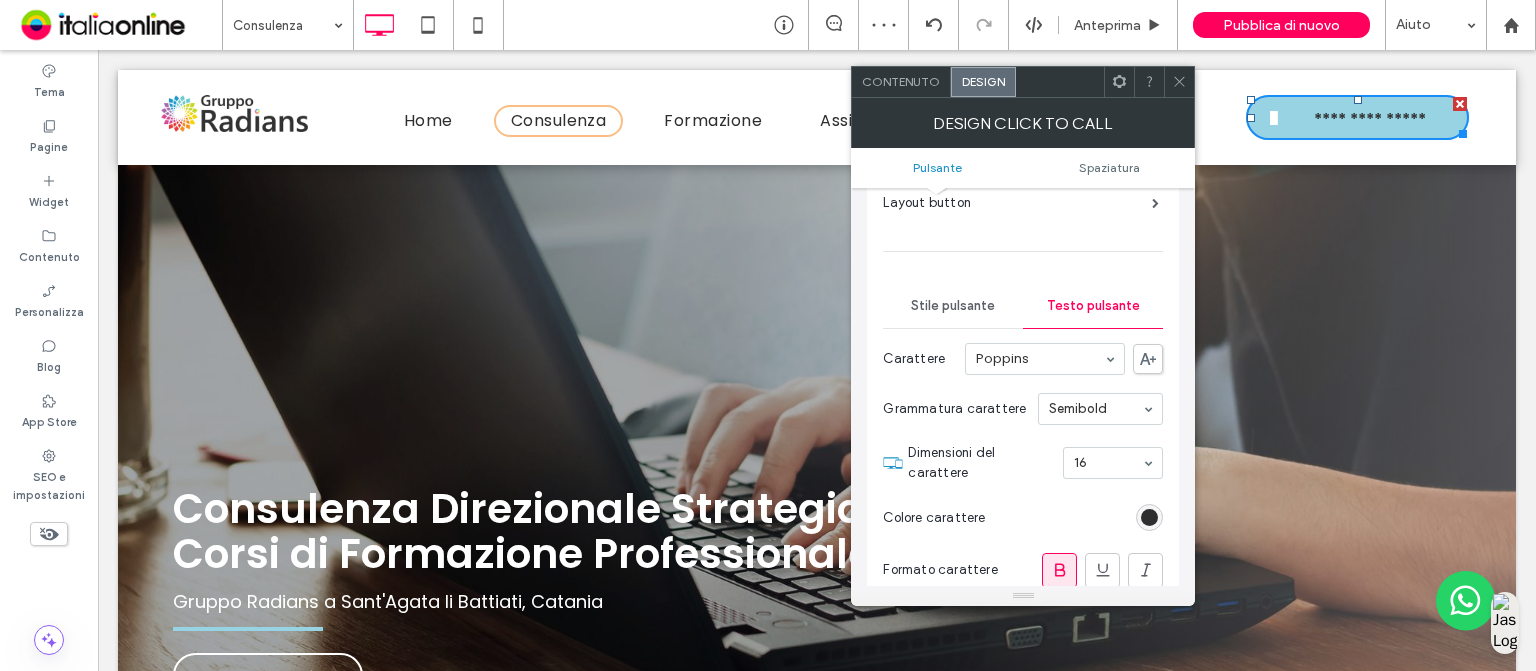 scroll, scrollTop: 132, scrollLeft: 0, axis: vertical 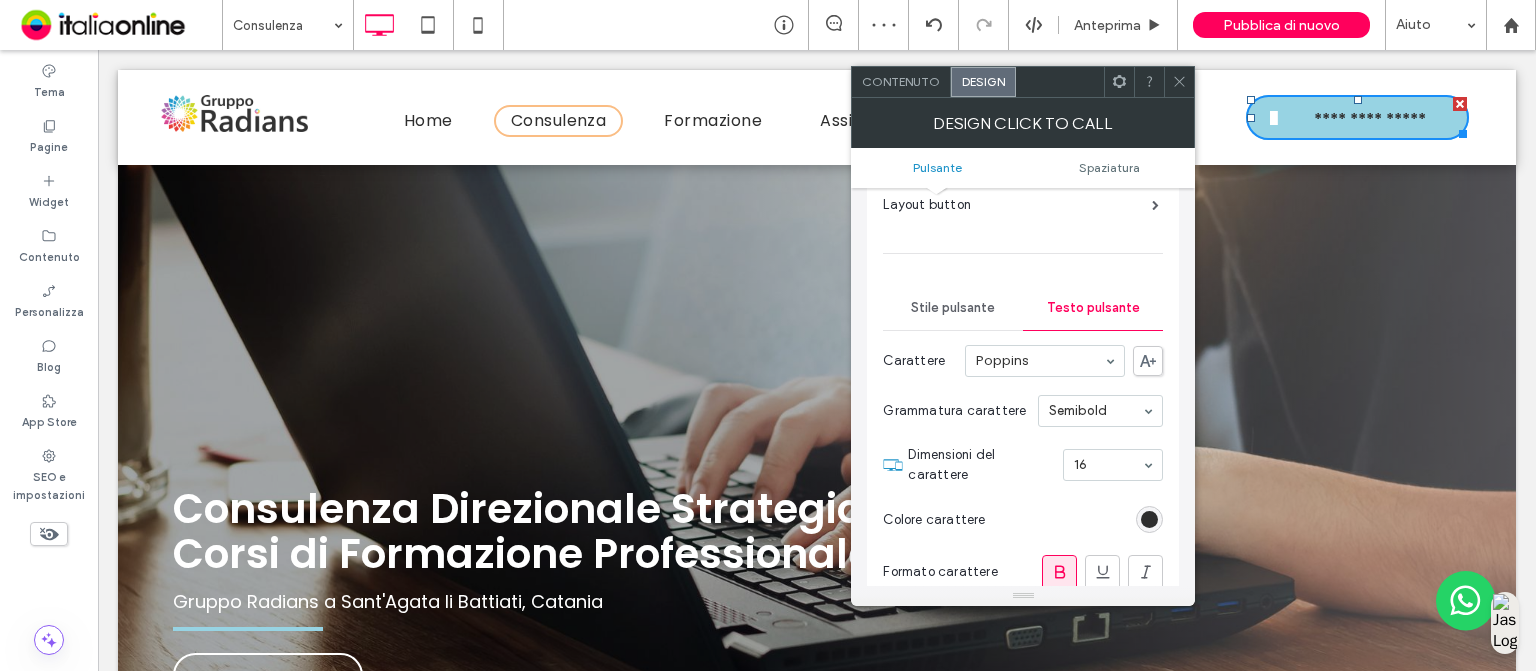 click on "Stile pulsante" at bounding box center (953, 308) 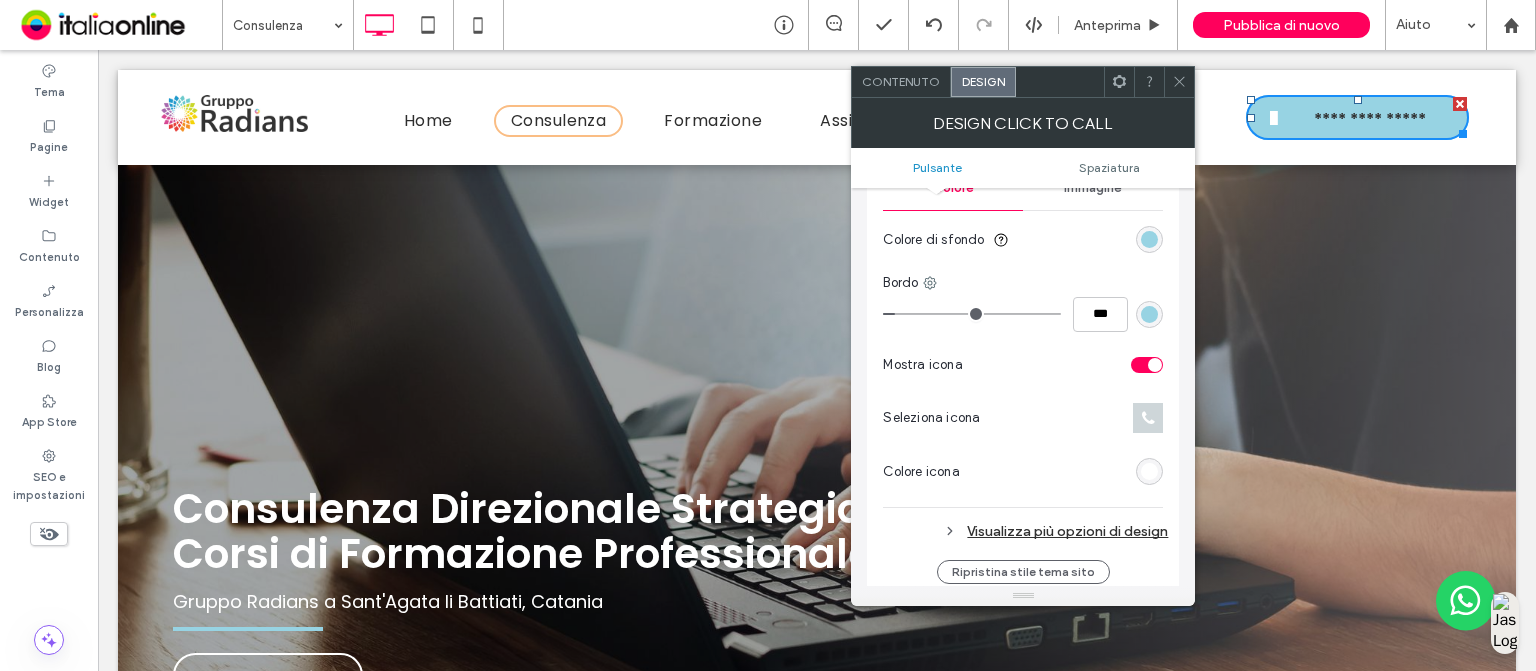 scroll, scrollTop: 575, scrollLeft: 0, axis: vertical 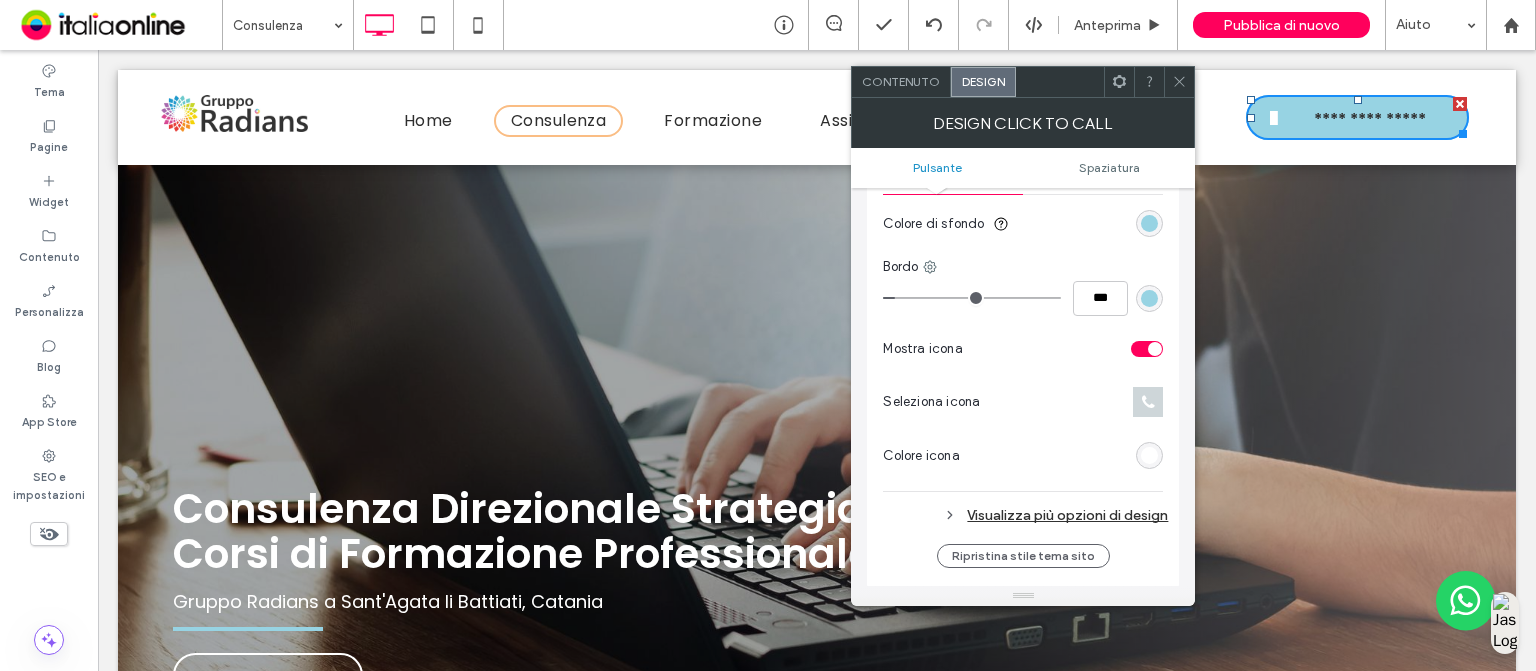 drag, startPoint x: 1144, startPoint y: 470, endPoint x: 1148, endPoint y: 457, distance: 13.601471 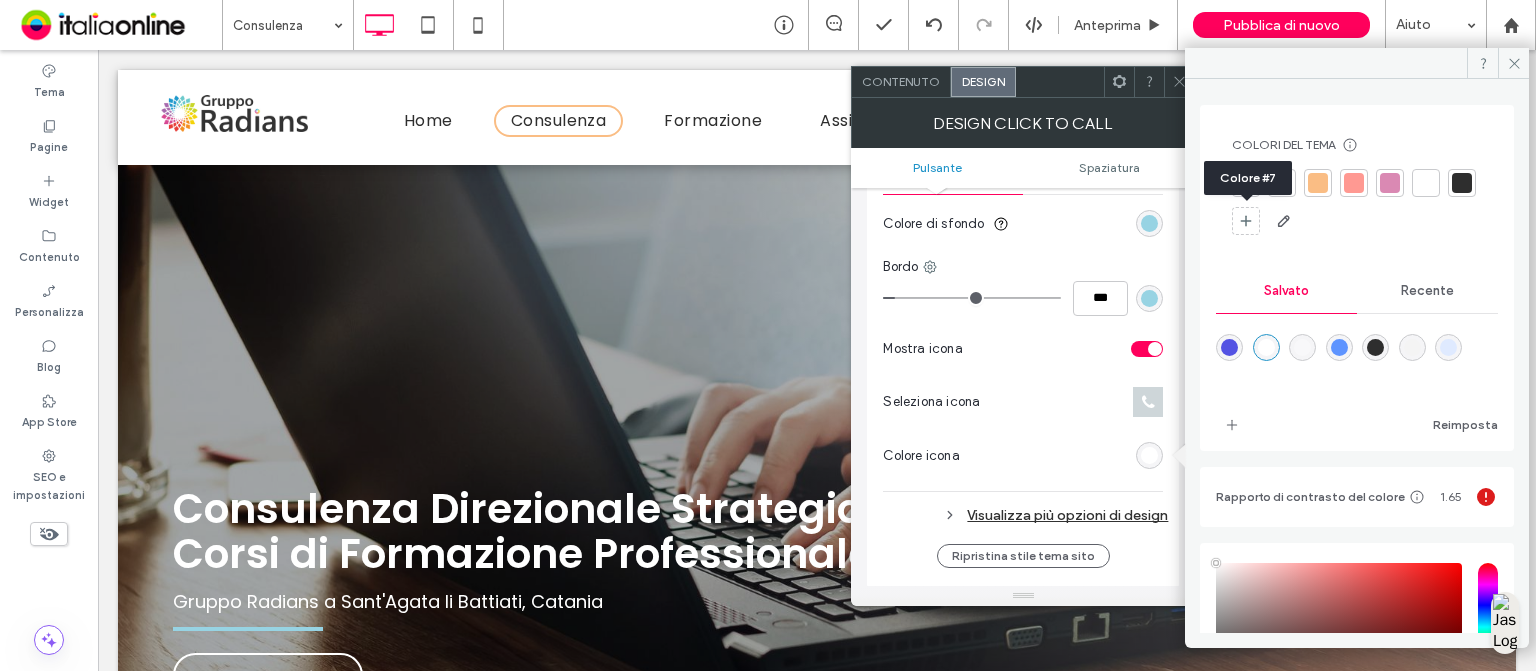 click at bounding box center (1462, 183) 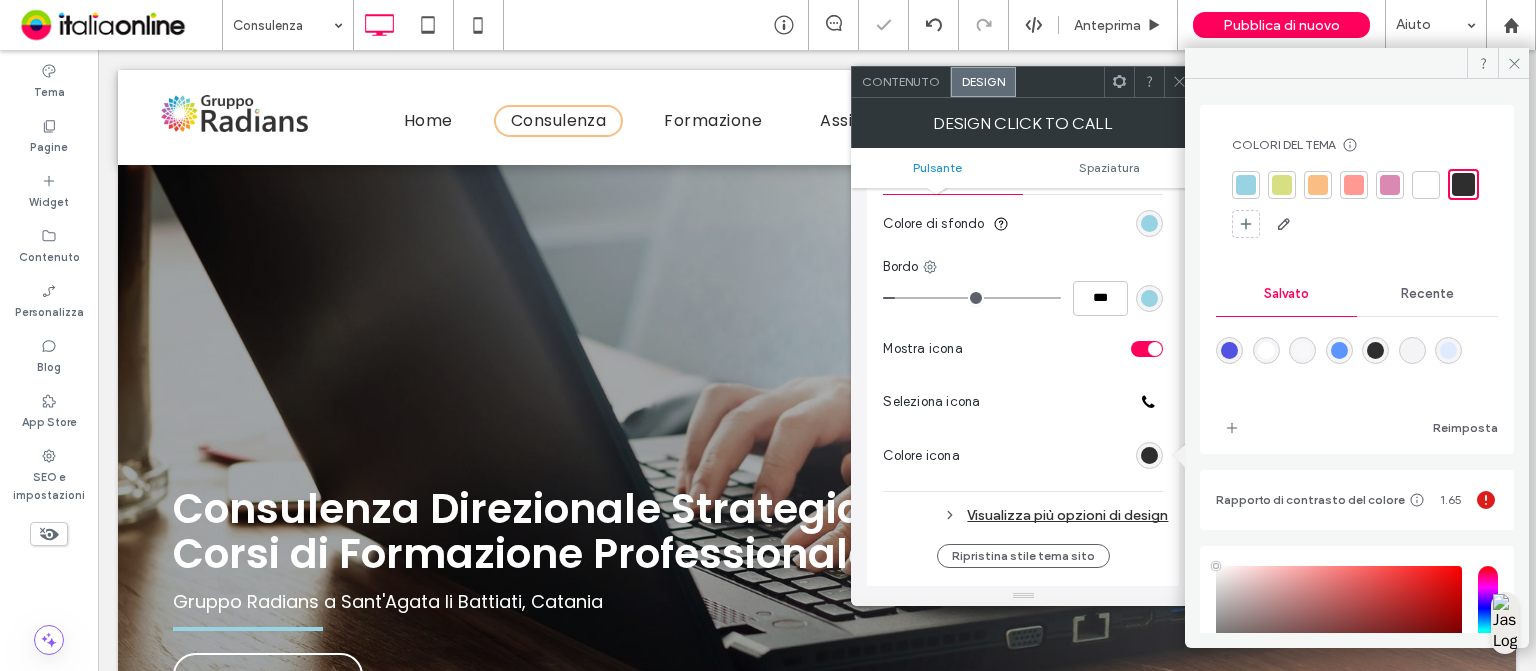 click on "Visualizza più opzioni di design" at bounding box center (1025, 515) 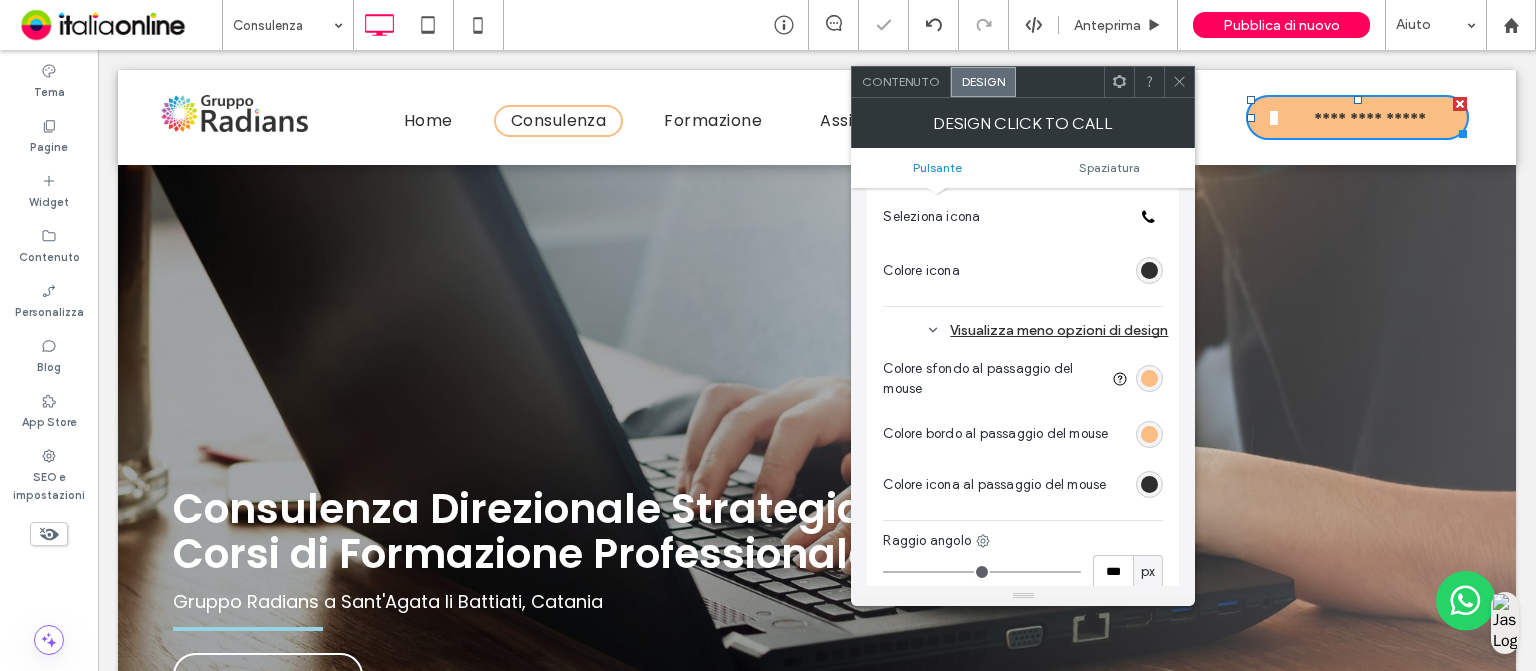 scroll, scrollTop: 762, scrollLeft: 0, axis: vertical 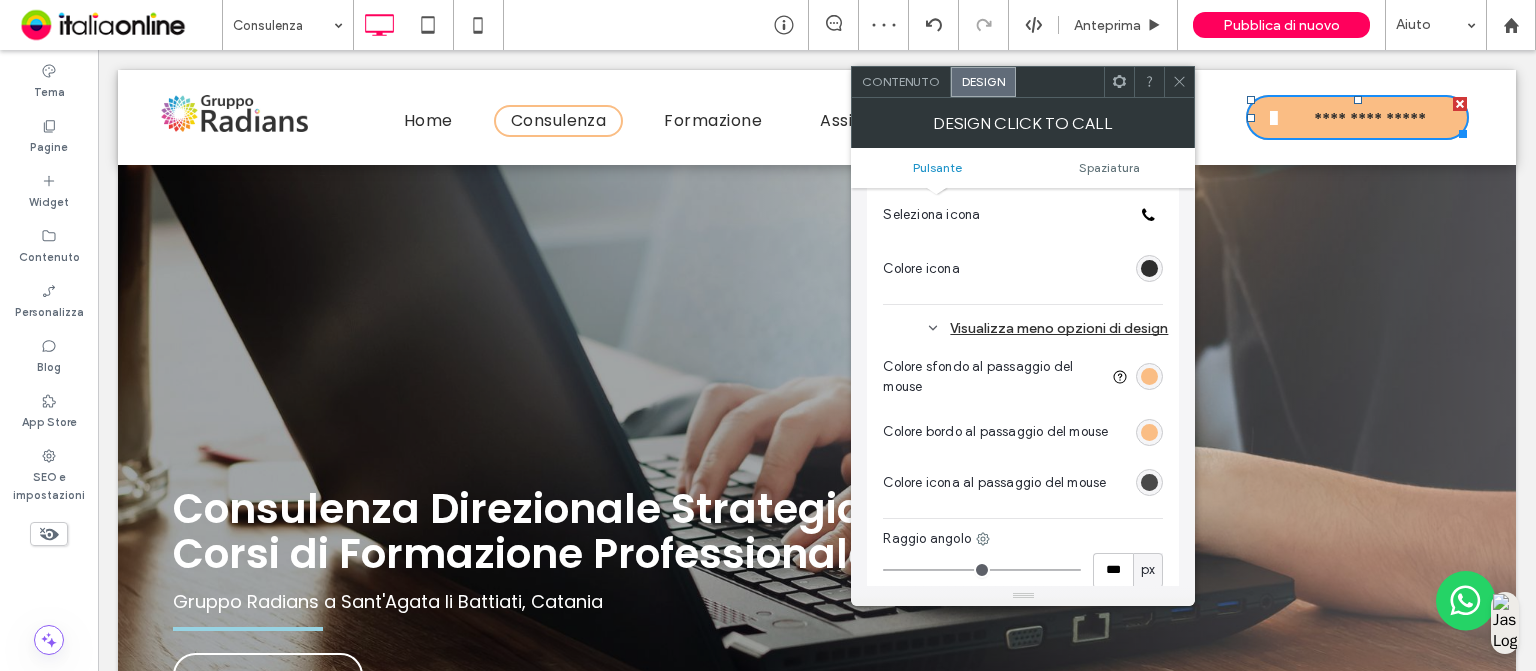 click at bounding box center (1149, 482) 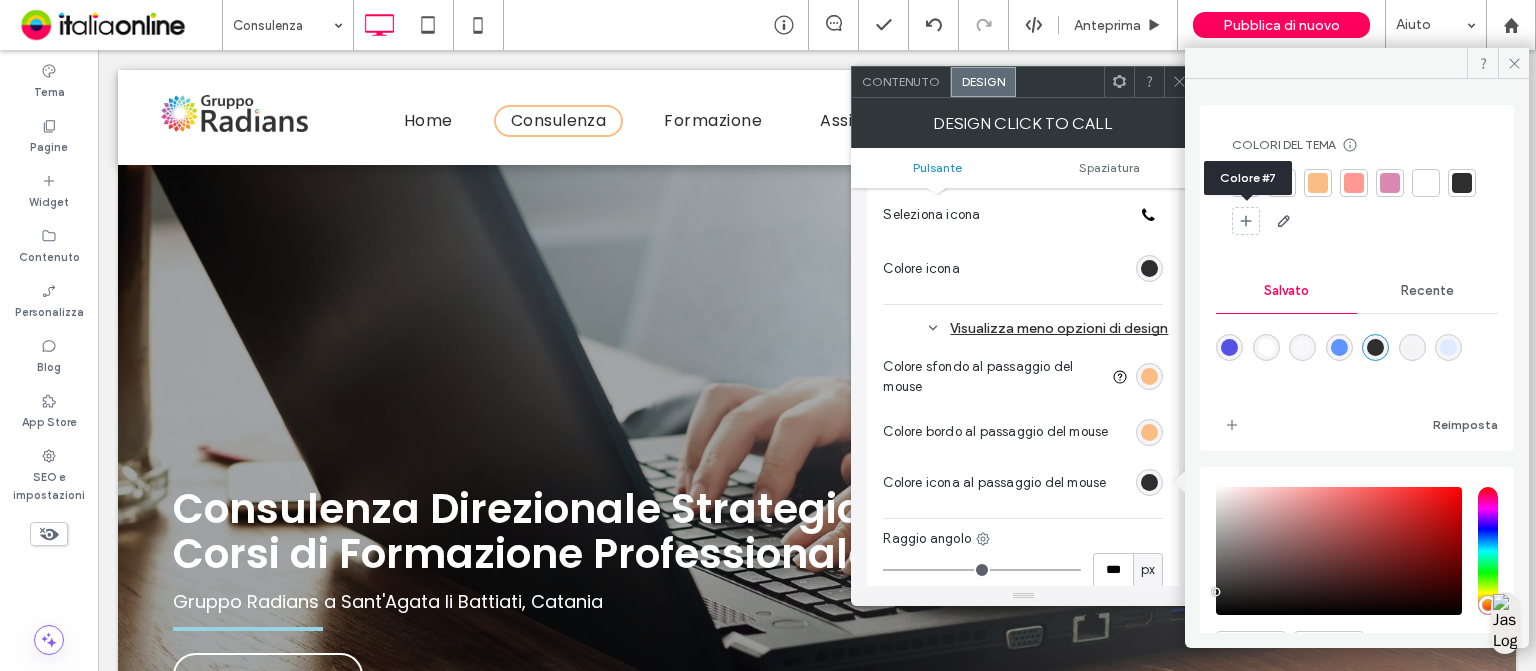 click at bounding box center [1462, 183] 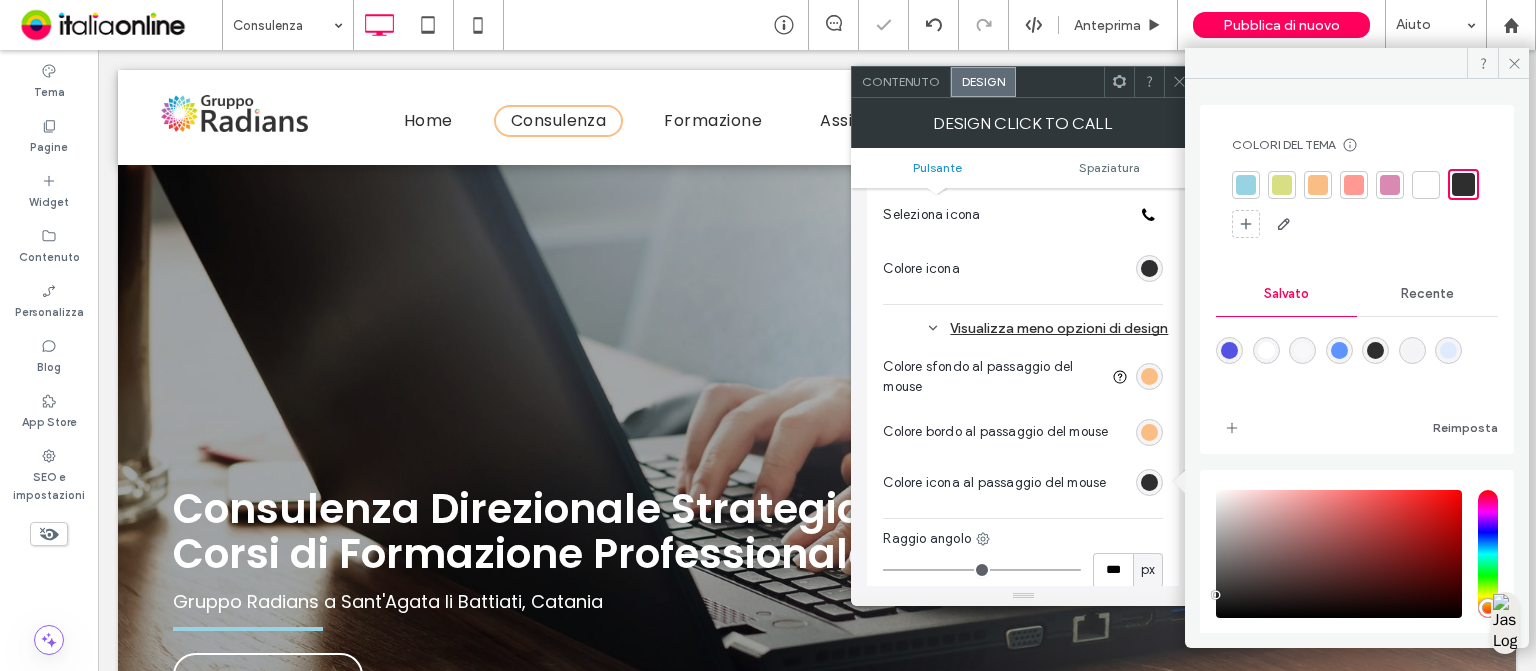 click 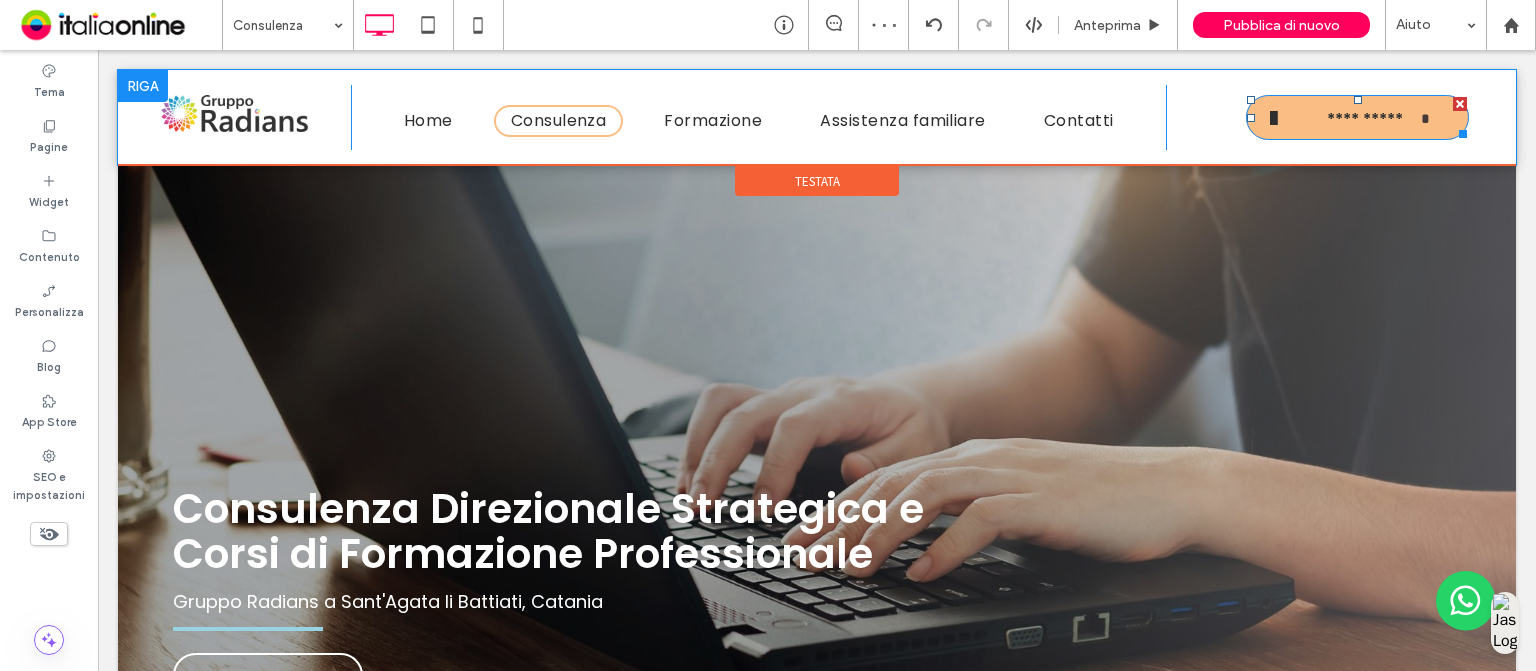 click on "**********" at bounding box center [1365, 119] 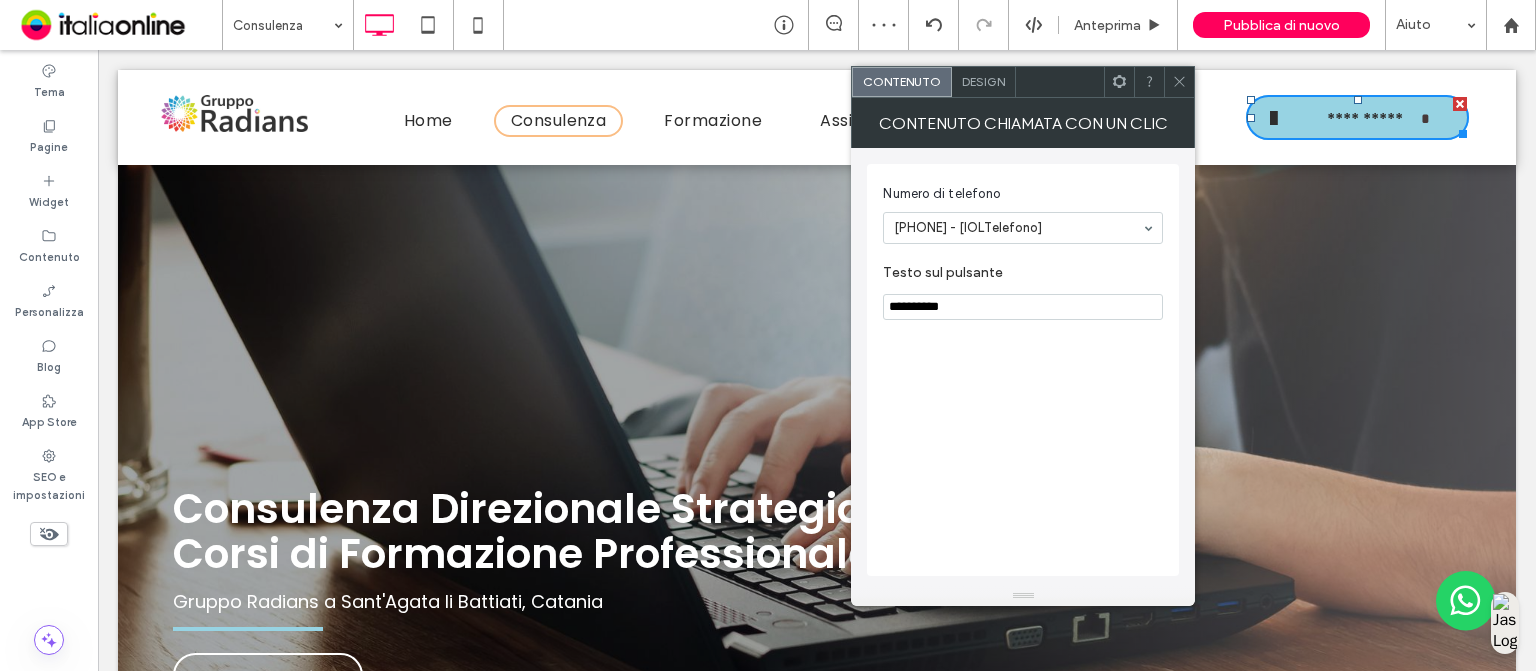 click 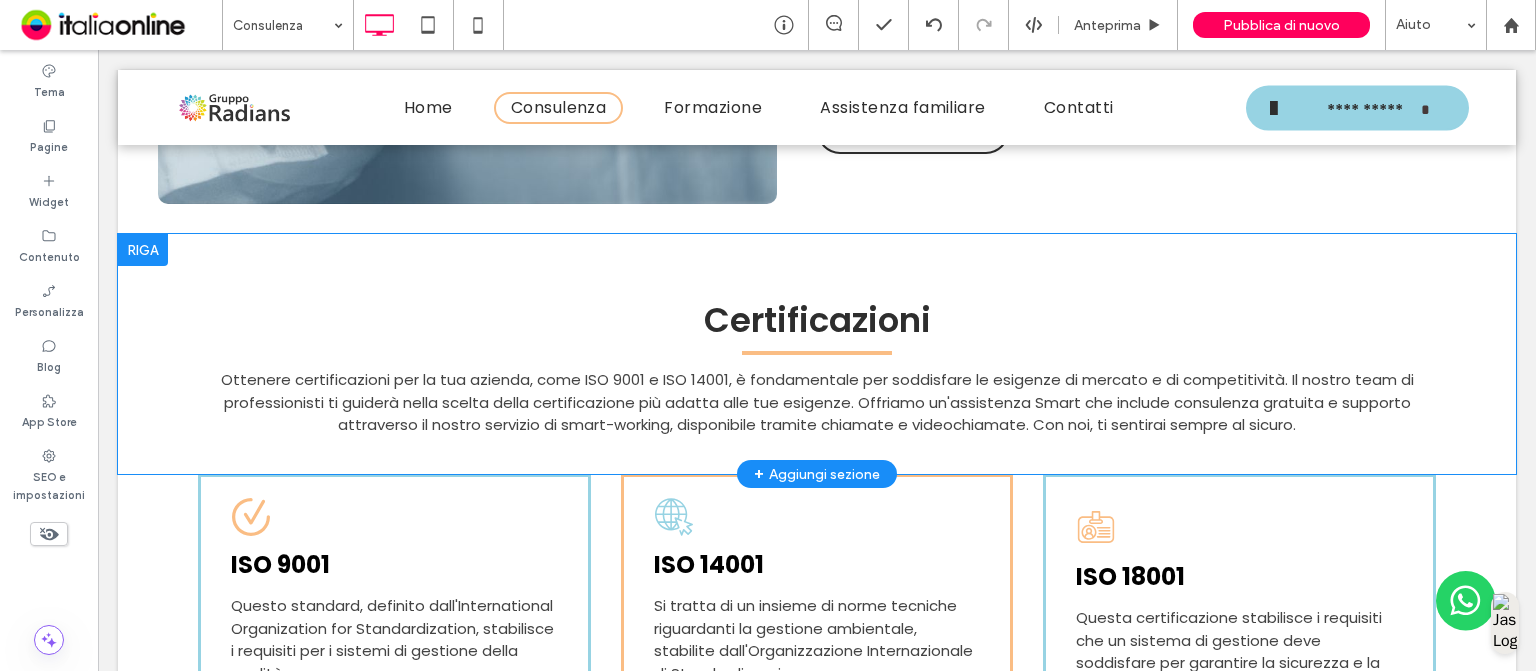 scroll, scrollTop: 3596, scrollLeft: 0, axis: vertical 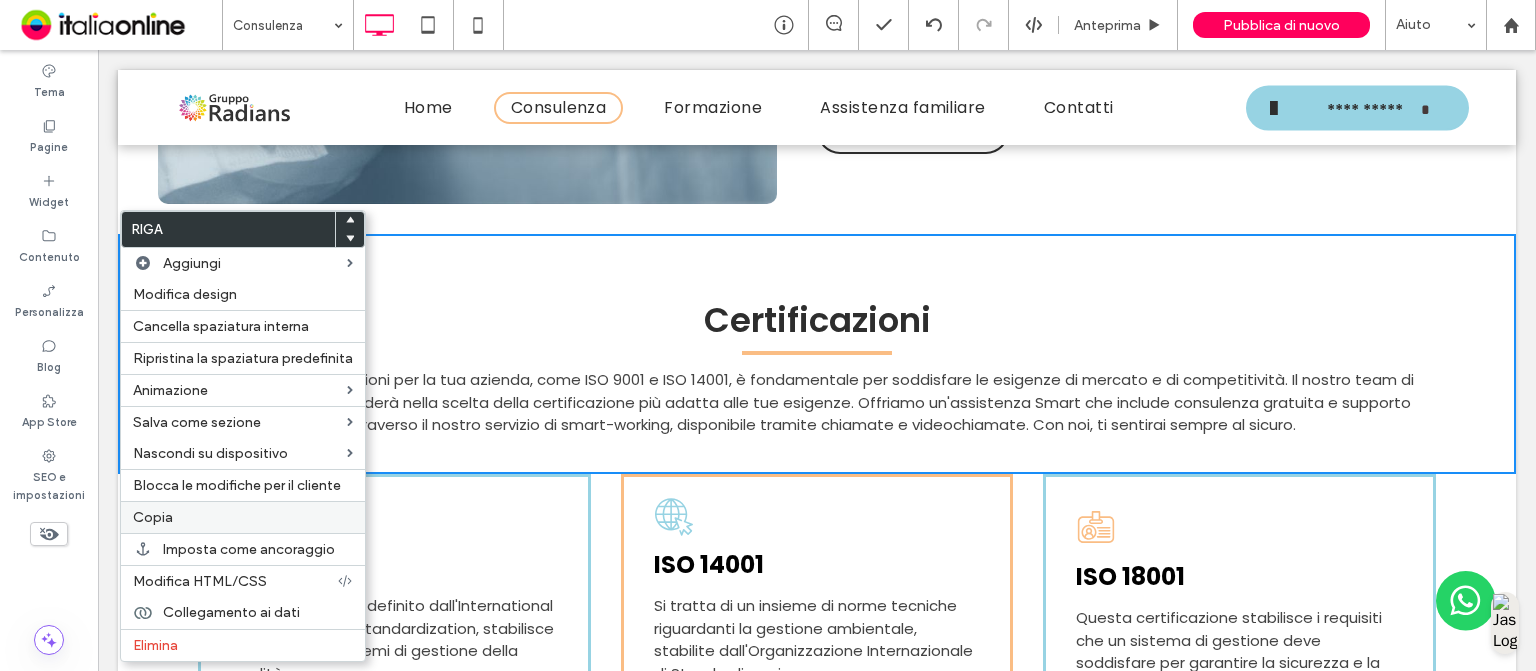 click on "Copia" at bounding box center [243, 517] 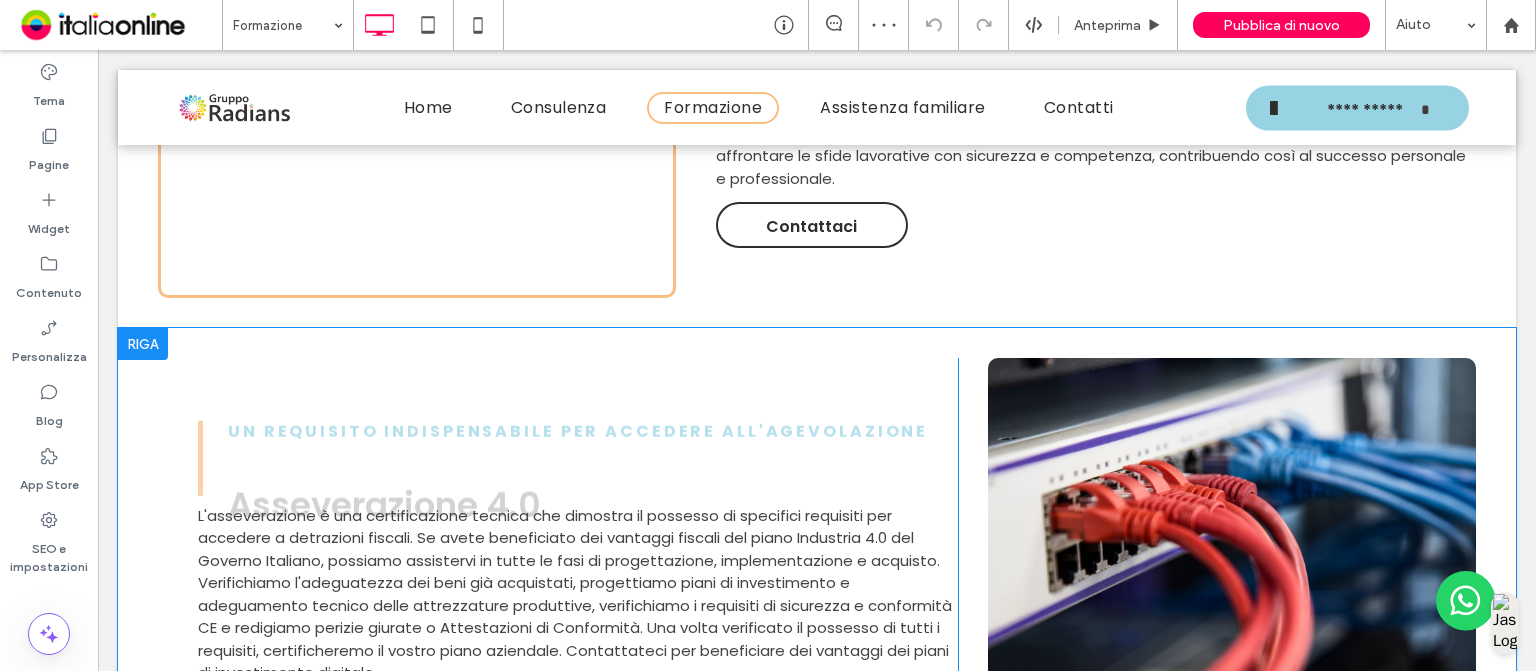 scroll, scrollTop: 1006, scrollLeft: 0, axis: vertical 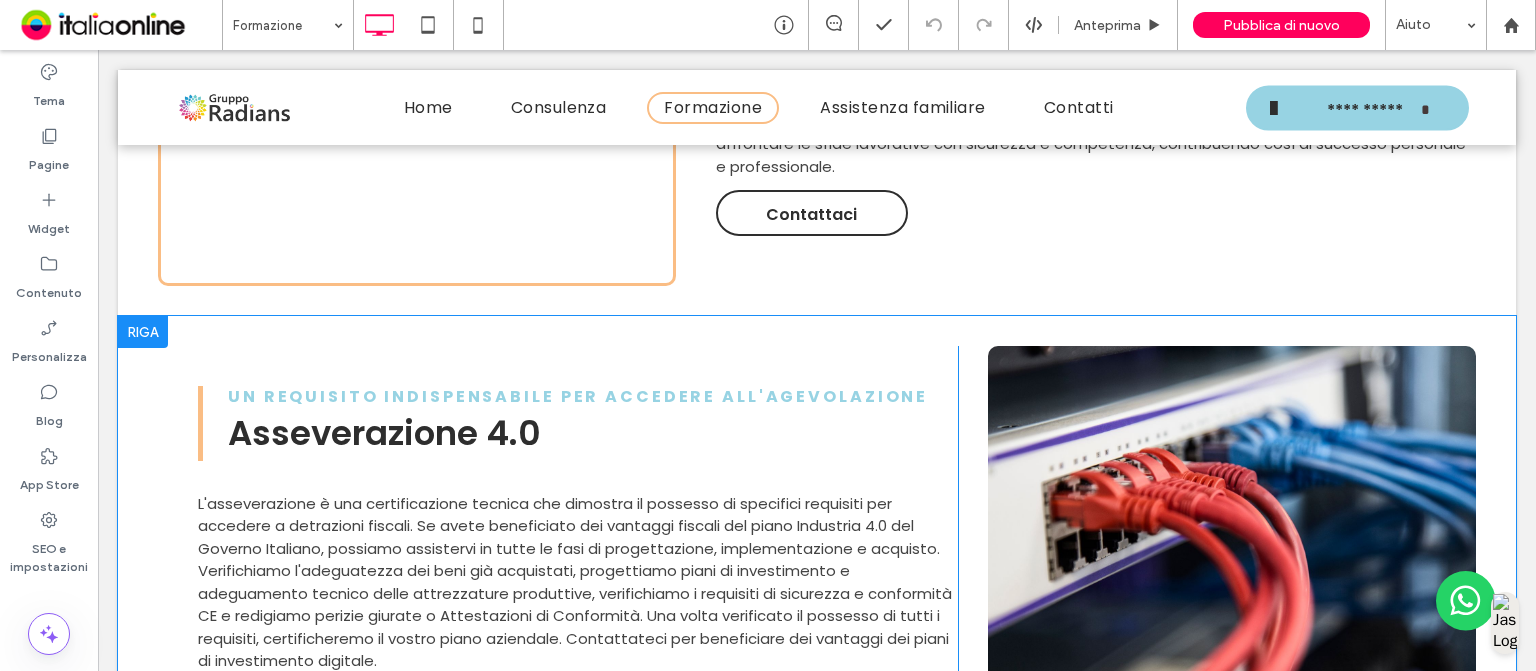 click at bounding box center [143, 332] 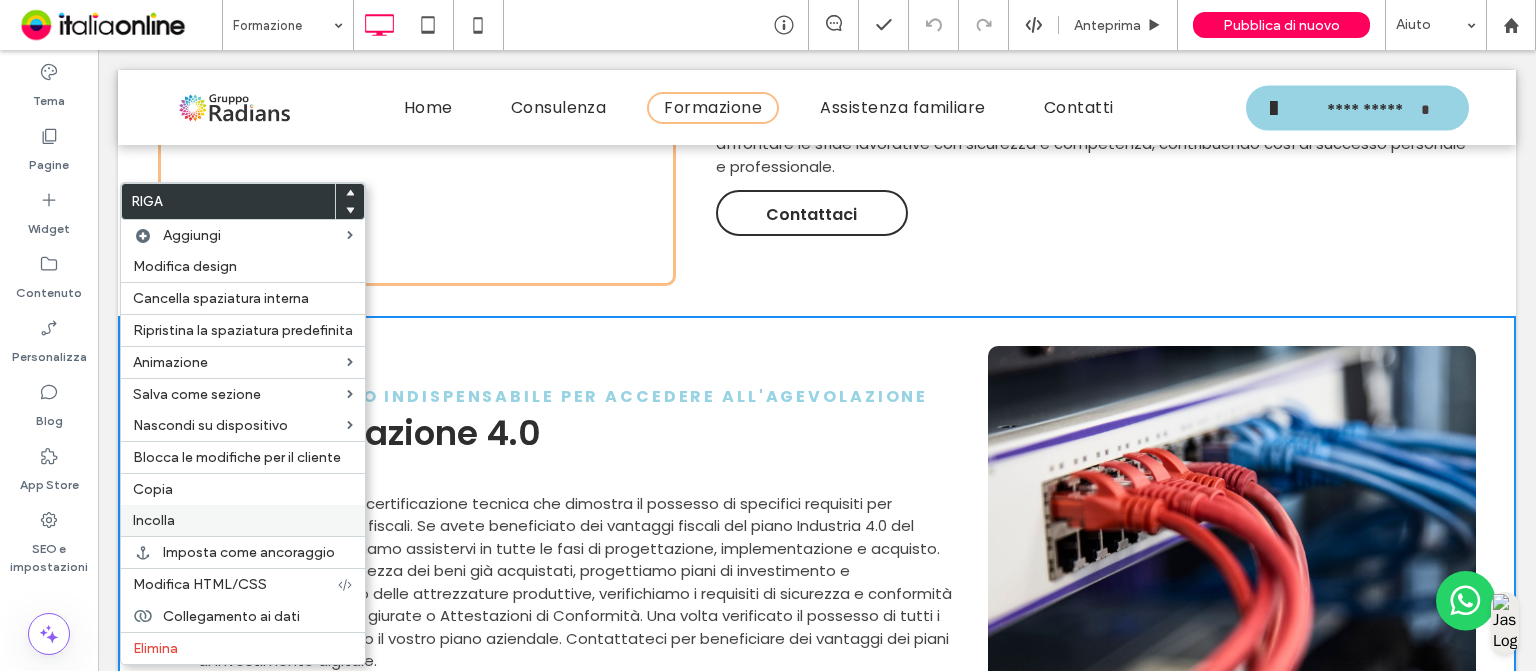 click on "Incolla" at bounding box center (243, 520) 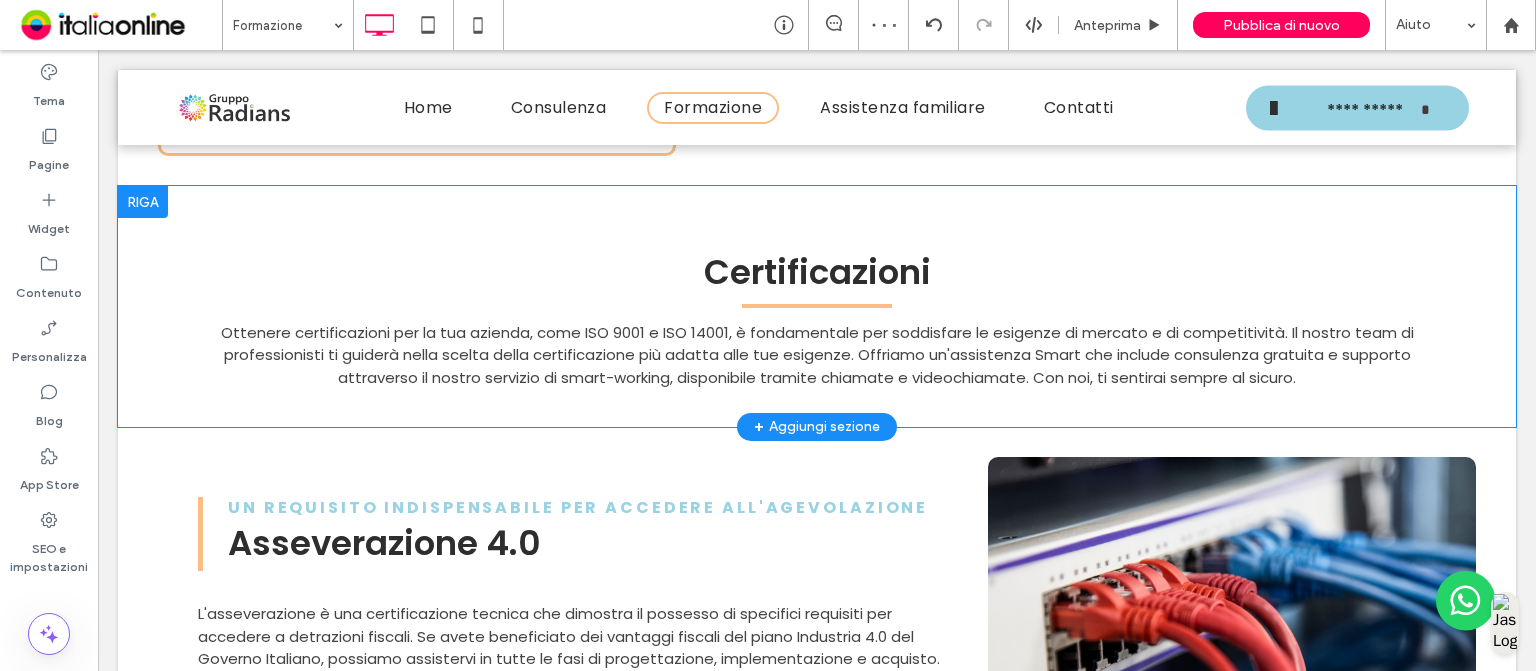 scroll, scrollTop: 1144, scrollLeft: 0, axis: vertical 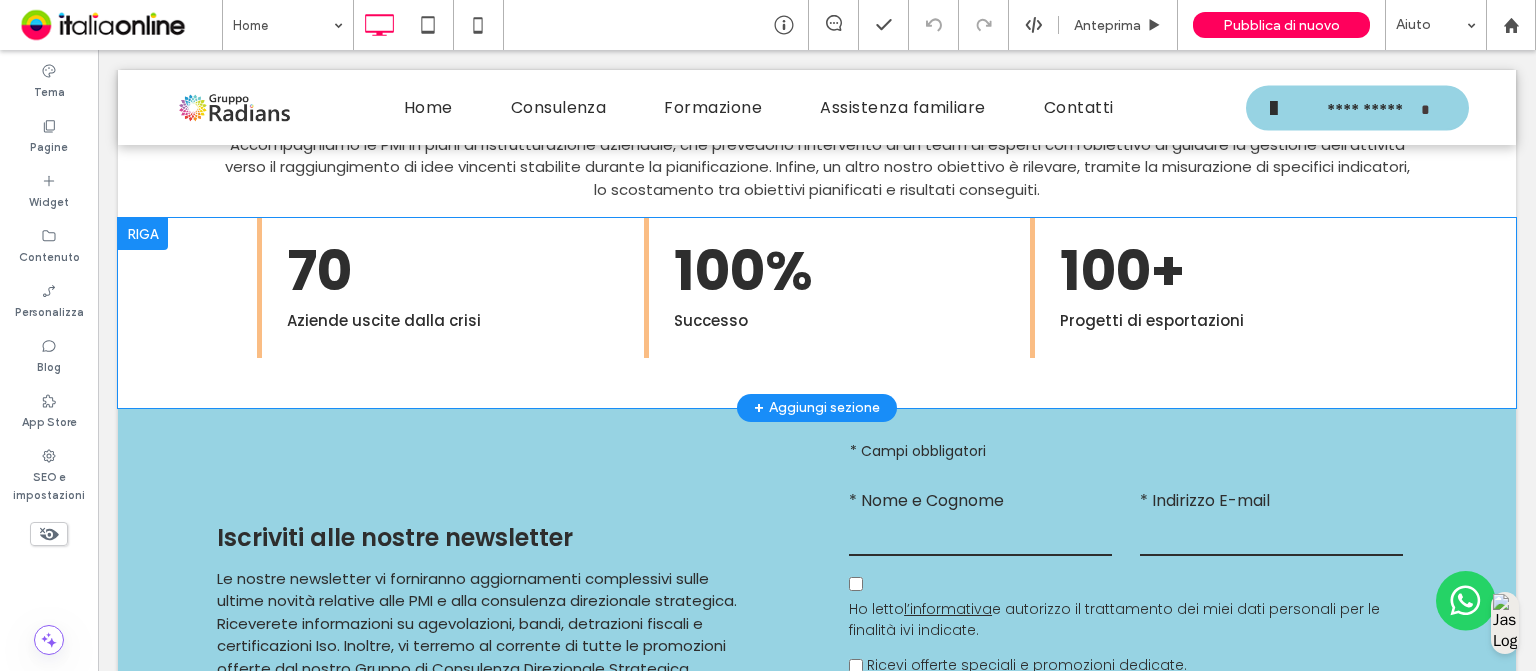 click at bounding box center (143, 234) 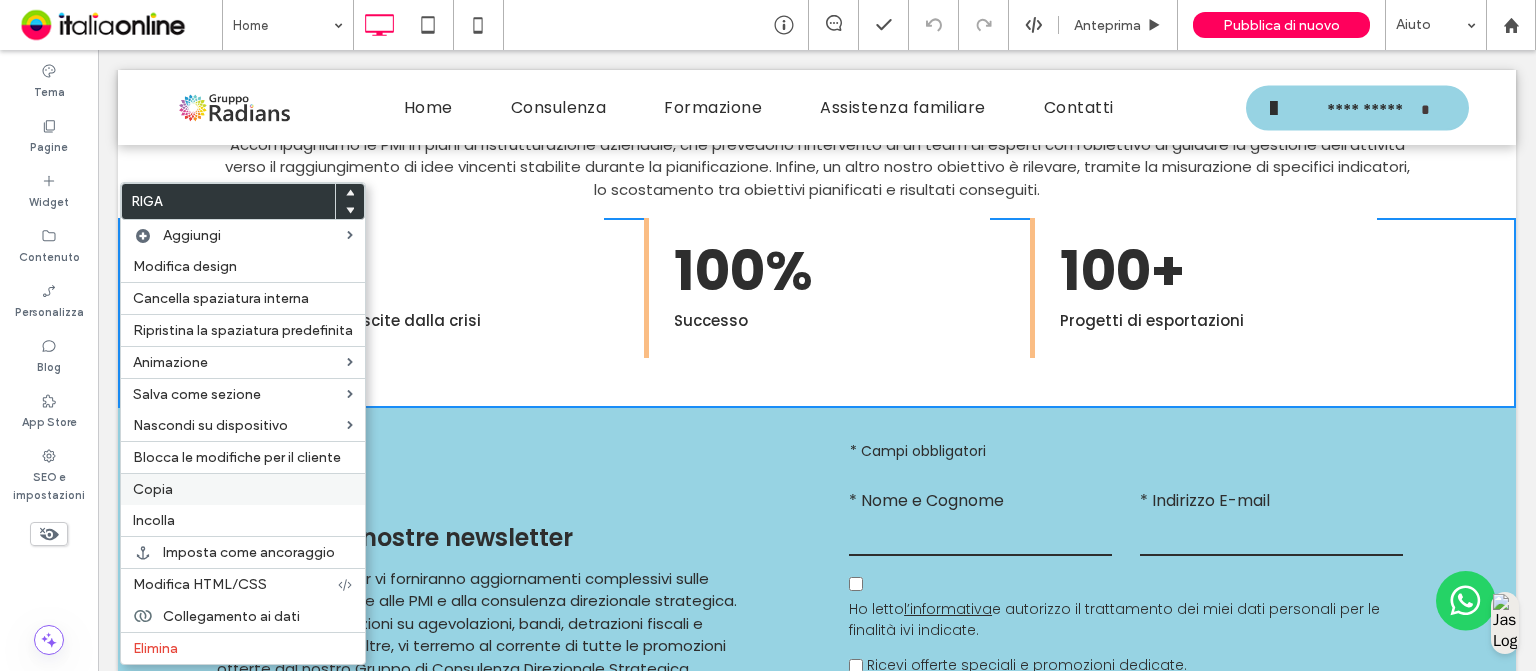 click on "Copia" at bounding box center [243, 489] 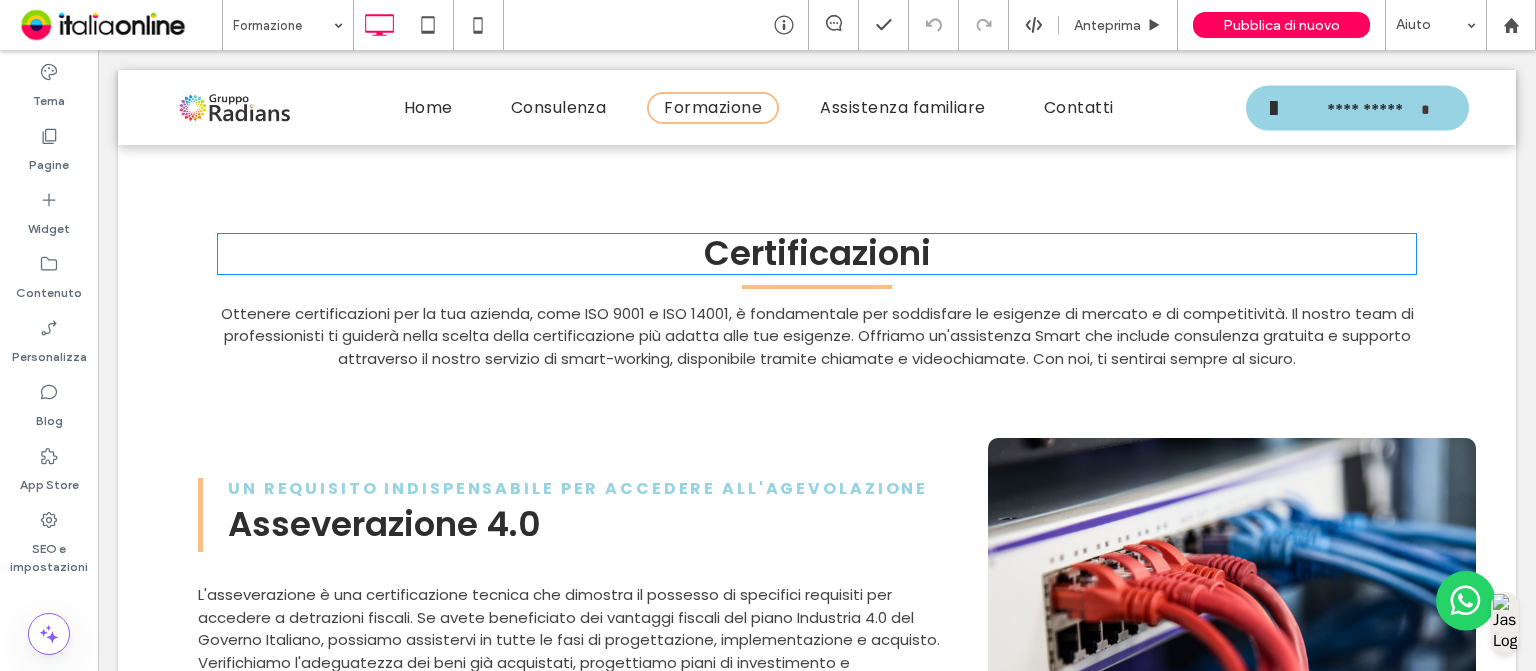 scroll, scrollTop: 1063, scrollLeft: 0, axis: vertical 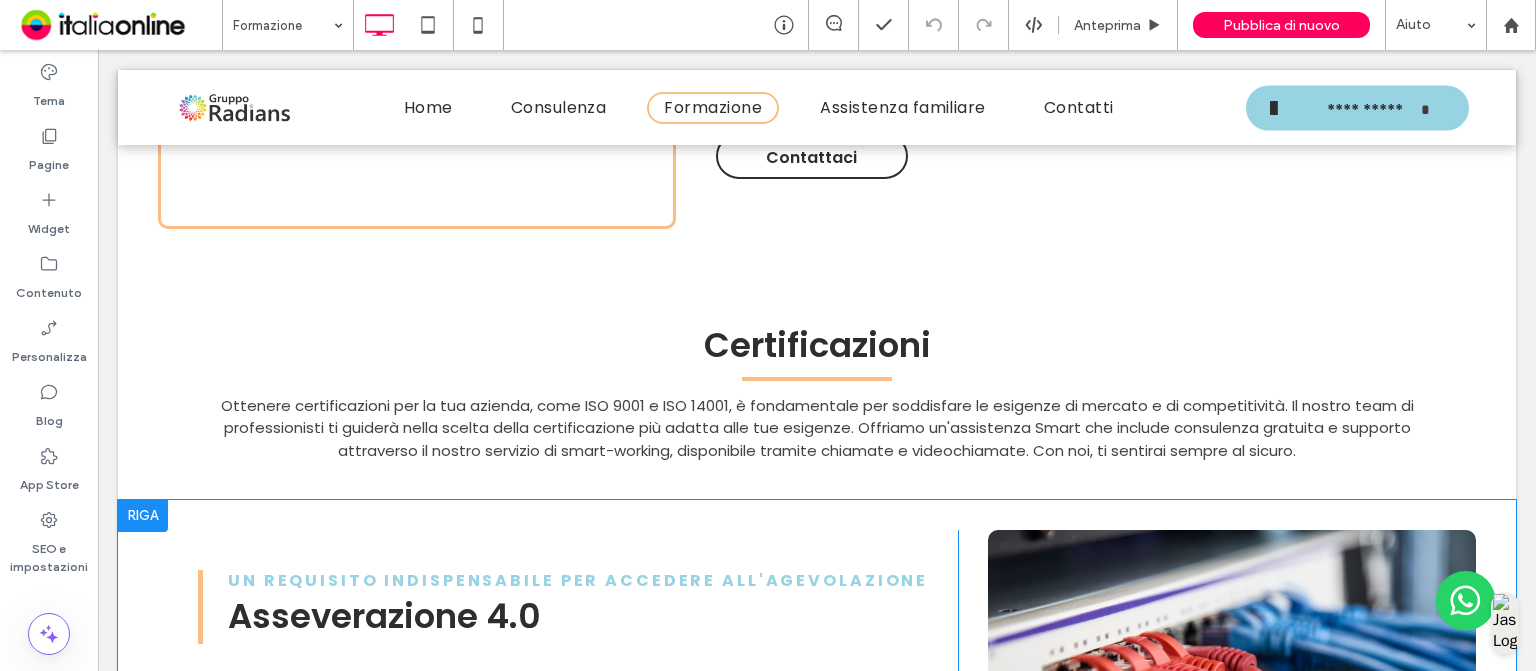 click at bounding box center [143, 516] 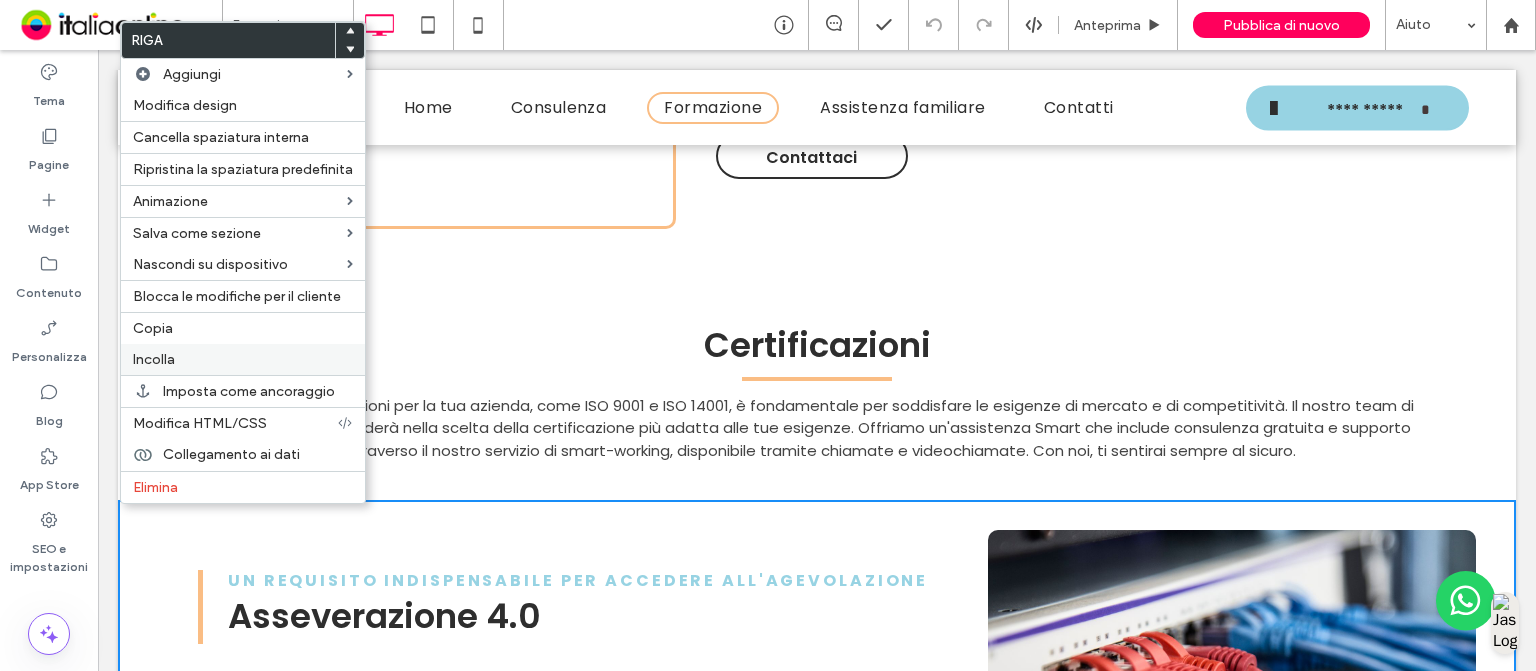 click on "Incolla" at bounding box center (243, 359) 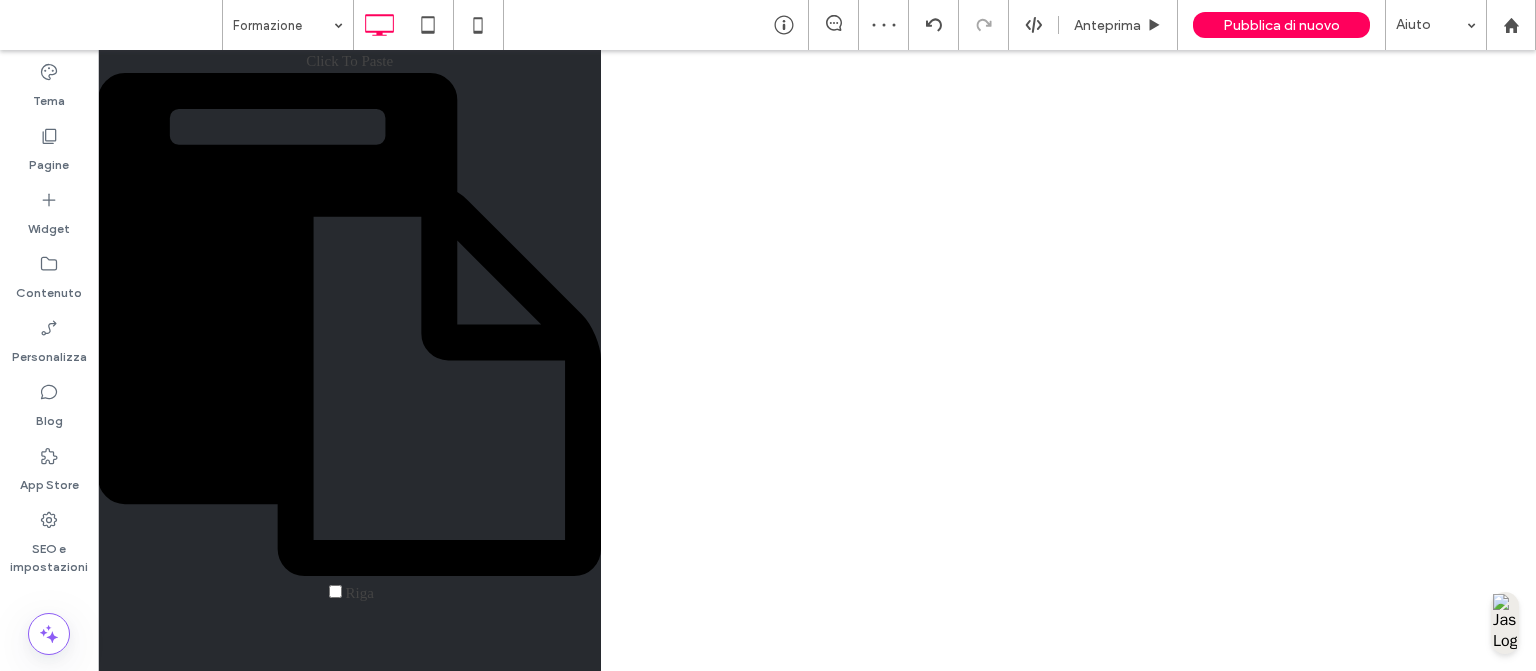 scroll, scrollTop: 1215, scrollLeft: 0, axis: vertical 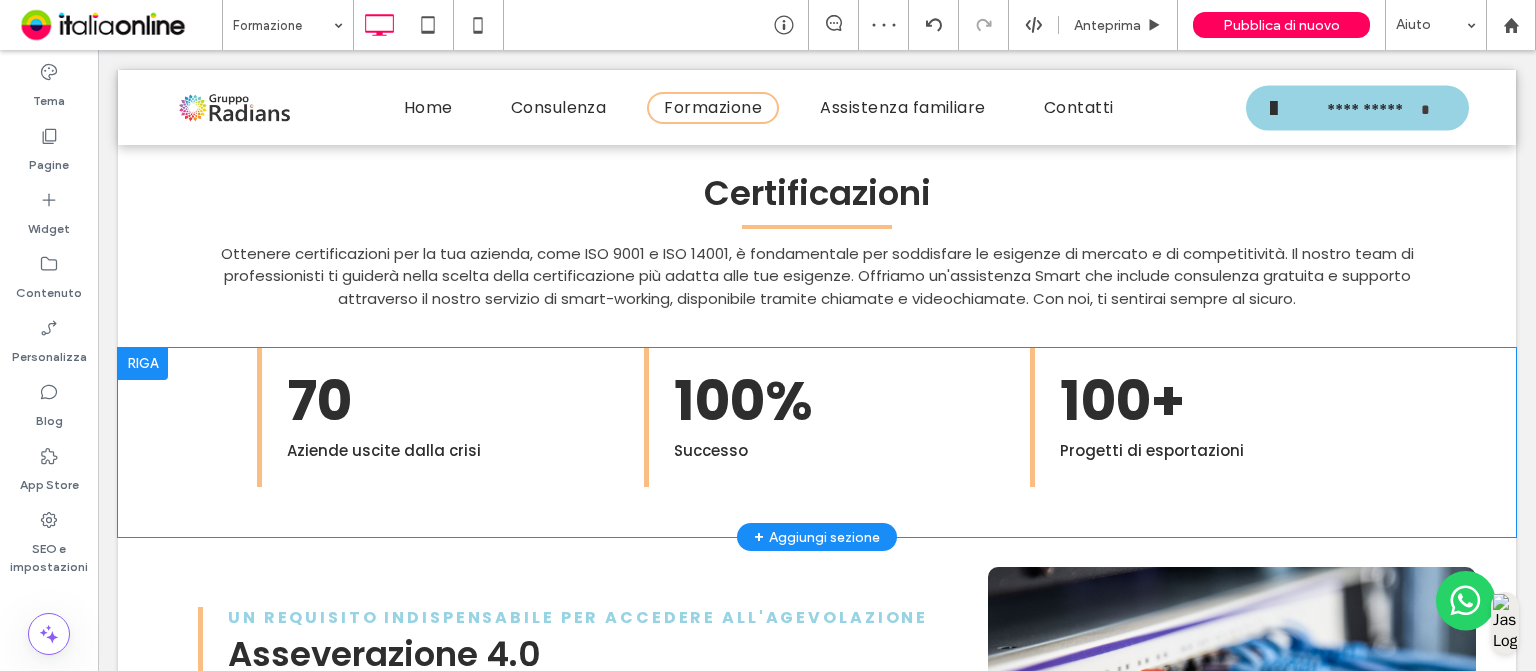 click on "70
Aziende uscite dalla crisi
Click To Paste     Click To Paste" at bounding box center (430, 418) 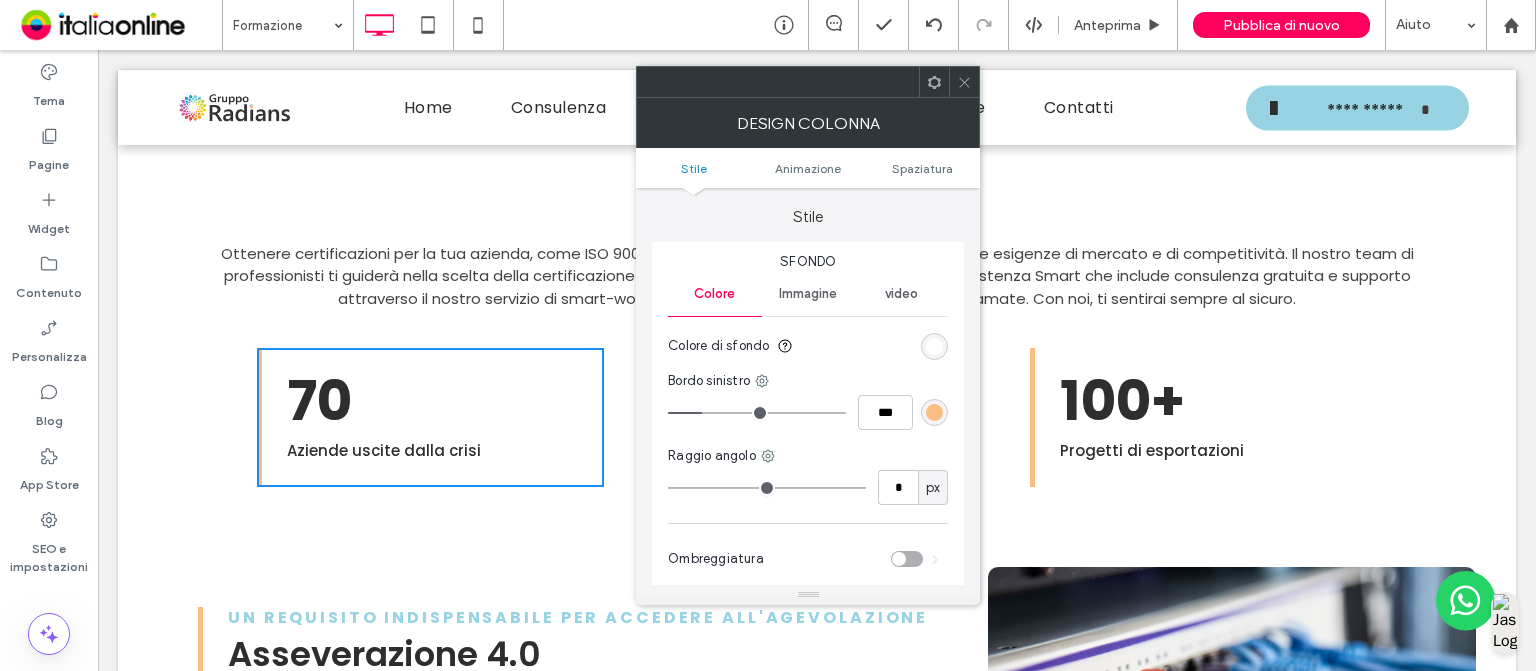 click at bounding box center [934, 412] 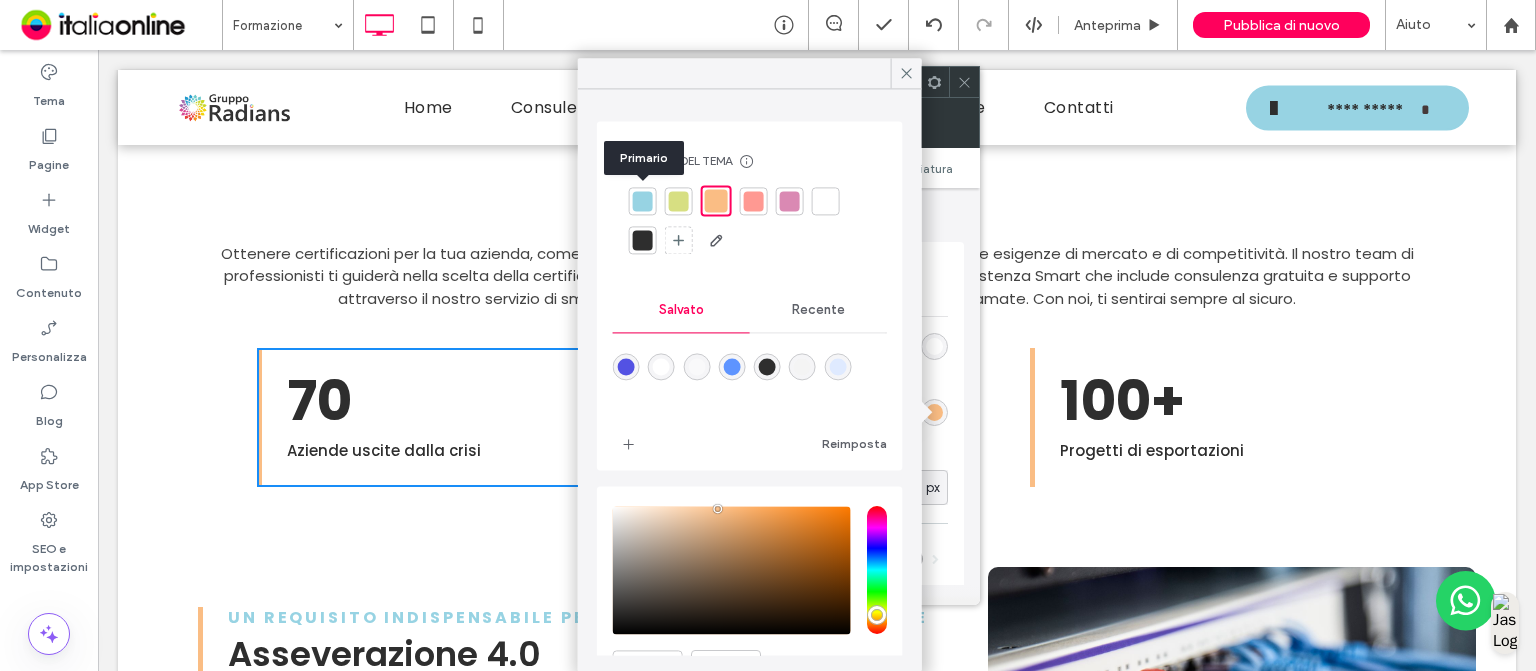 click at bounding box center (643, 201) 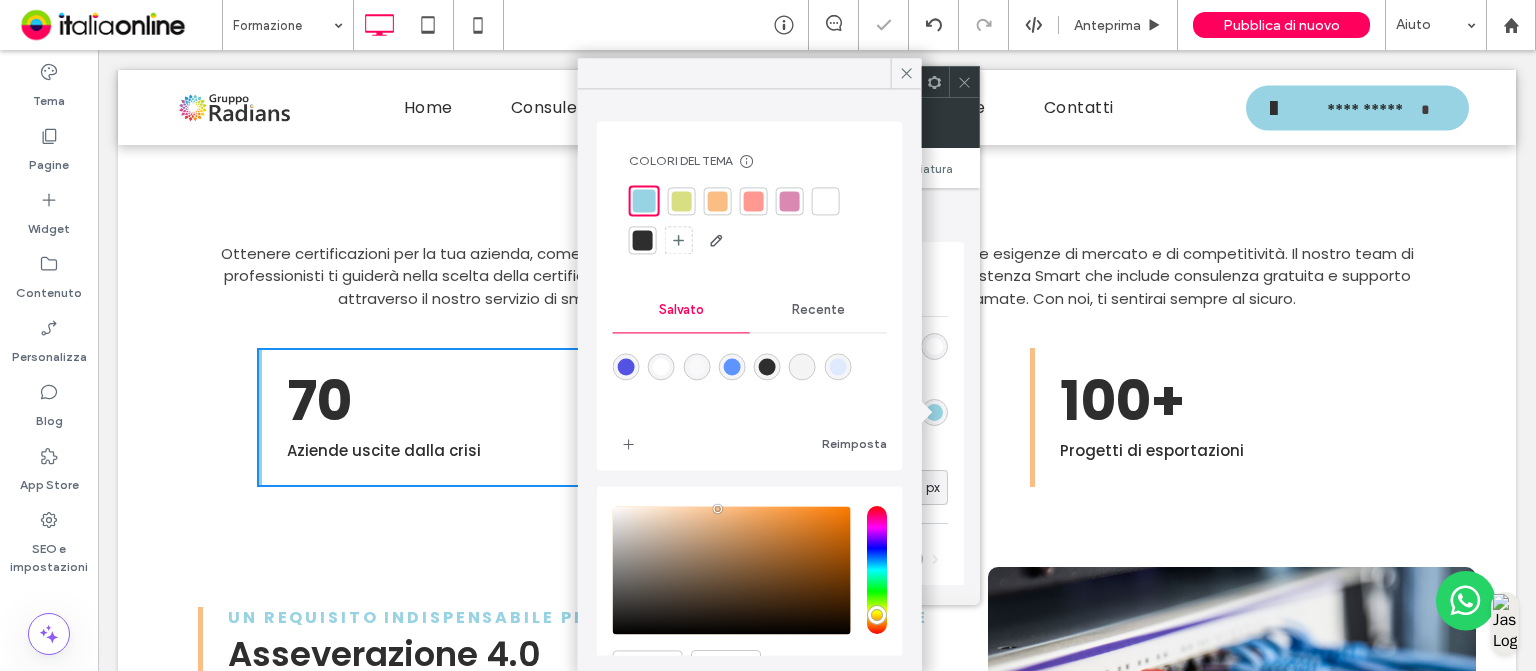 click 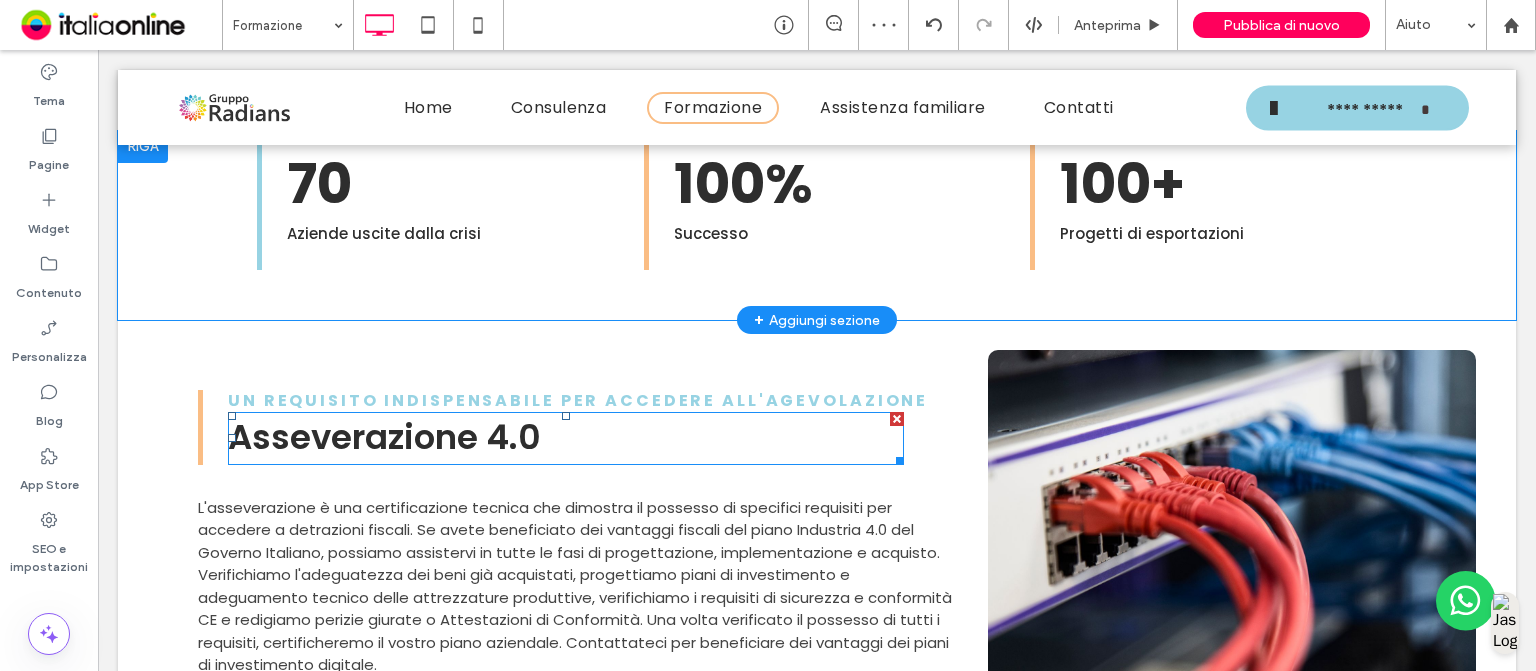 scroll, scrollTop: 1388, scrollLeft: 0, axis: vertical 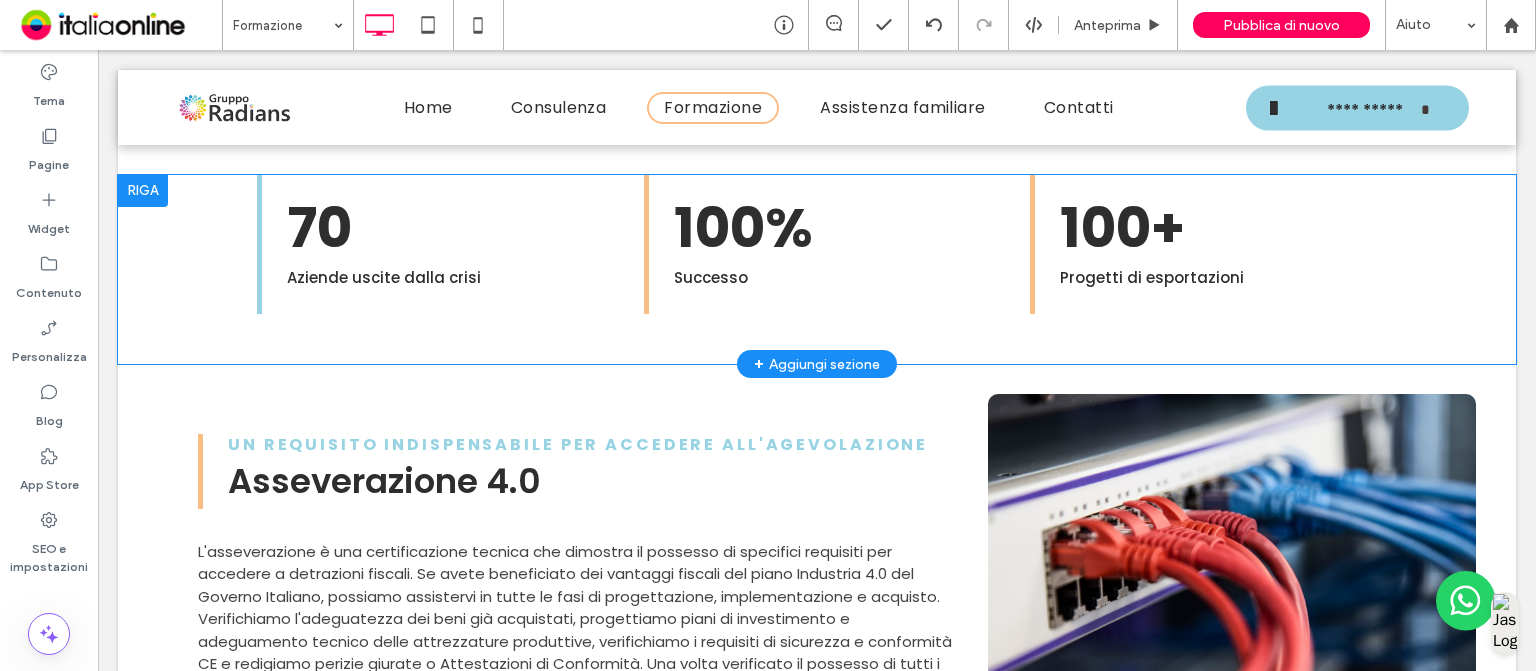 click on "100%
Successo
Click To Paste     Click To Paste" at bounding box center [817, 245] 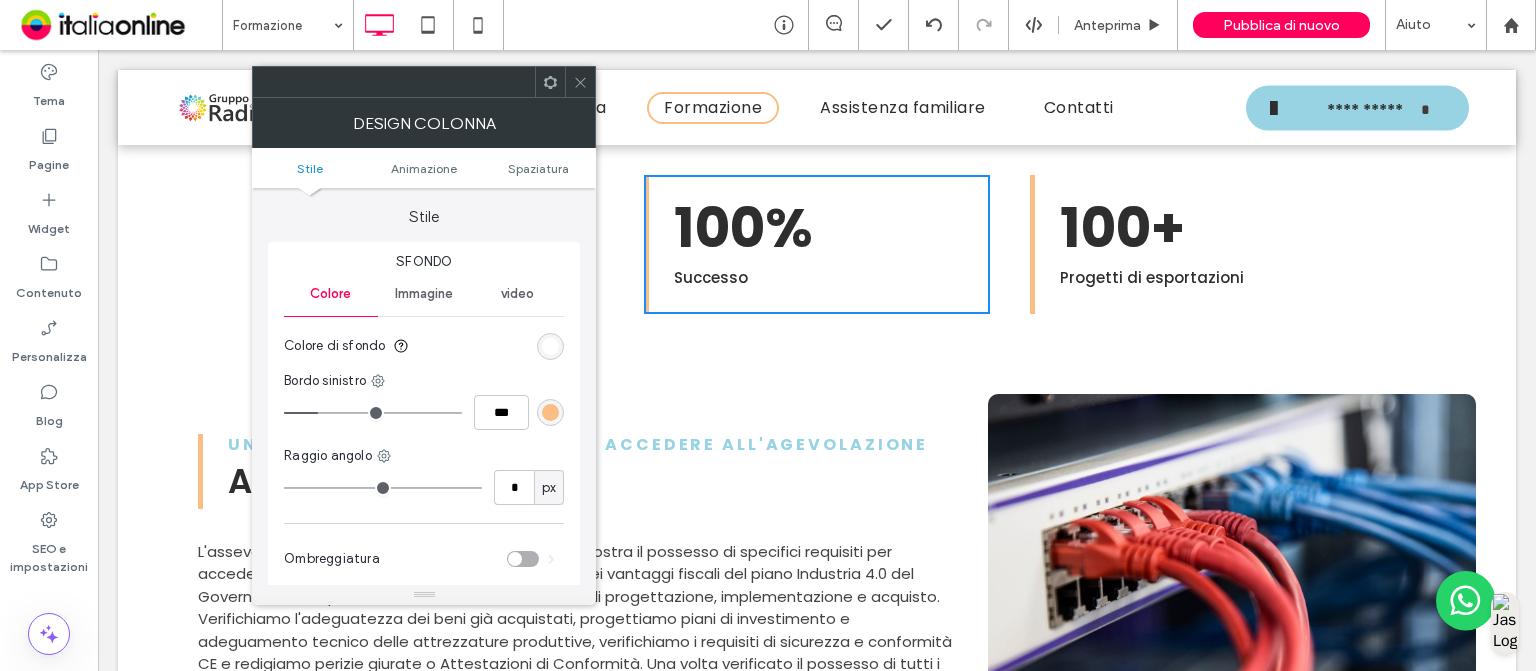 drag, startPoint x: 544, startPoint y: 431, endPoint x: 546, endPoint y: 415, distance: 16.124516 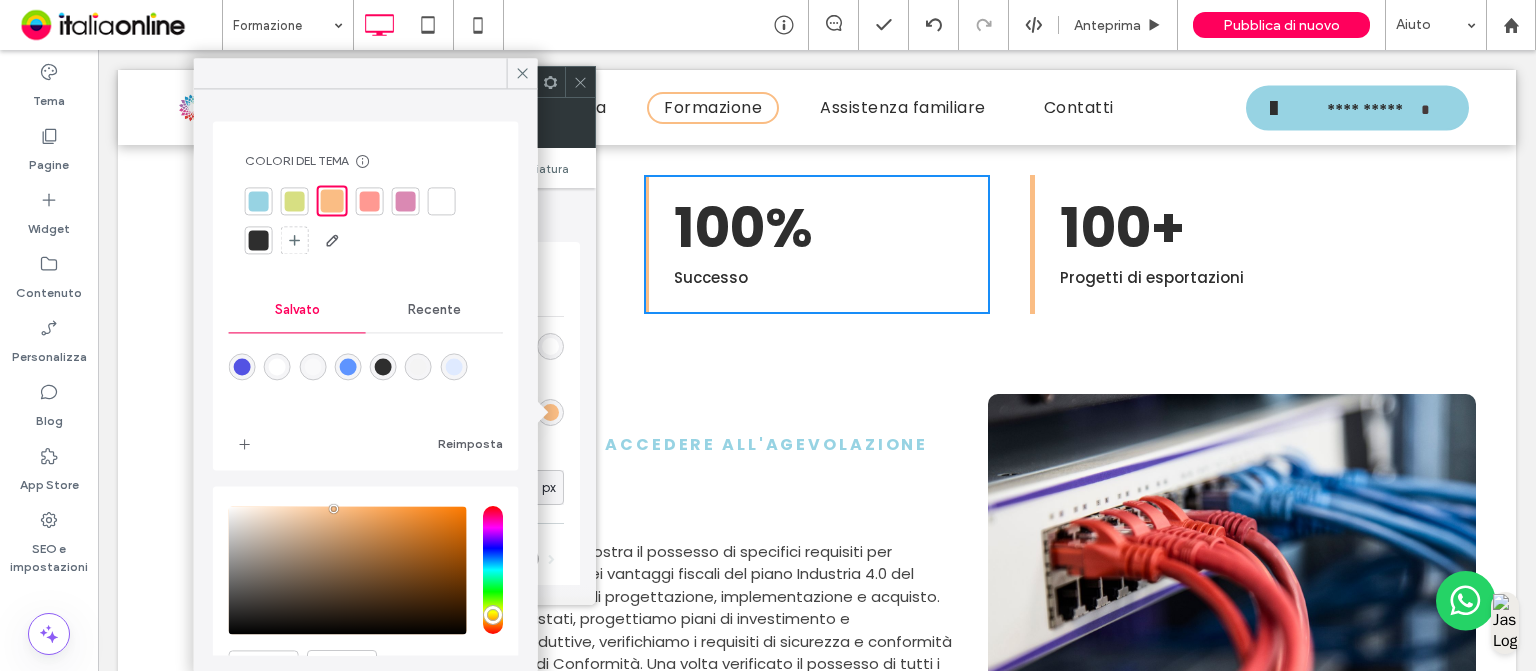 click at bounding box center [259, 201] 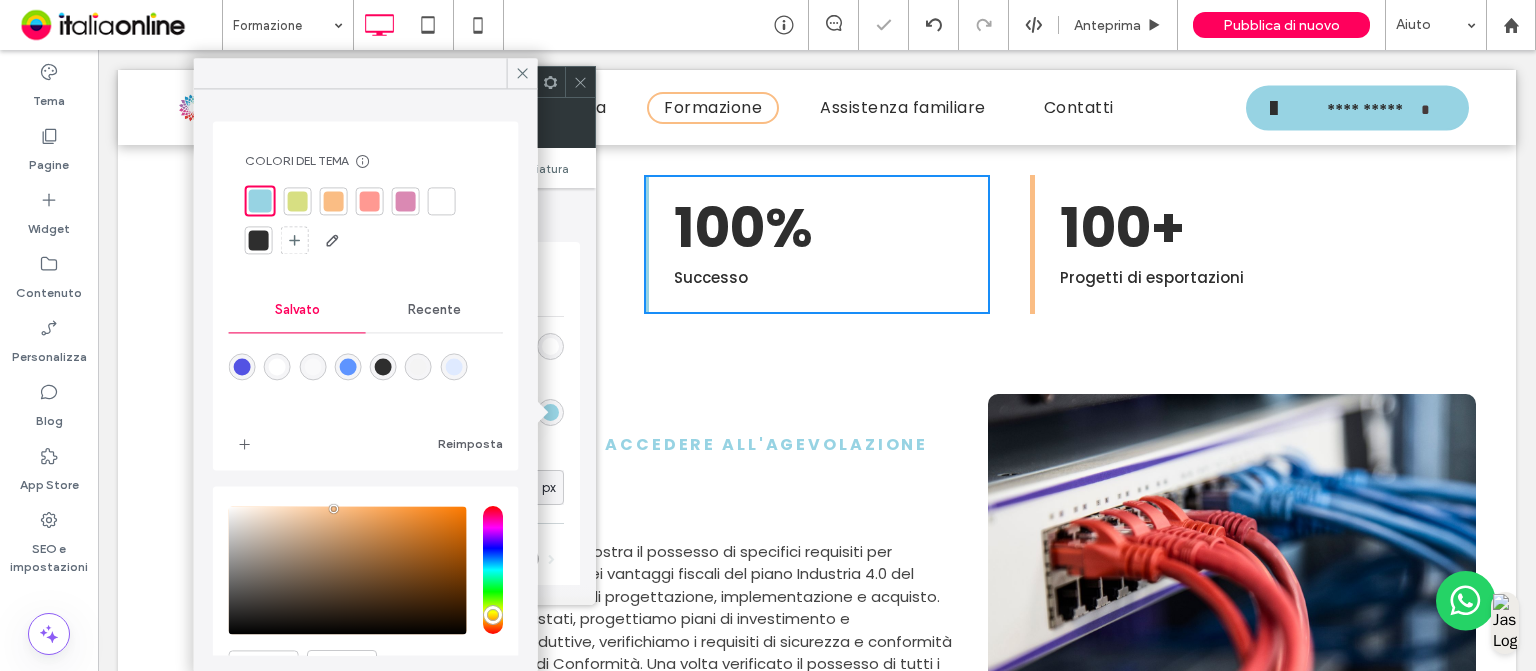 click 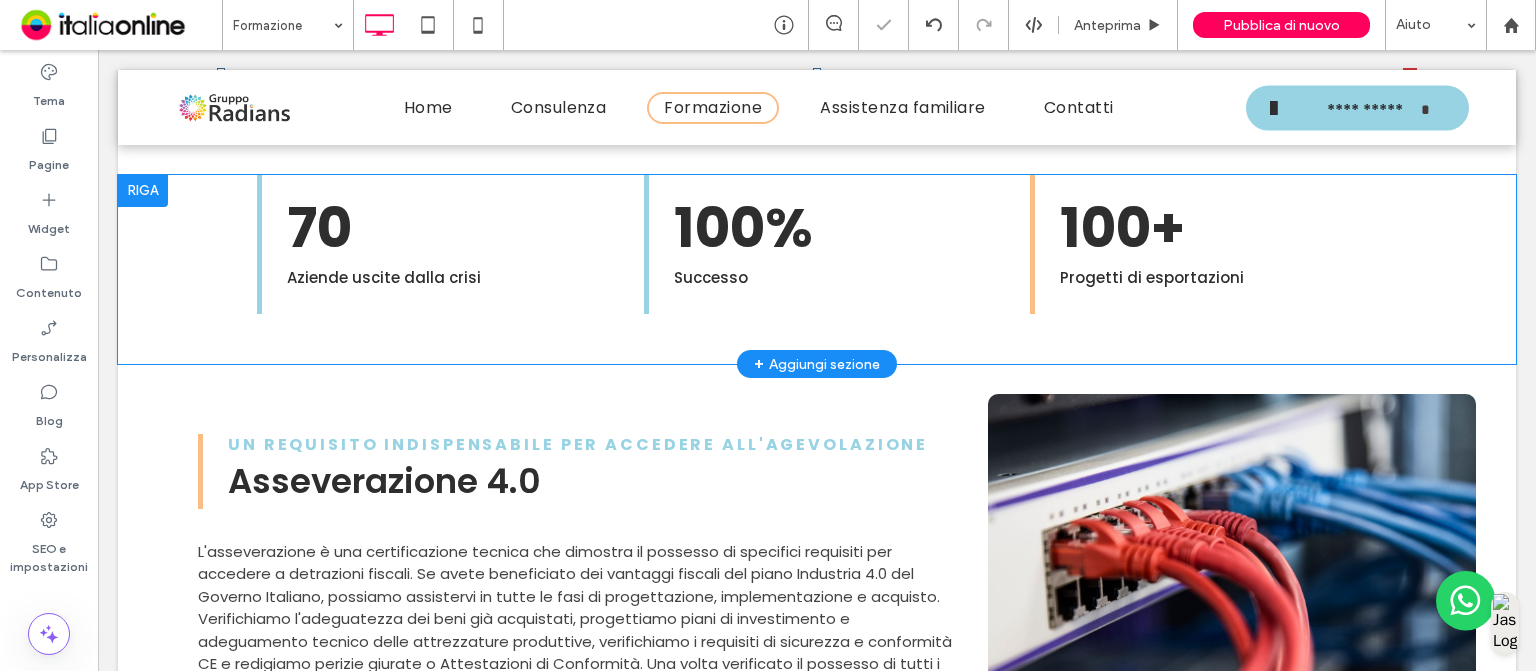 scroll, scrollTop: 1272, scrollLeft: 0, axis: vertical 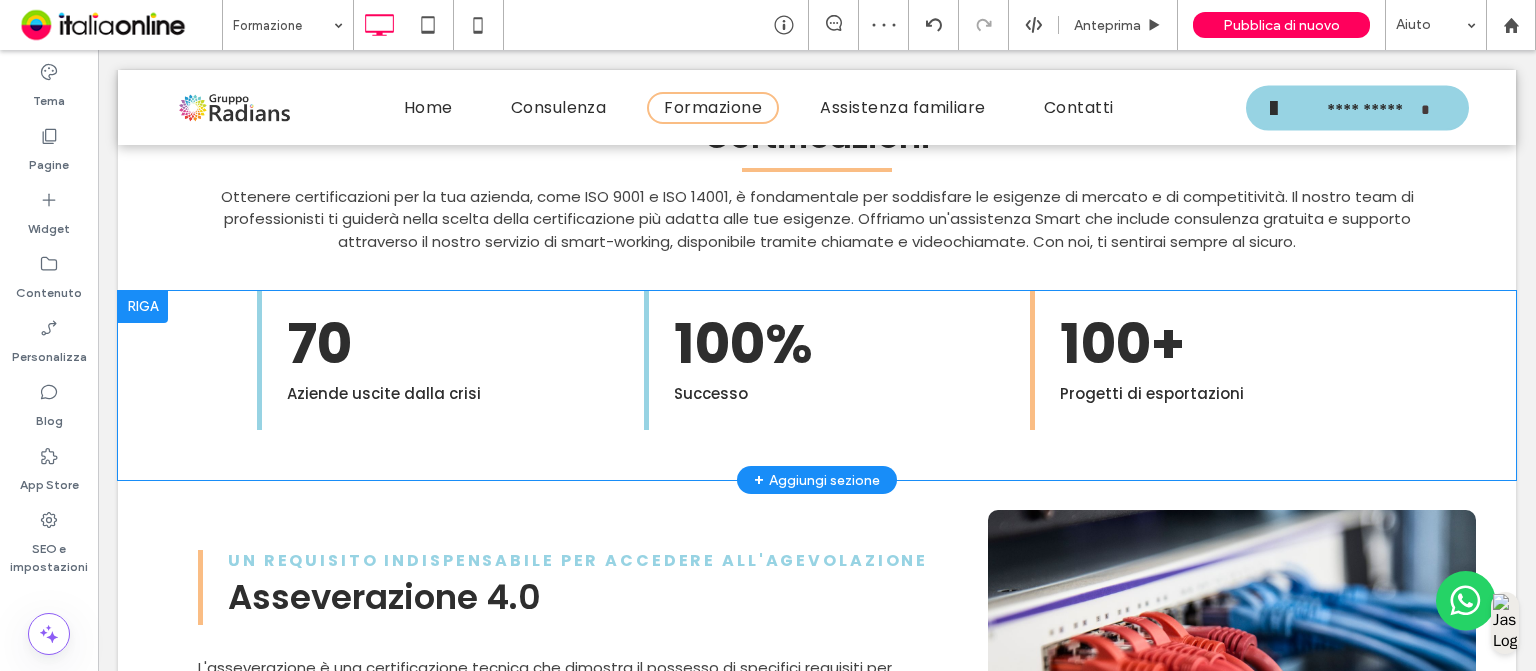 click on "100+
Progetti di esportazioni
Click To Paste     Click To Paste" at bounding box center [1203, 361] 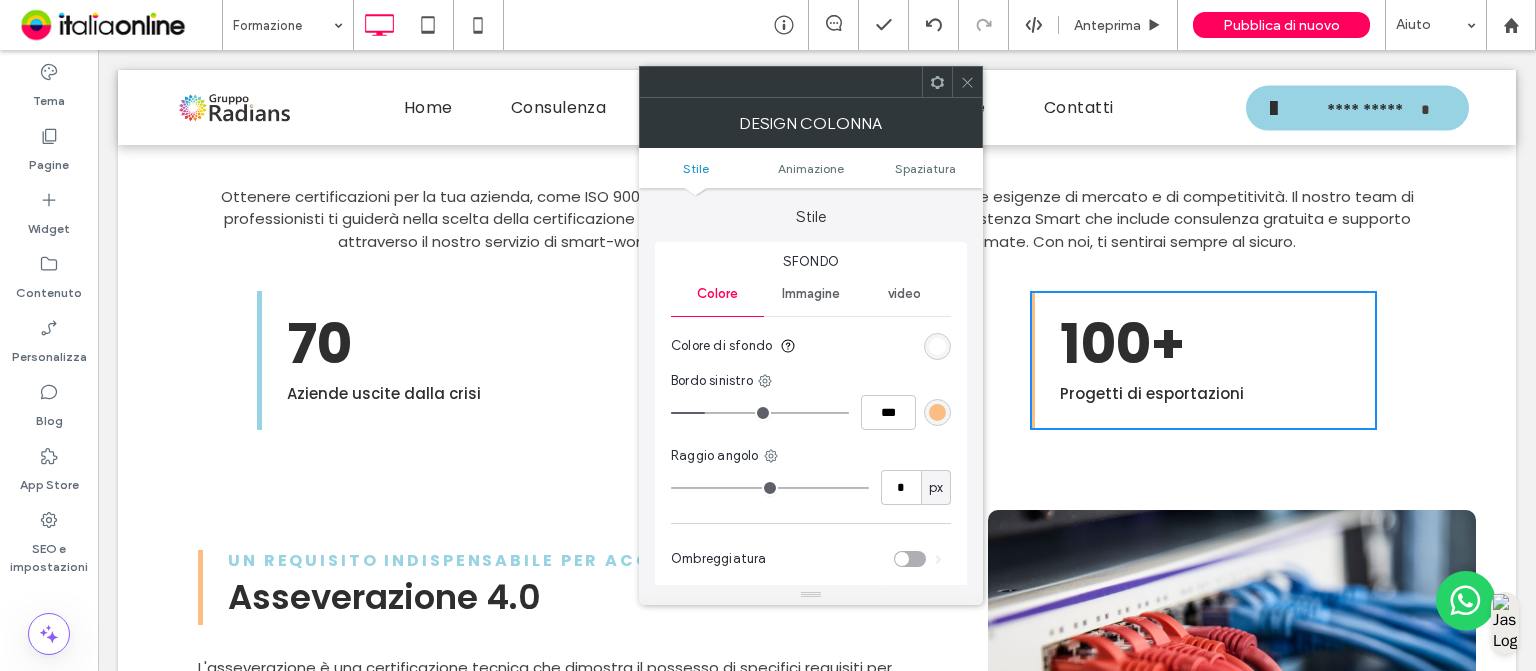 click at bounding box center [937, 412] 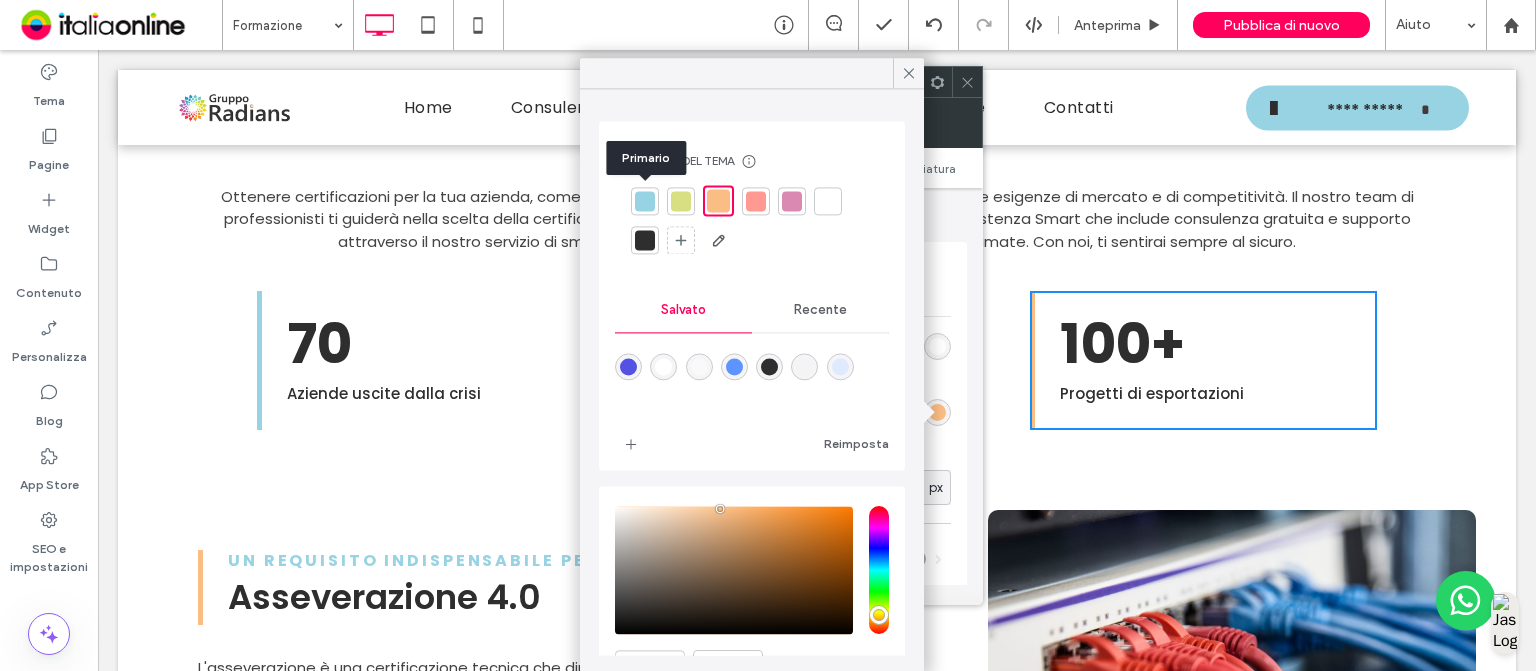 click at bounding box center (645, 201) 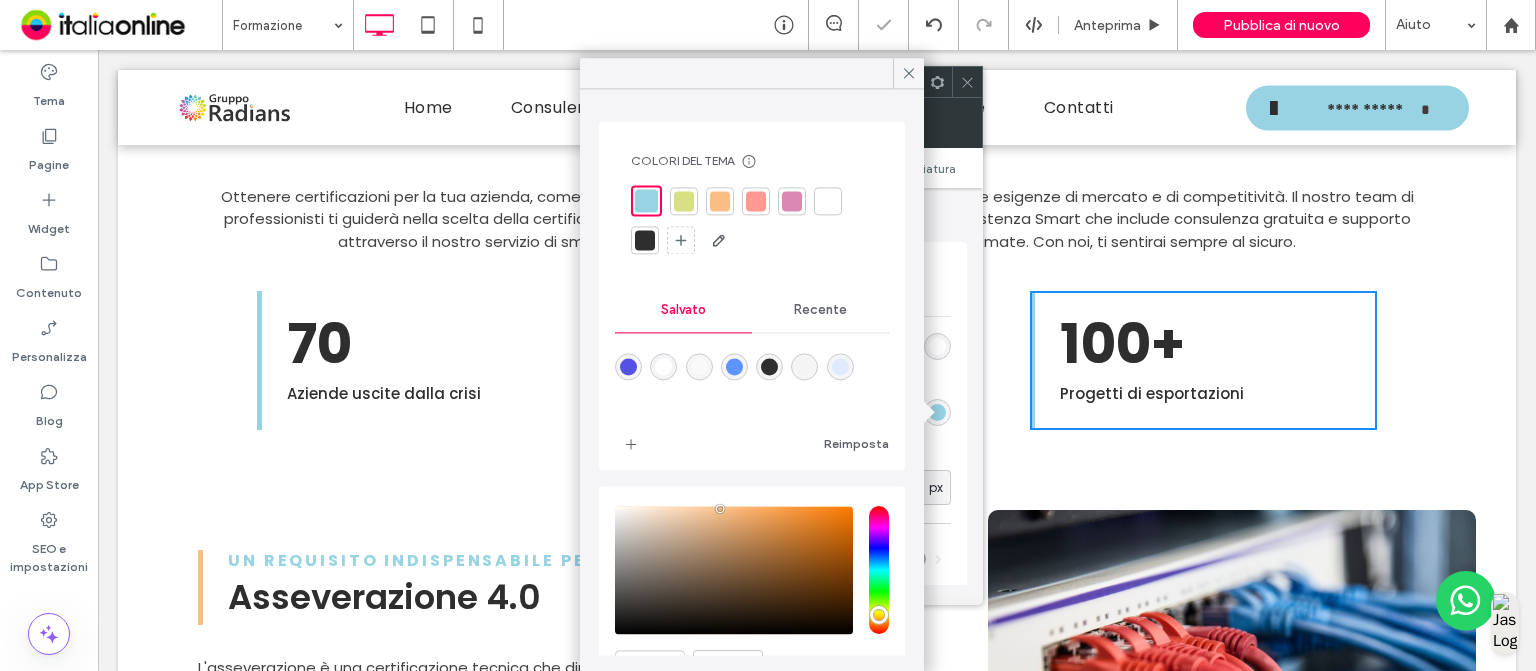 click 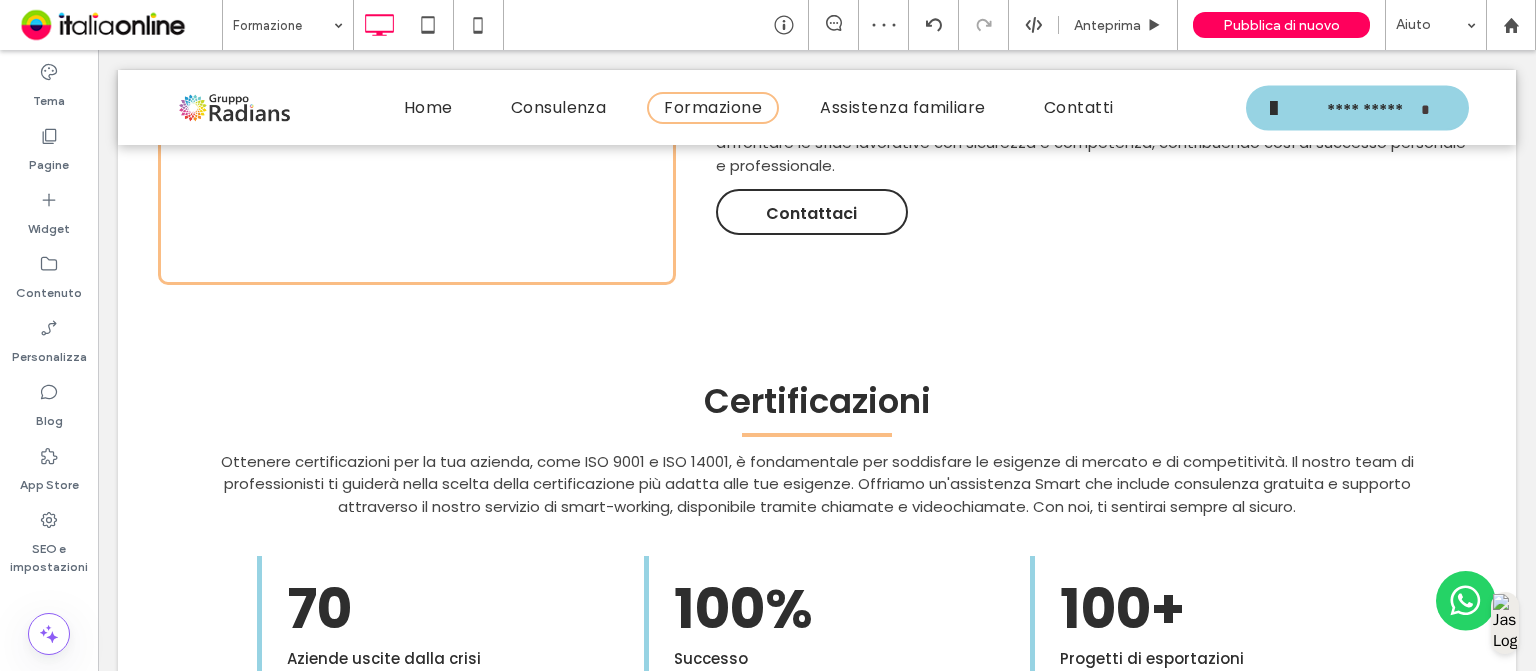 scroll, scrollTop: 1036, scrollLeft: 0, axis: vertical 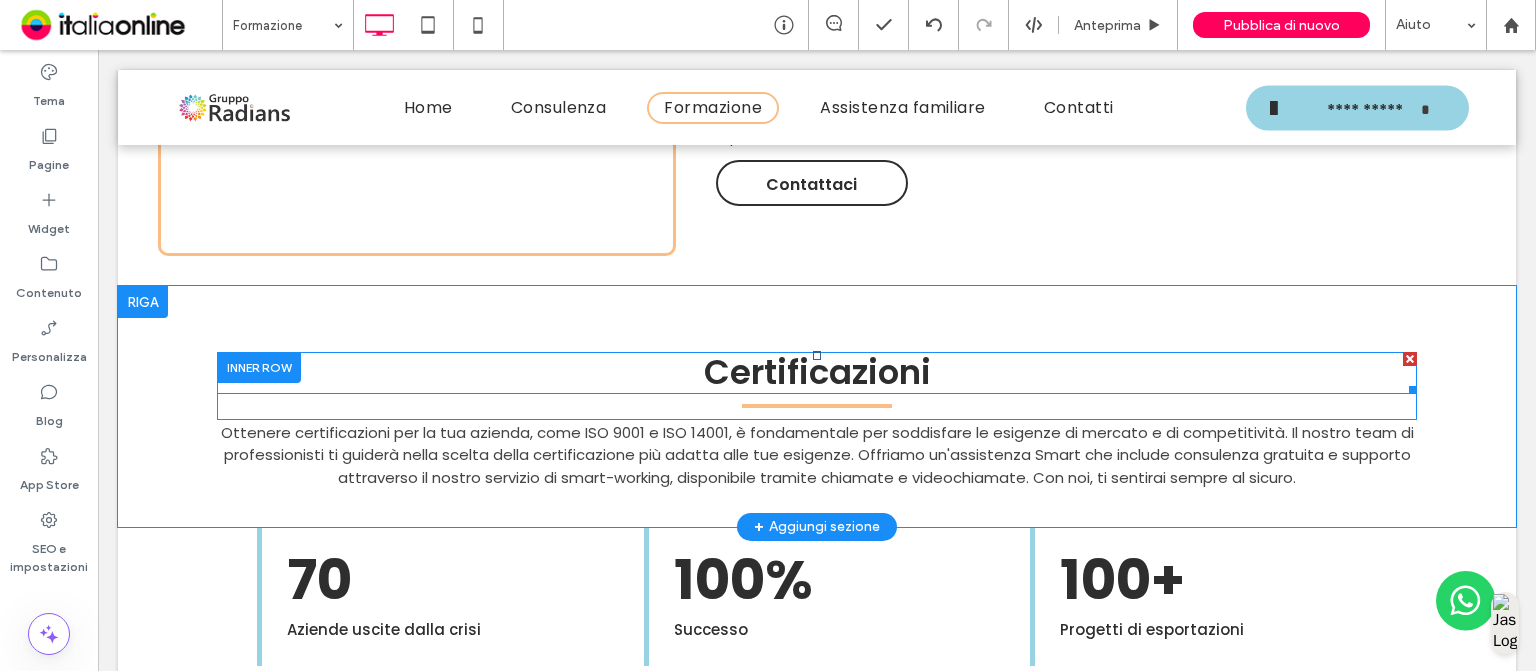 click on "Certificazioni" at bounding box center [817, 372] 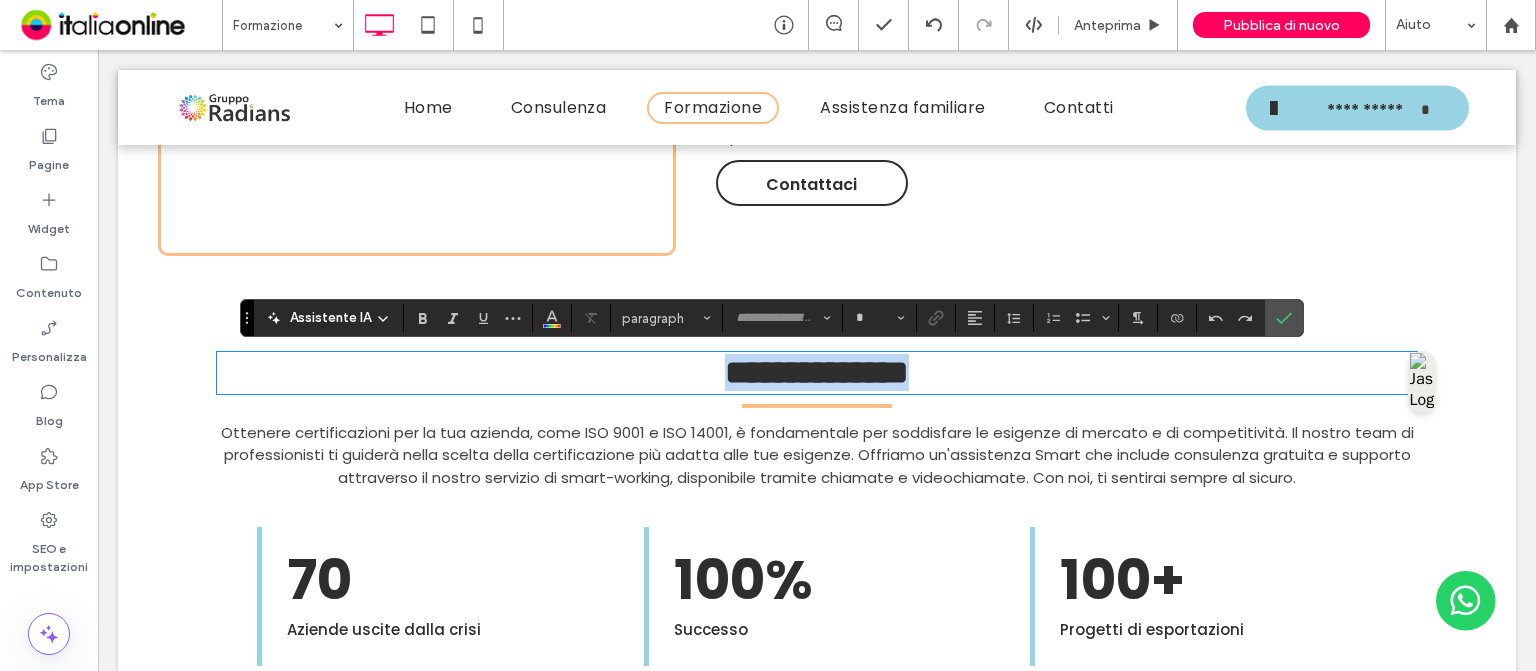 type on "*******" 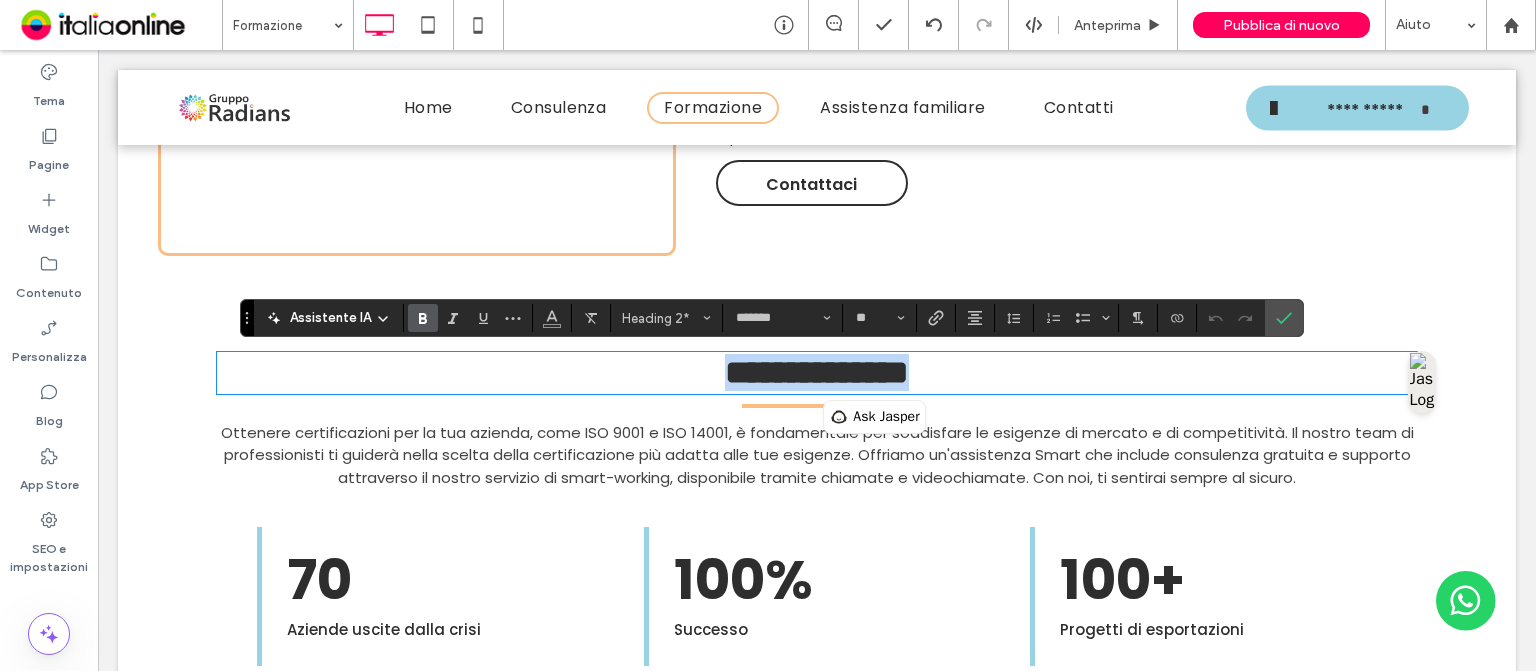 type 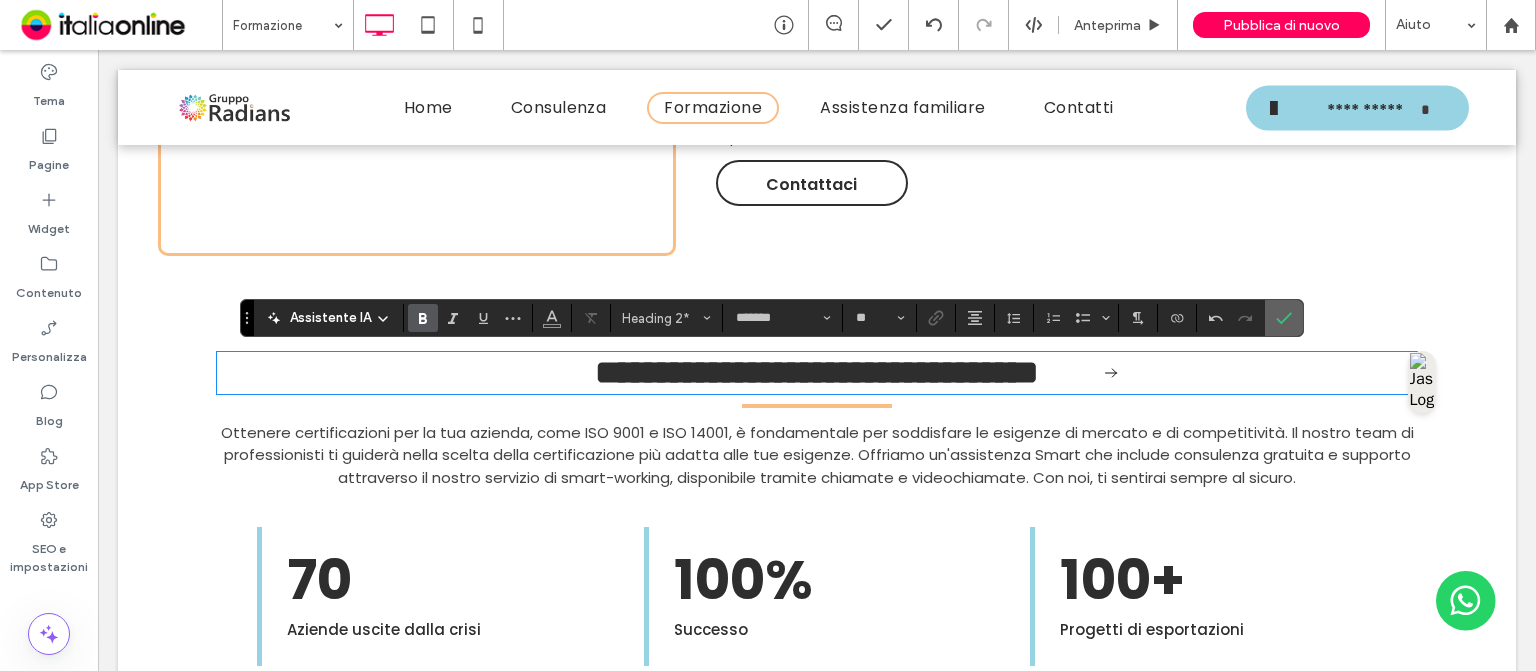 drag, startPoint x: 1203, startPoint y: 254, endPoint x: 1290, endPoint y: 307, distance: 101.87247 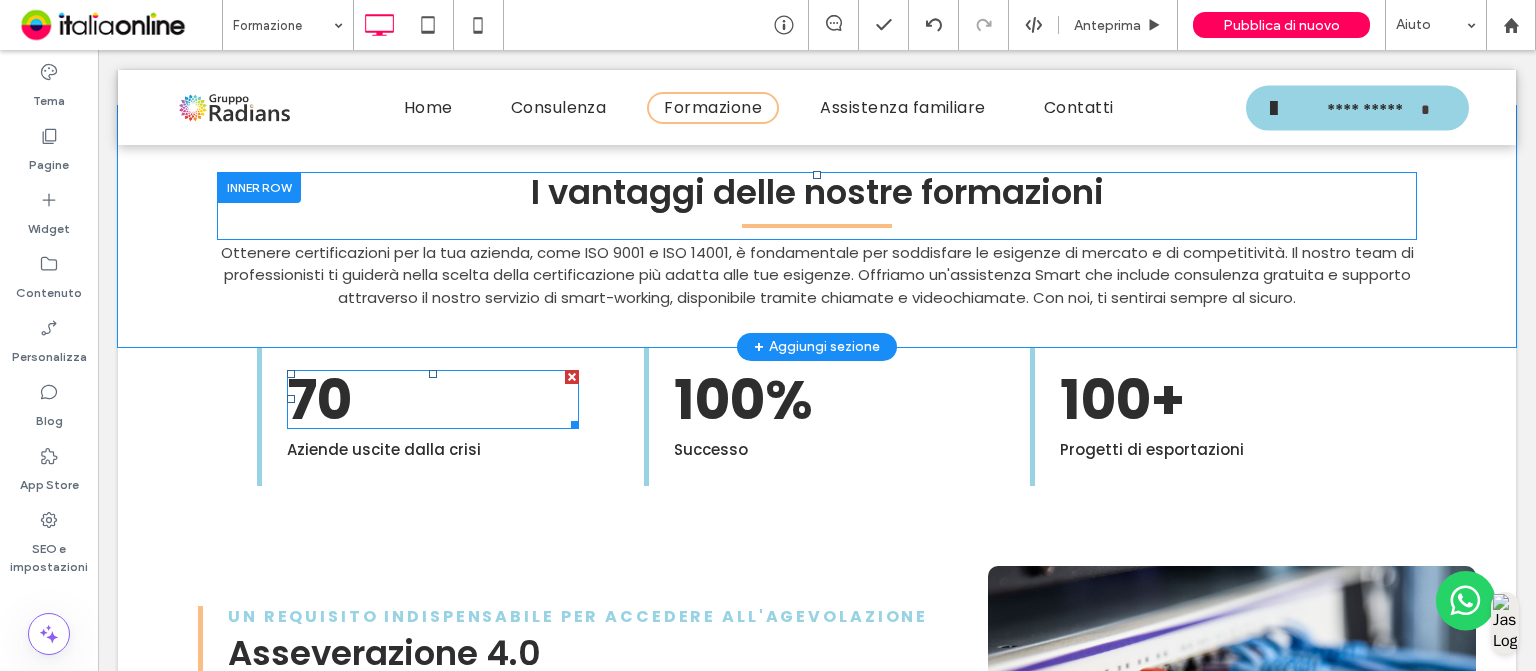scroll, scrollTop: 1250, scrollLeft: 0, axis: vertical 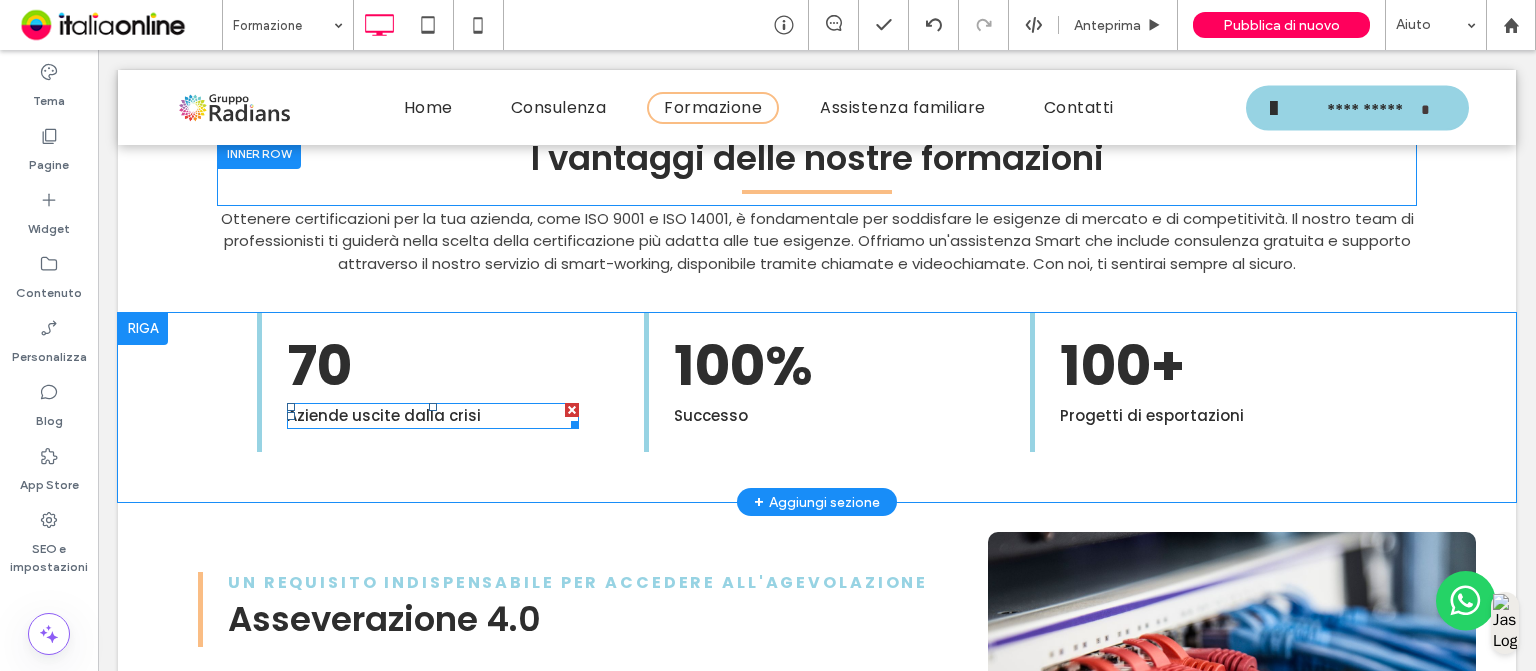 click at bounding box center [572, 410] 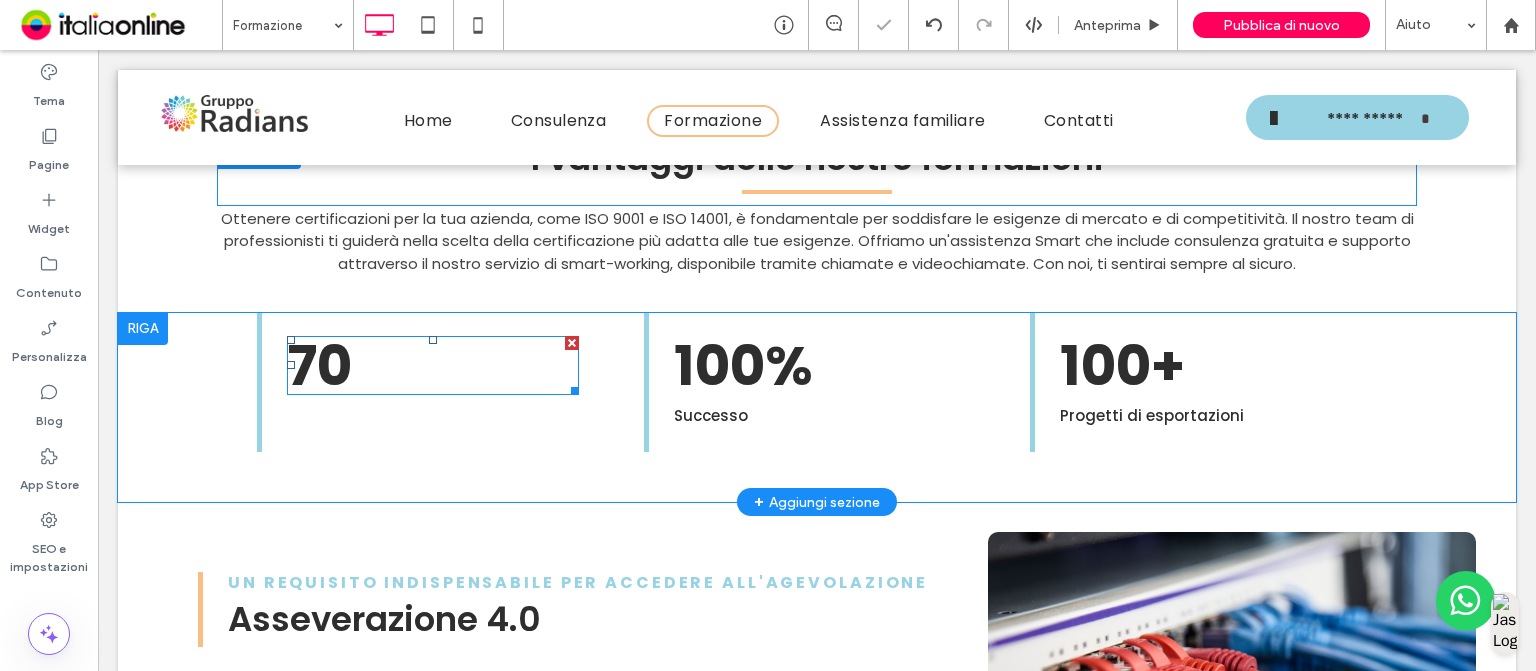 click on "70" at bounding box center (319, 365) 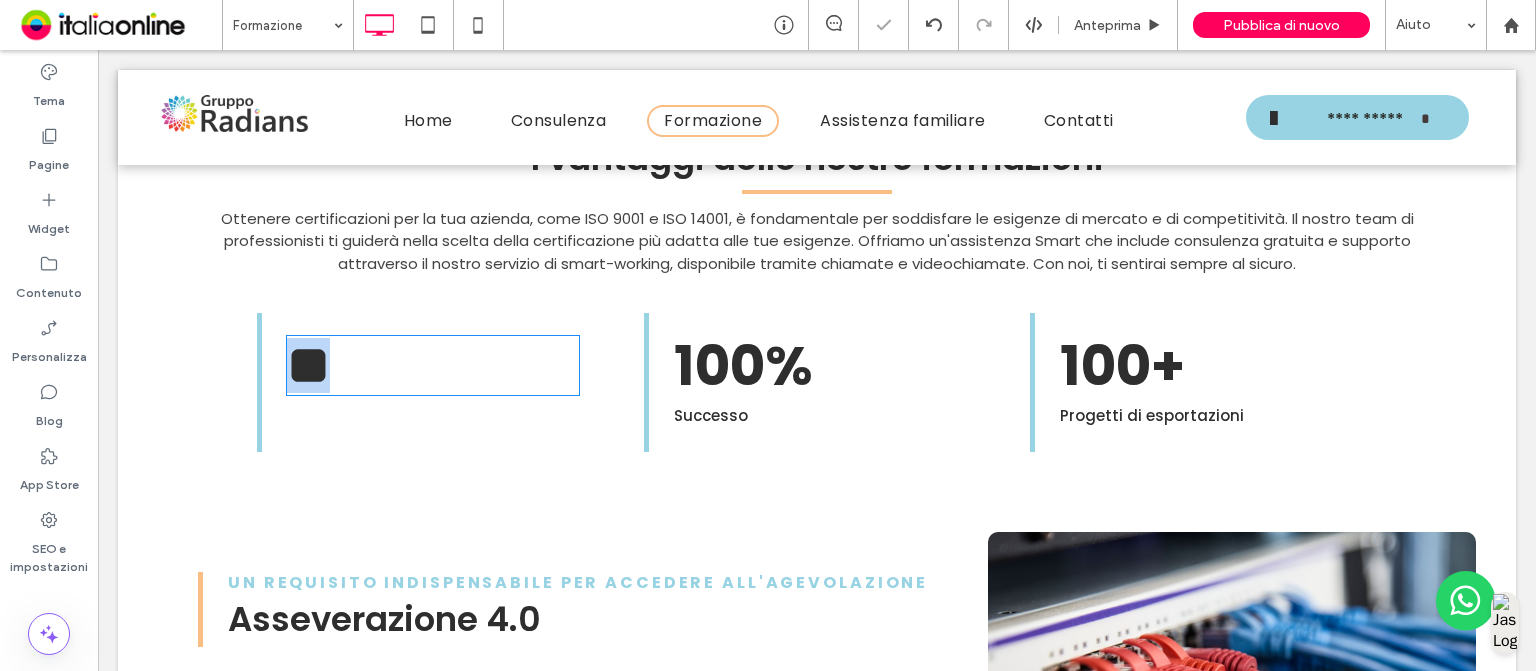 type on "*******" 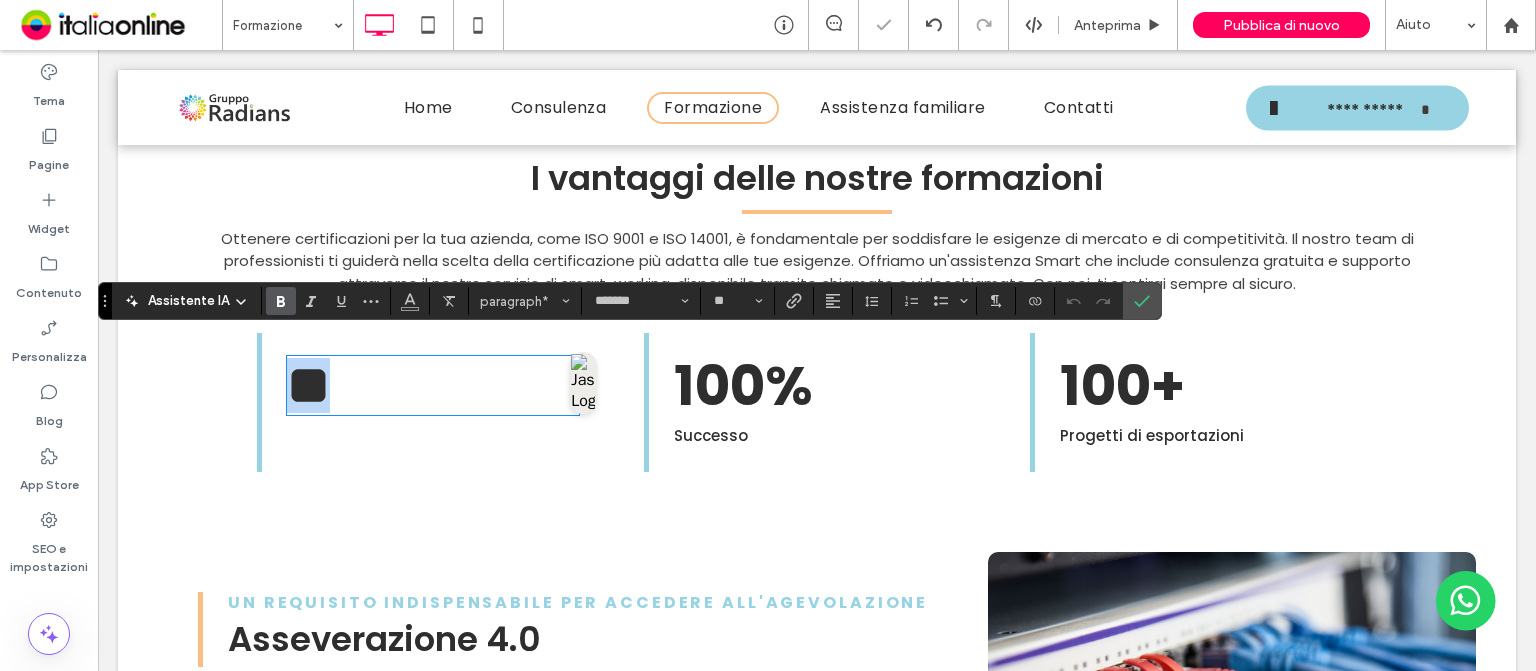 scroll, scrollTop: 1270, scrollLeft: 0, axis: vertical 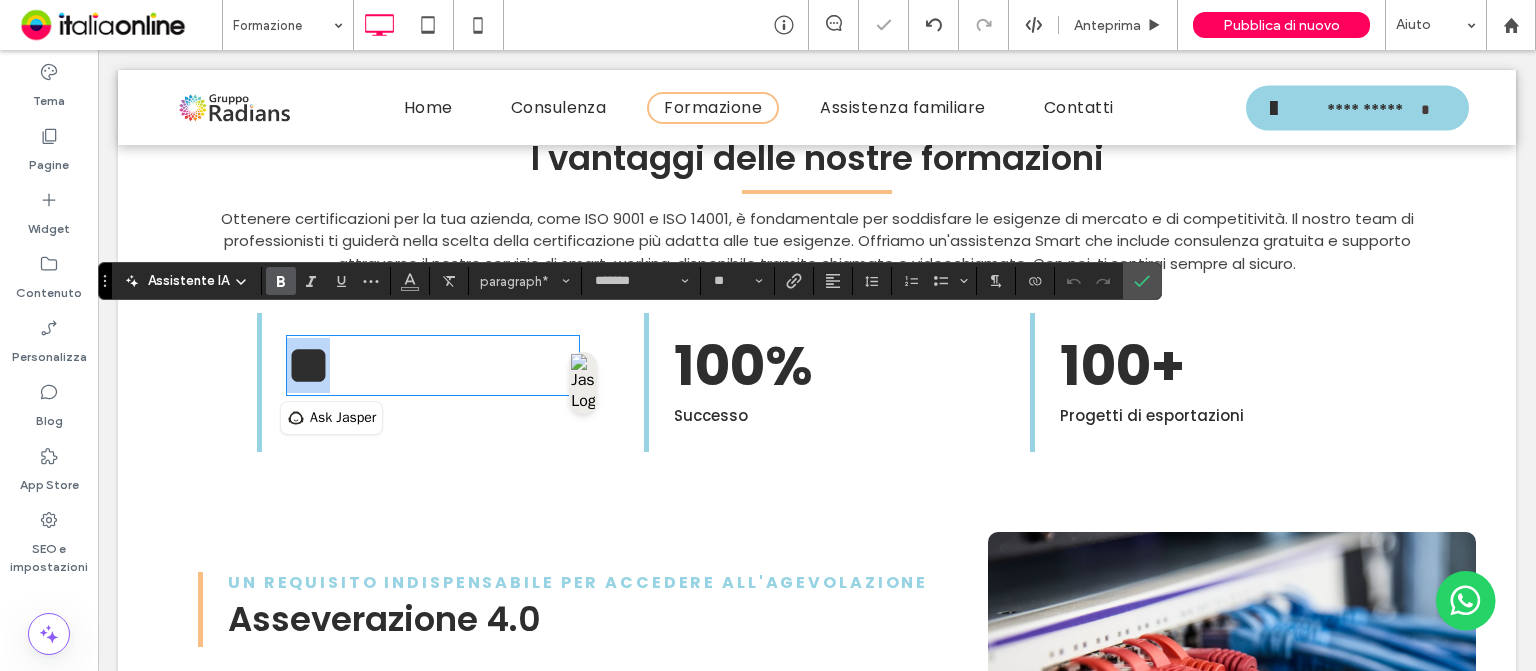 type 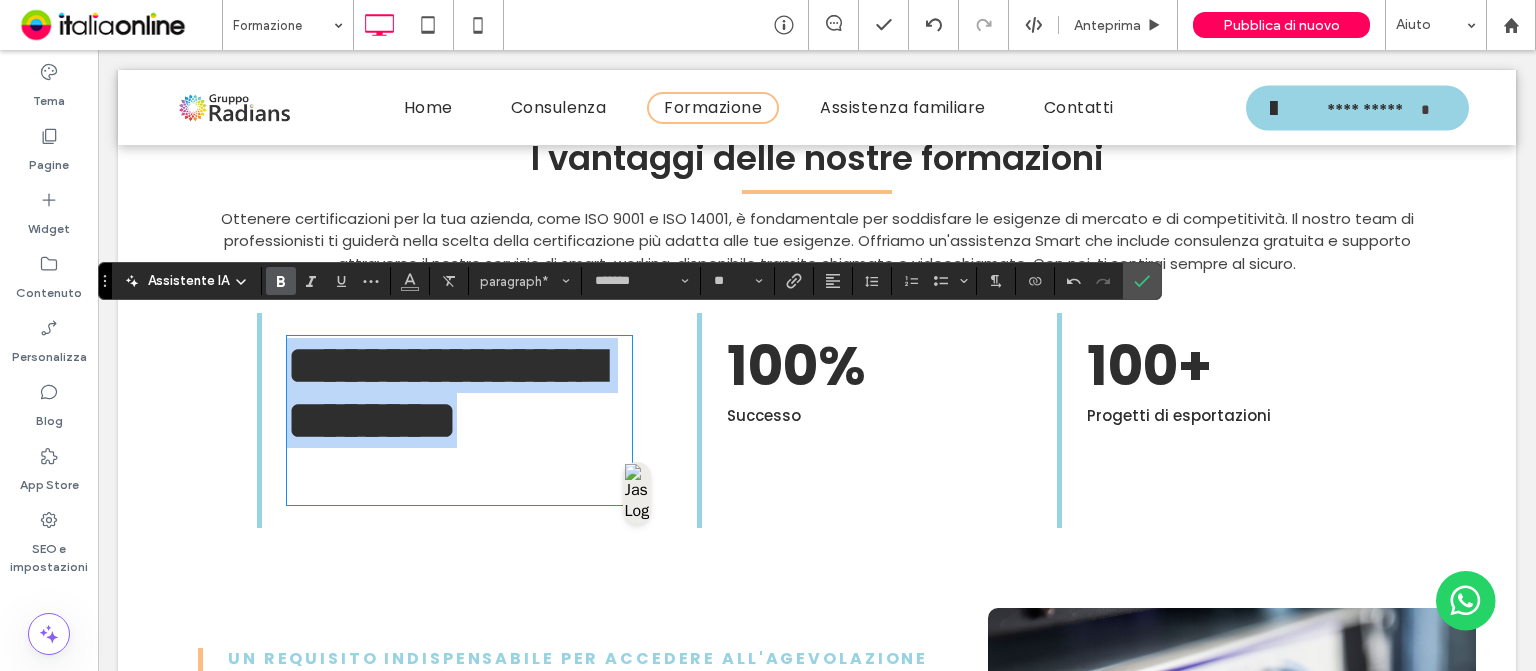scroll, scrollTop: 0, scrollLeft: 0, axis: both 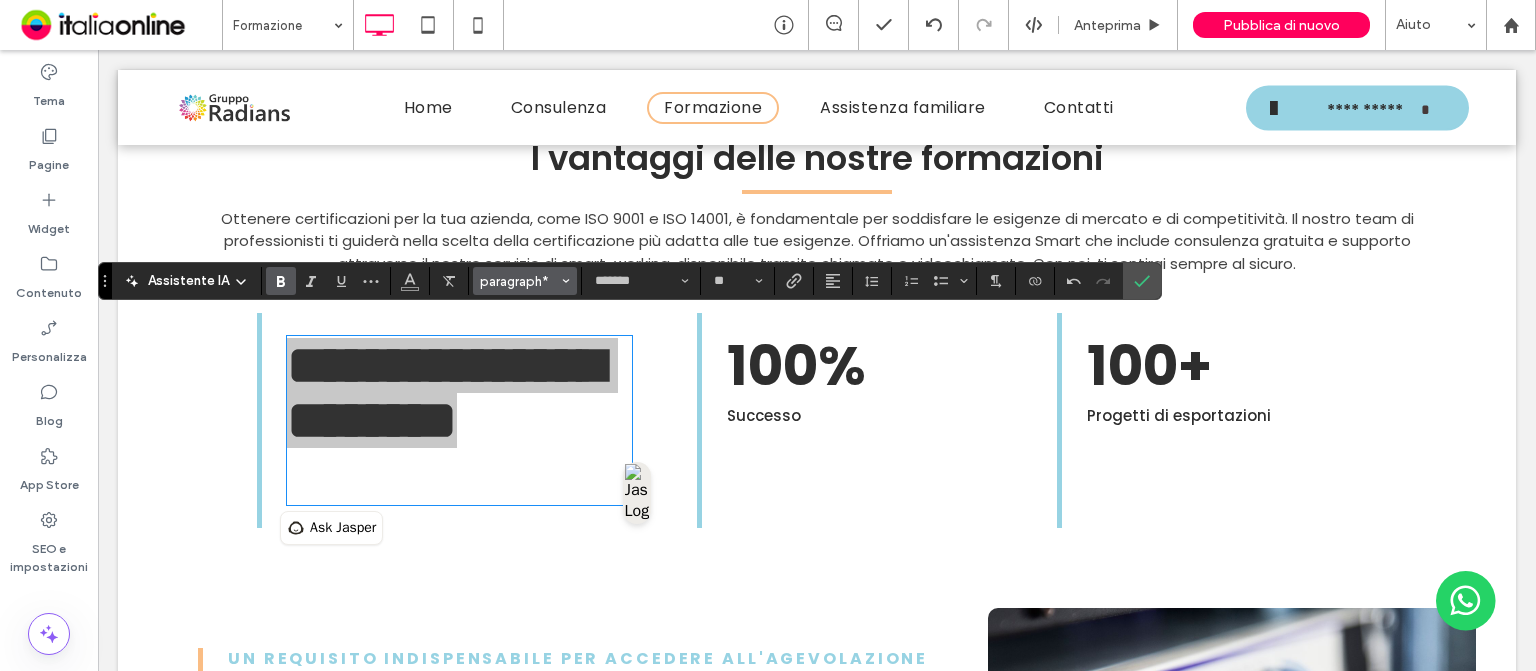 click on "paragraph*" at bounding box center (519, 281) 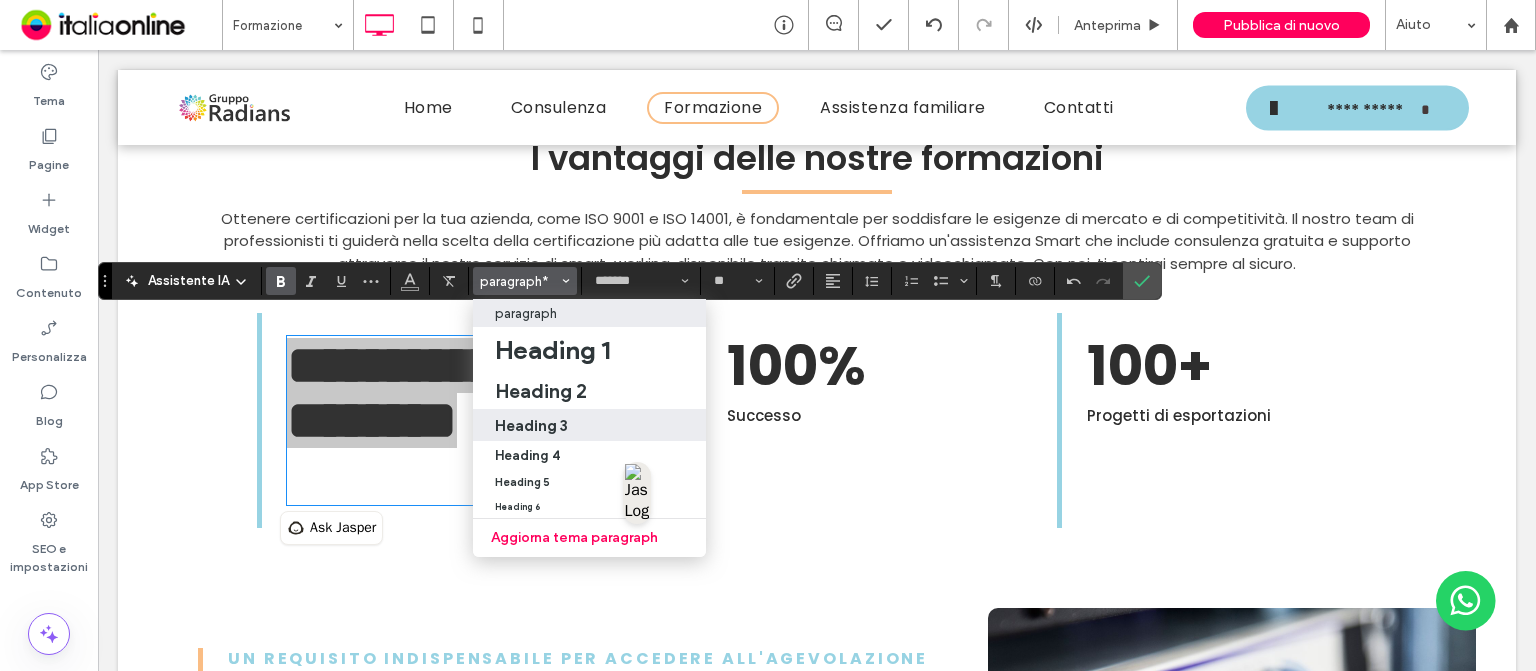 click on "Heading 3" at bounding box center [531, 425] 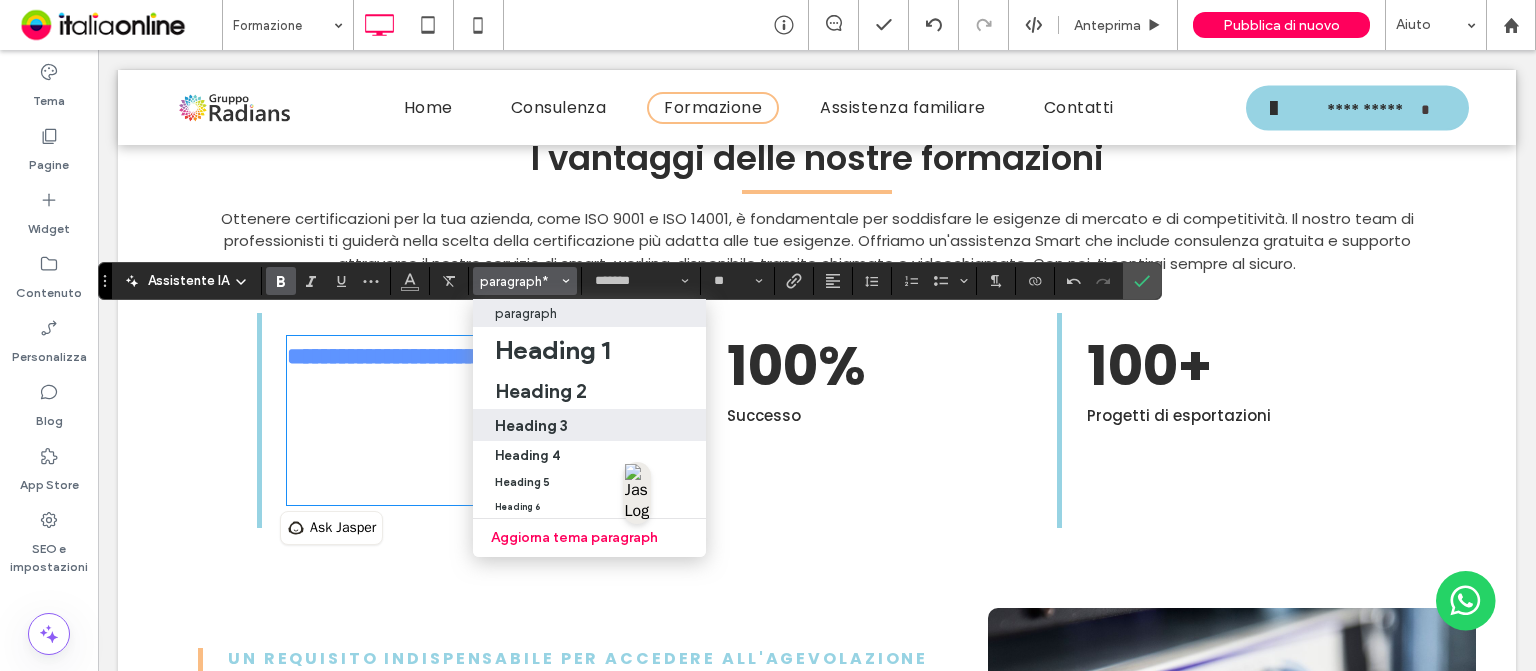 type on "**" 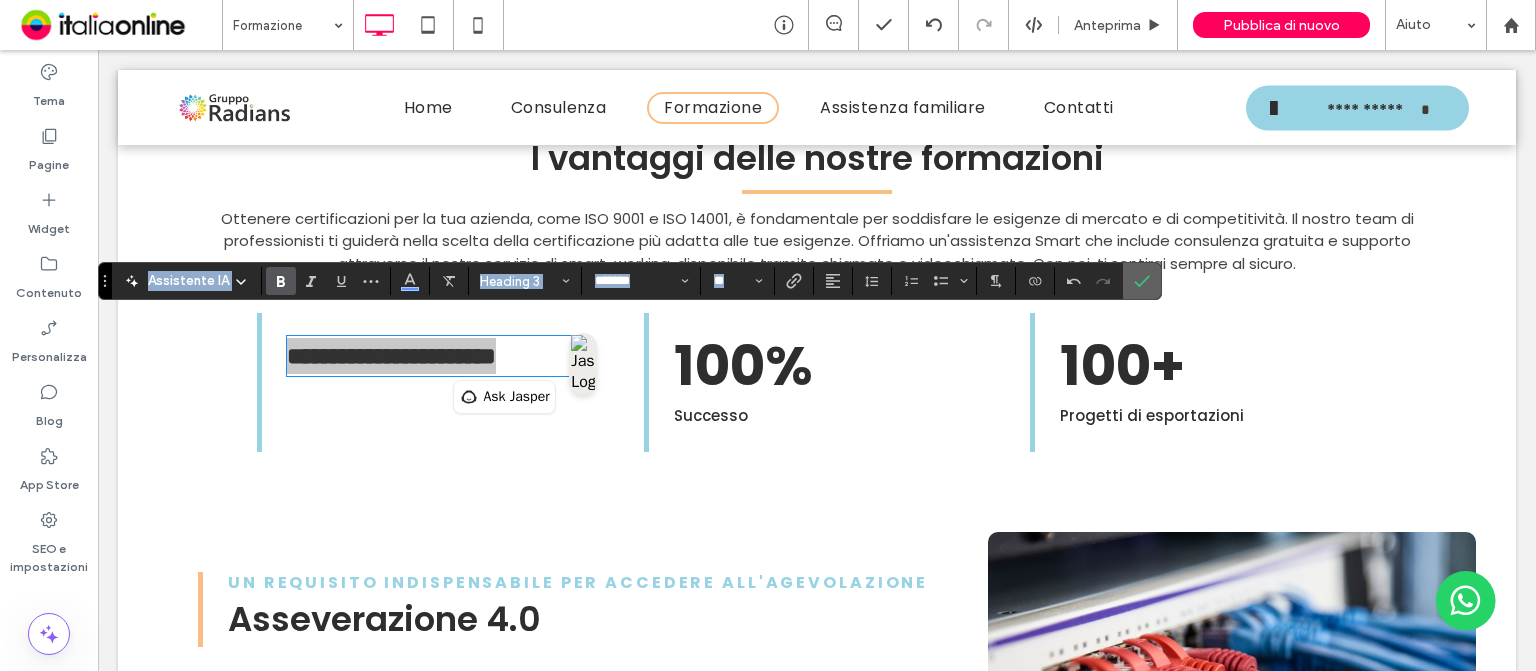 click 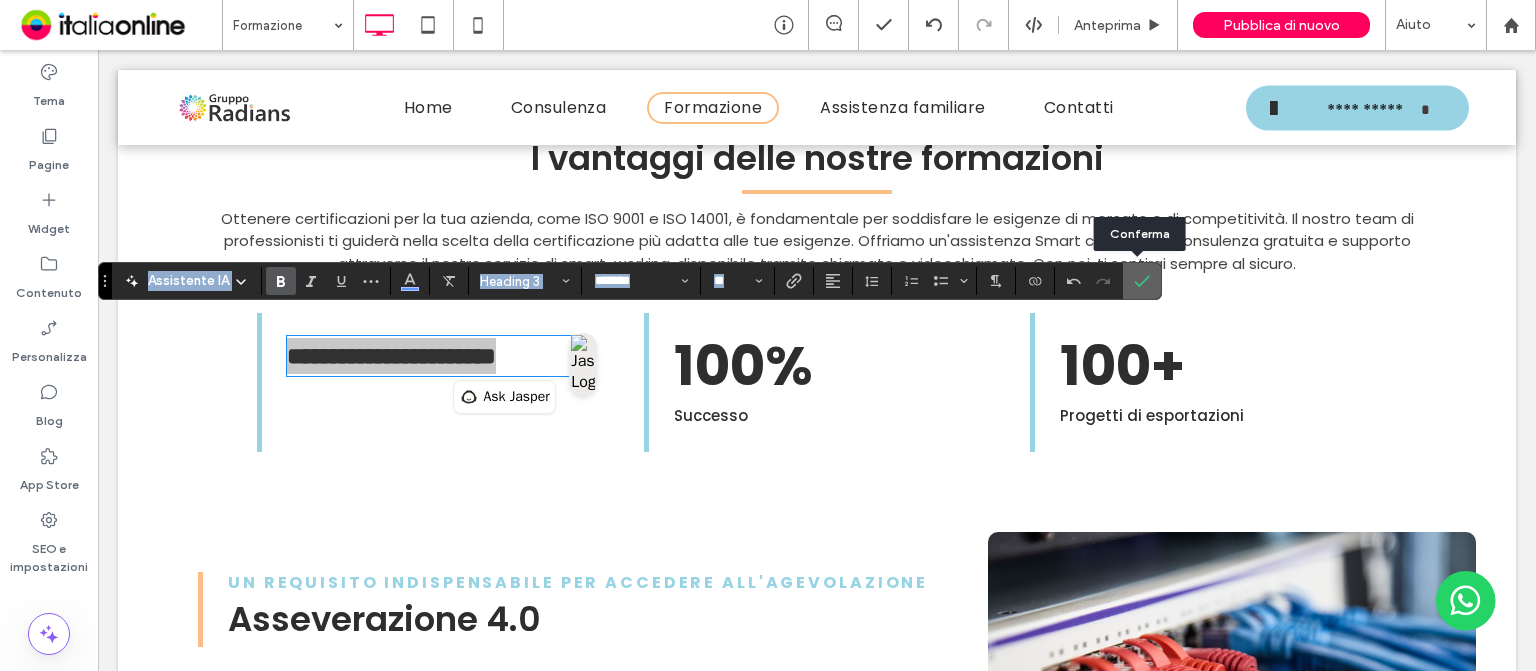 click 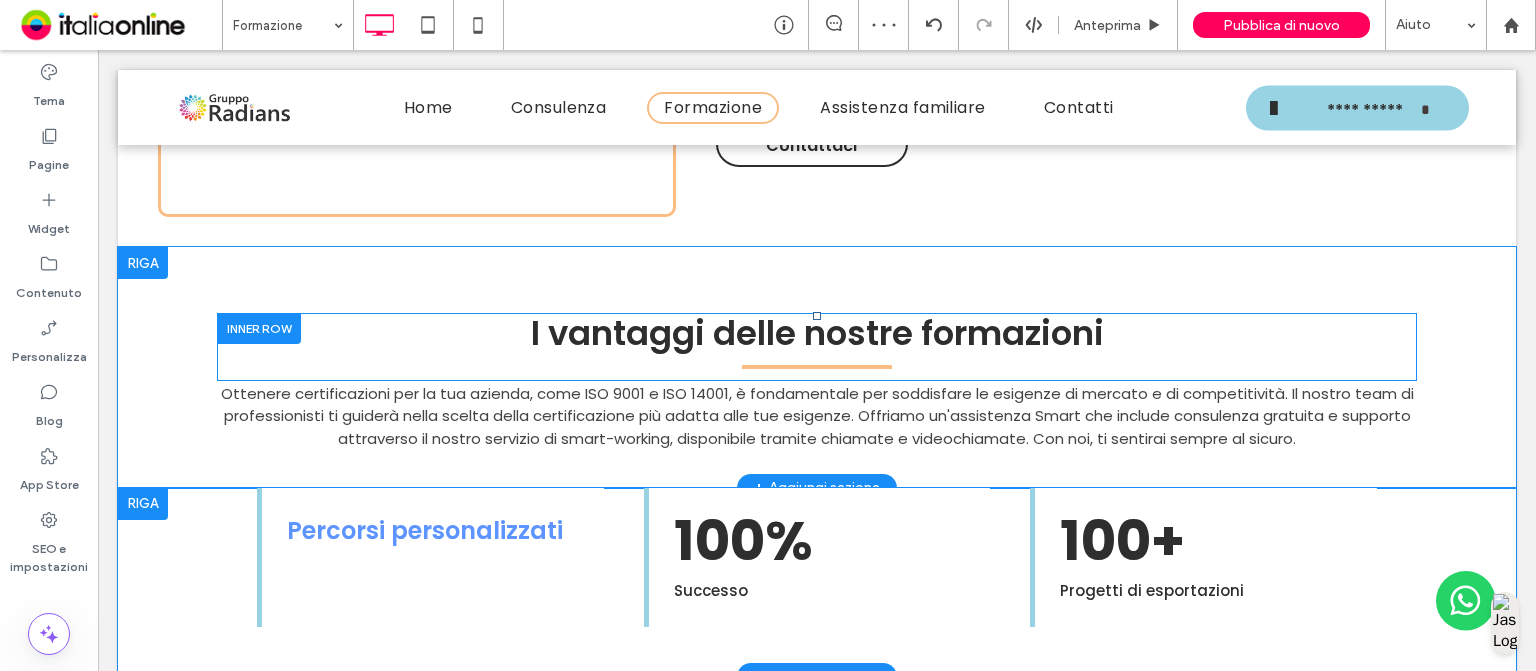 scroll, scrollTop: 1219, scrollLeft: 0, axis: vertical 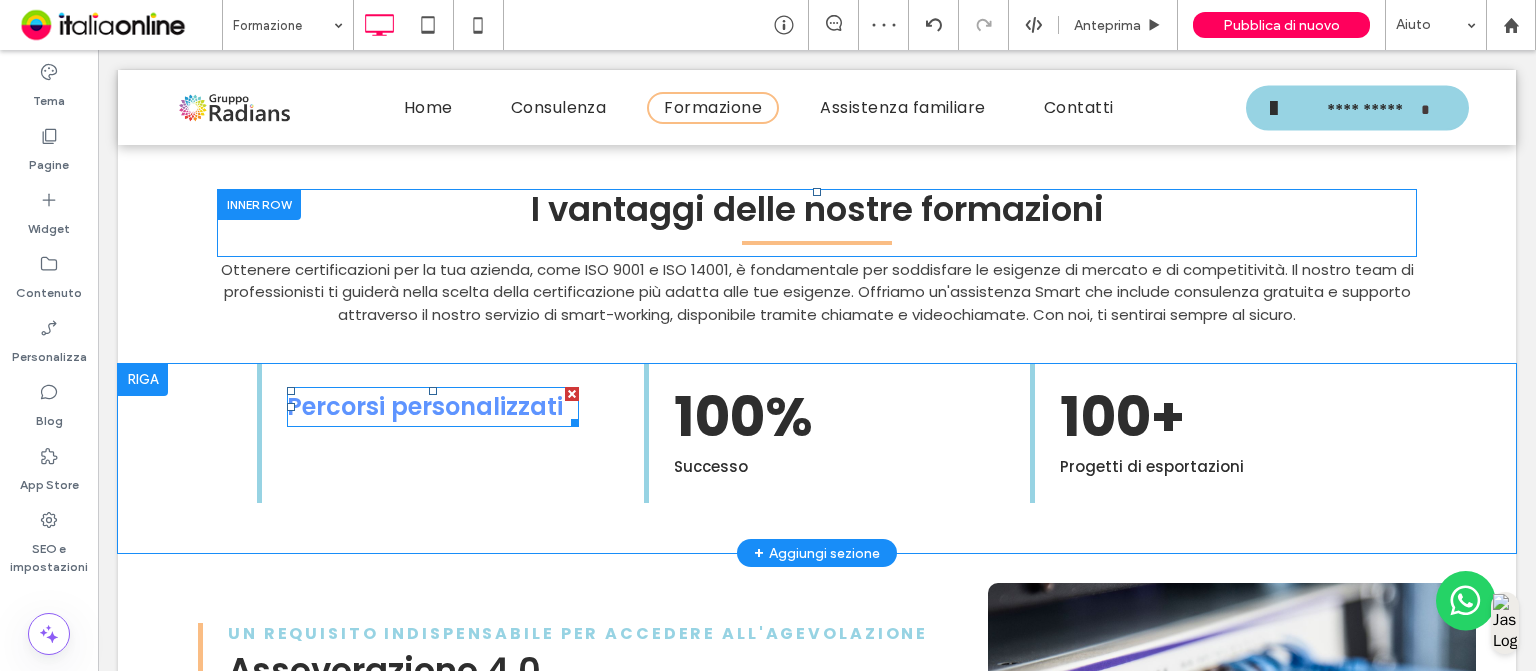 click on "Percorsi personalizzati" at bounding box center (425, 406) 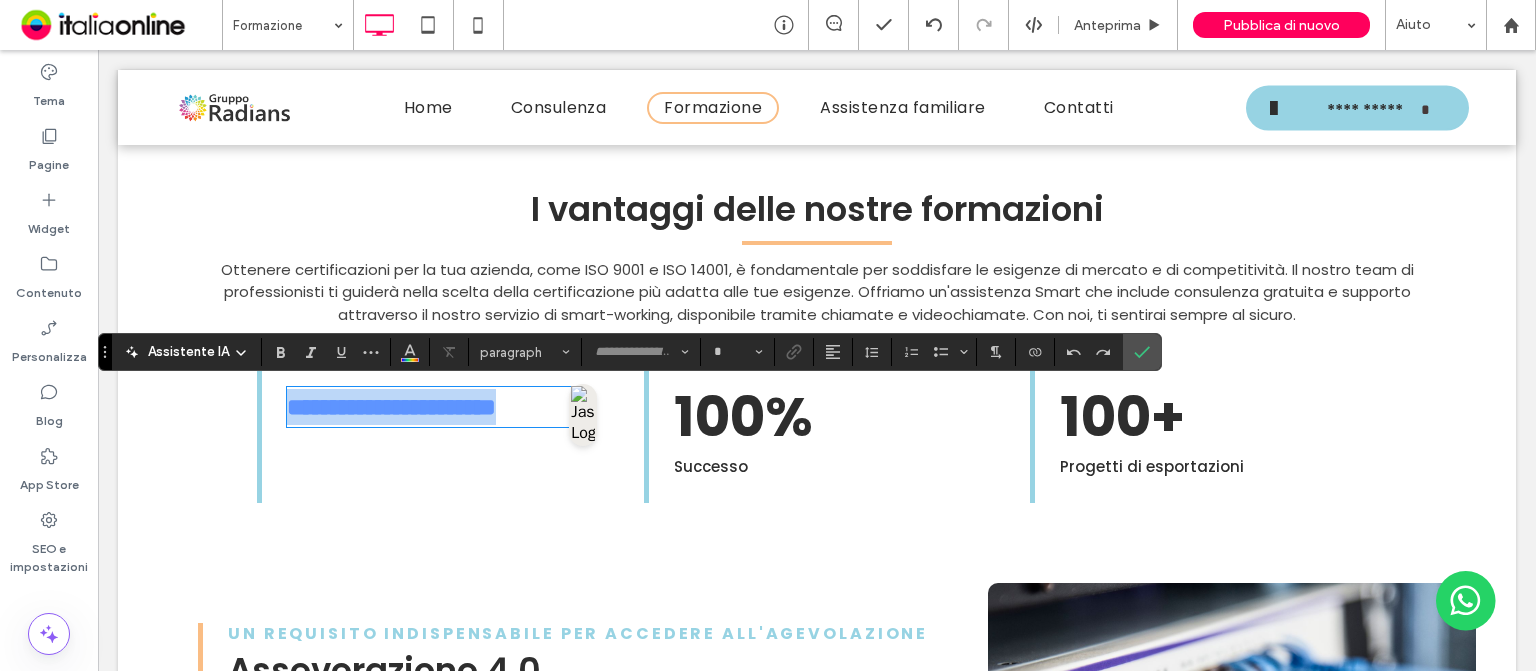 type on "*******" 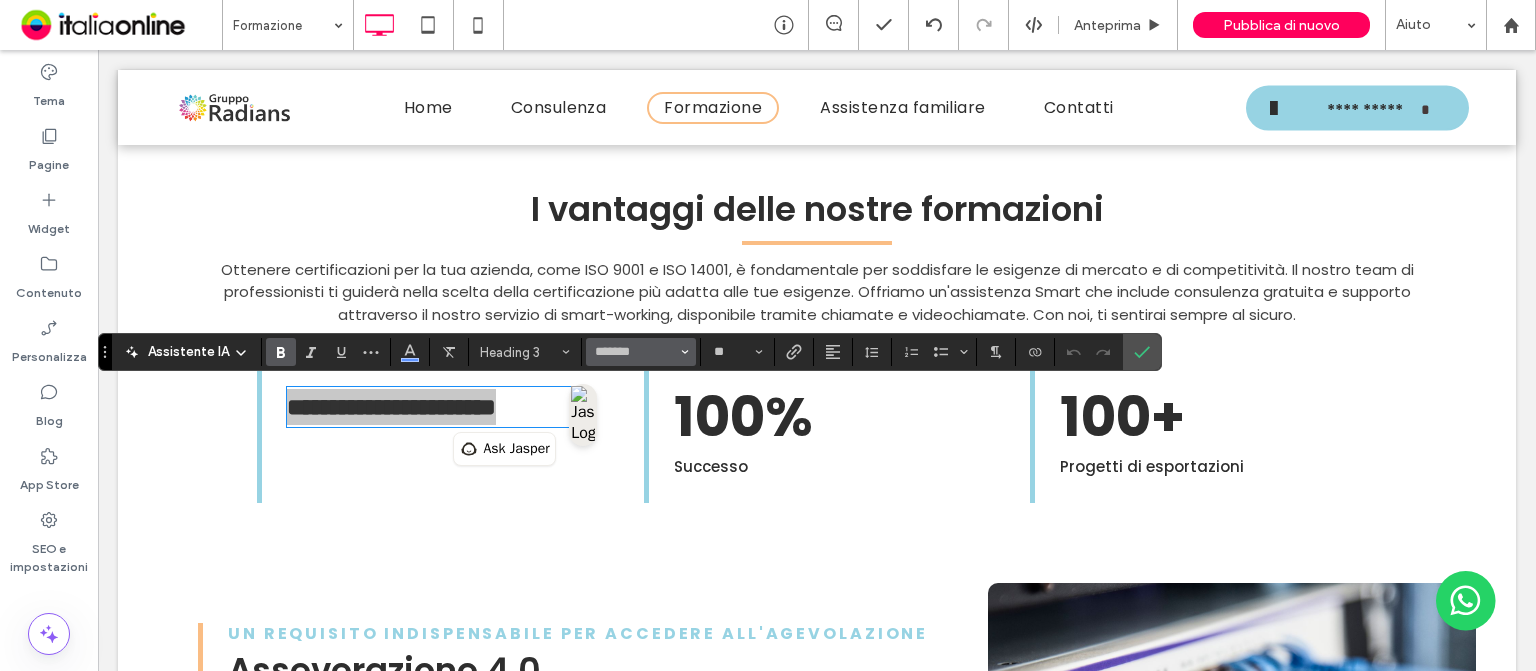 click 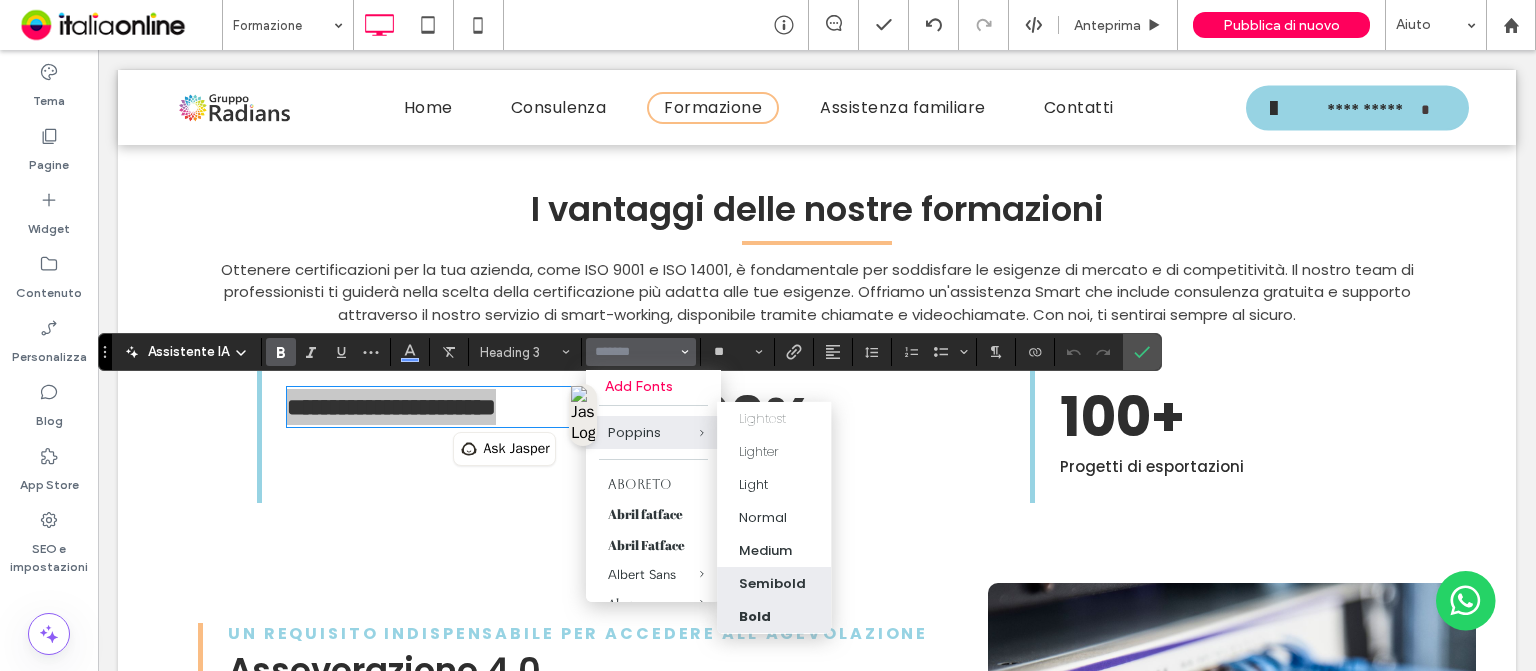 click on "Bold" at bounding box center (774, 617) 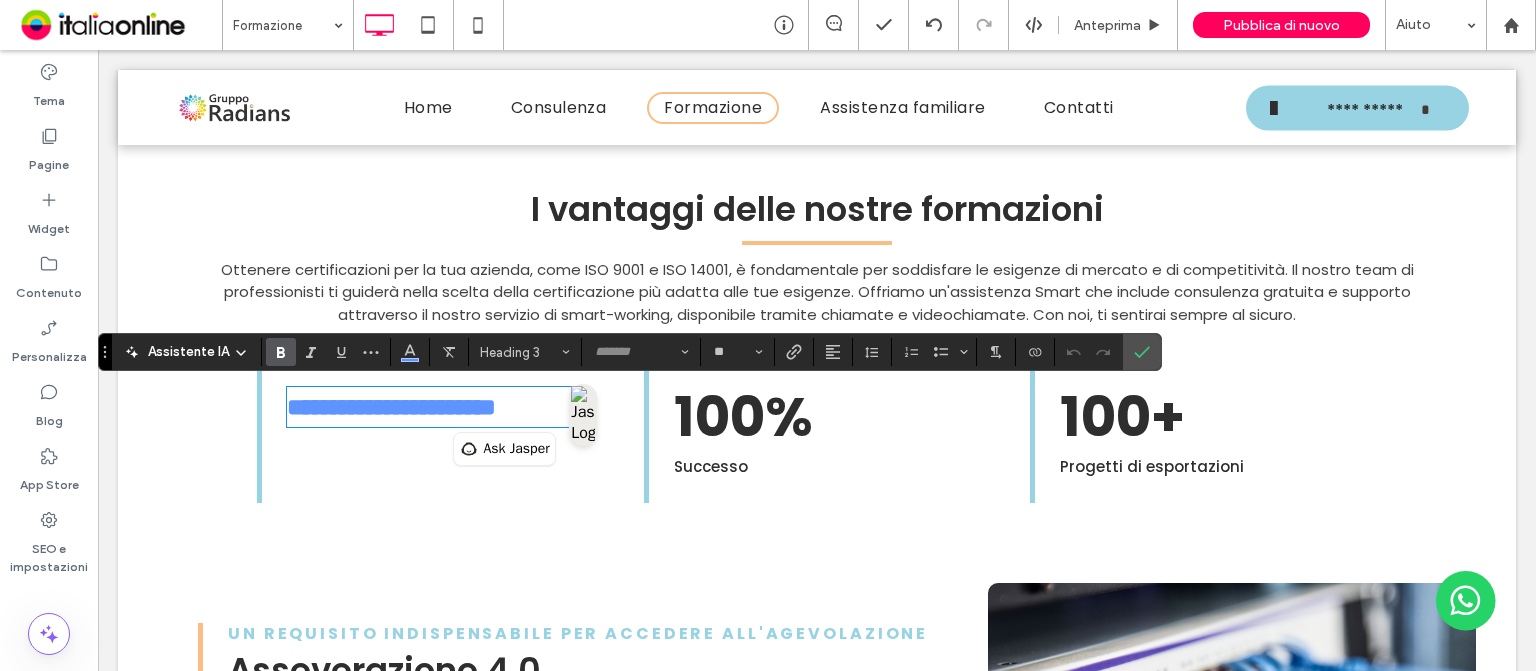 type on "*******" 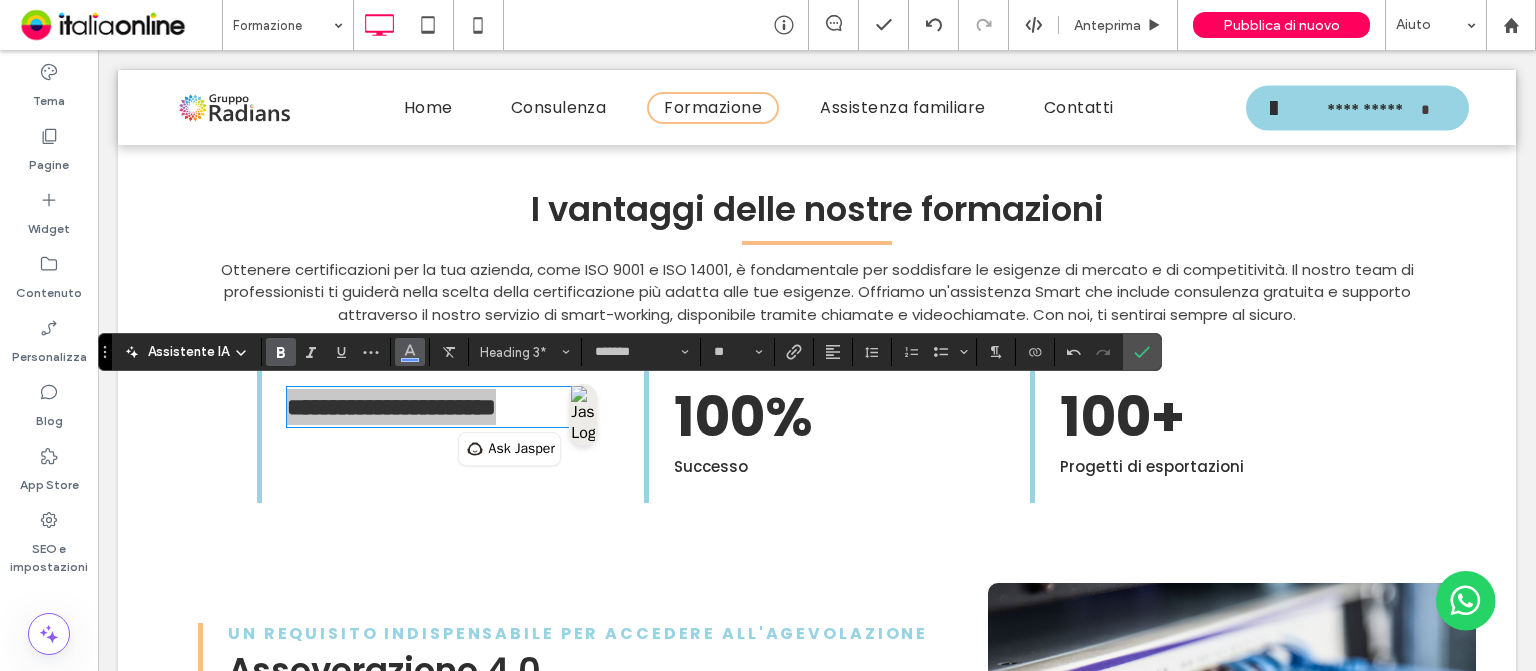 click 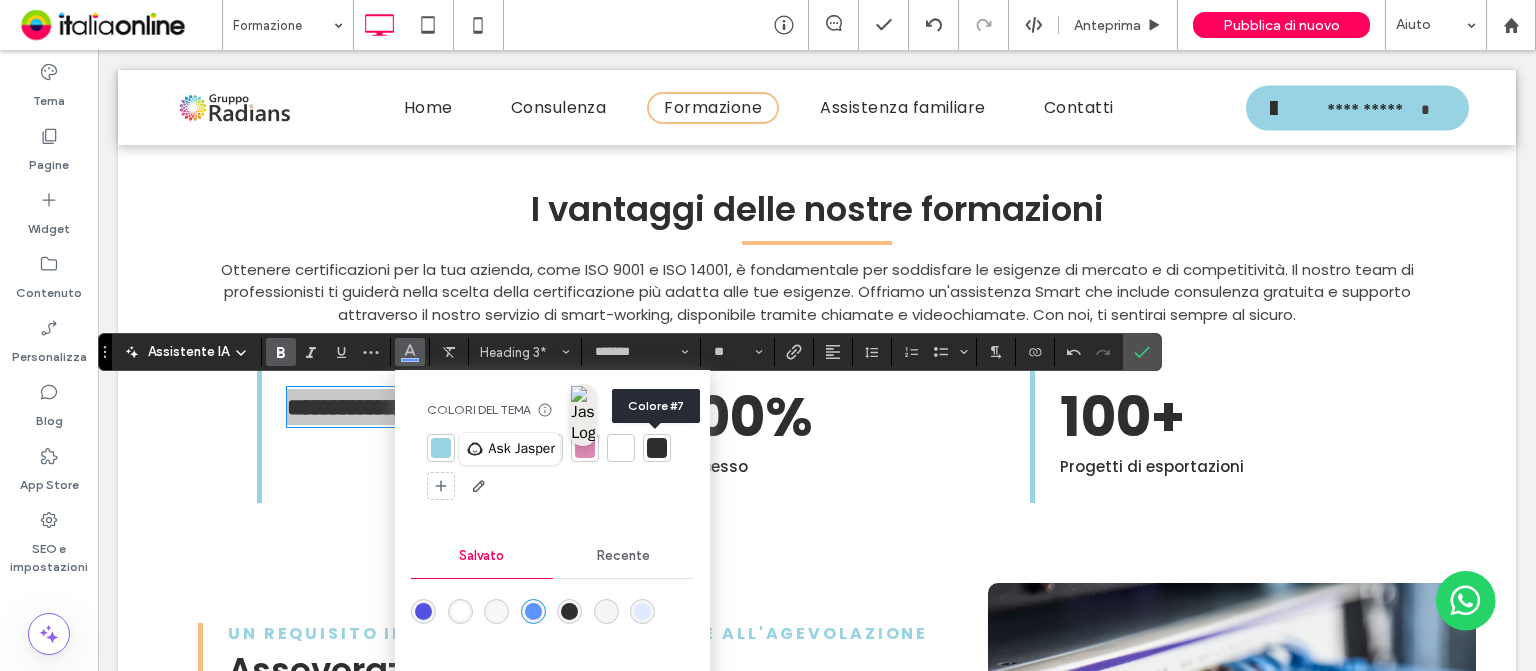 click at bounding box center (657, 448) 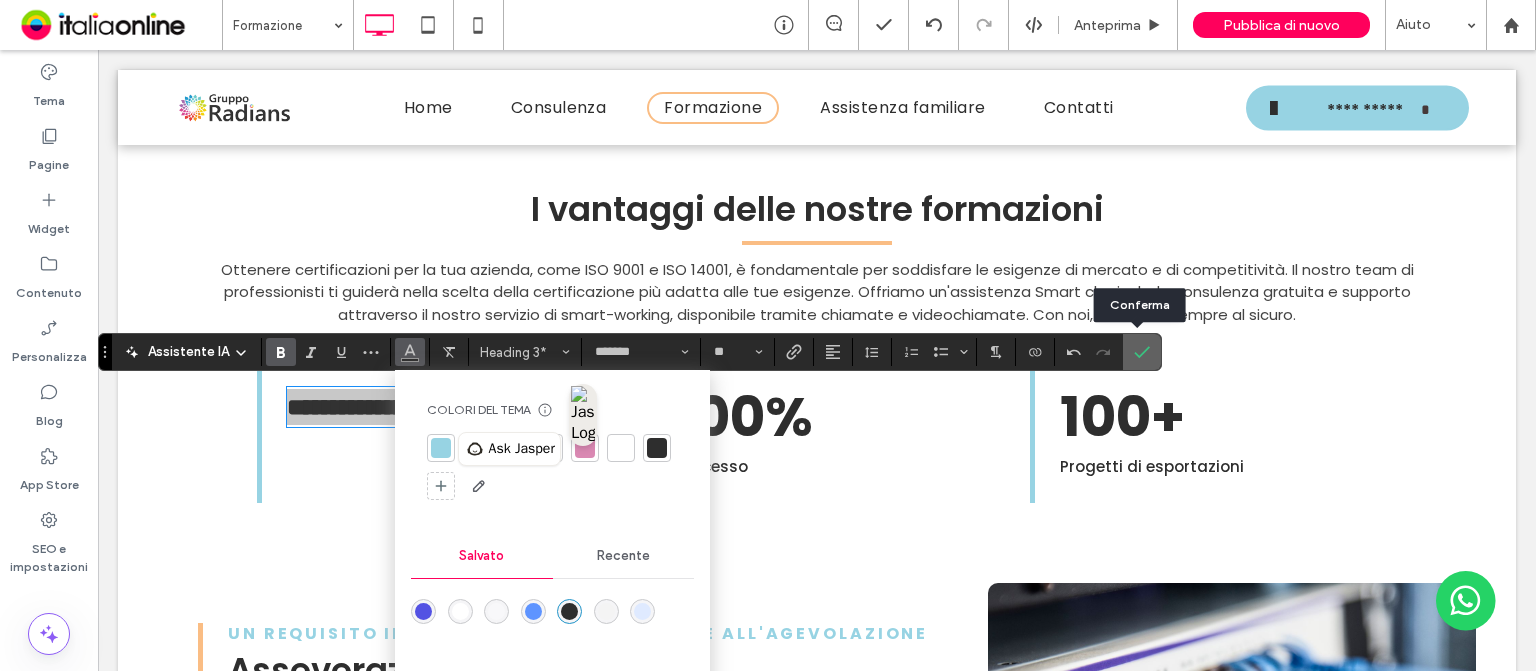 click at bounding box center (1142, 352) 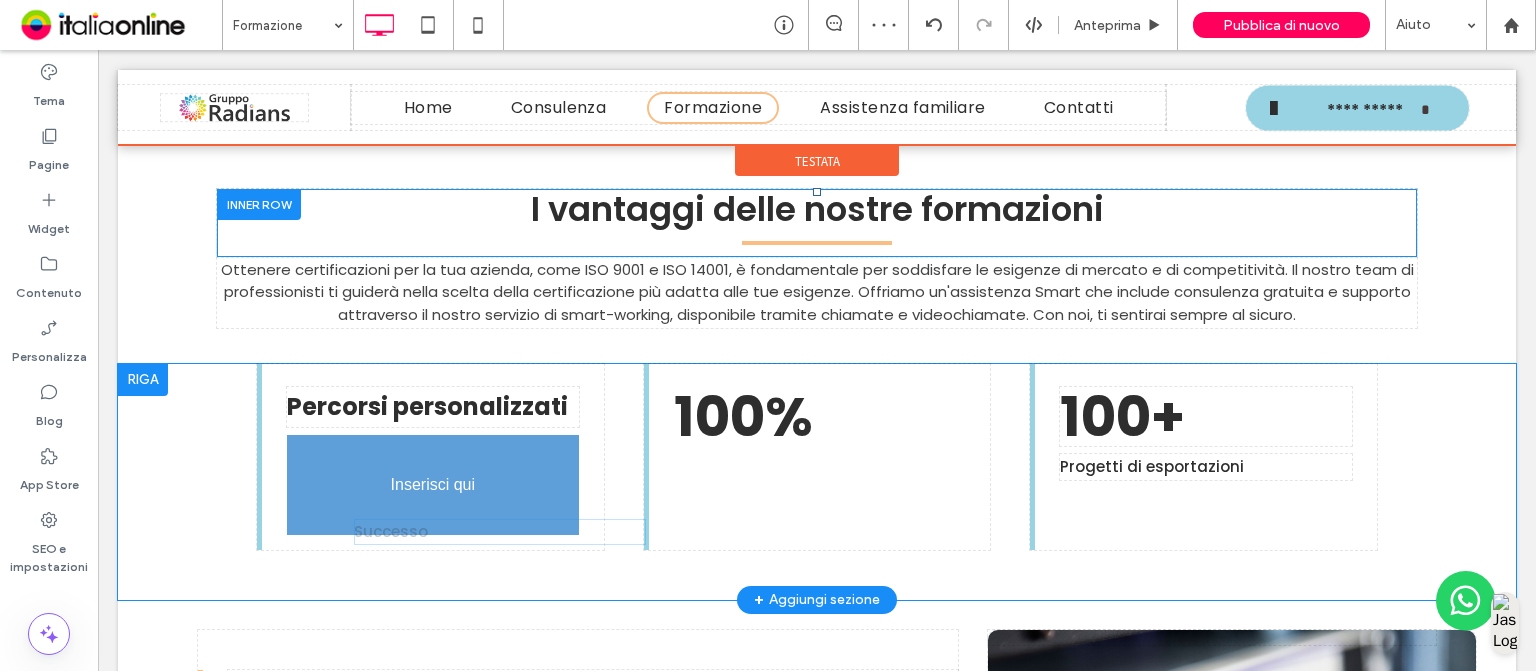 drag, startPoint x: 735, startPoint y: 466, endPoint x: 378, endPoint y: 528, distance: 362.34375 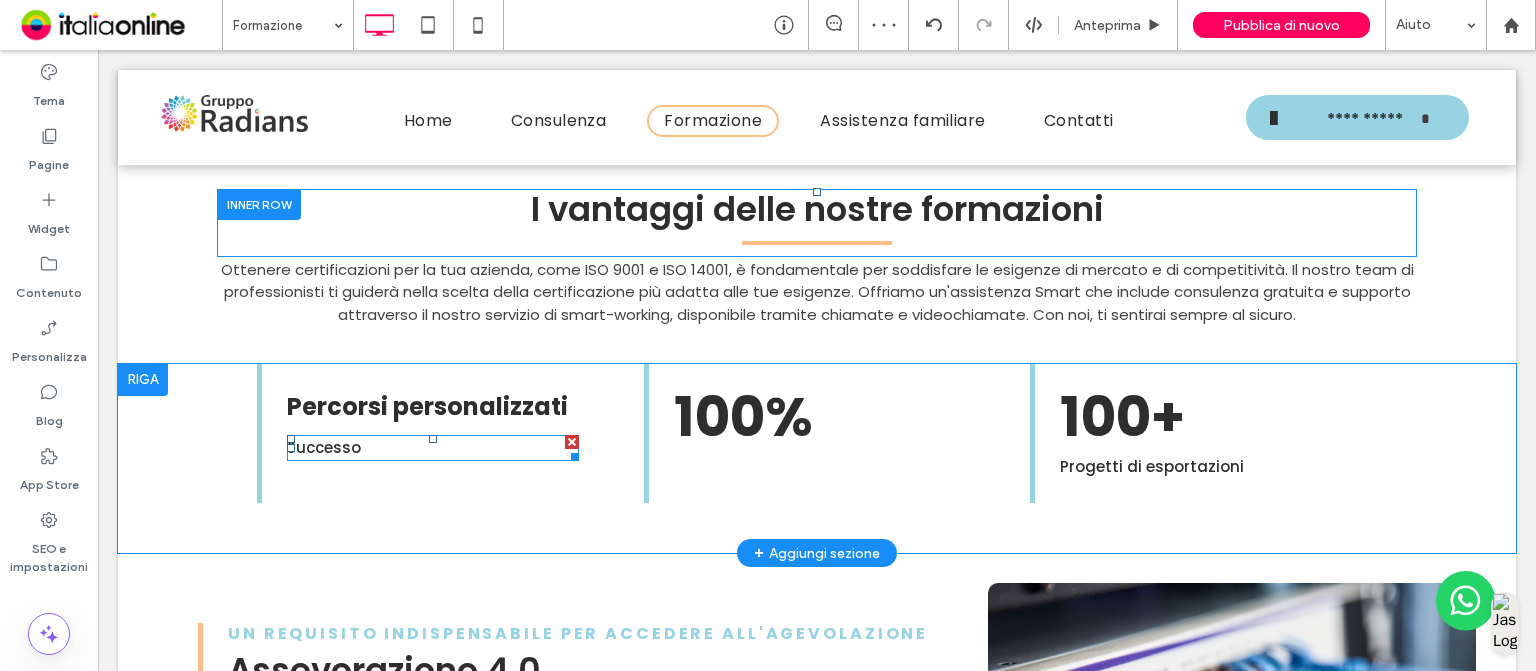 click on "Successo" at bounding box center (324, 447) 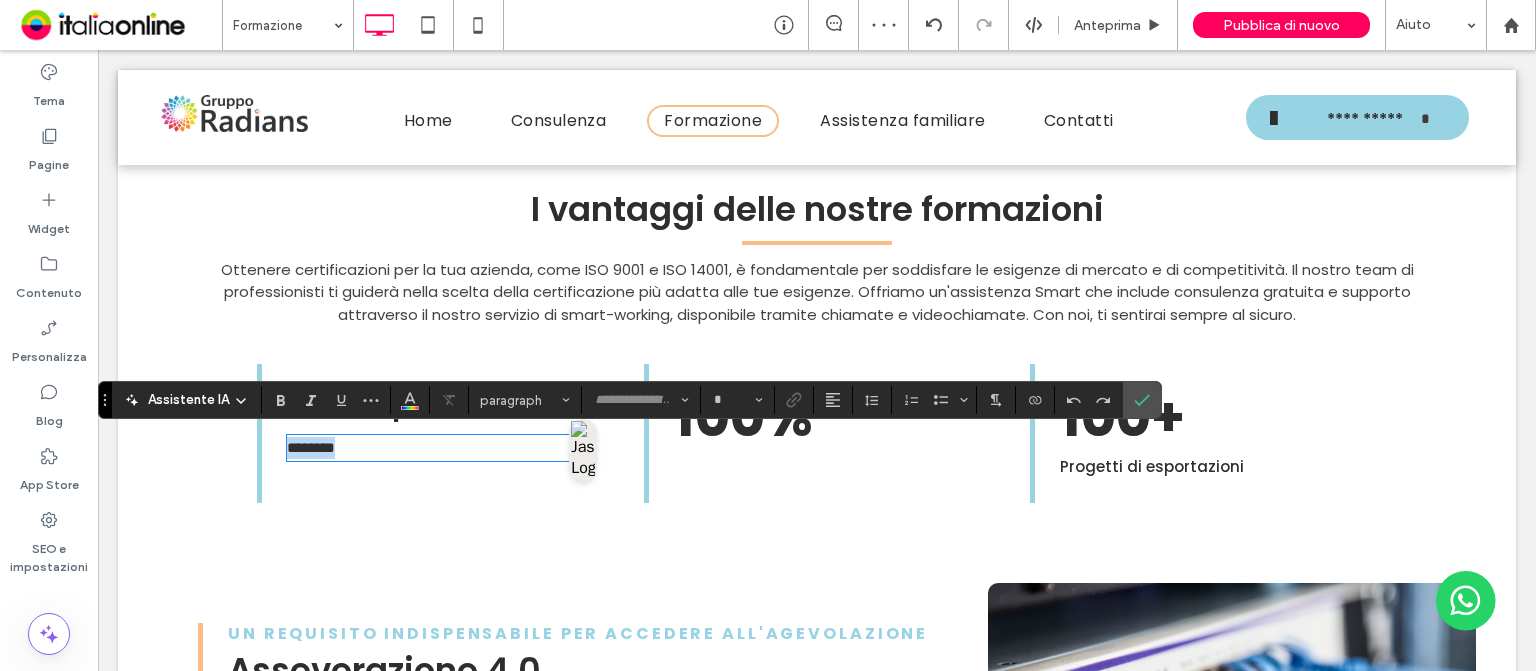 type on "*******" 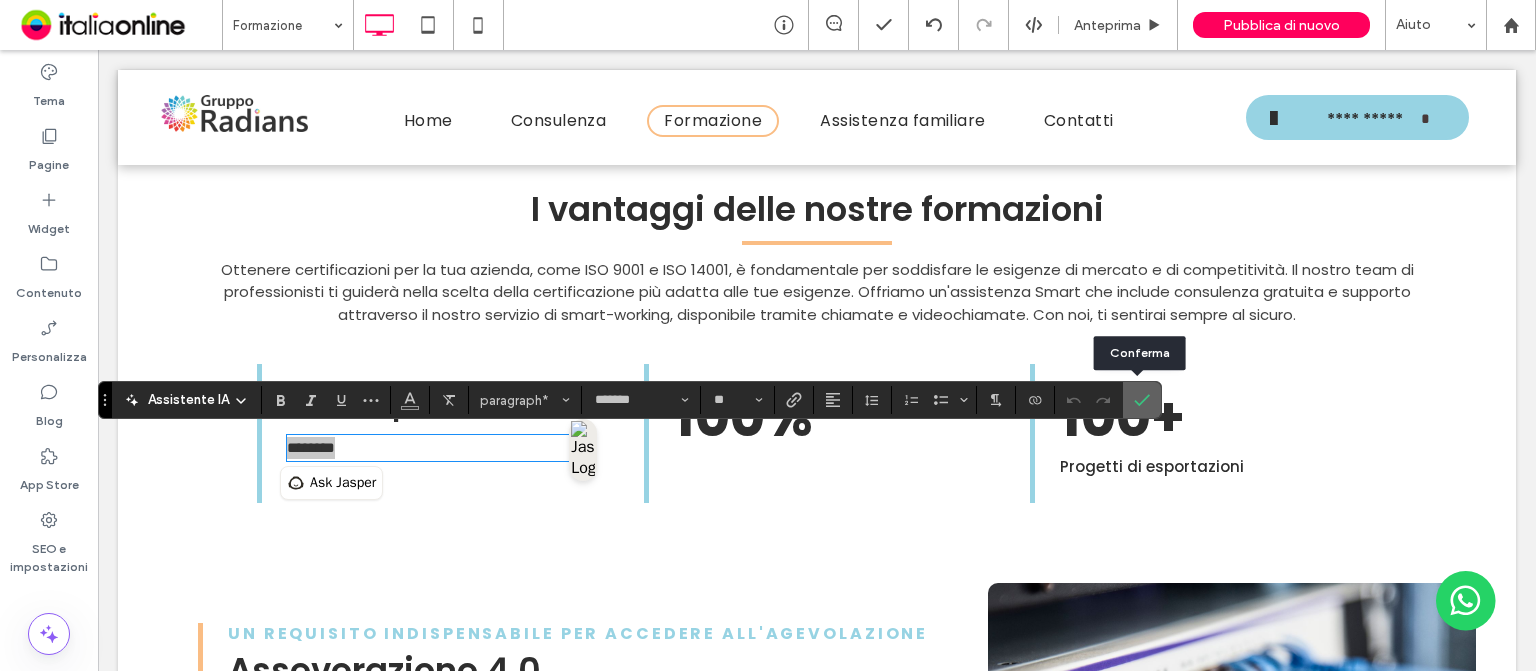 click 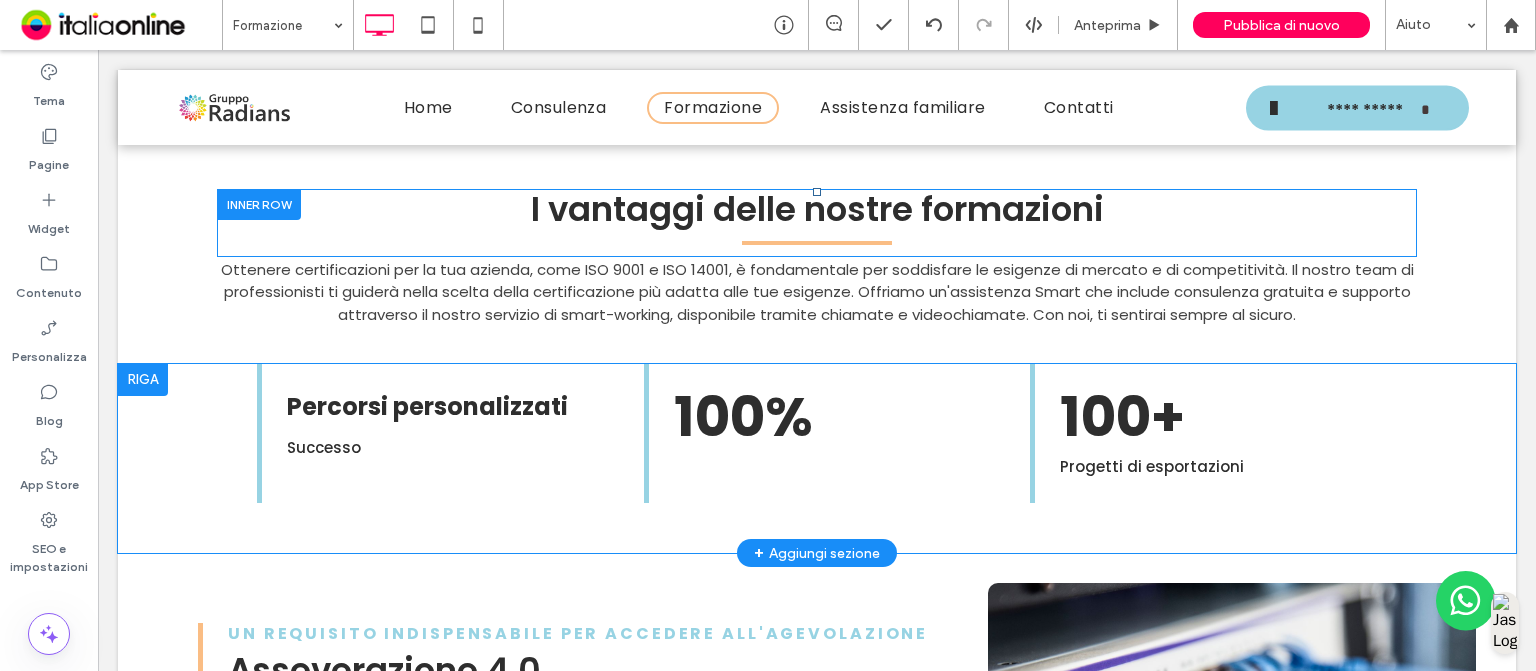 scroll, scrollTop: 1218, scrollLeft: 0, axis: vertical 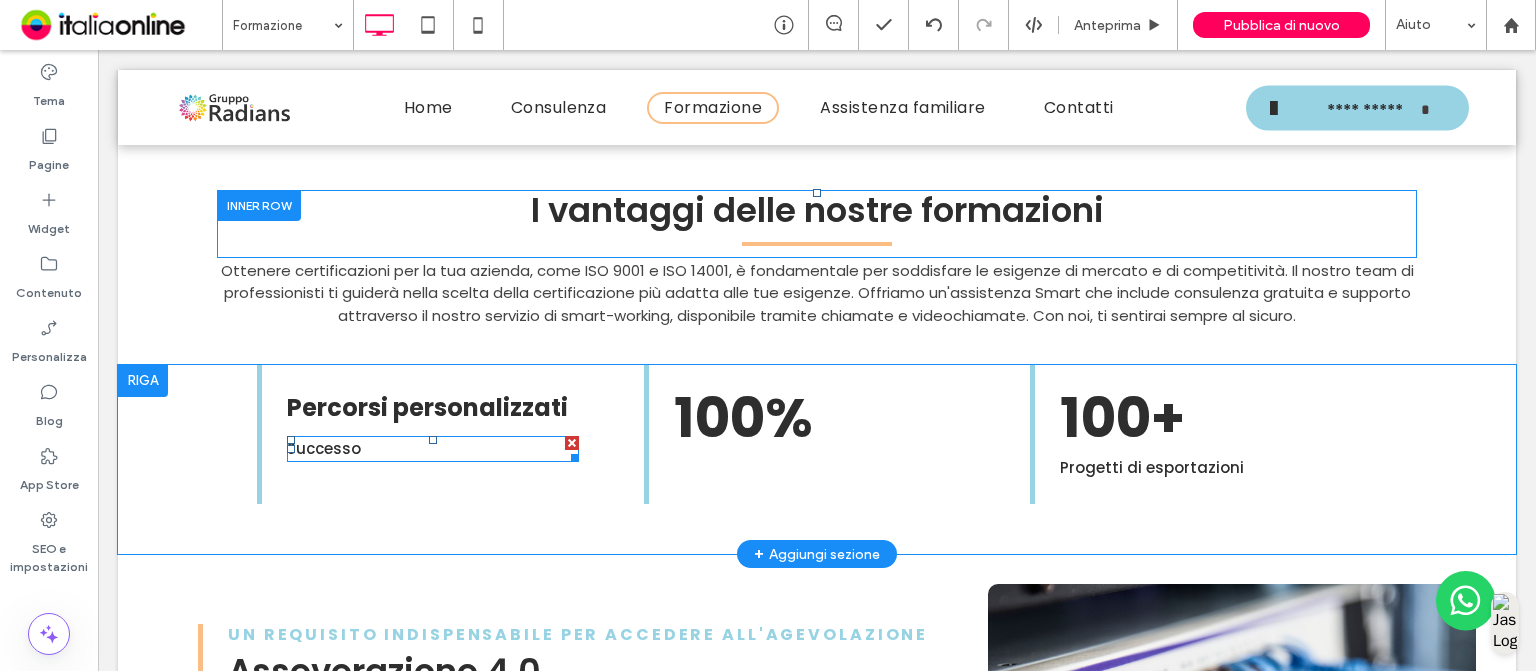 click on "Successo" at bounding box center [324, 448] 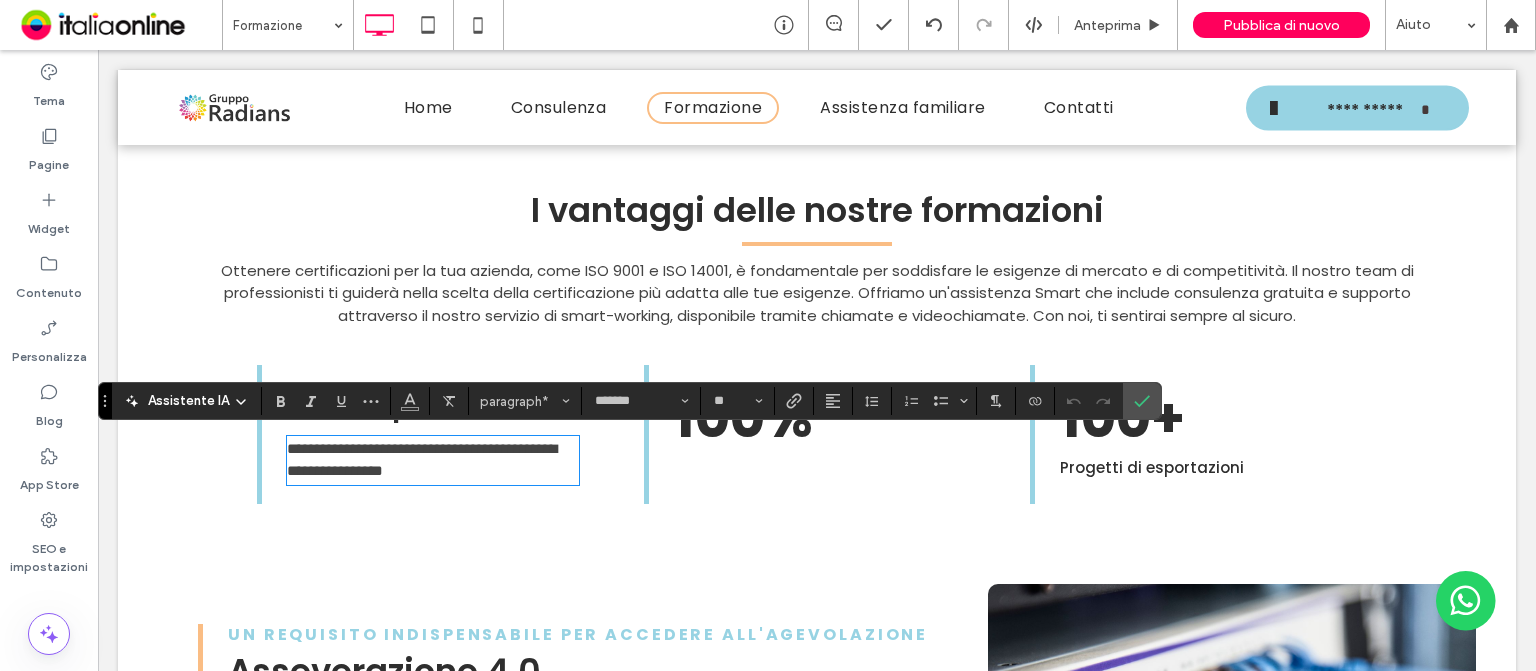 scroll, scrollTop: 0, scrollLeft: 0, axis: both 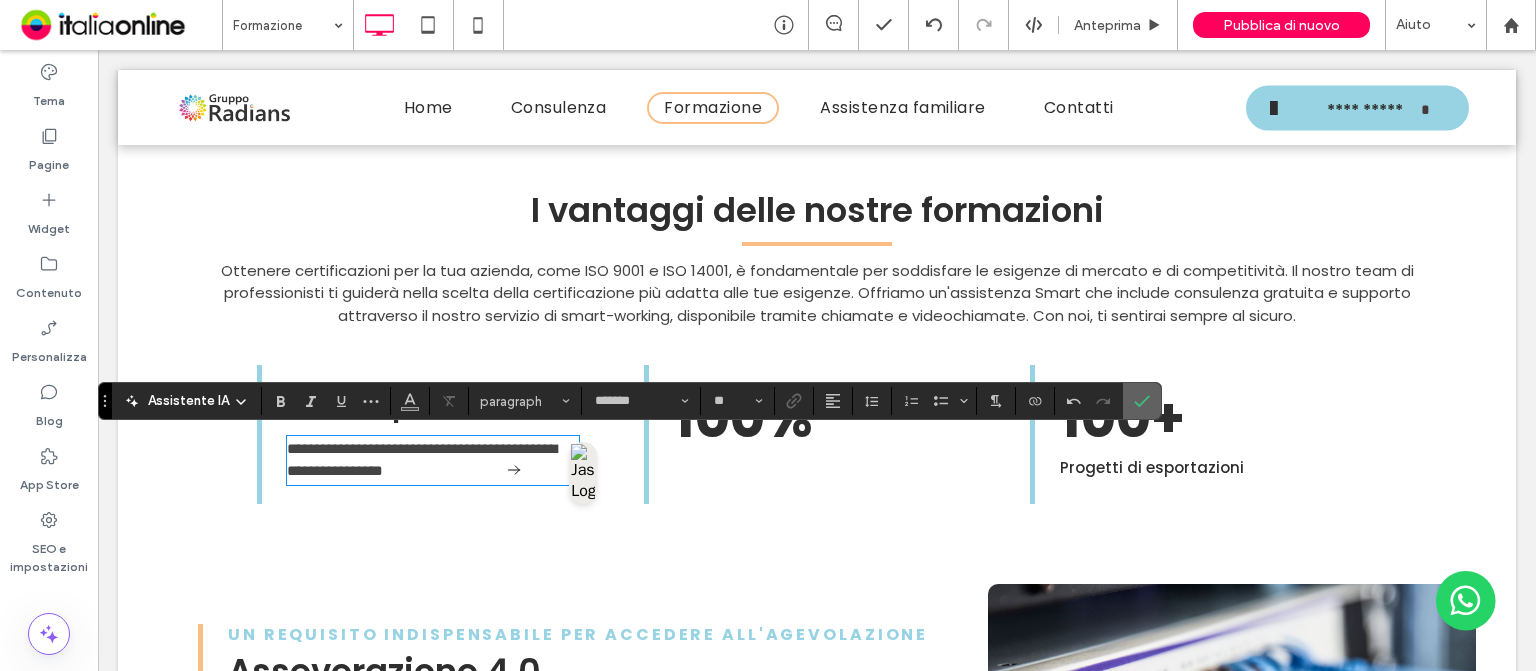 click at bounding box center (1142, 401) 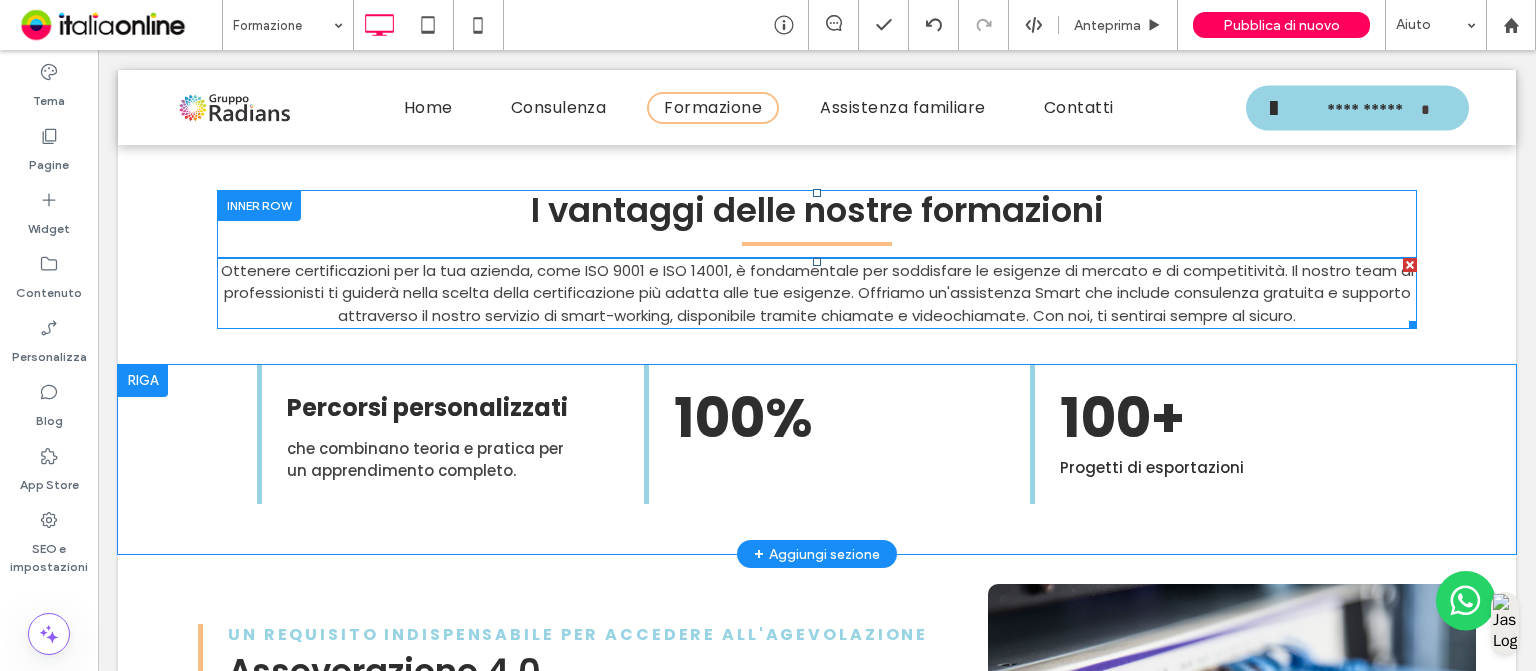 click at bounding box center (1410, 265) 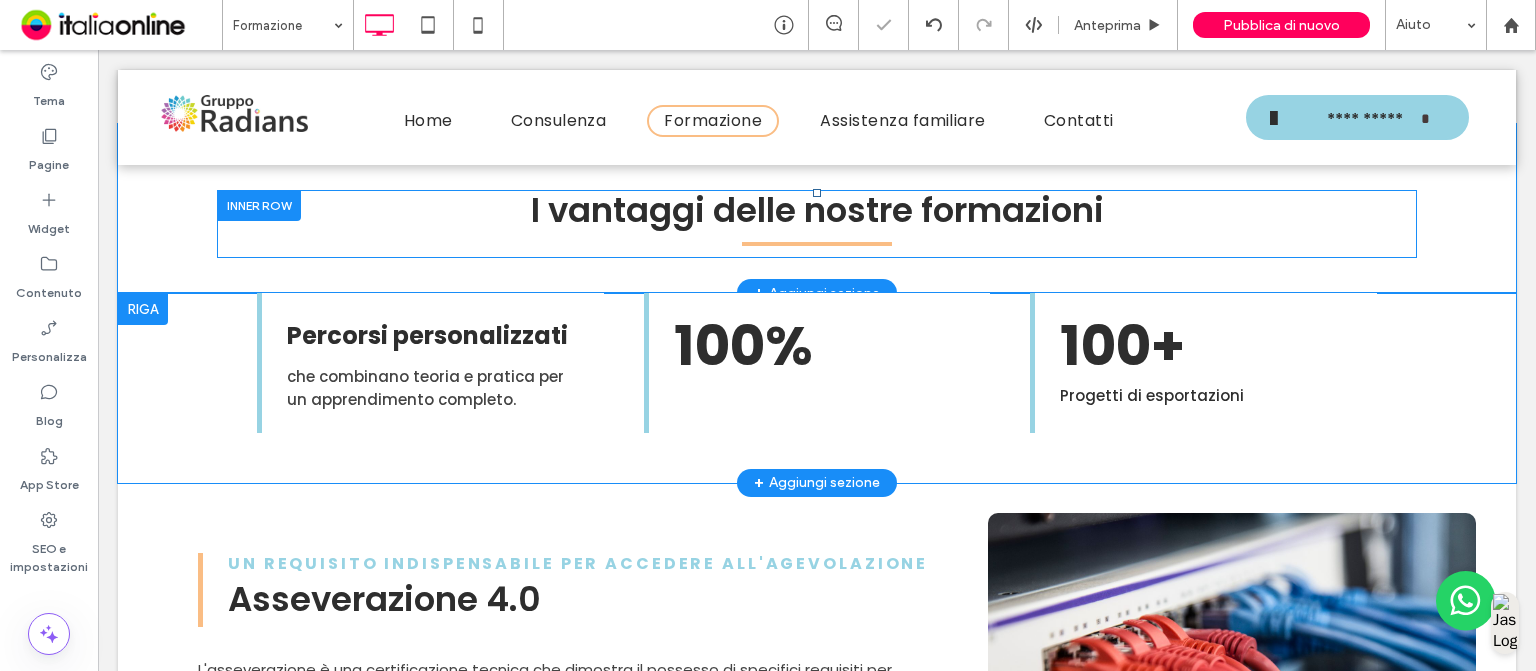 drag, startPoint x: 577, startPoint y: 296, endPoint x: 567, endPoint y: 286, distance: 14.142136 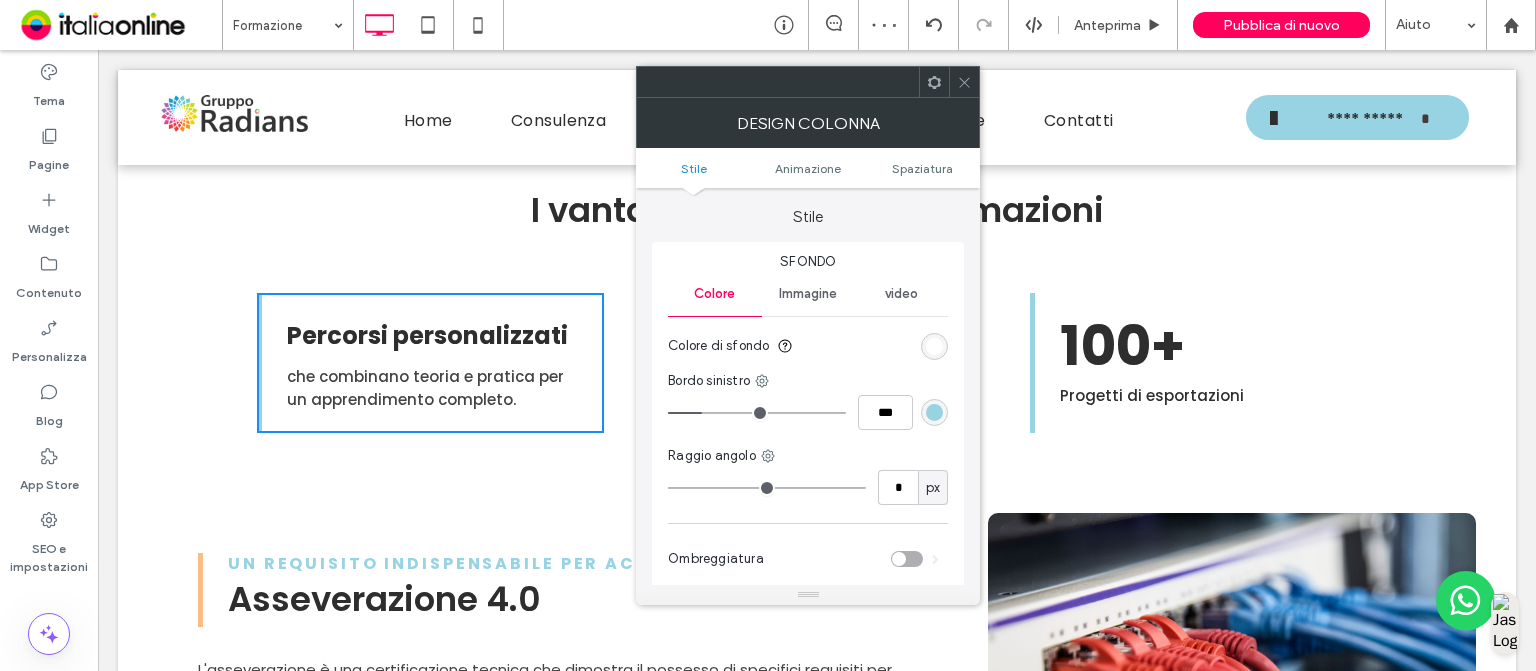 click 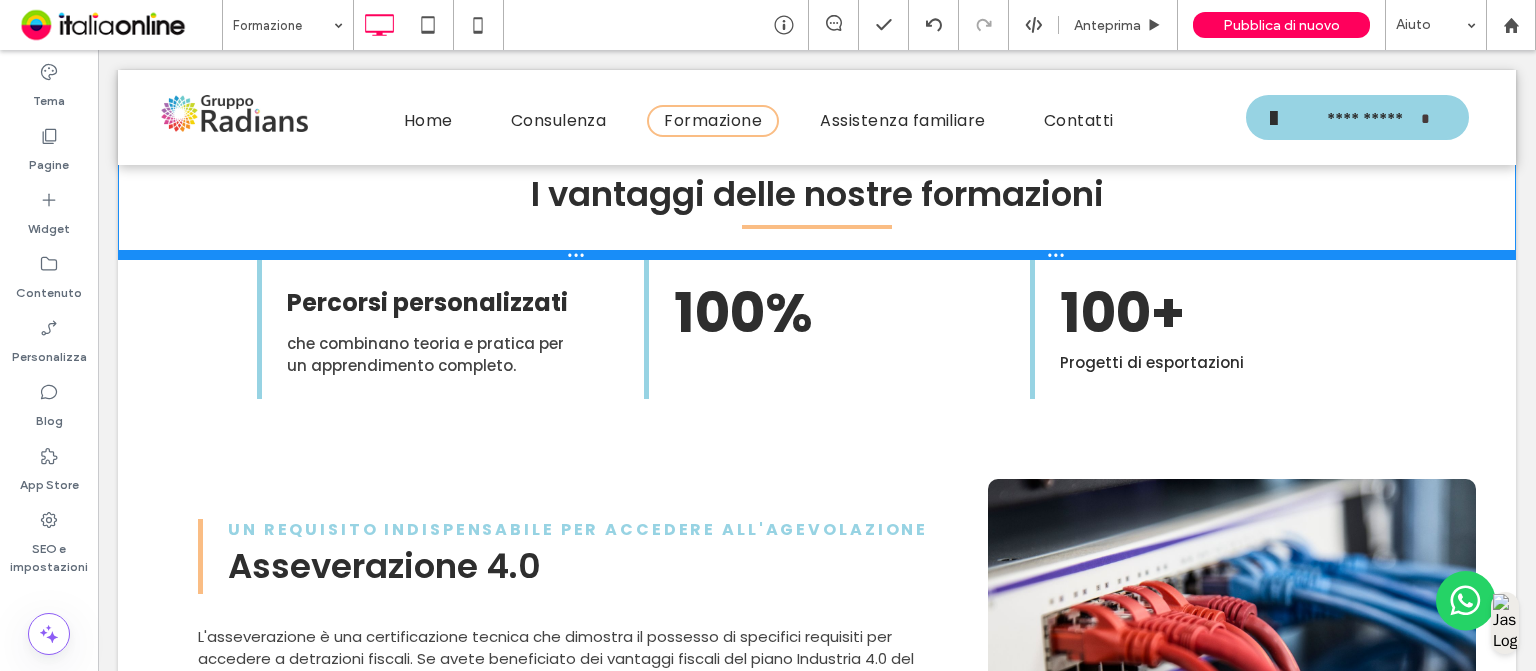 drag, startPoint x: 541, startPoint y: 291, endPoint x: 544, endPoint y: 259, distance: 32.140316 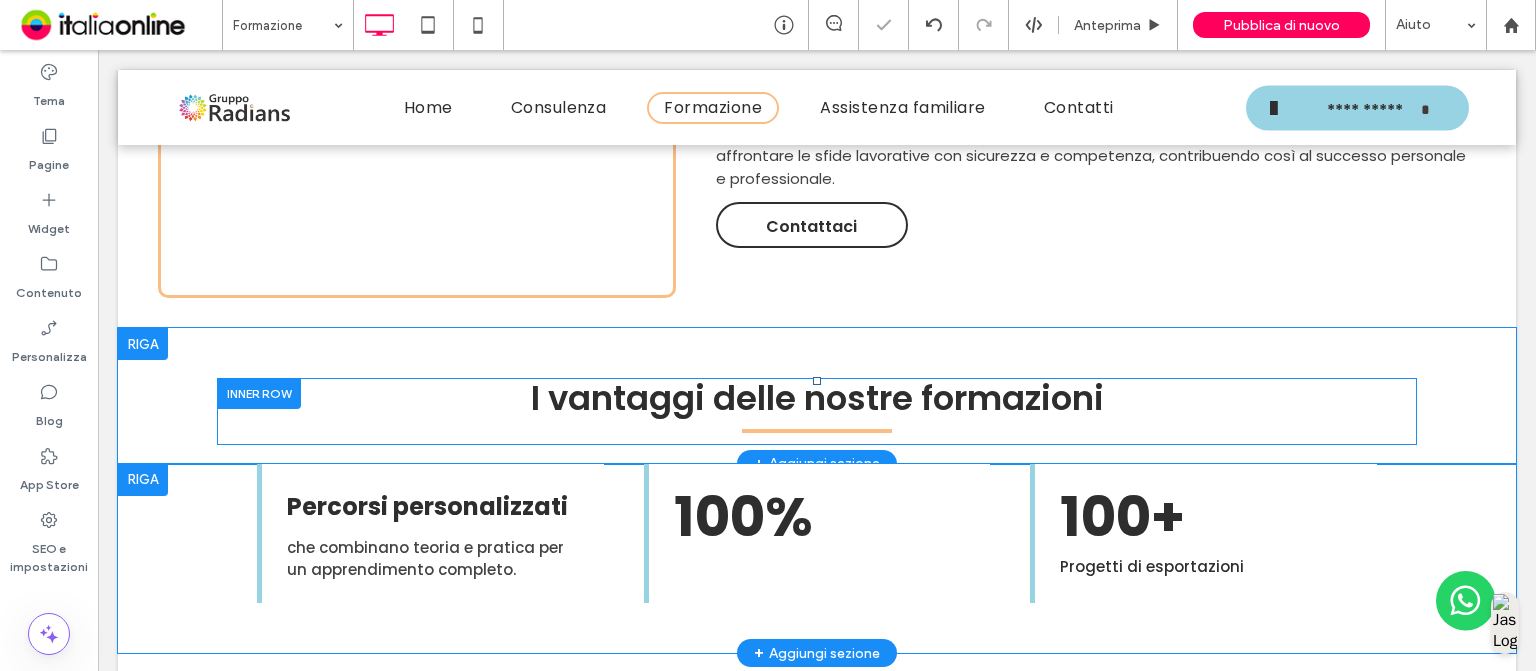 scroll, scrollTop: 994, scrollLeft: 0, axis: vertical 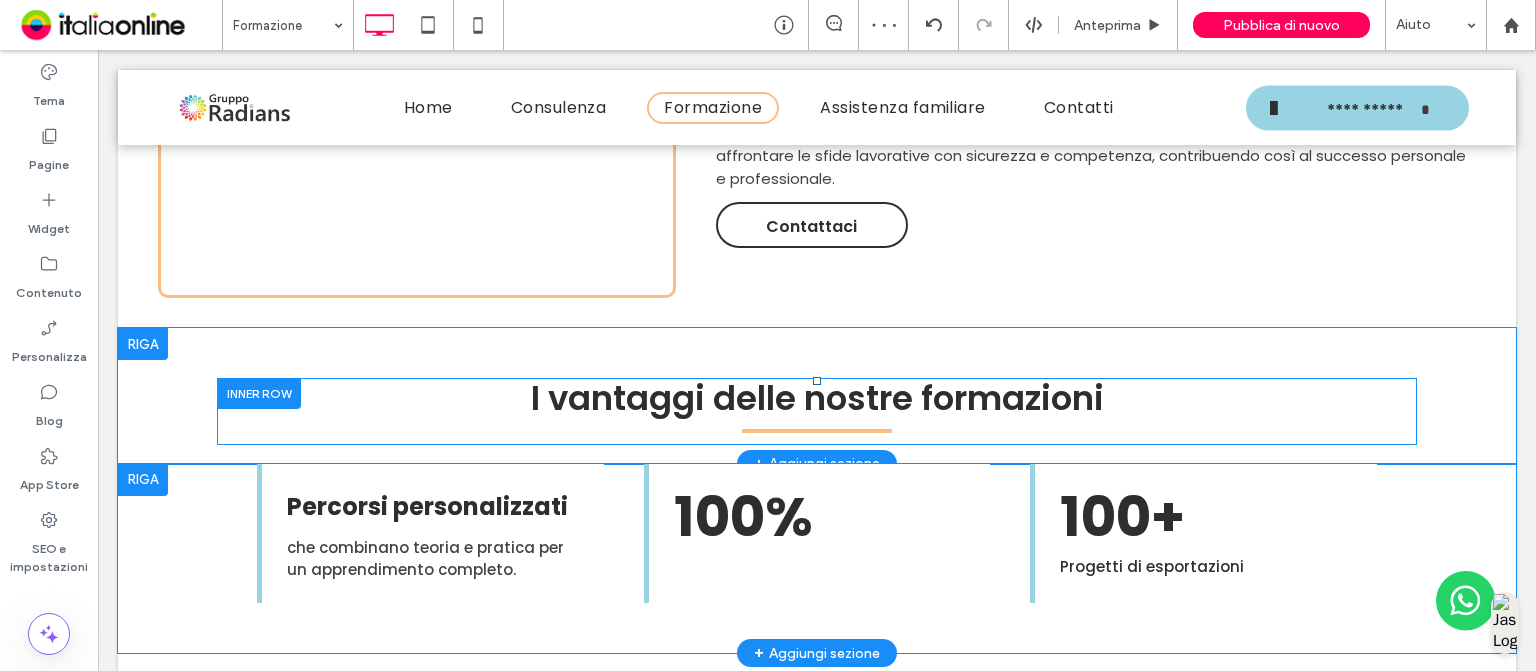 click on "I vantaggi delle nostre formazioni
Click To Paste
Click To Paste
Riga + Aggiungi sezione" at bounding box center [817, 395] 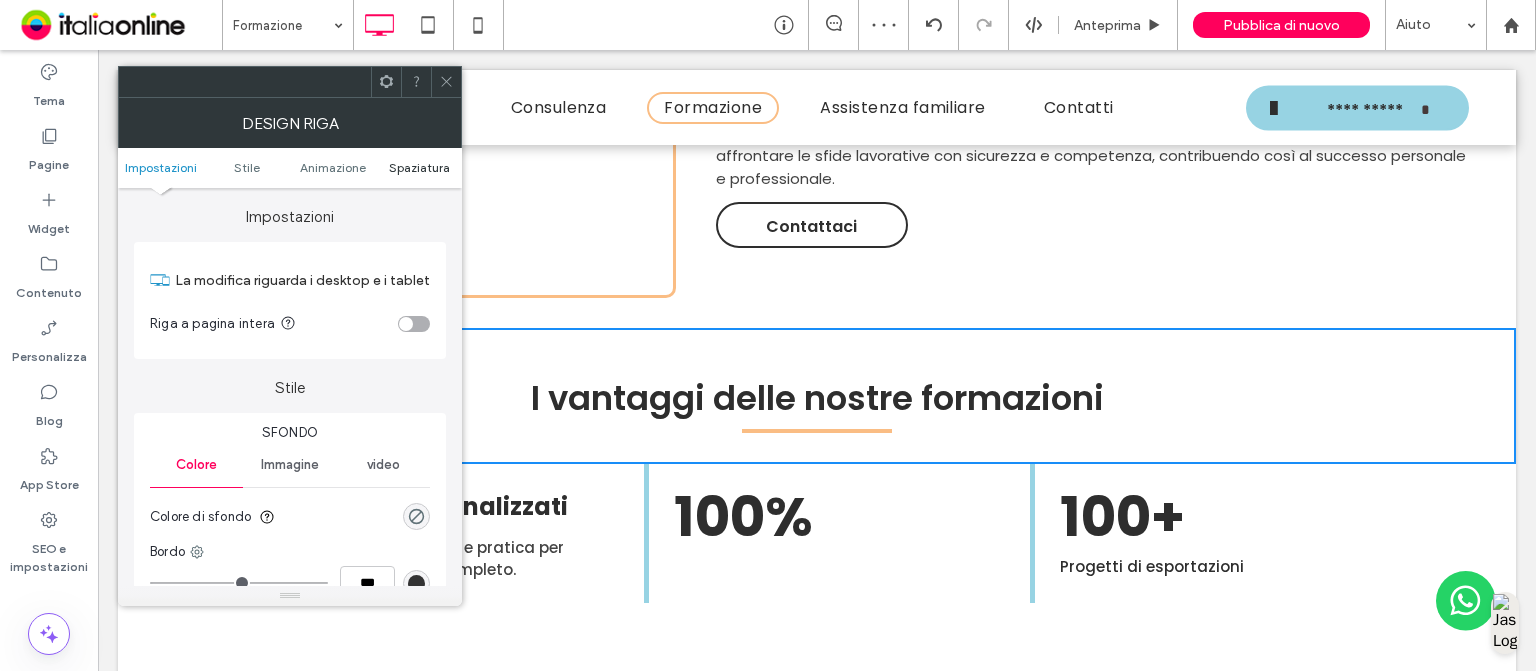 click on "Spaziatura" at bounding box center (419, 167) 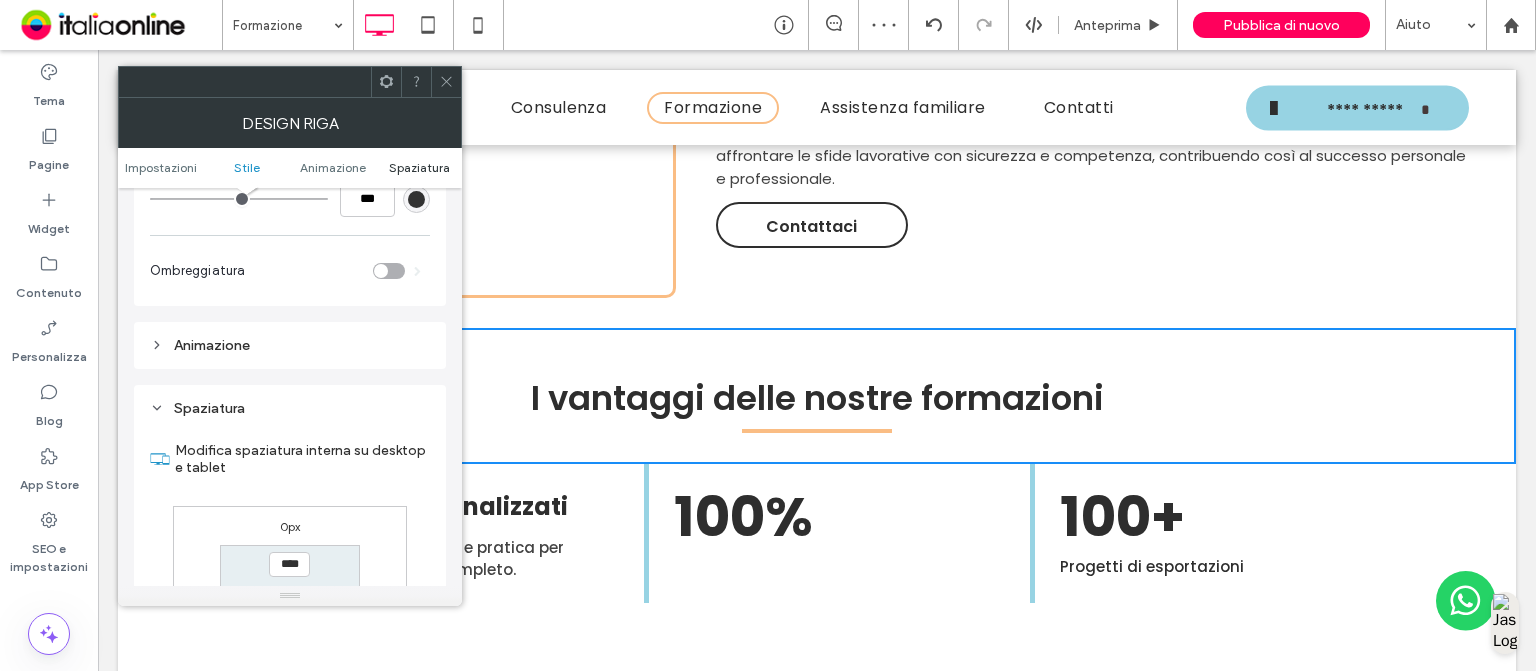 scroll, scrollTop: 564, scrollLeft: 0, axis: vertical 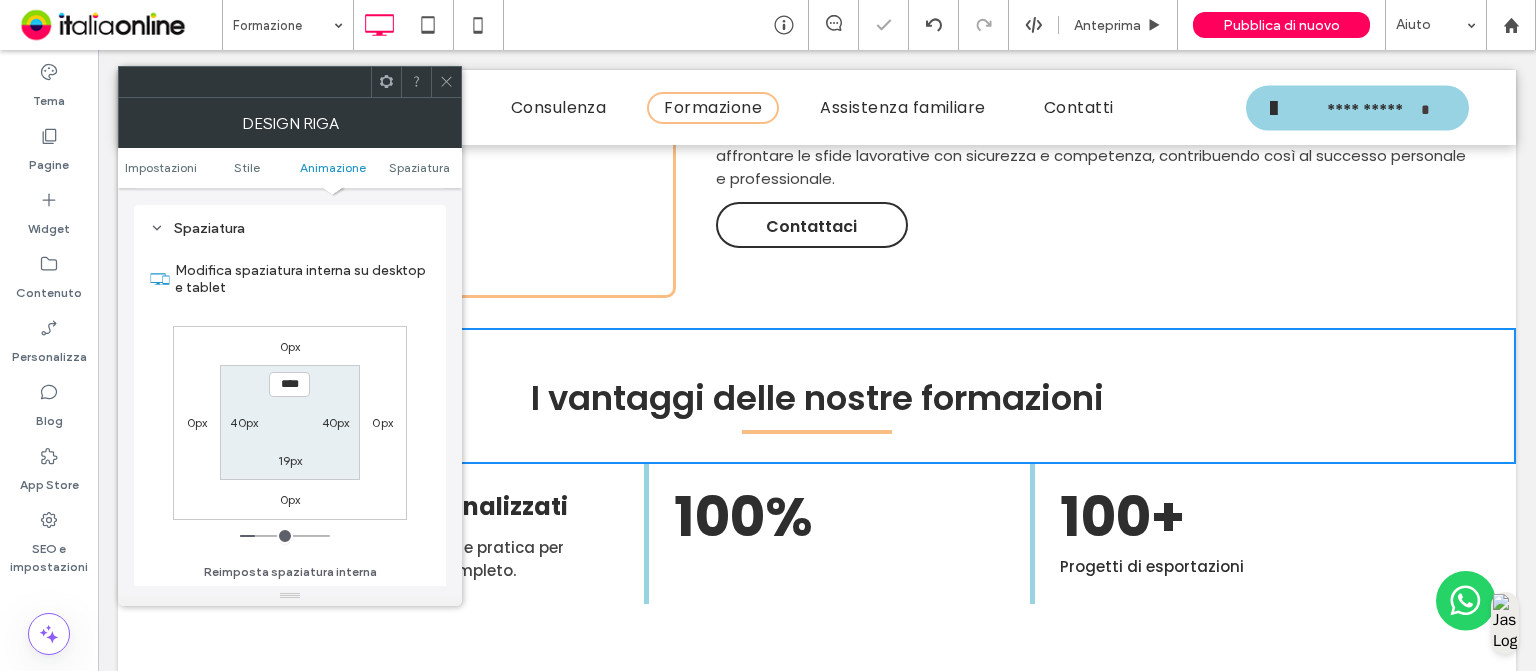 click on "19px" at bounding box center [290, 460] 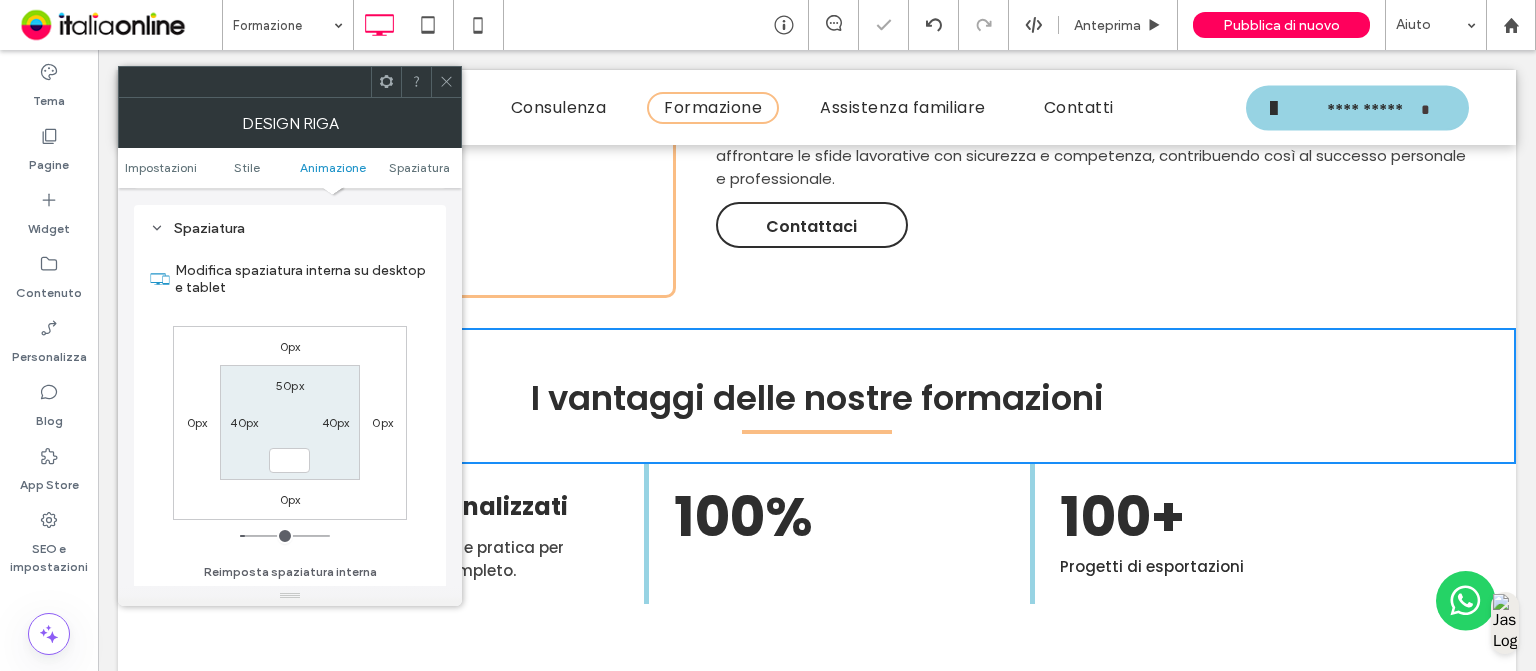 type 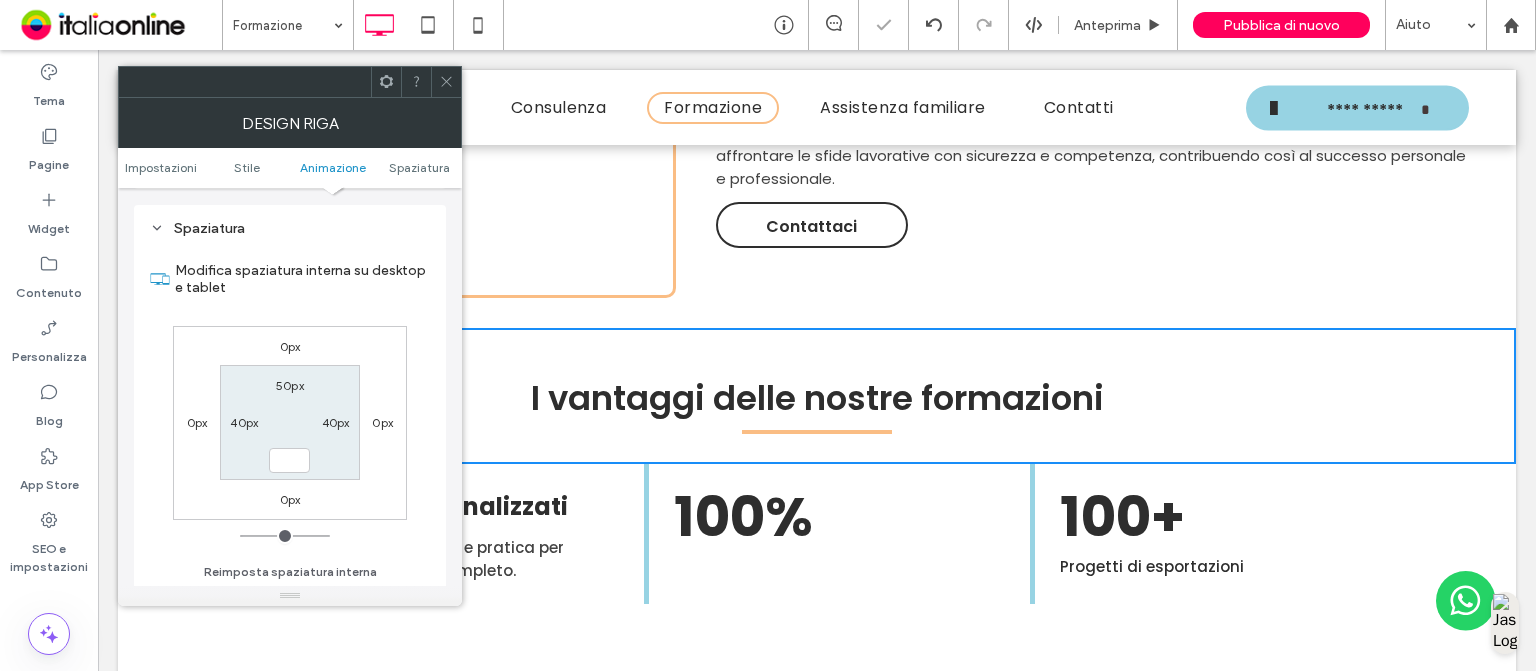 type on "*" 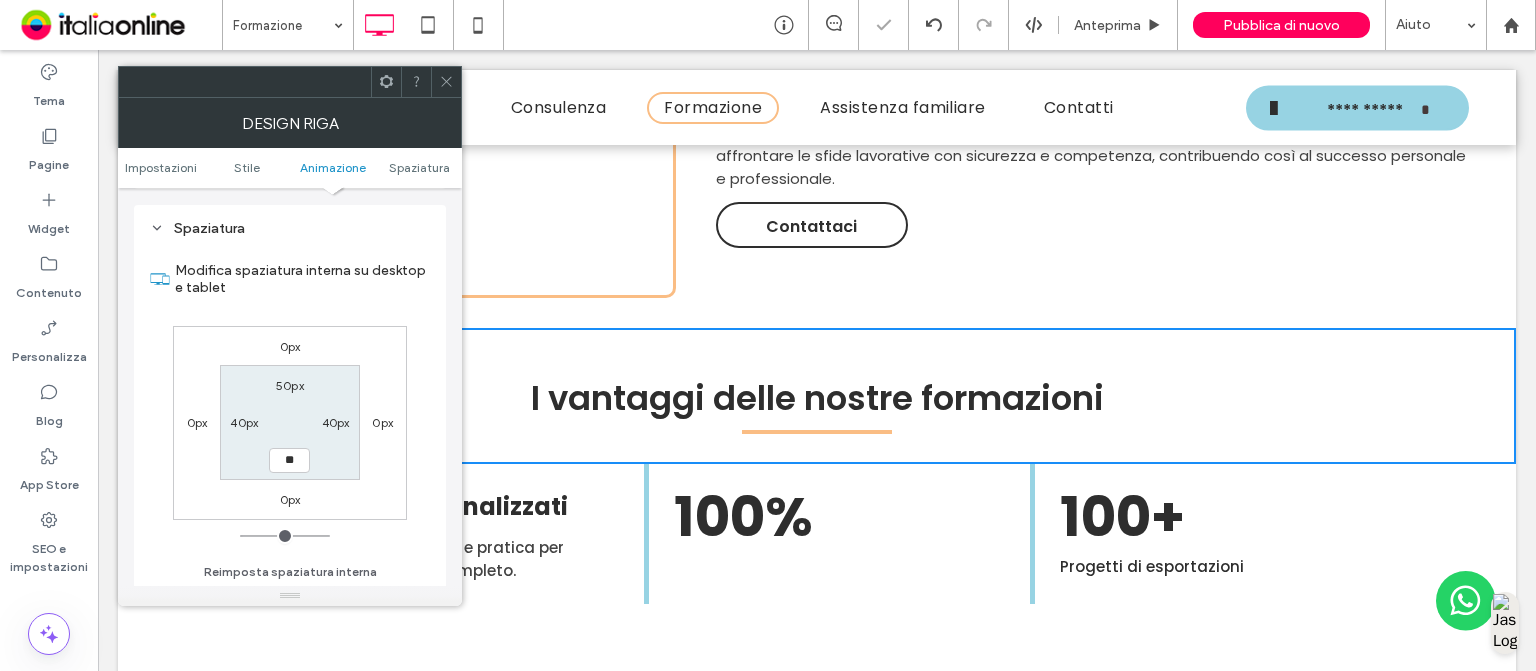type on "*" 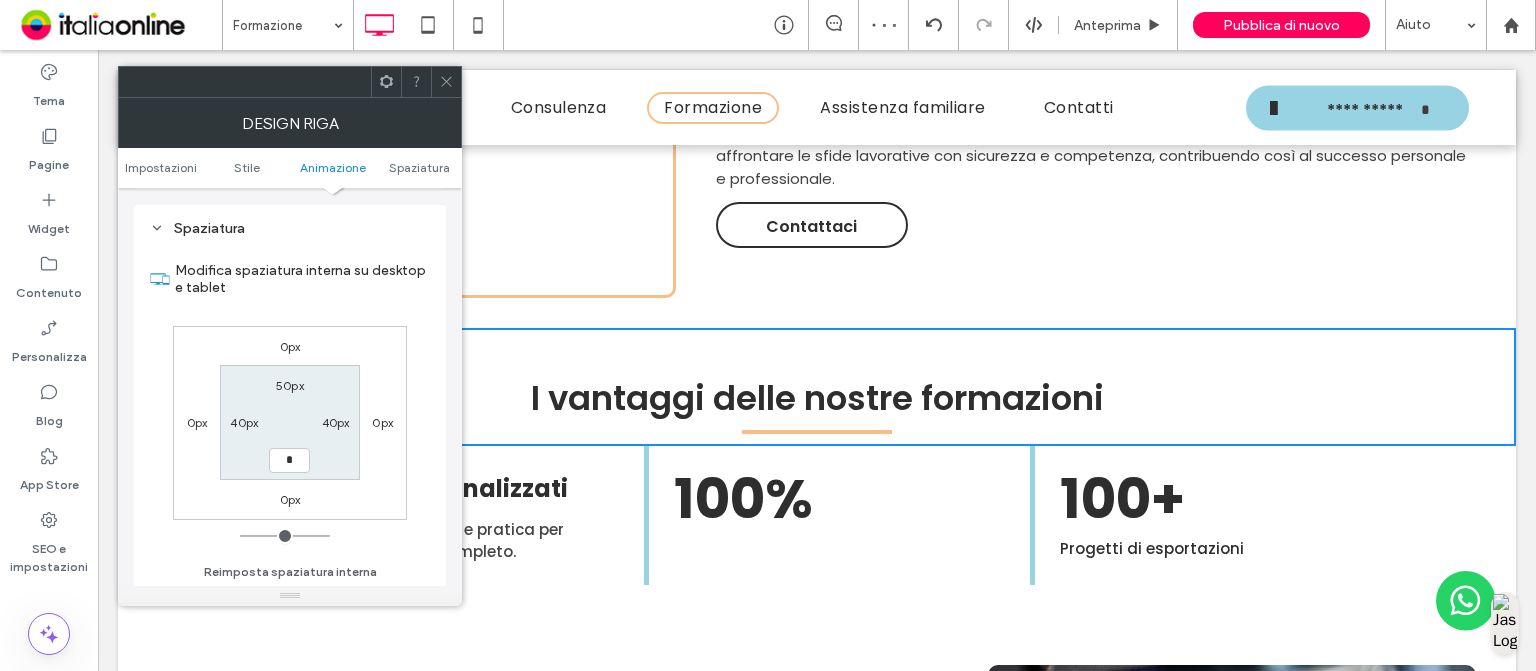 type on "*" 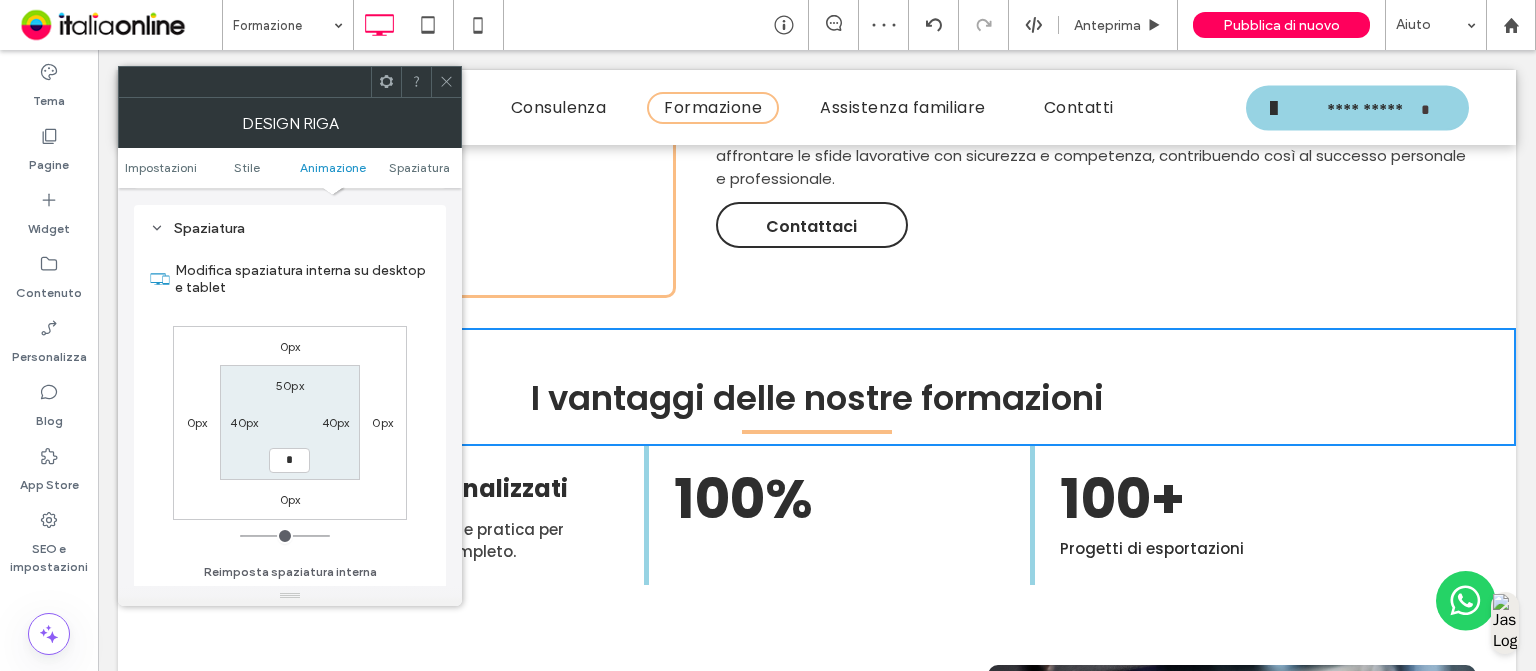 type on "*" 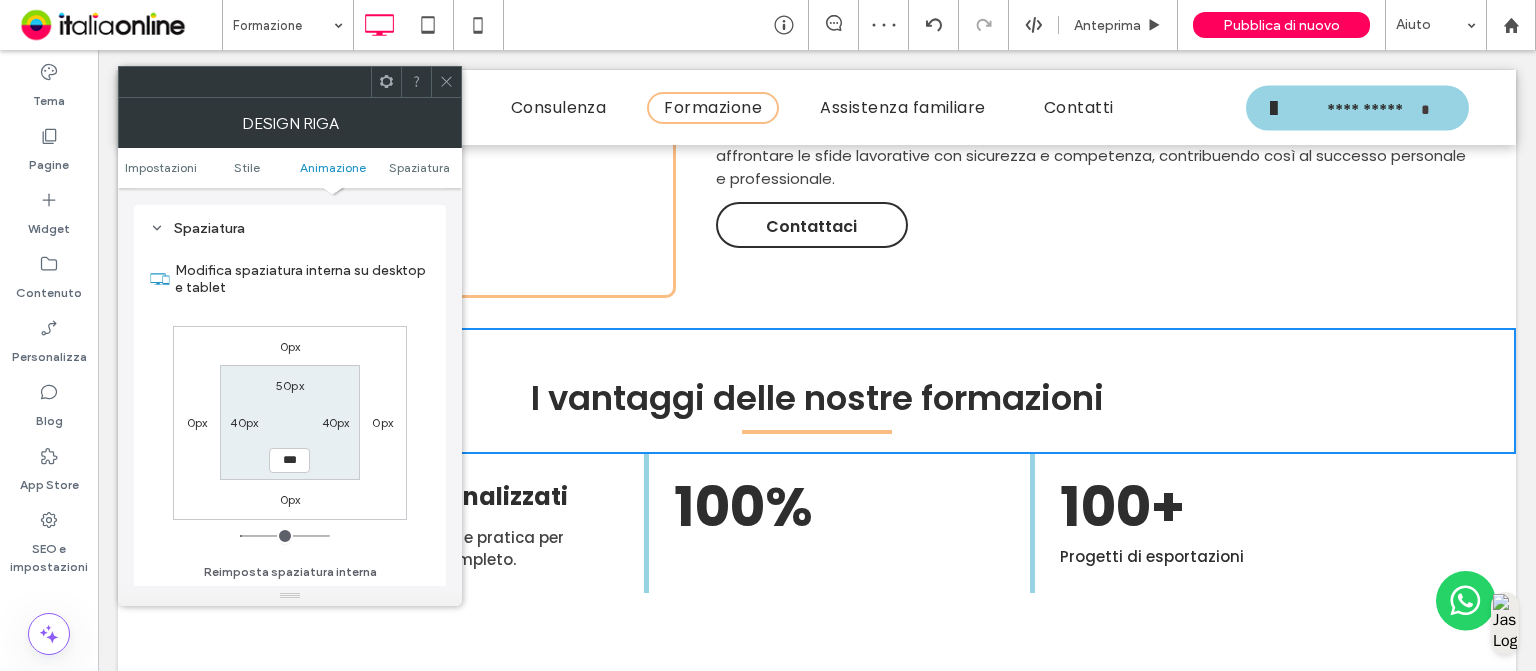 click 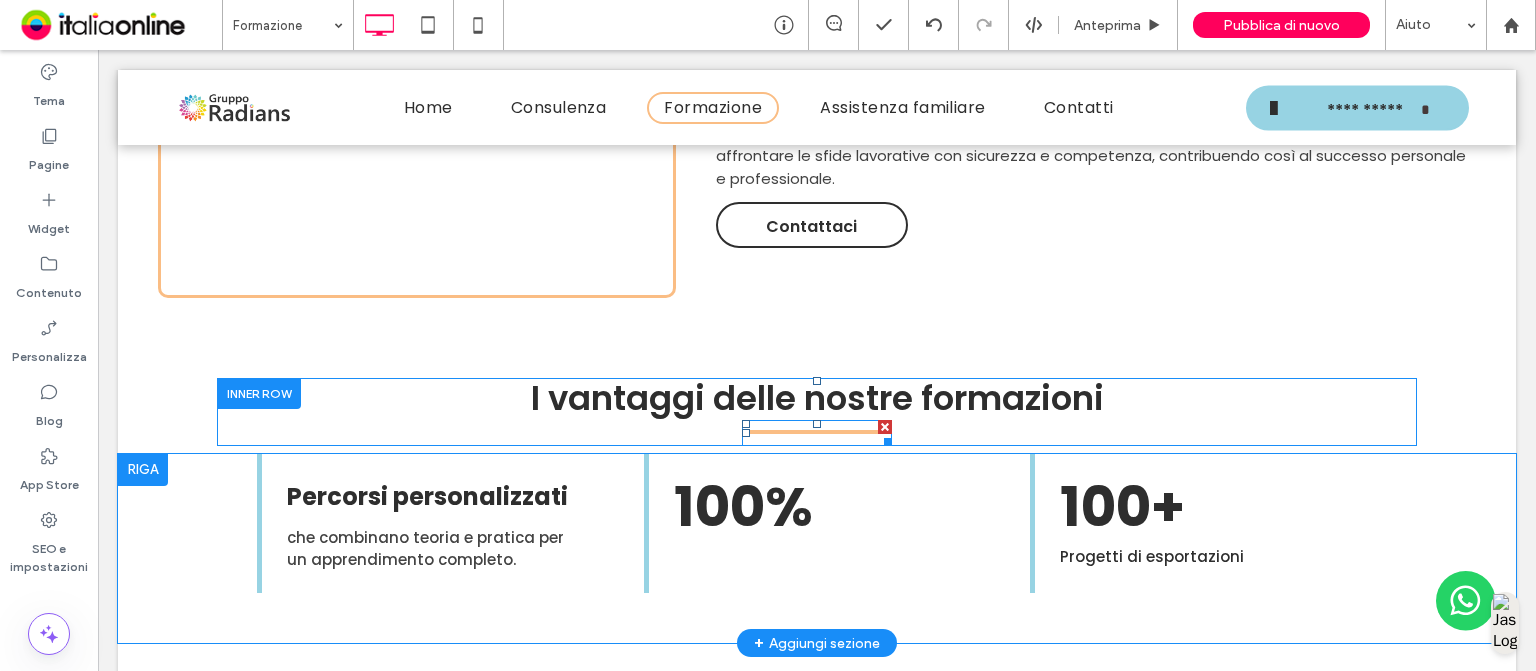 click at bounding box center (885, 427) 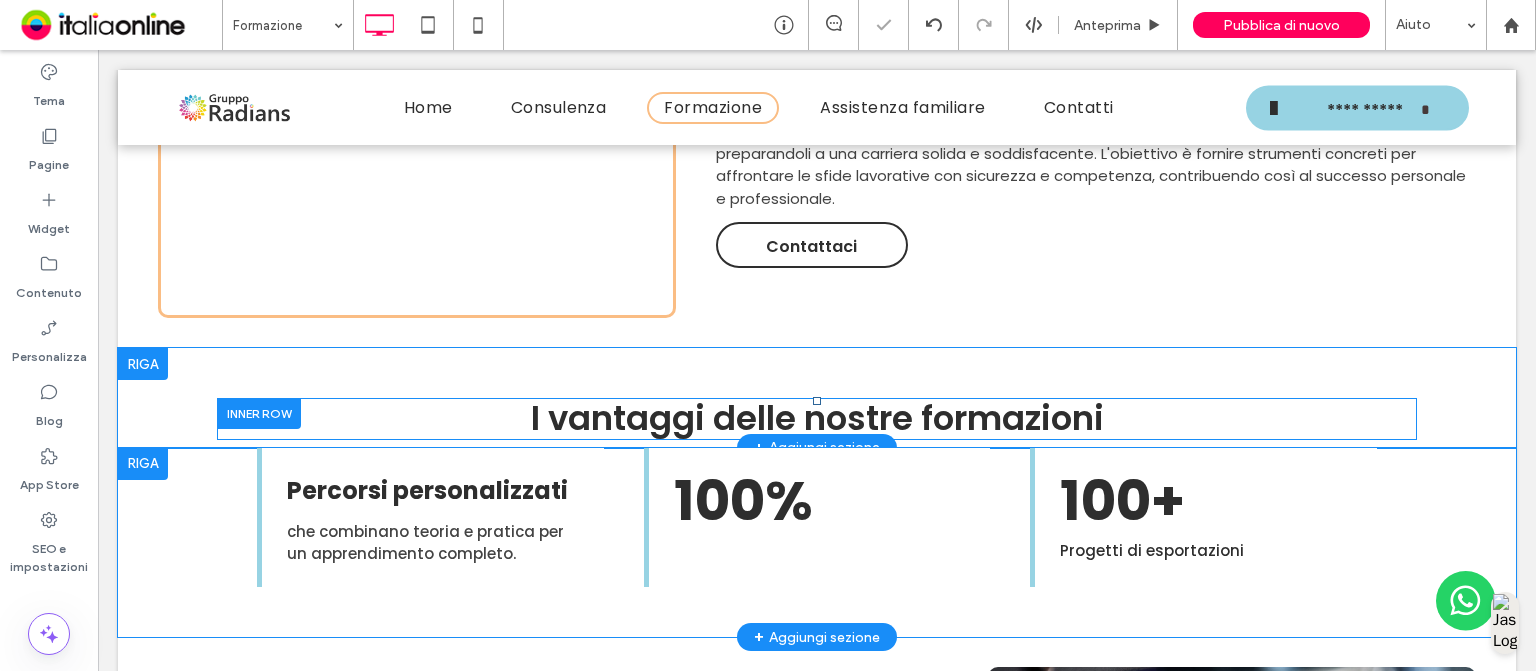 scroll, scrollTop: 1014, scrollLeft: 0, axis: vertical 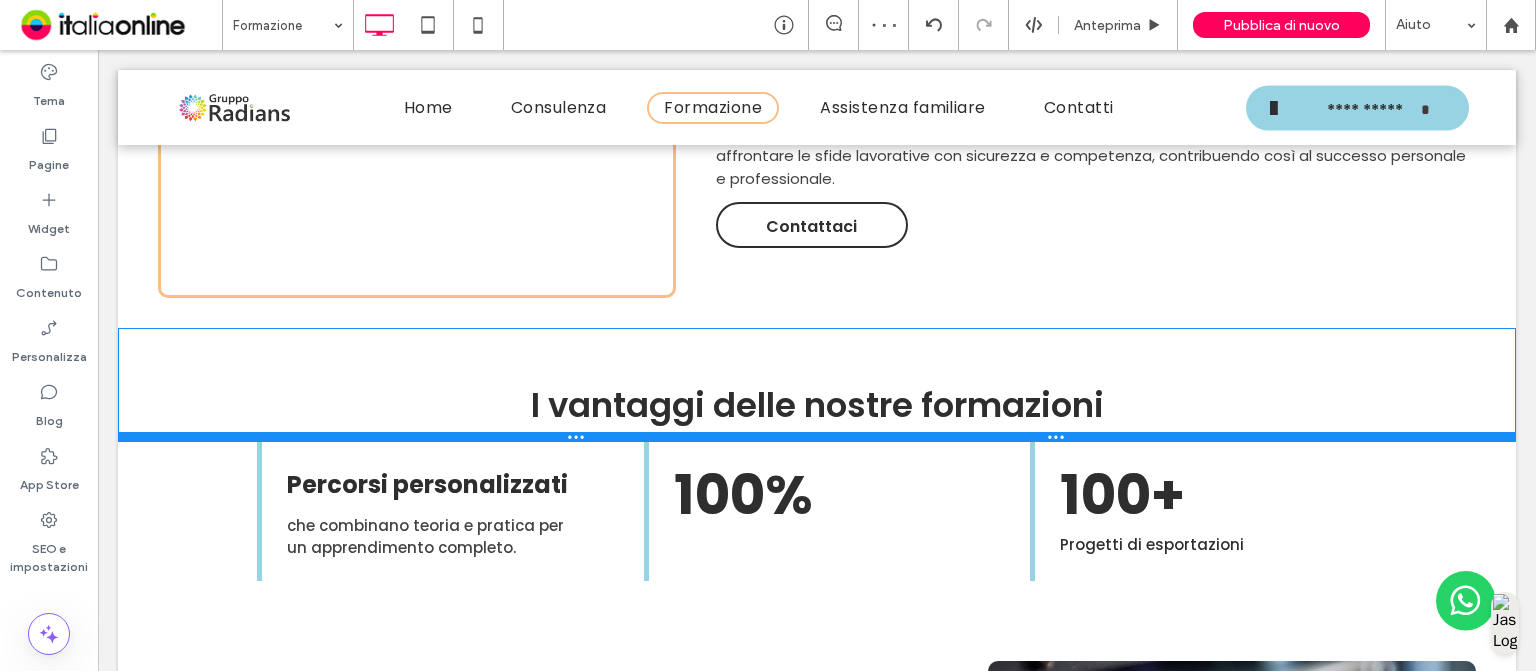 drag, startPoint x: 676, startPoint y: 424, endPoint x: 675, endPoint y: 439, distance: 15.033297 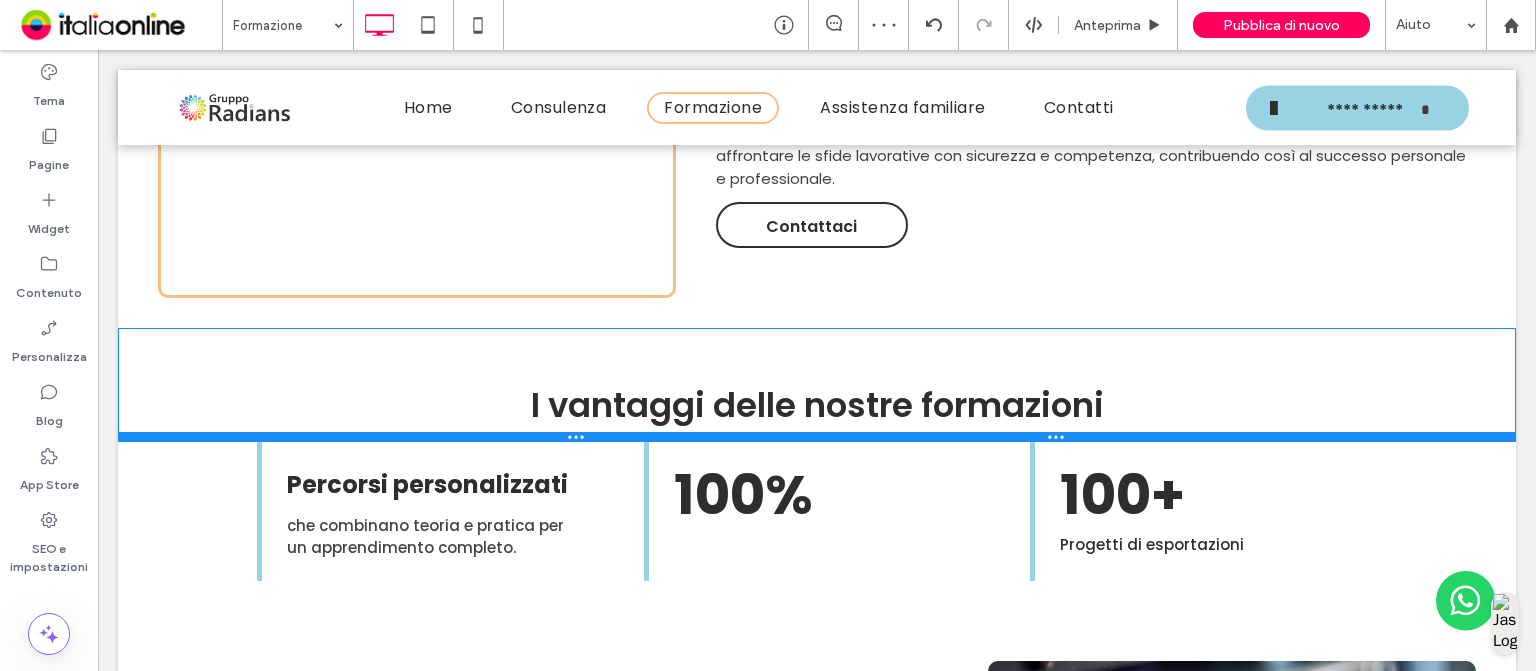 click at bounding box center [817, 437] 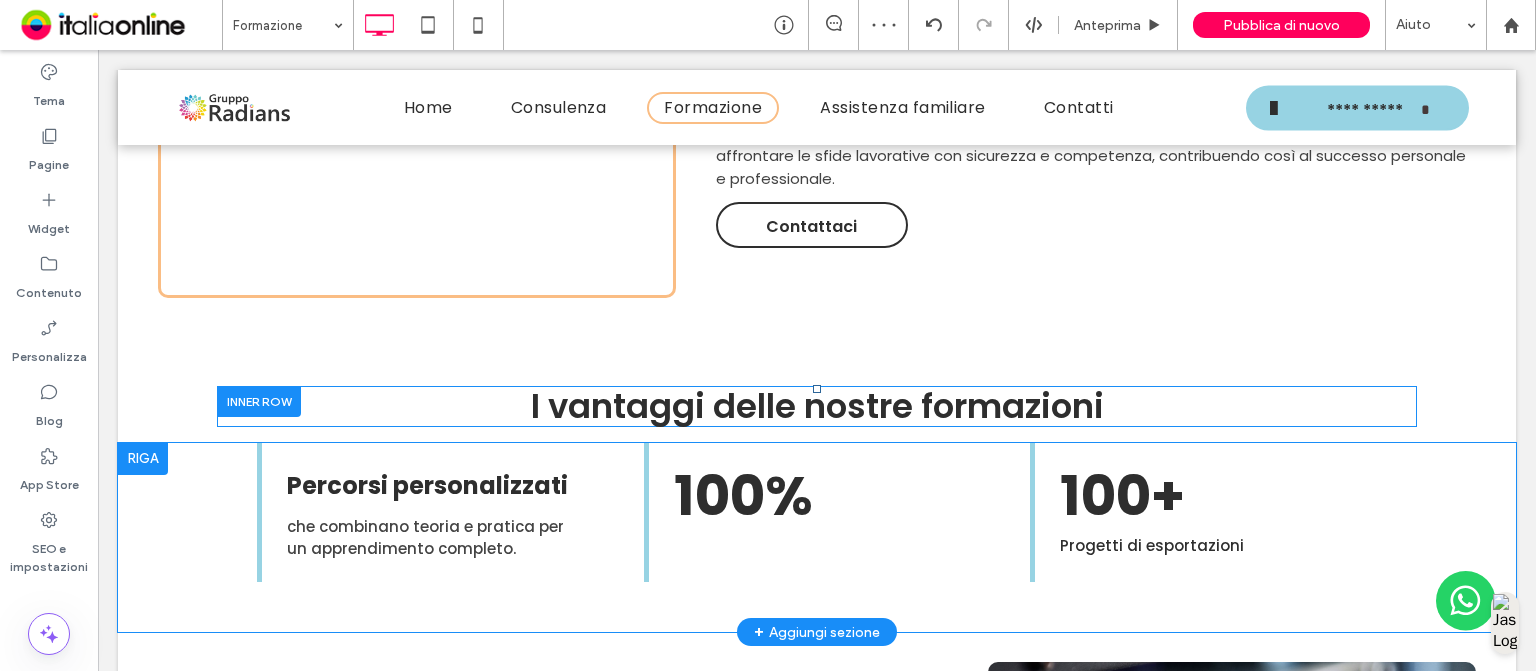 scroll, scrollTop: 1020, scrollLeft: 0, axis: vertical 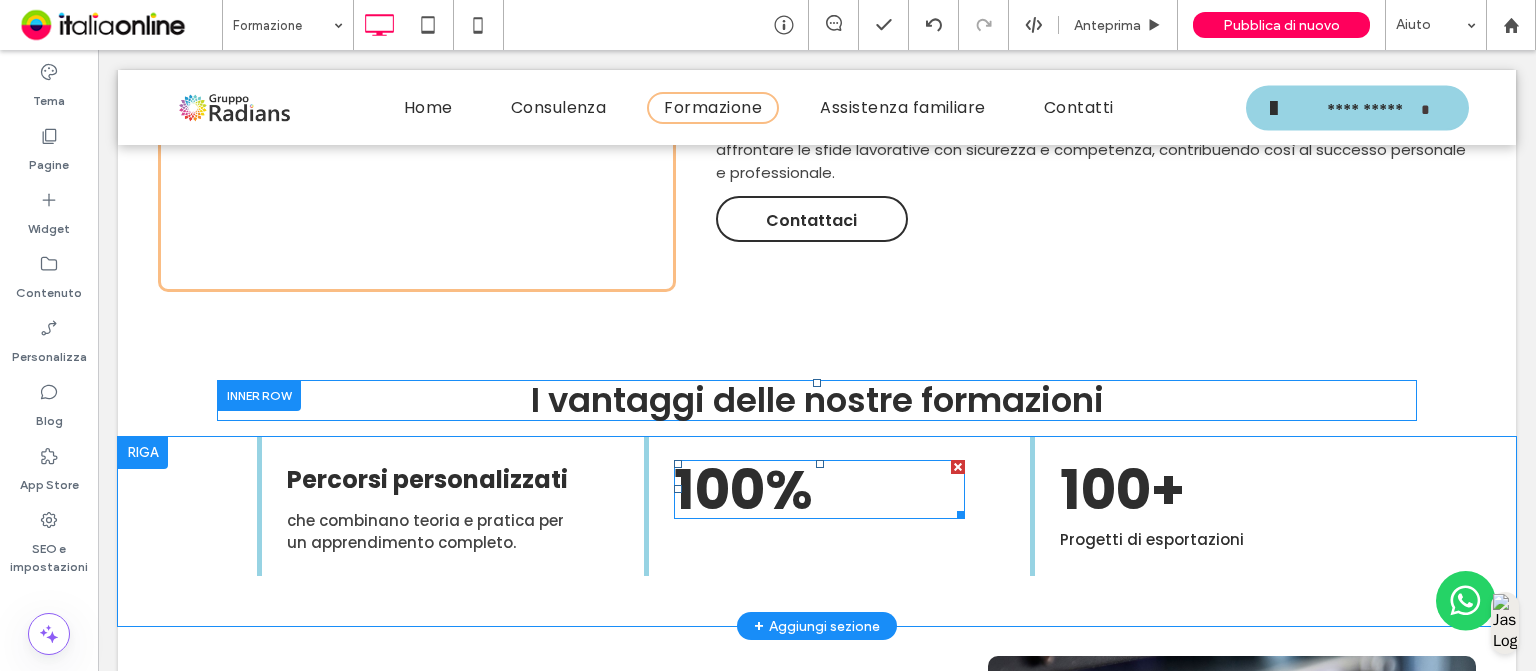 click at bounding box center [958, 467] 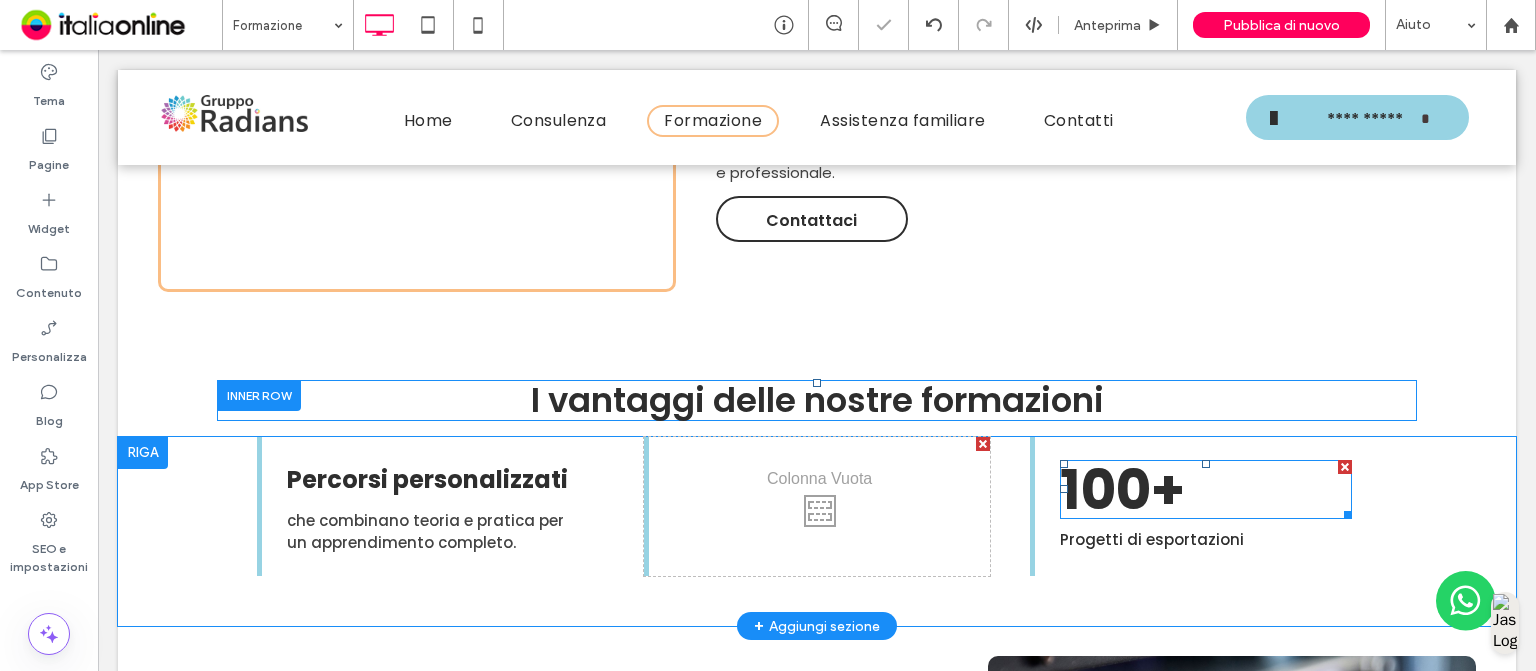 click at bounding box center [1345, 467] 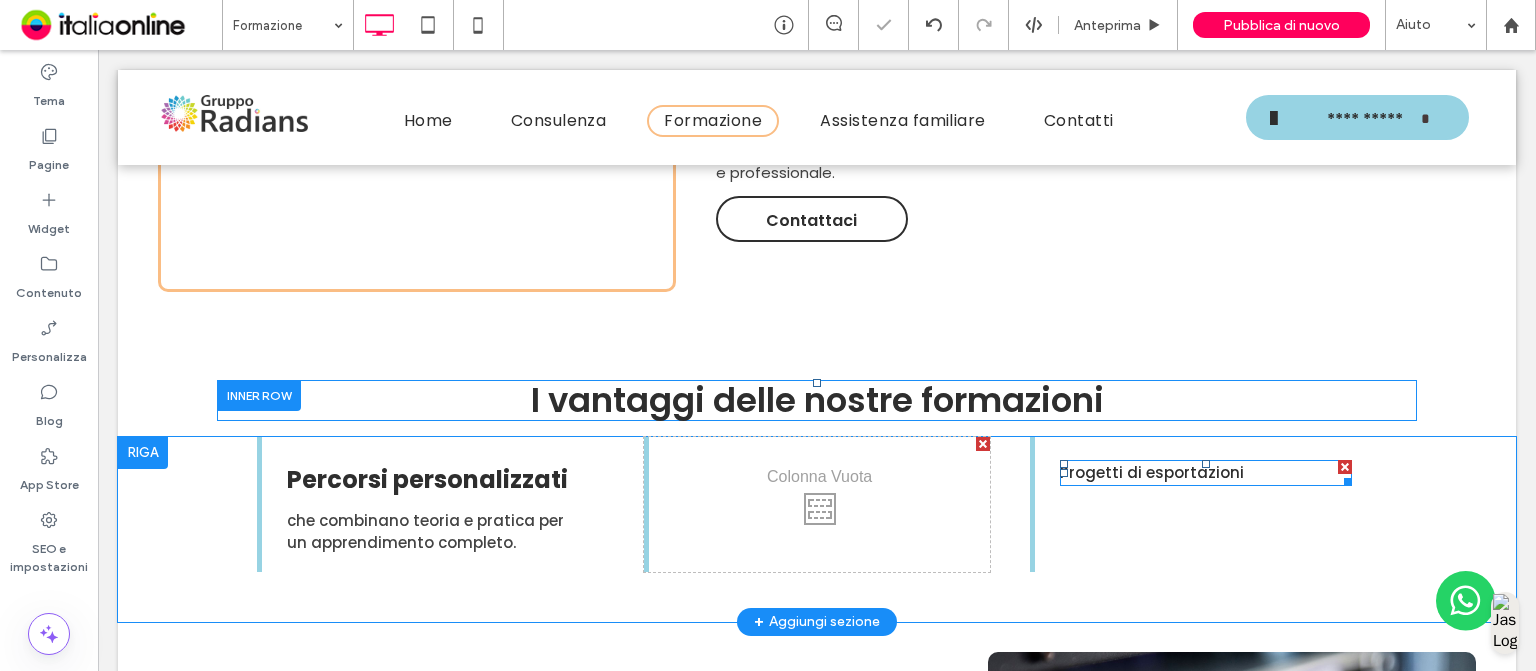 click at bounding box center (1345, 467) 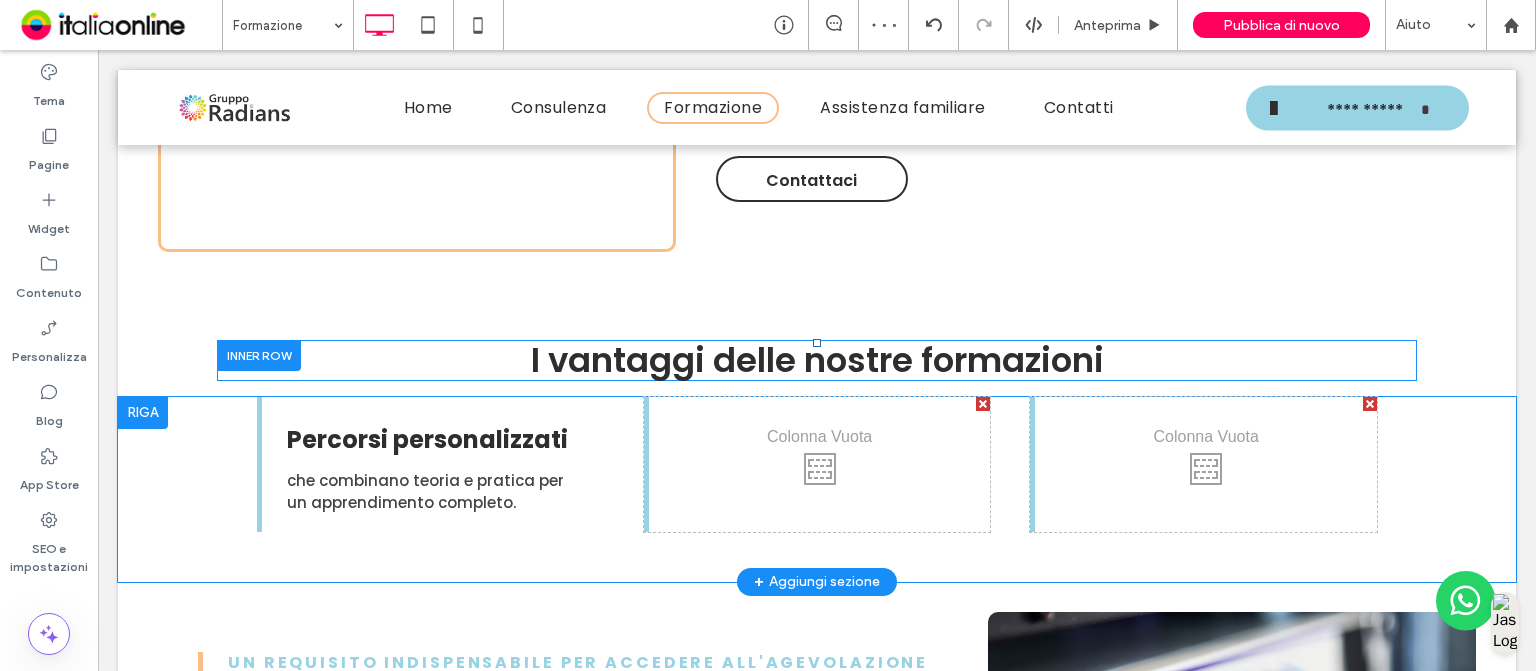 scroll, scrollTop: 1064, scrollLeft: 0, axis: vertical 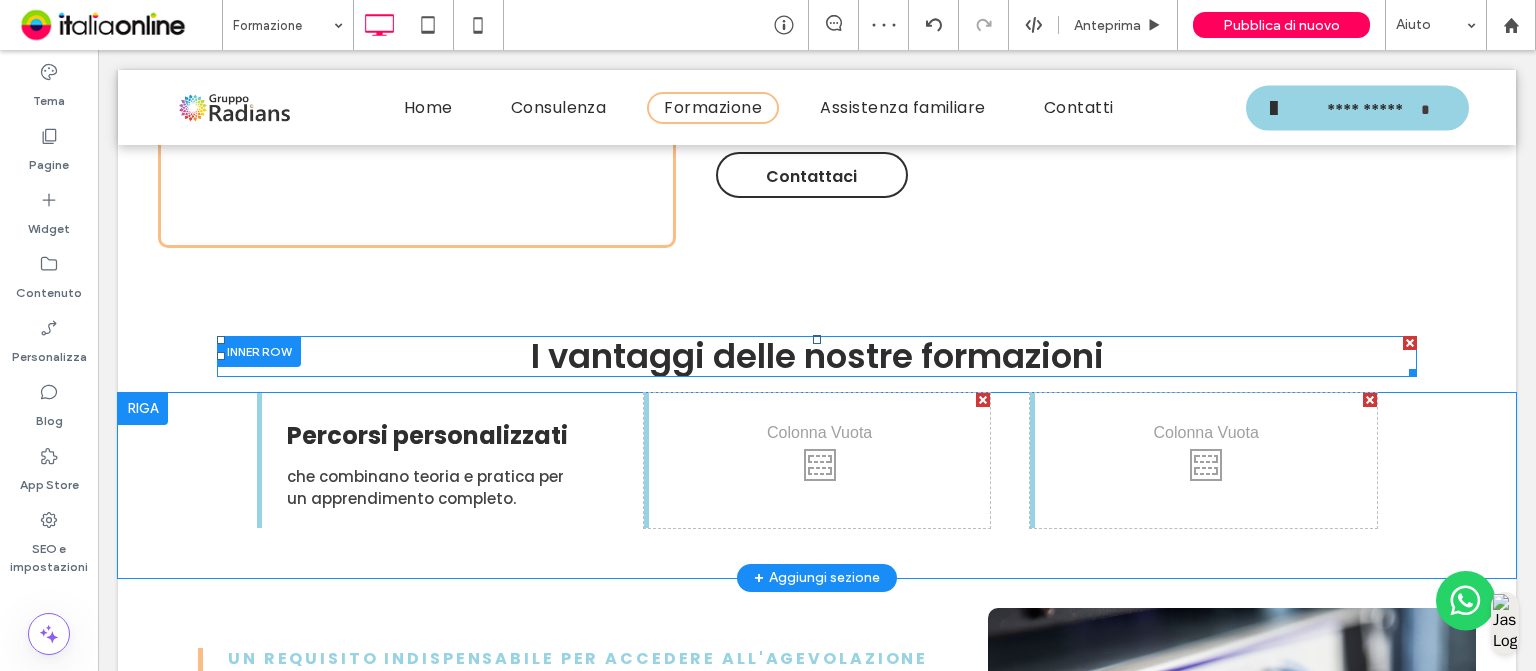 click on "I vantaggi delle nostre formazioni" at bounding box center (817, 356) 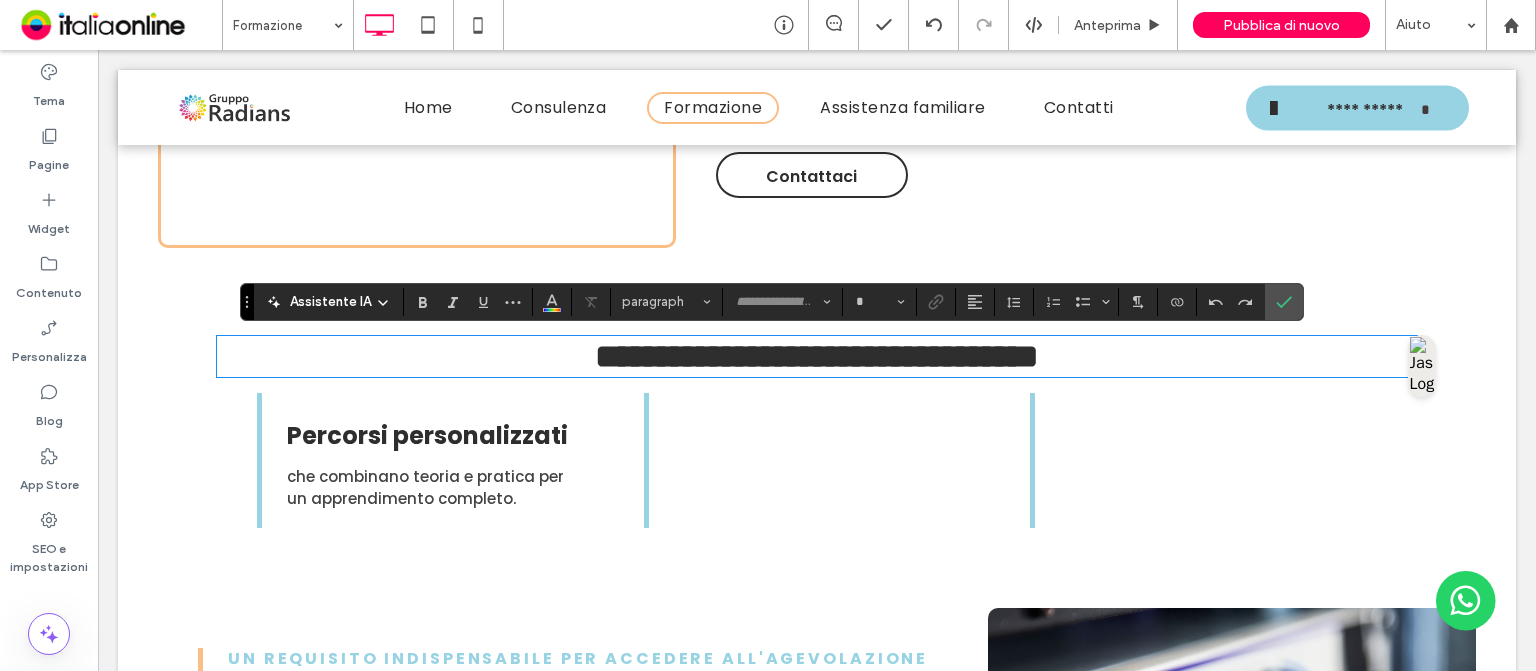 type on "*******" 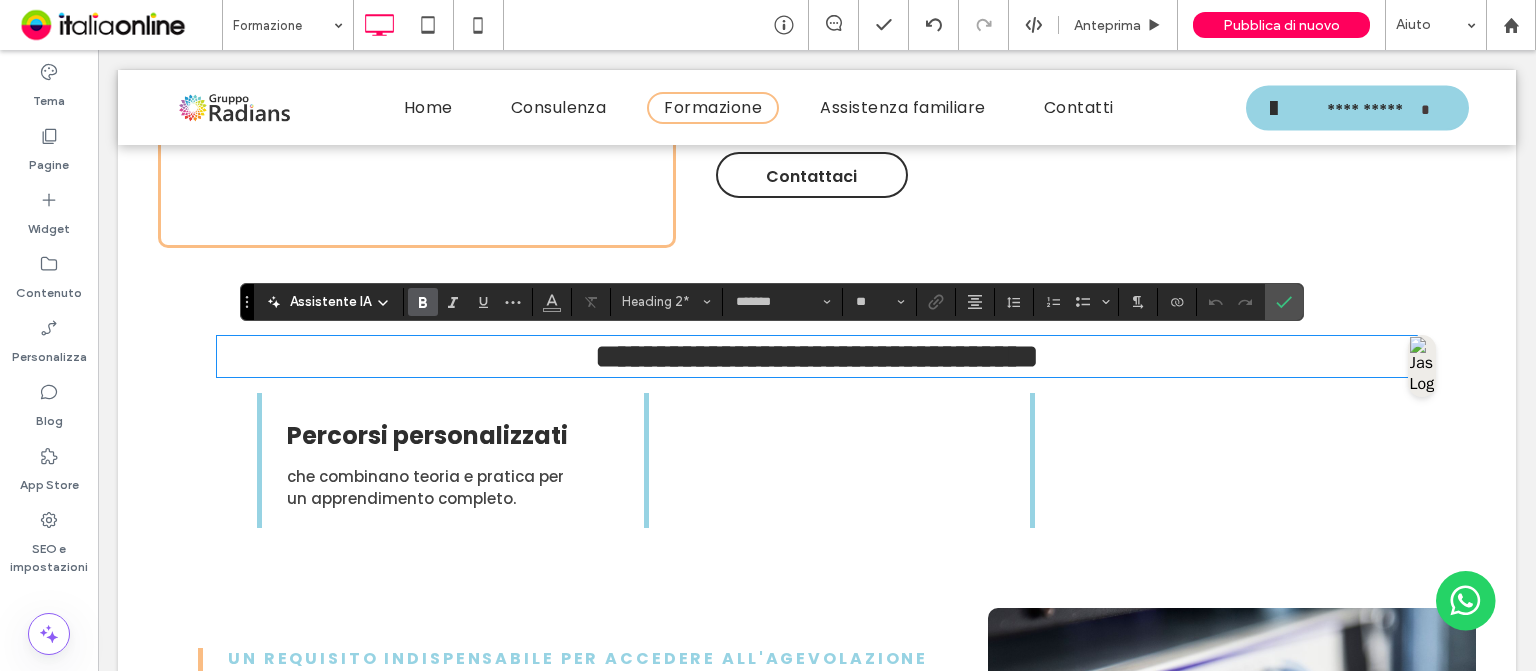 click on "**********" at bounding box center (817, 356) 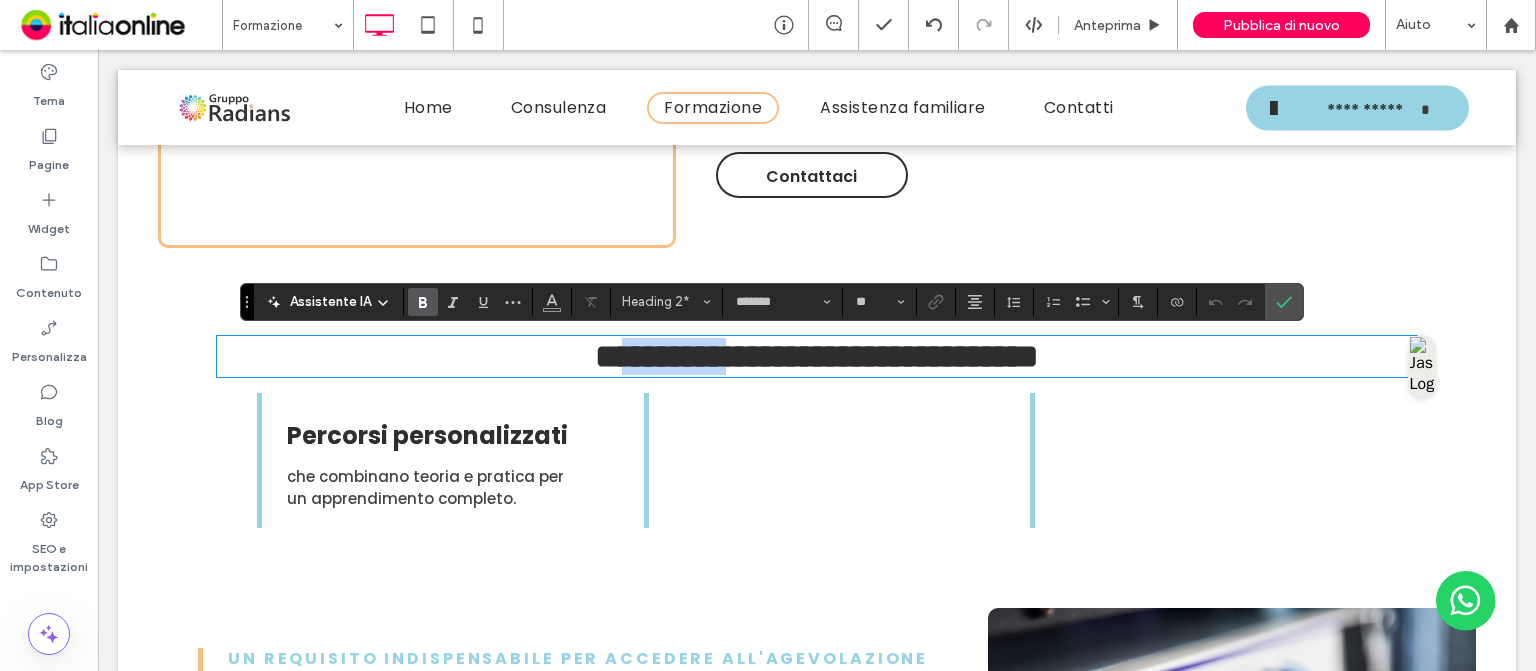 click on "**********" at bounding box center (817, 356) 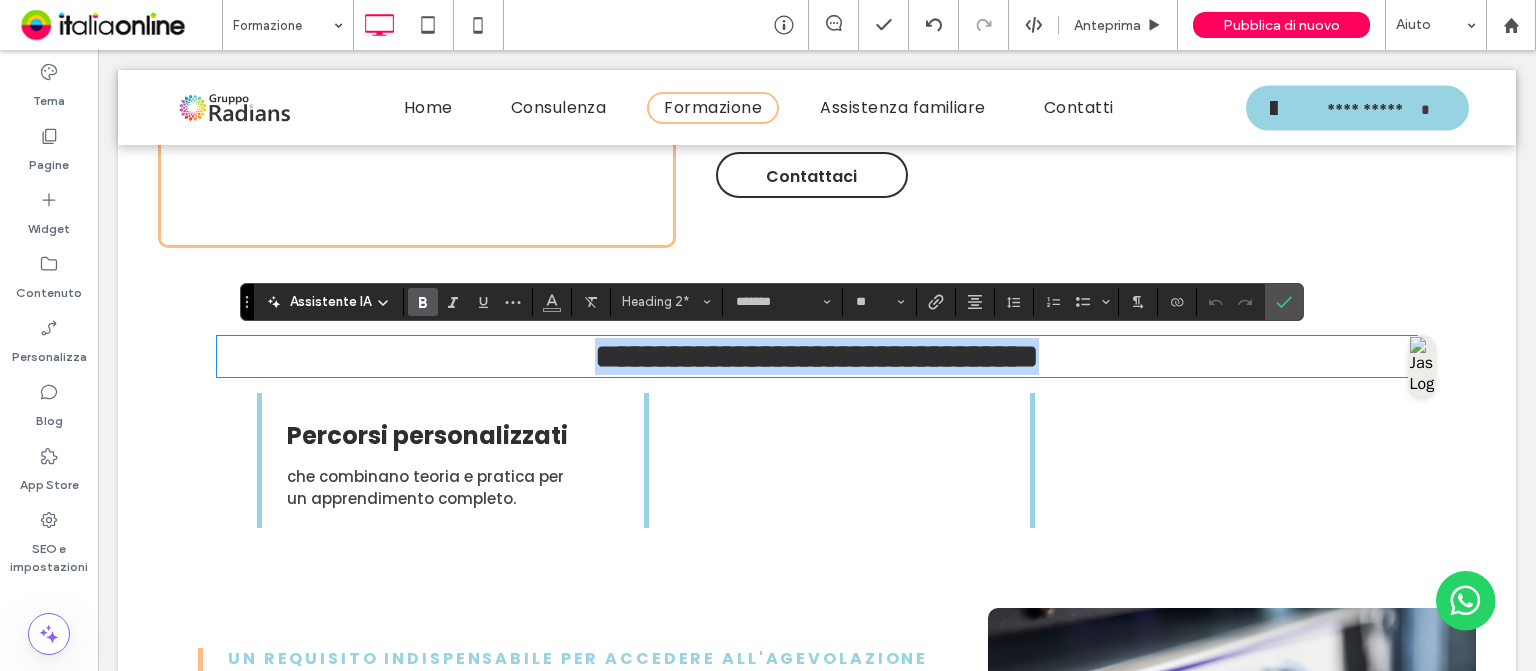 click on "**********" at bounding box center (817, 356) 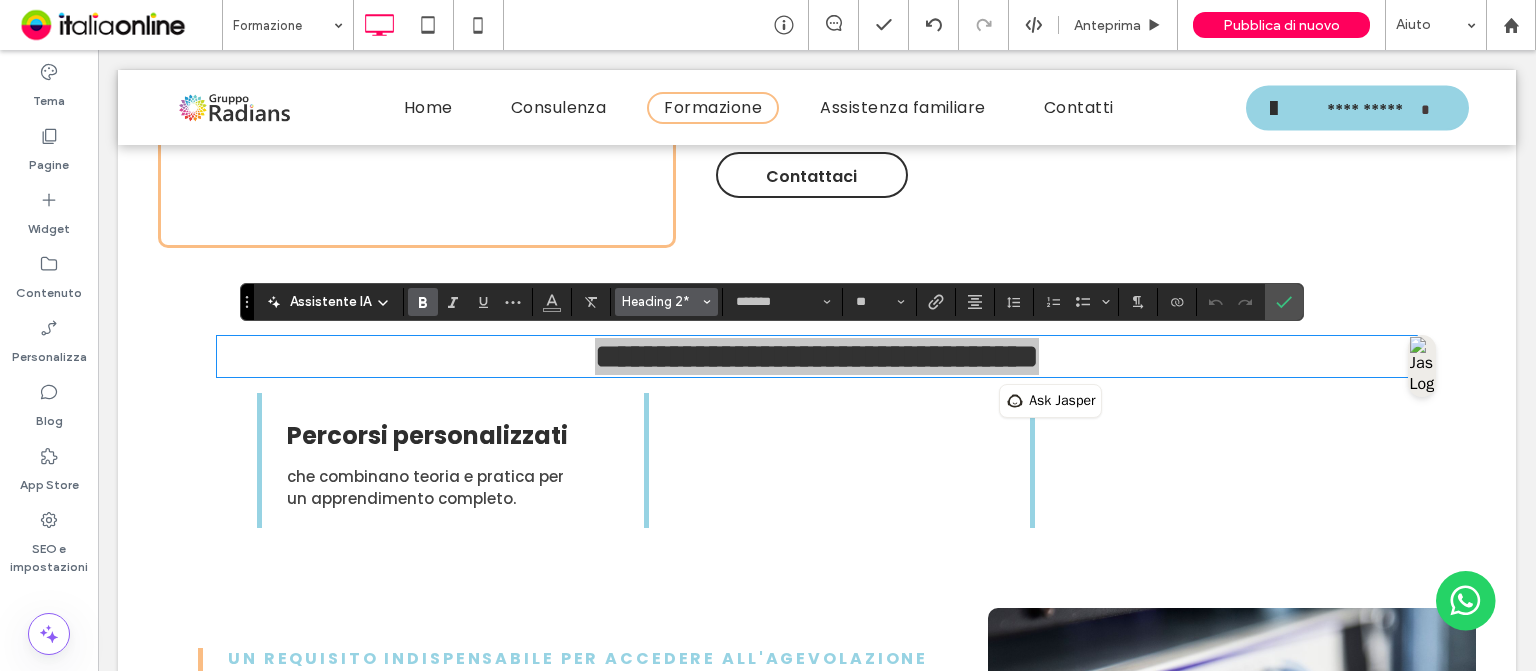 click on "Heading 2*" at bounding box center [661, 301] 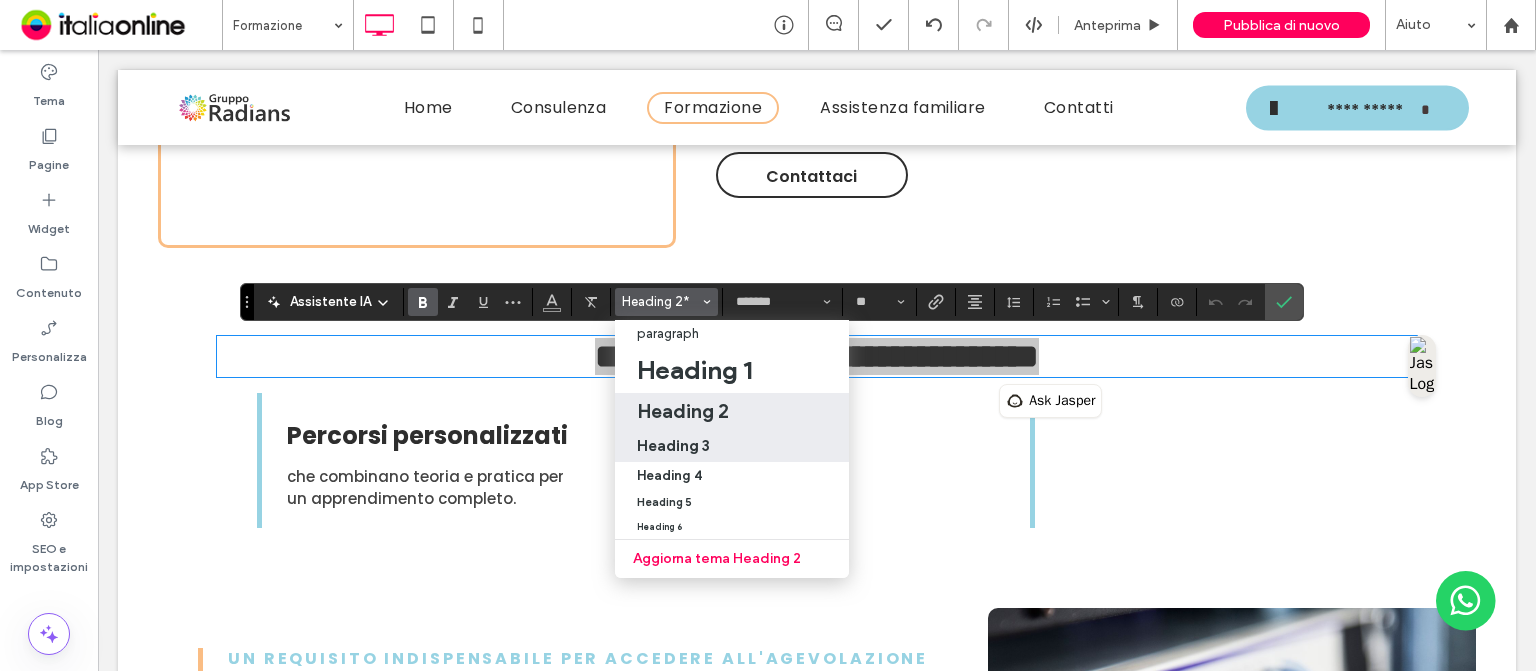 click on "Heading 3" at bounding box center [673, 445] 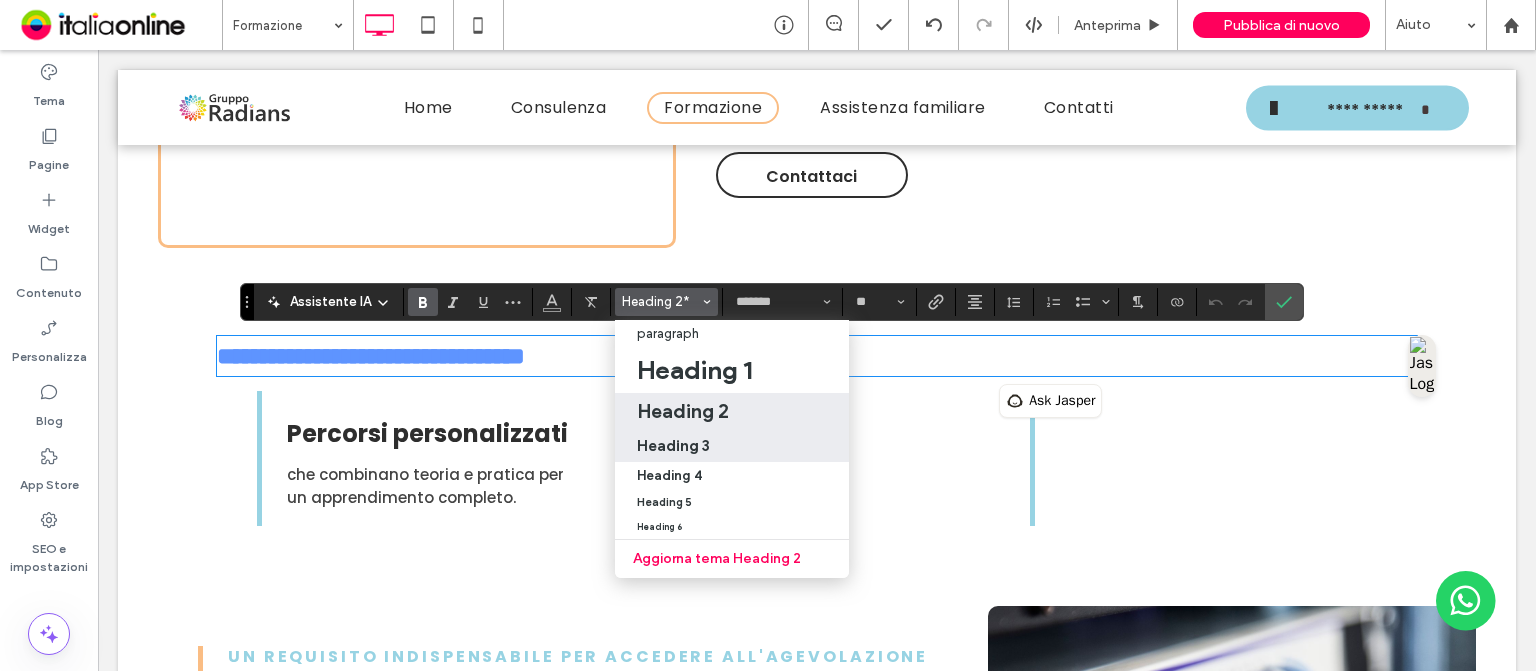 type on "**" 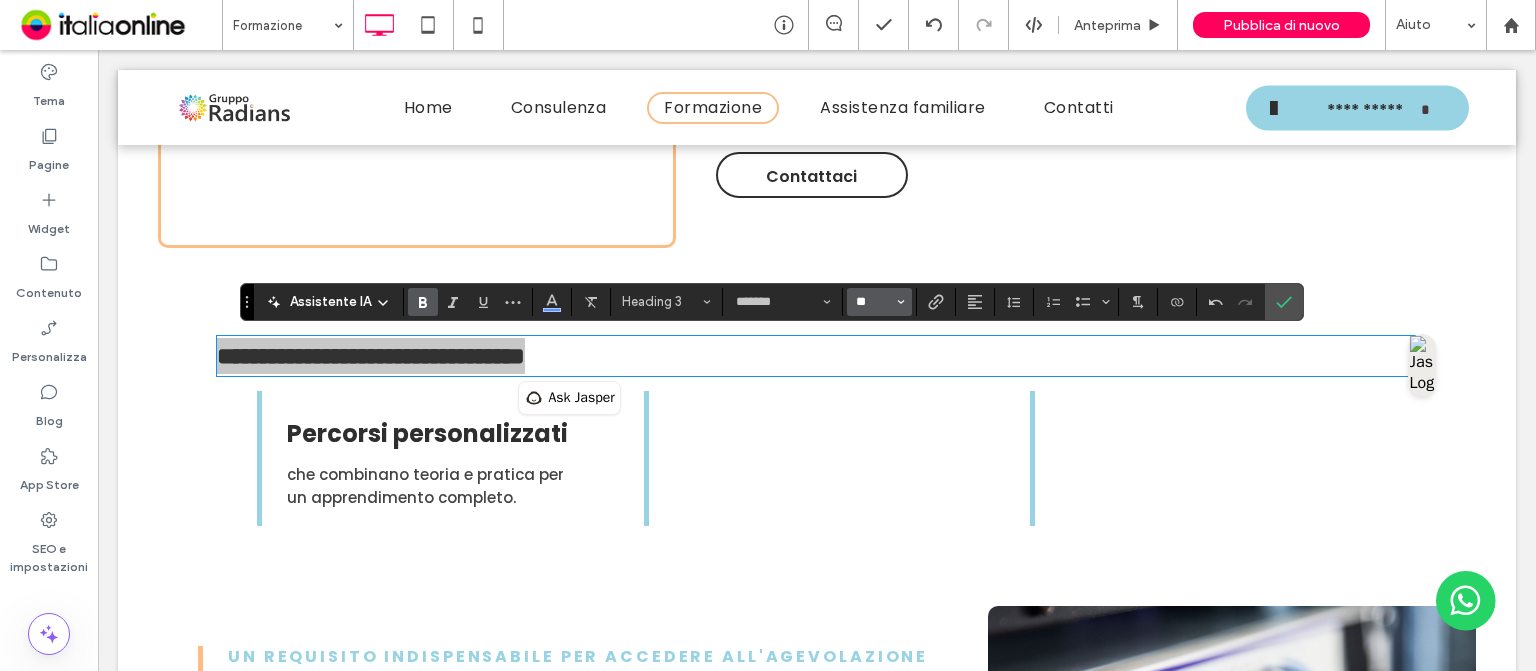 click on "**" at bounding box center [873, 302] 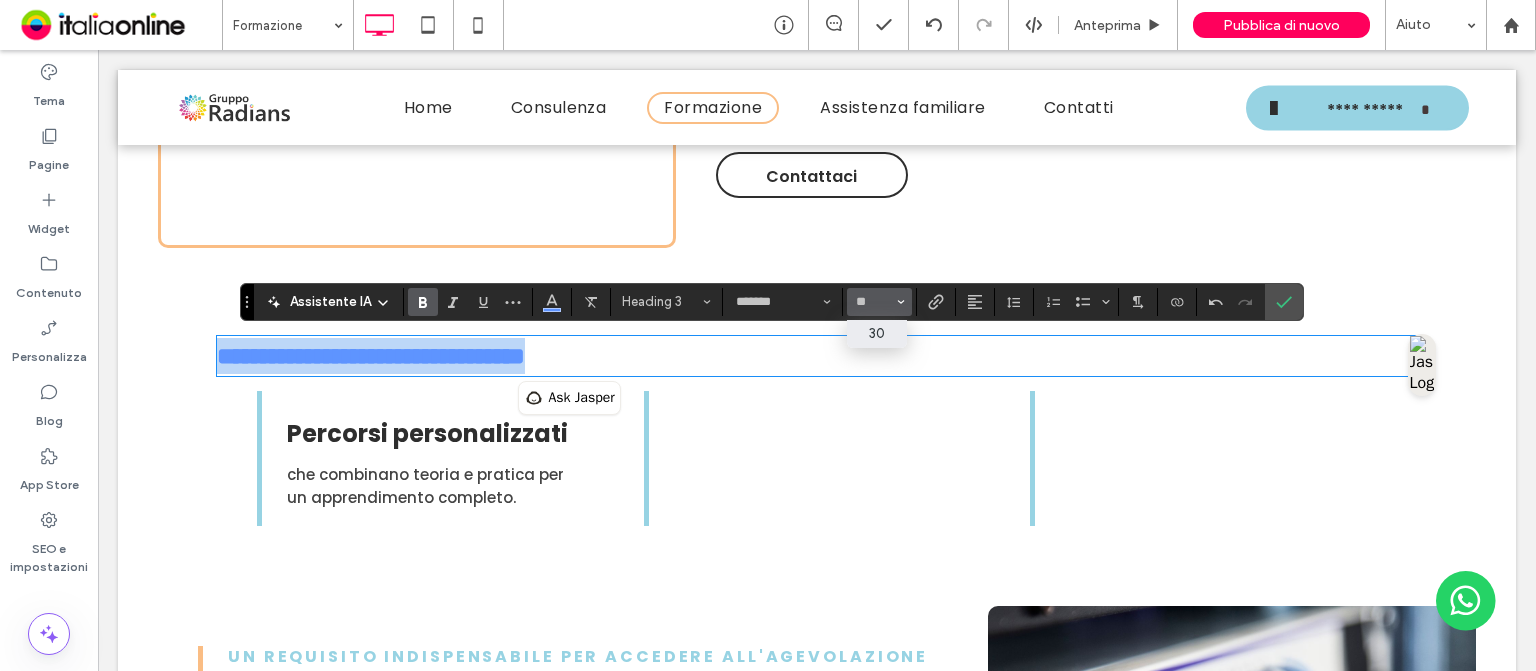 type on "**" 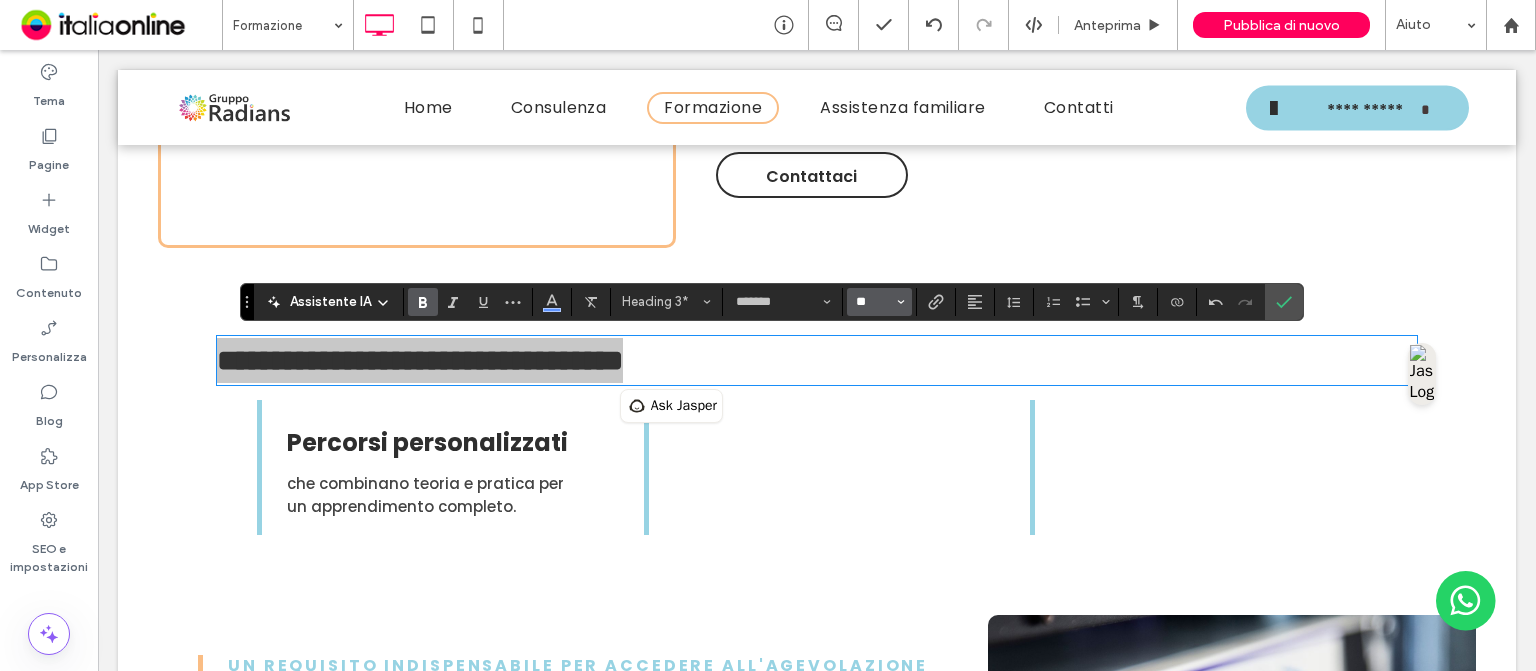 click on "**" at bounding box center (873, 302) 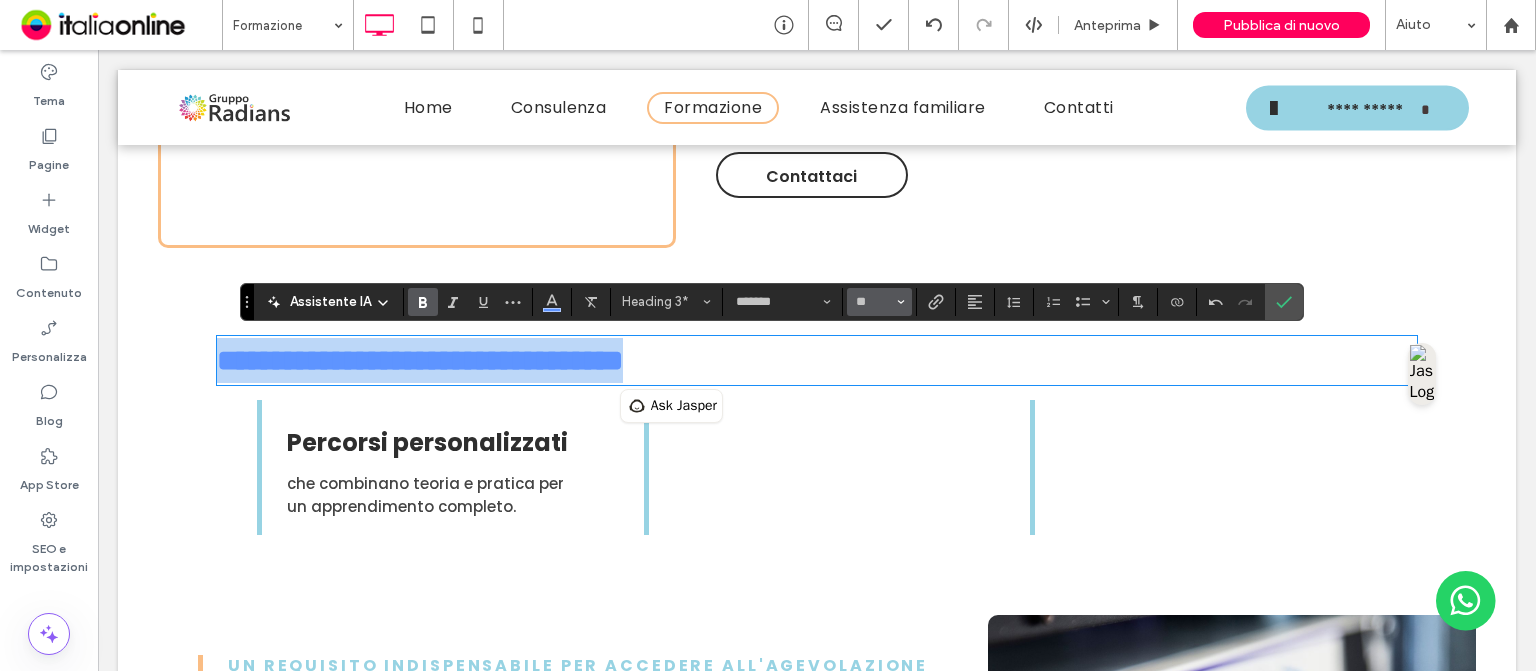 type on "**" 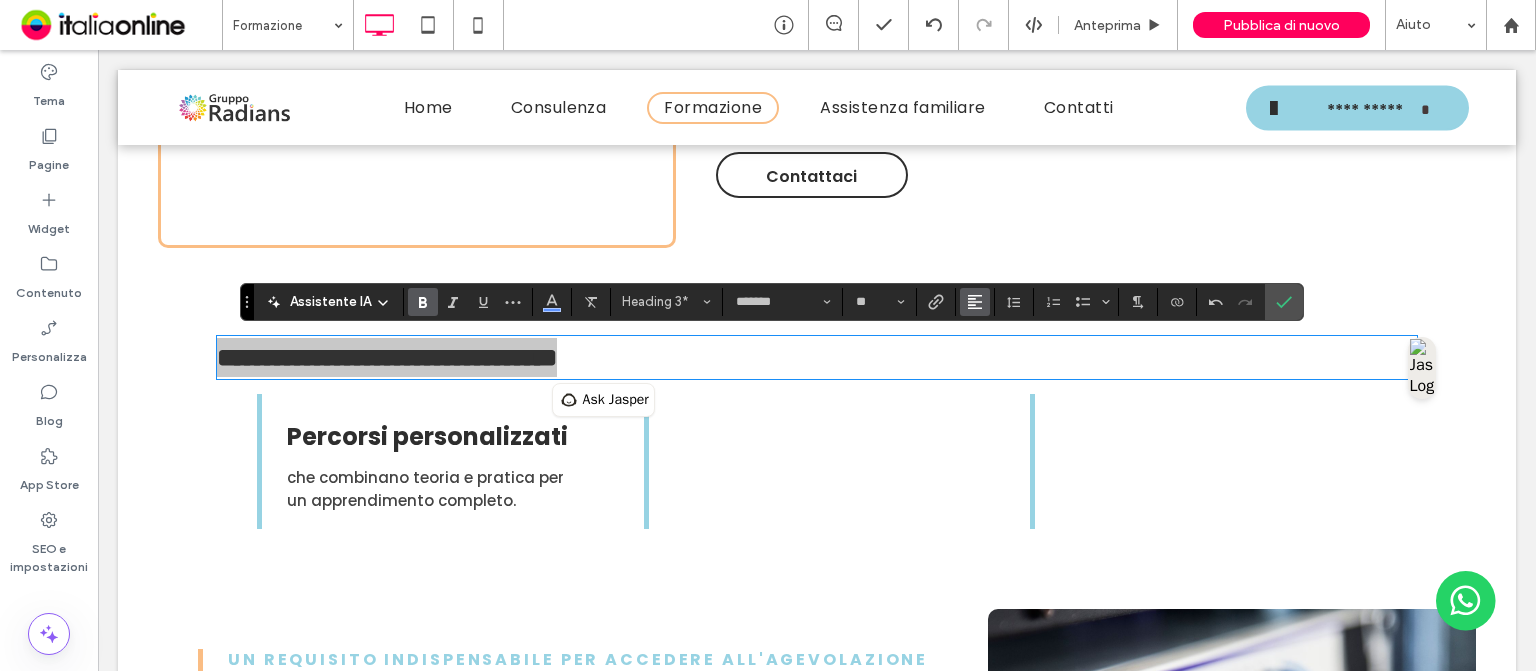 drag, startPoint x: 955, startPoint y: 298, endPoint x: 968, endPoint y: 298, distance: 13 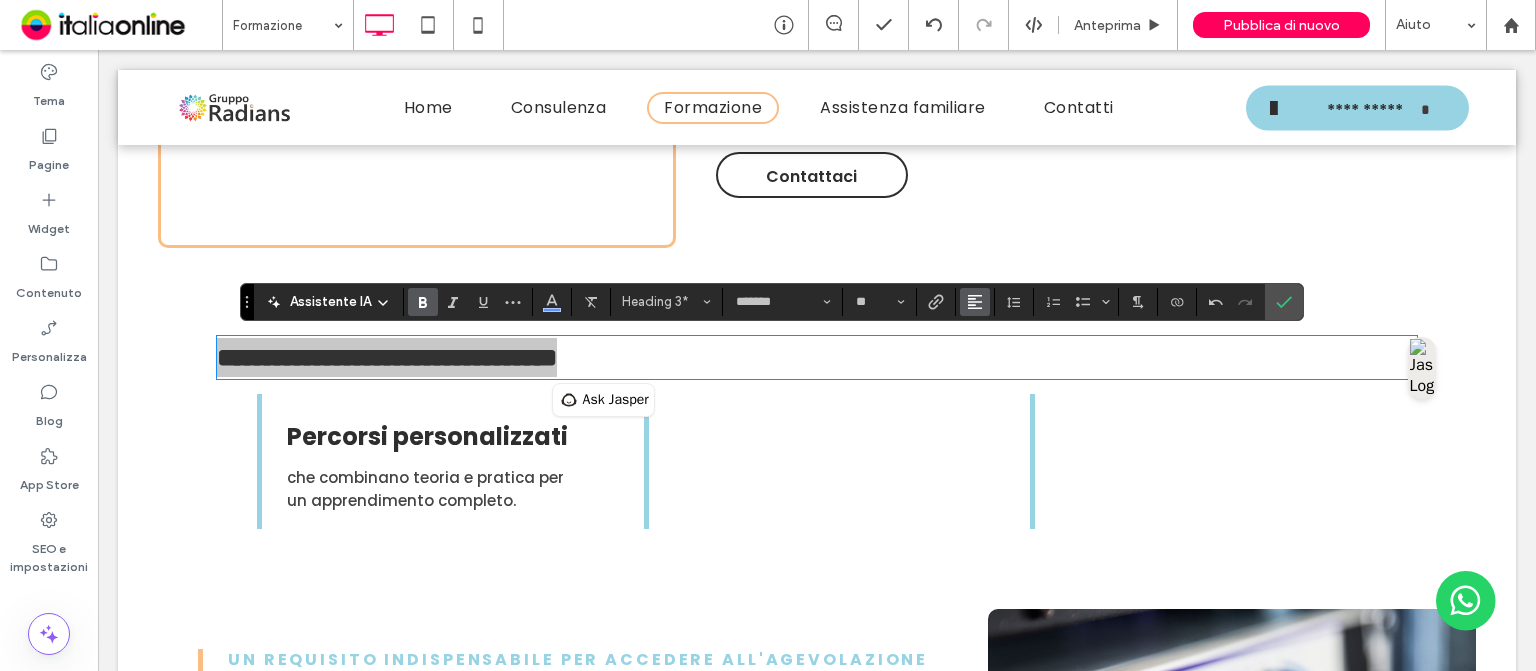 click at bounding box center [975, 302] 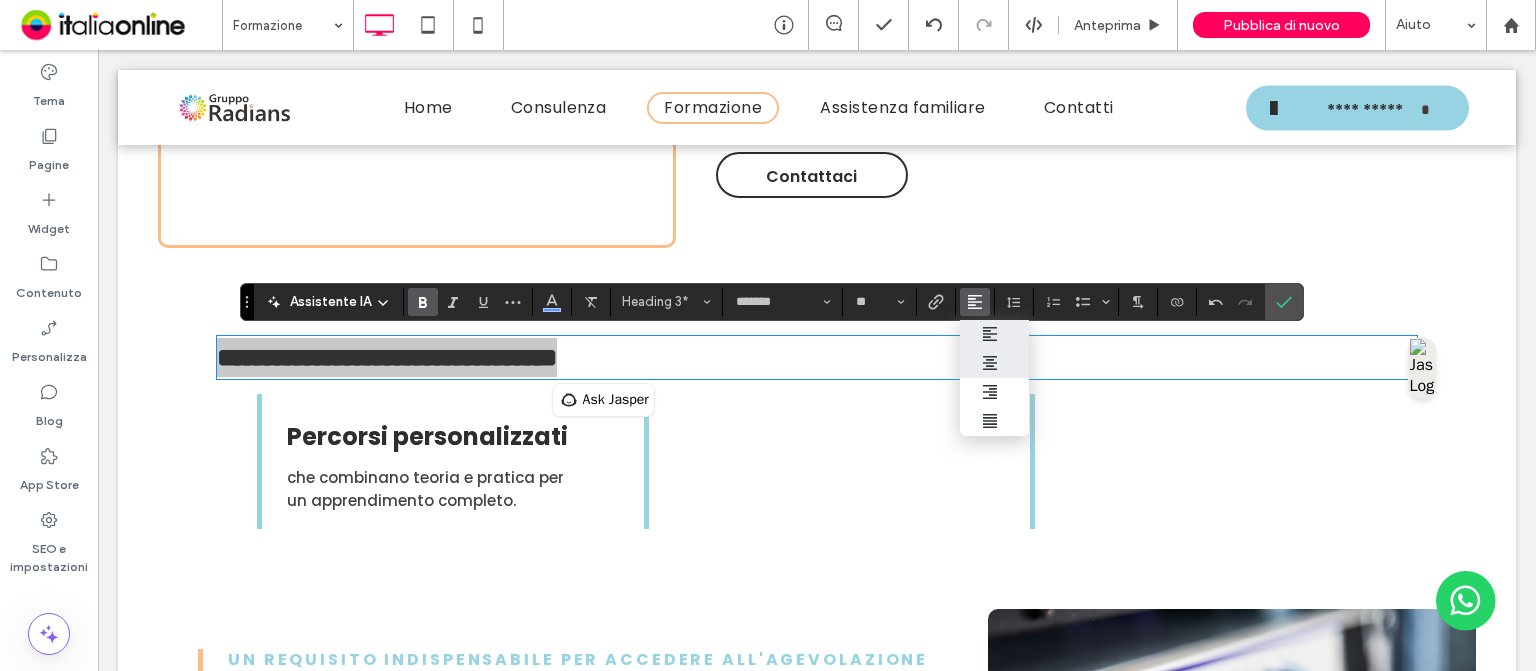 click 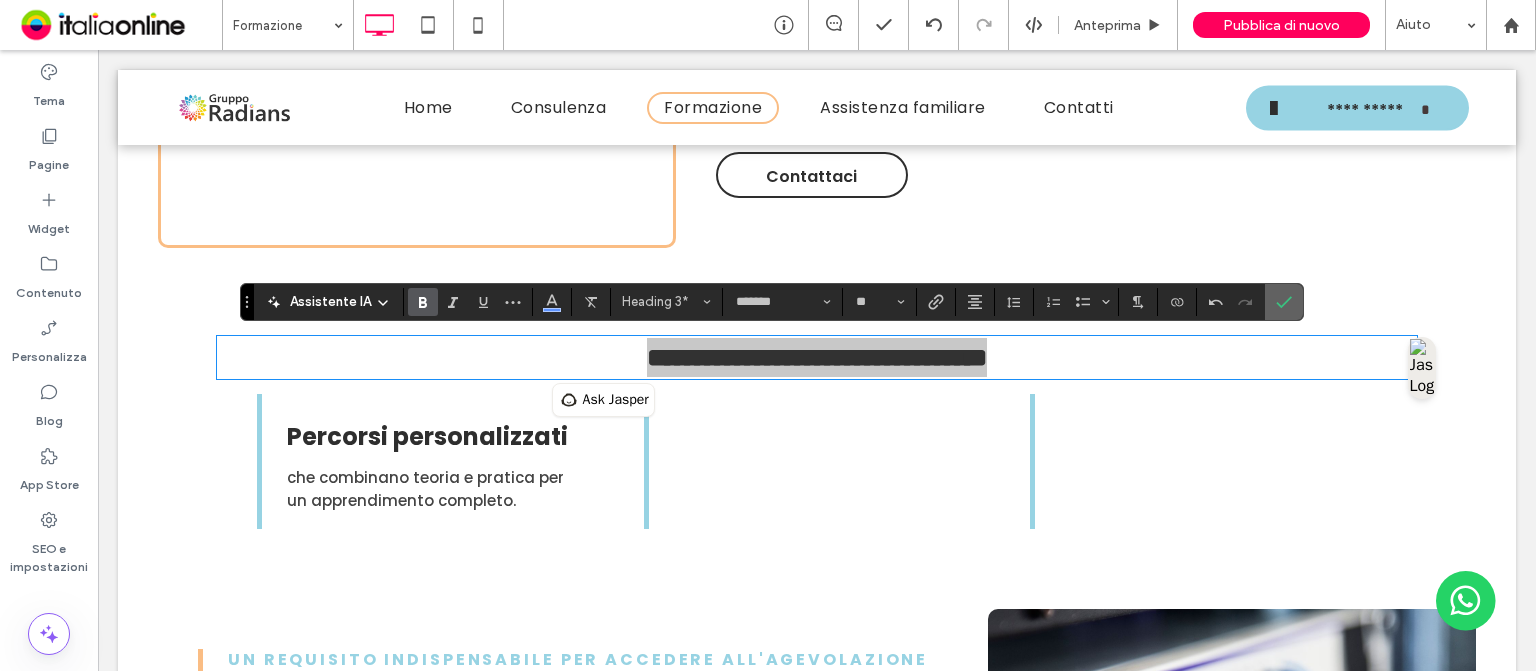 click at bounding box center (1284, 302) 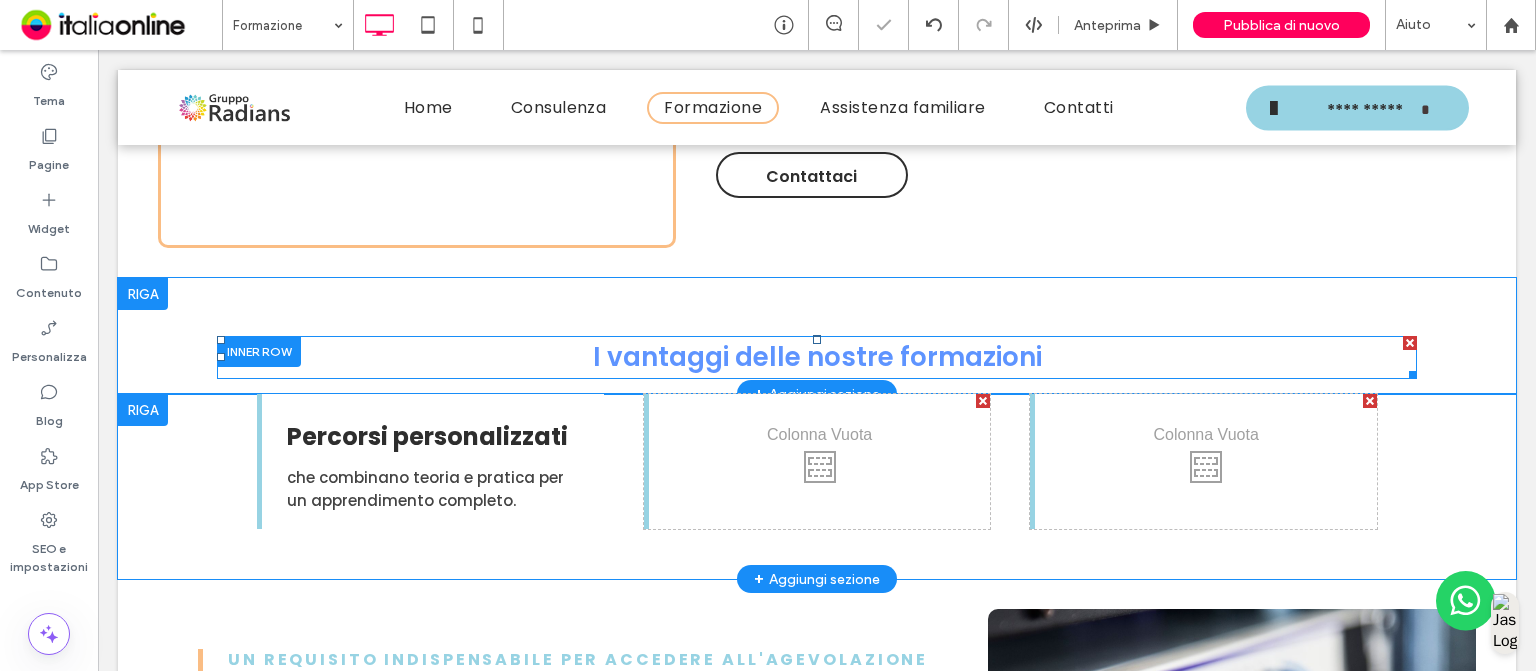 click on "I vantaggi delle nostre formazioni" at bounding box center [817, 357] 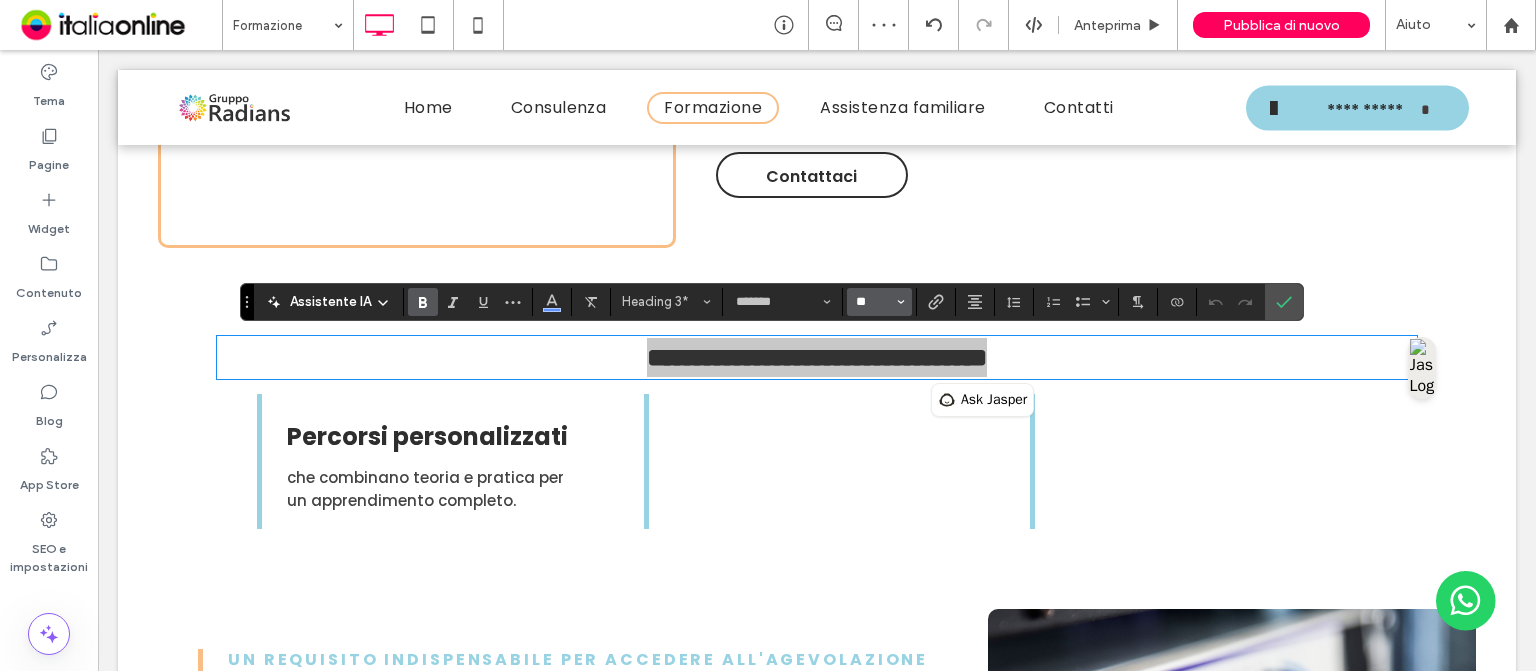 click on "**" at bounding box center (873, 302) 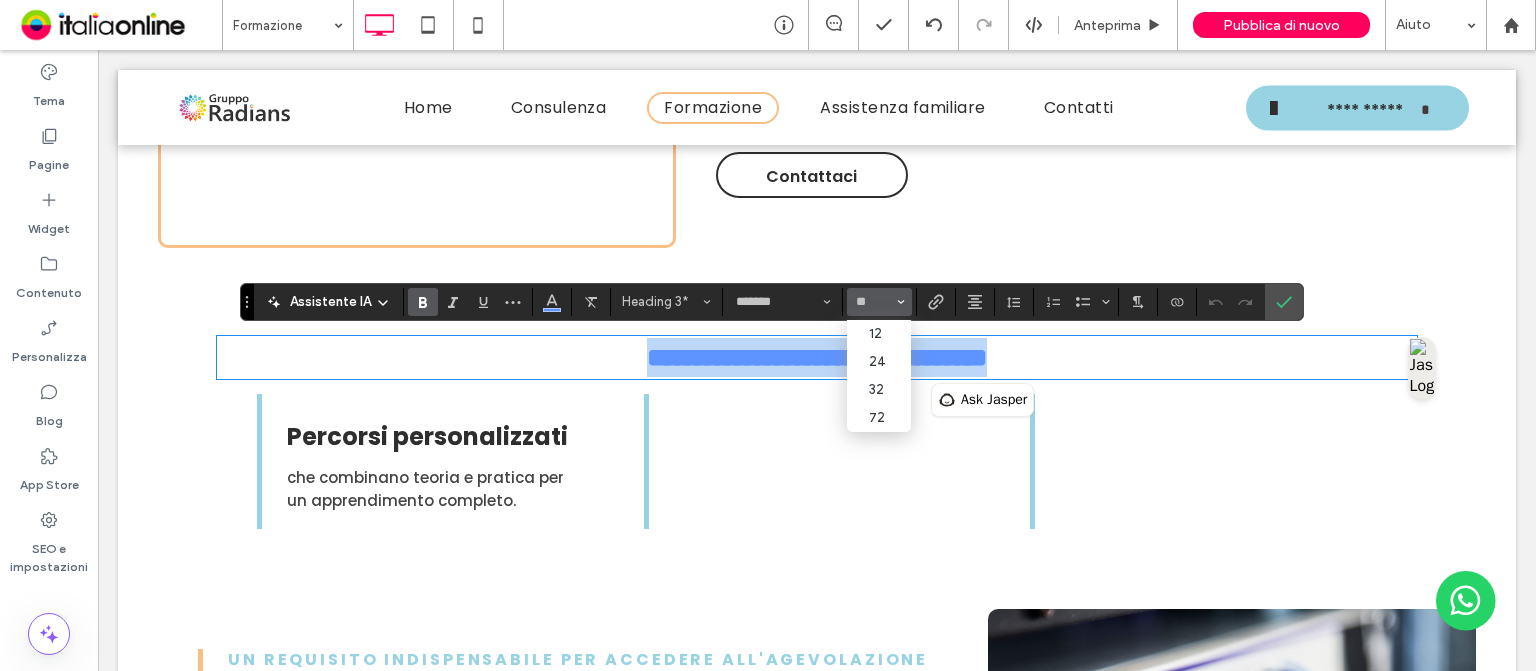 type on "**" 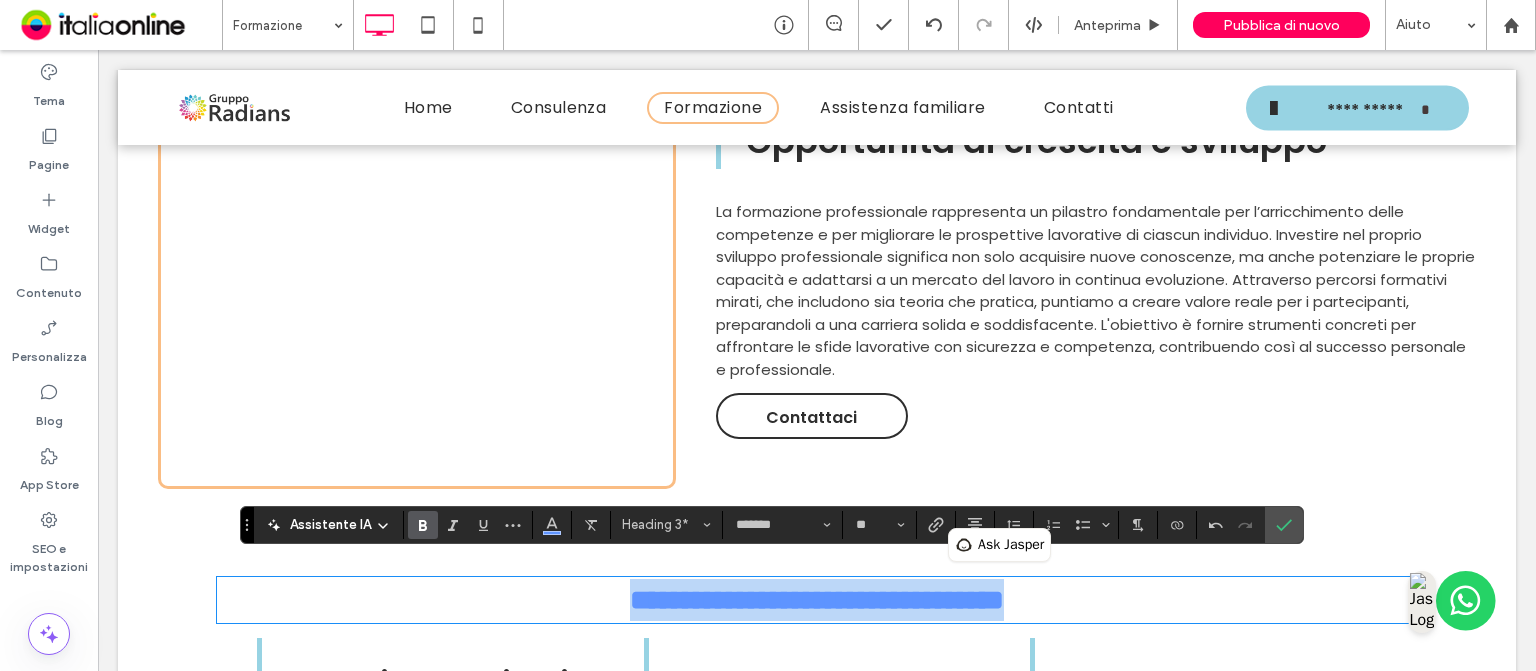scroll, scrollTop: 852, scrollLeft: 0, axis: vertical 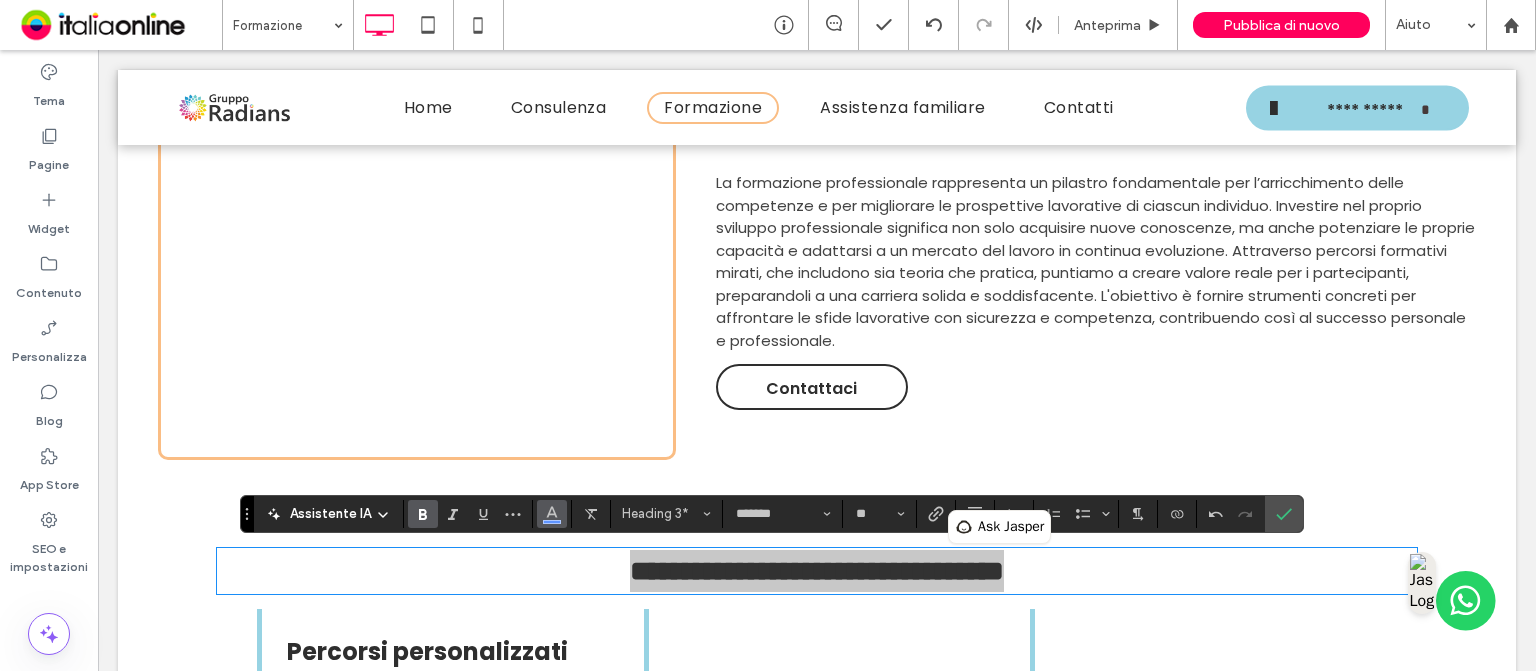 drag, startPoint x: 532, startPoint y: 522, endPoint x: 546, endPoint y: 513, distance: 16.643316 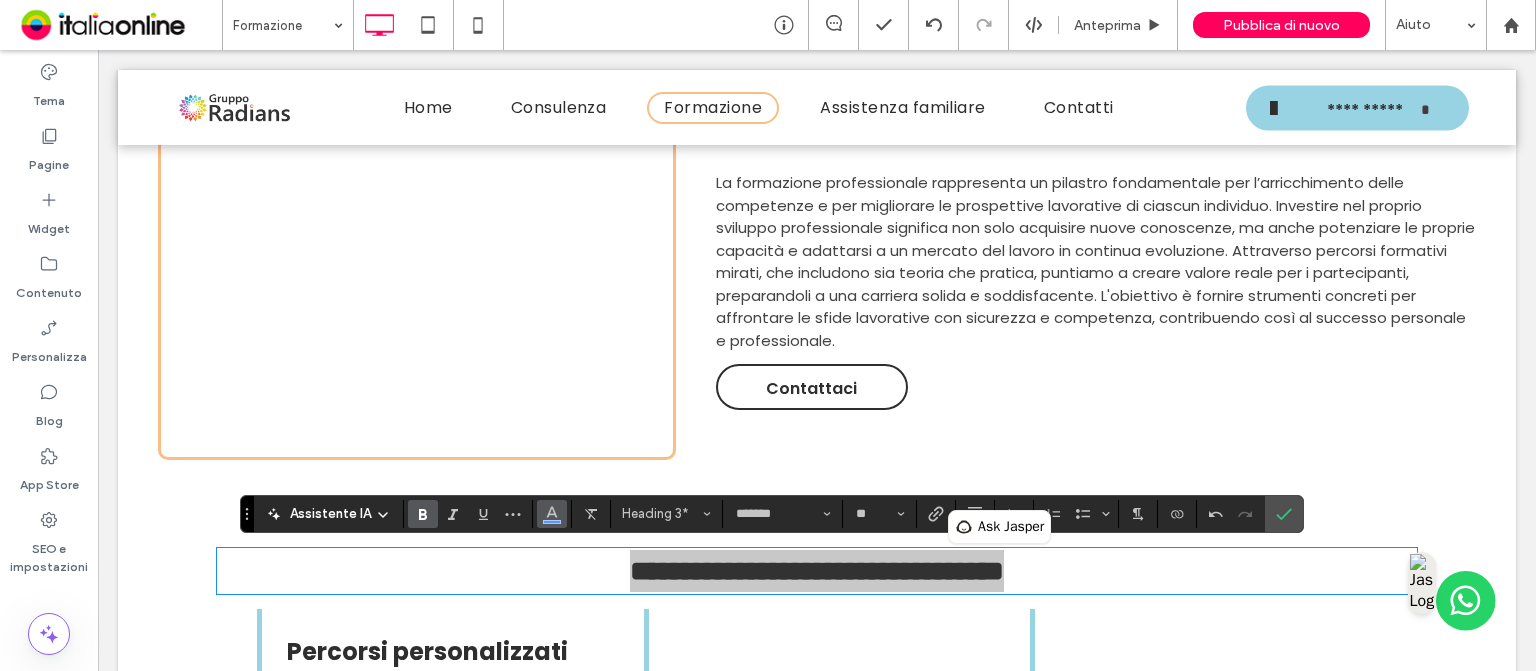 click at bounding box center [552, 514] 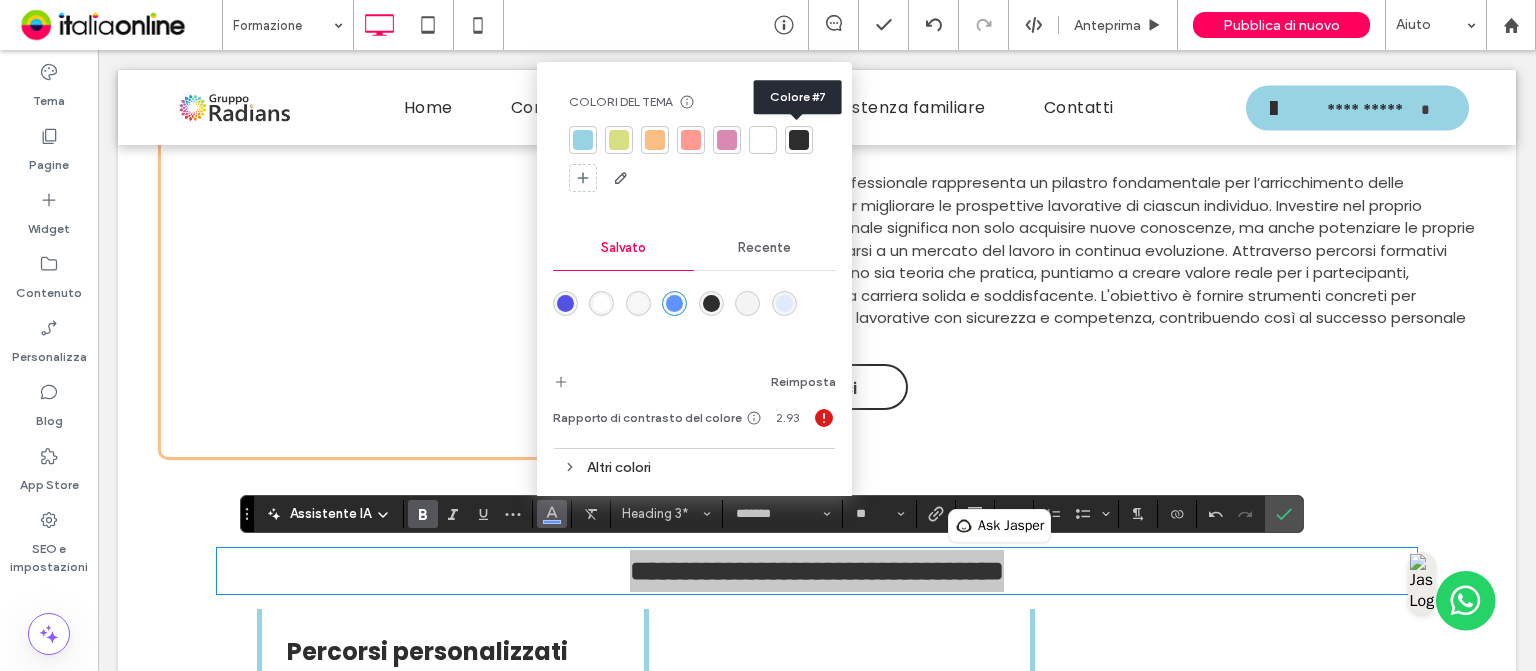 click at bounding box center [799, 140] 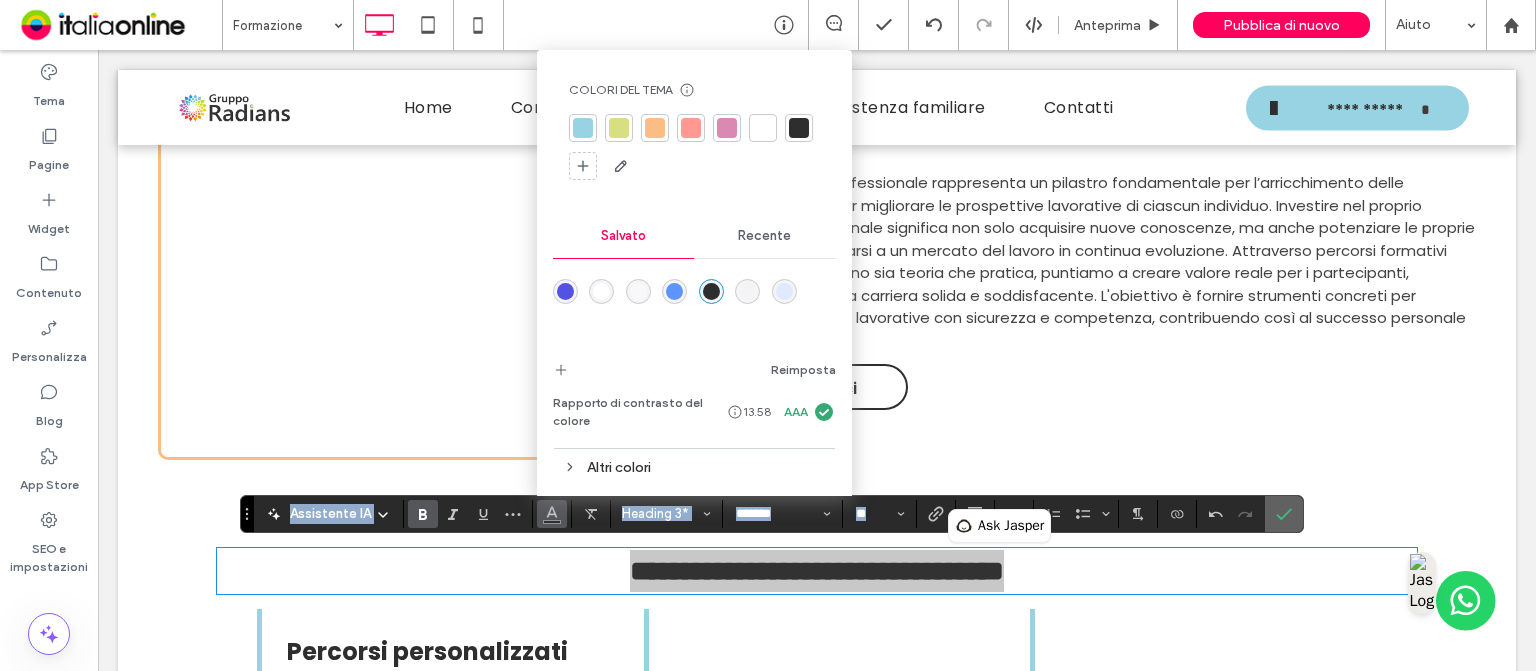 drag, startPoint x: 1182, startPoint y: 487, endPoint x: 1271, endPoint y: 507, distance: 91.21951 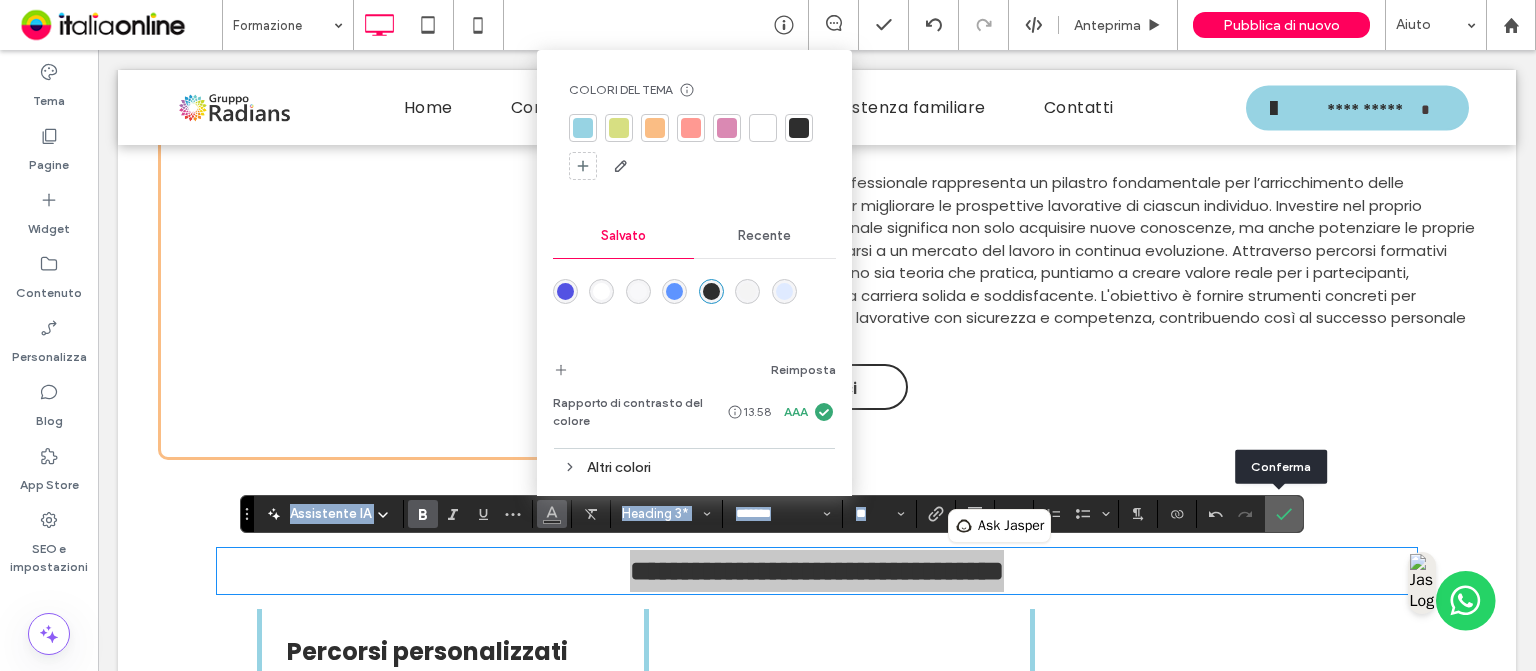 click 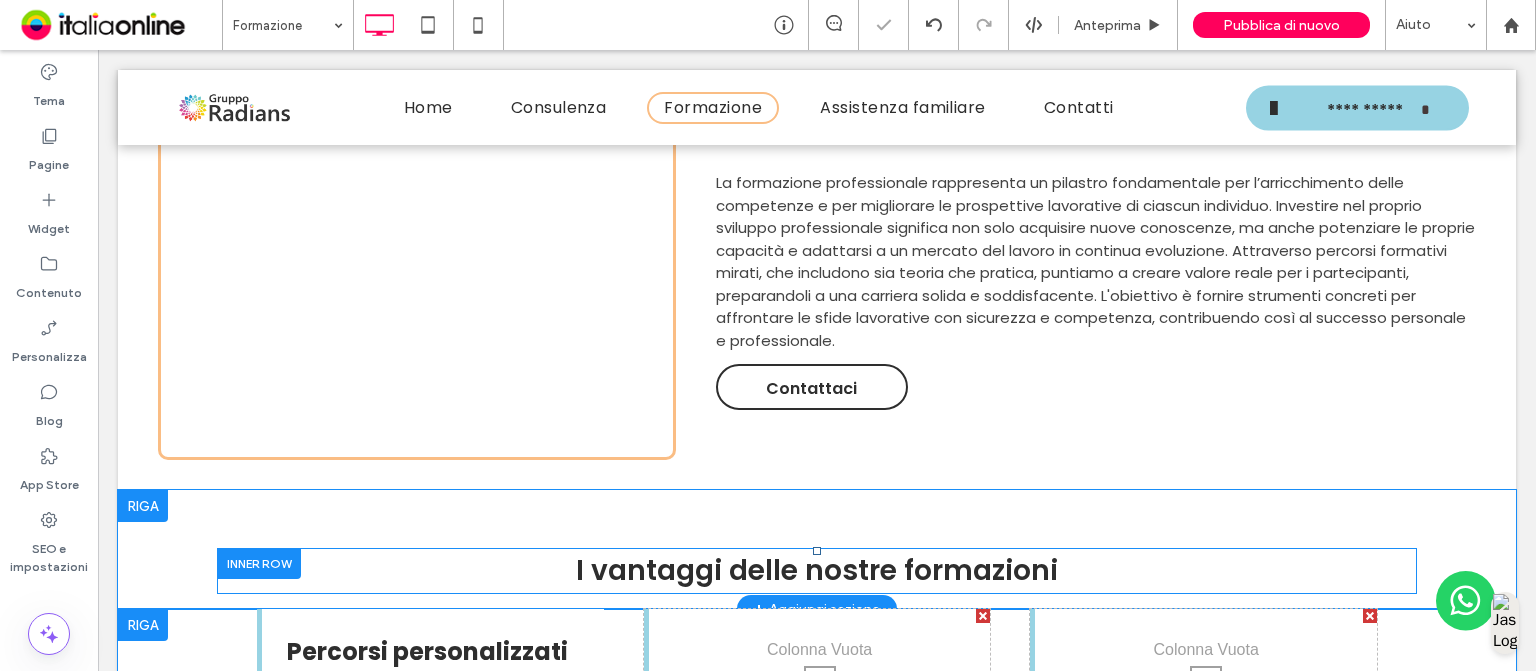 scroll, scrollTop: 1016, scrollLeft: 0, axis: vertical 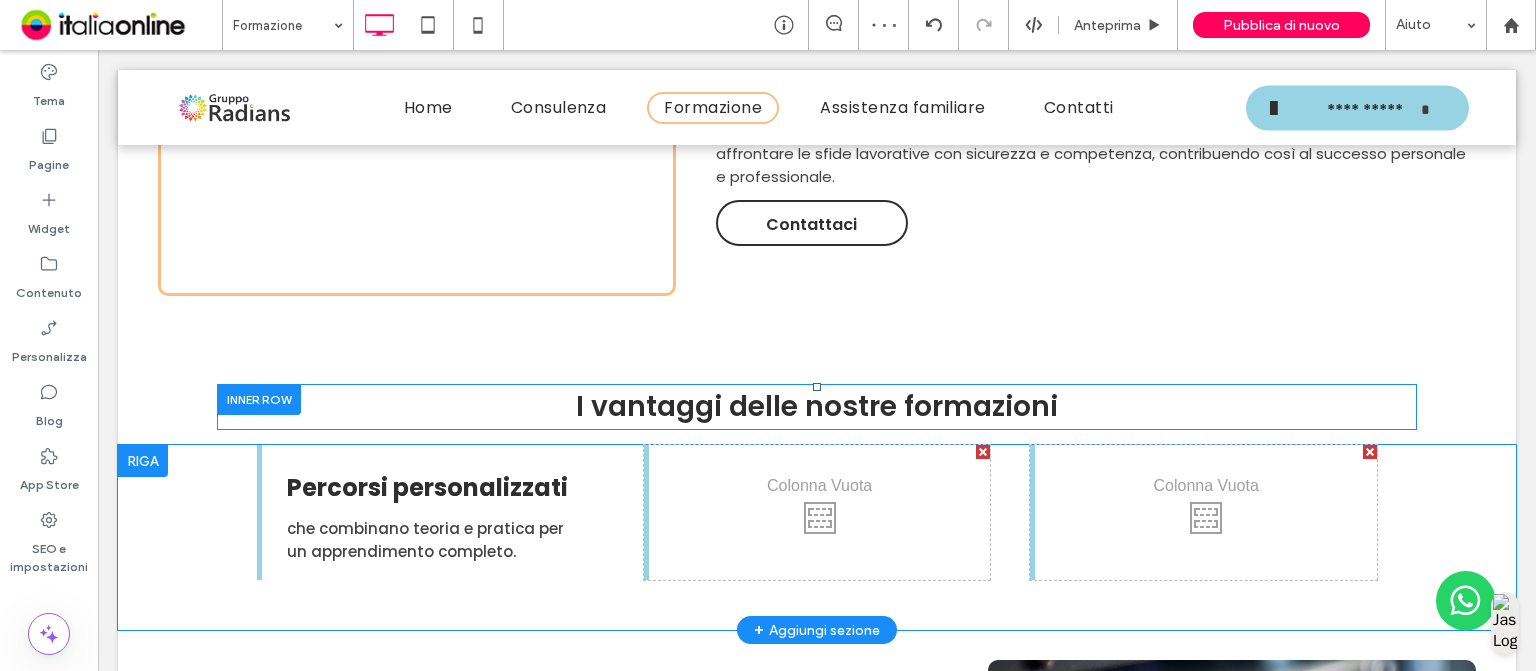 click on "**********" at bounding box center [817, 2357] 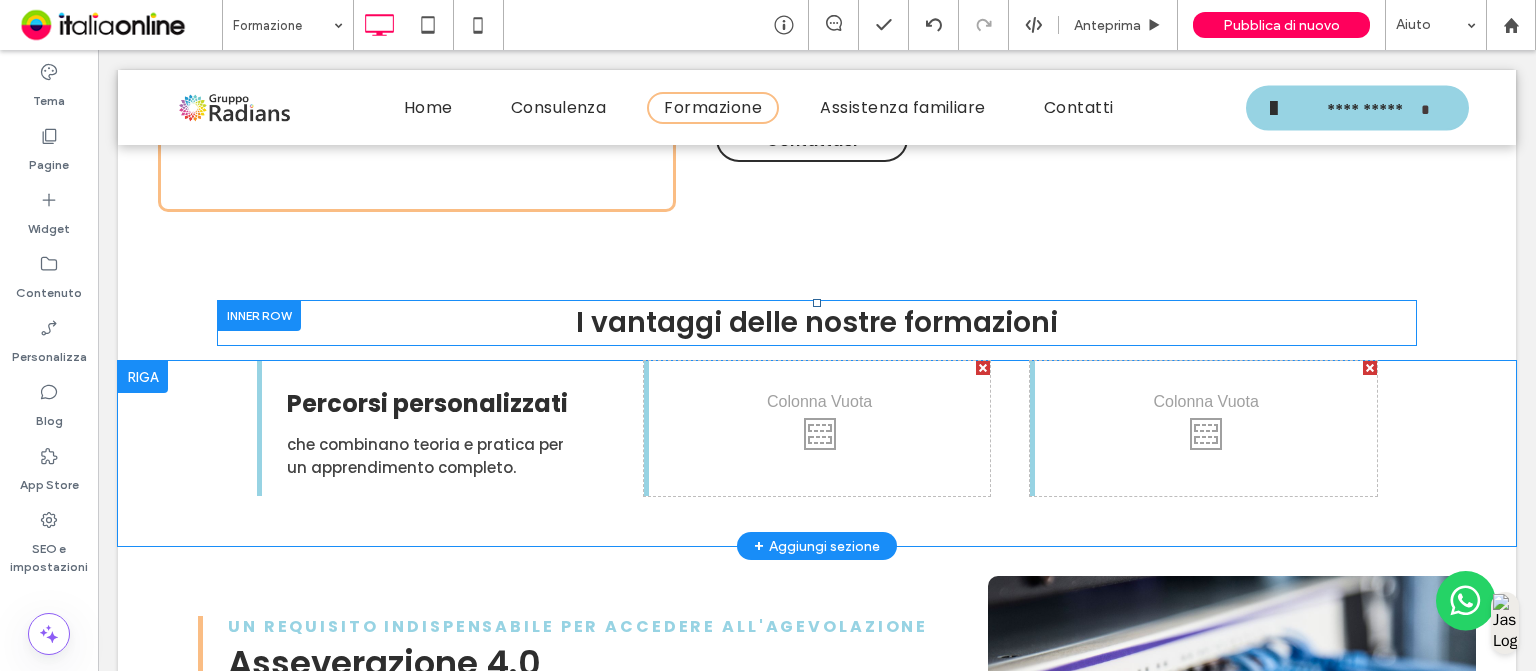scroll, scrollTop: 1111, scrollLeft: 0, axis: vertical 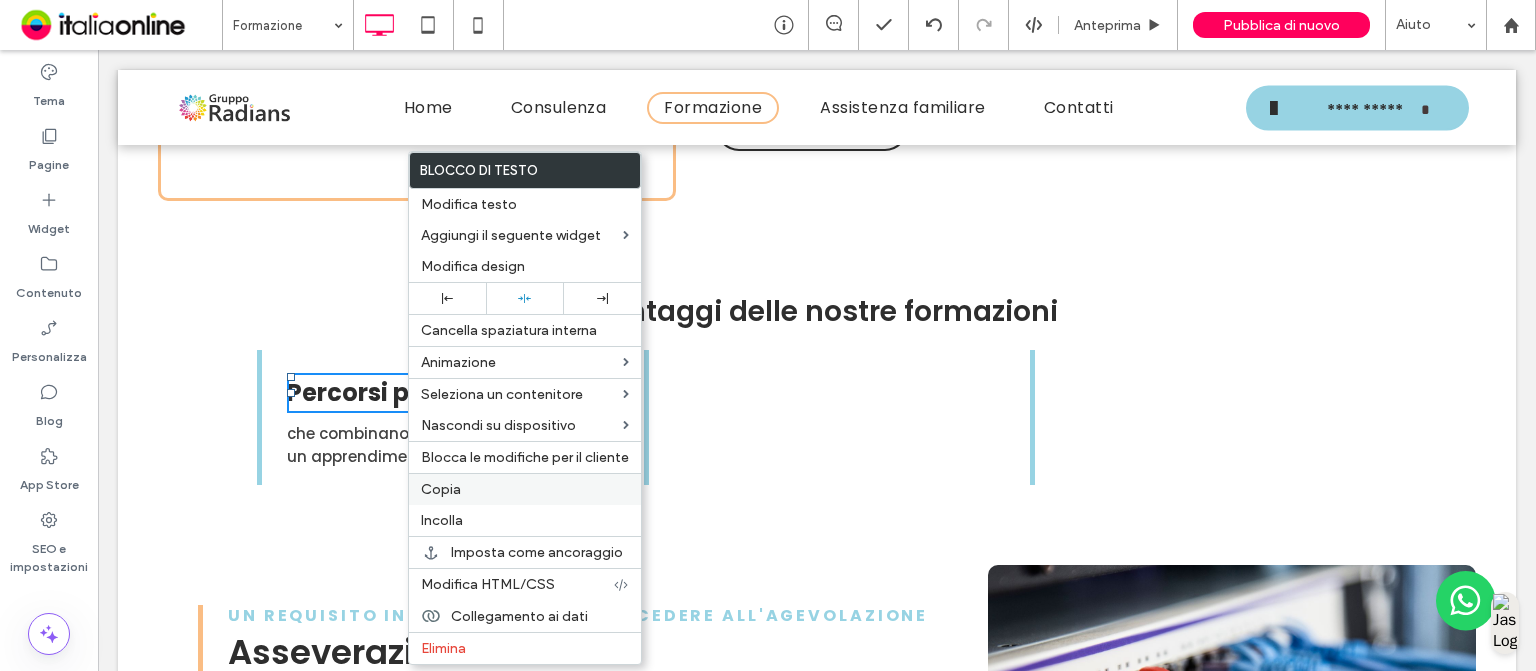 click on "Copia" at bounding box center (525, 489) 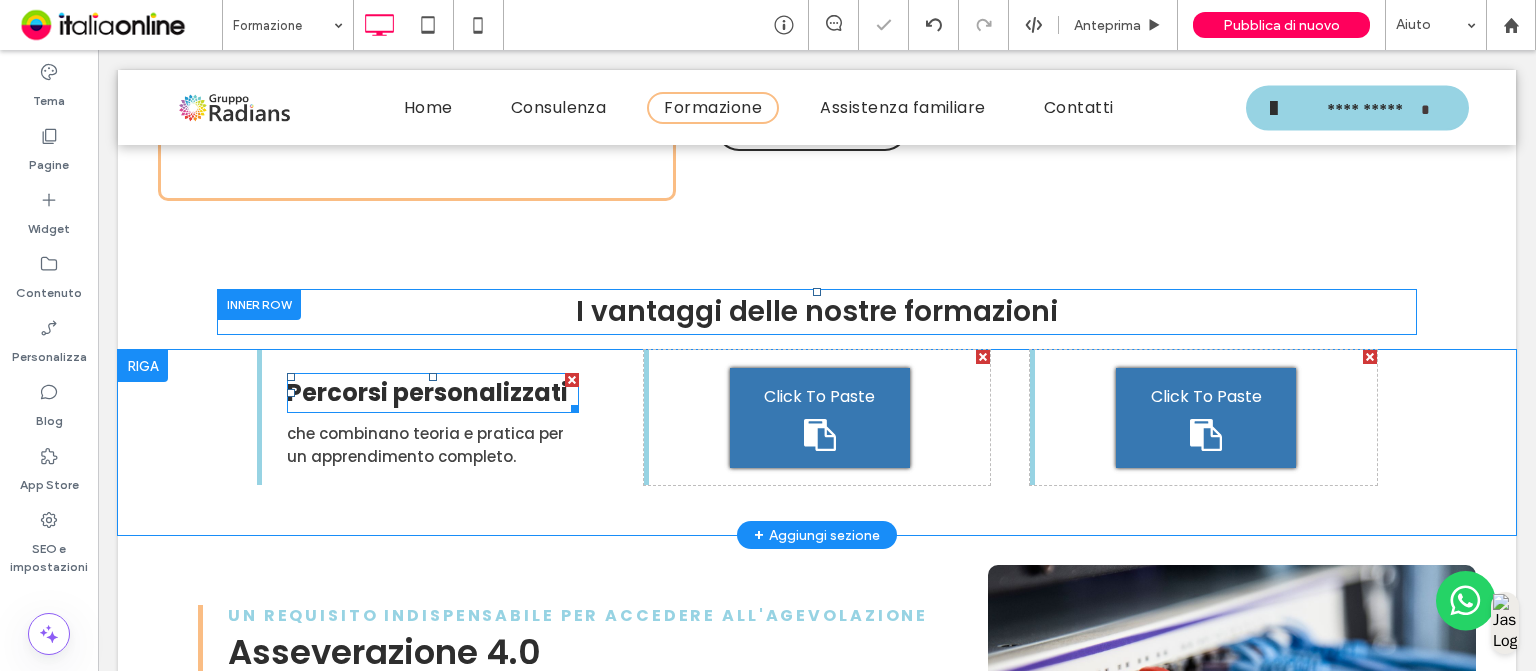click on "Click To Paste" at bounding box center (819, 397) 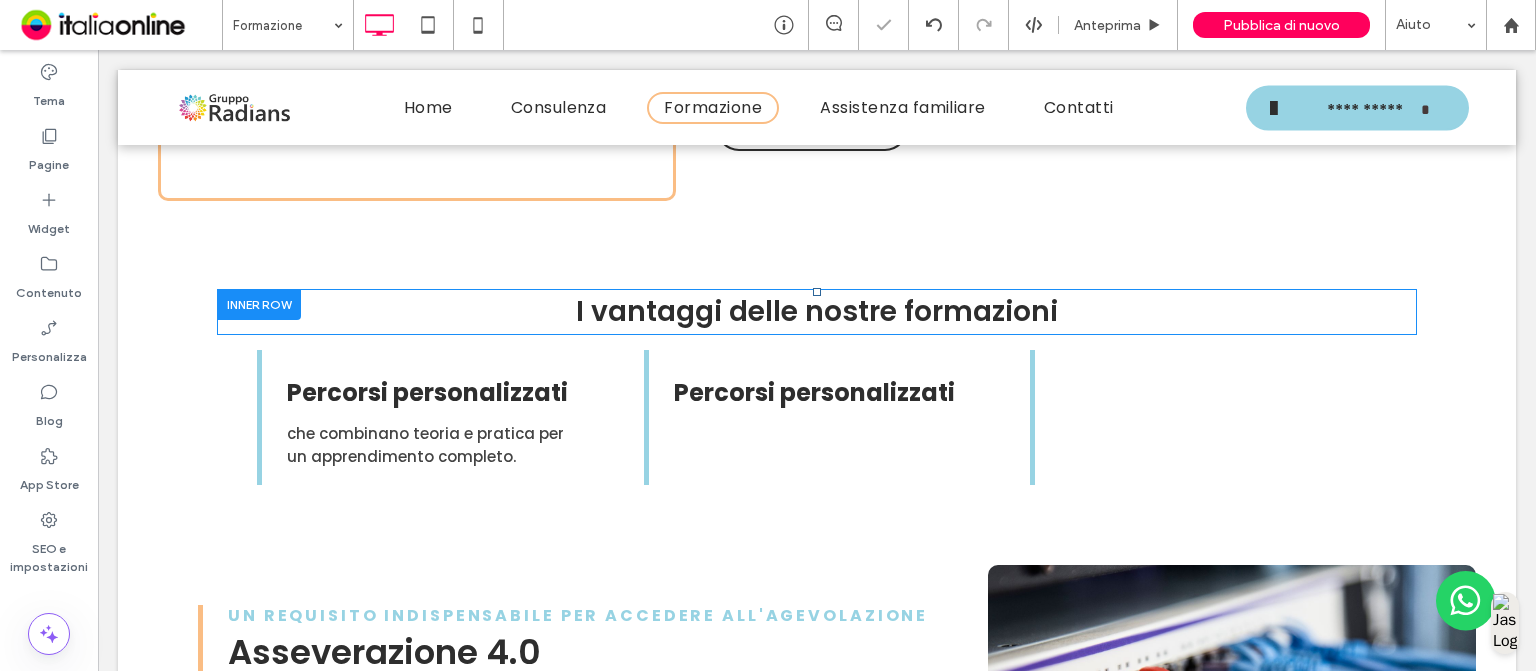 click on "Click To Paste" at bounding box center [1206, 397] 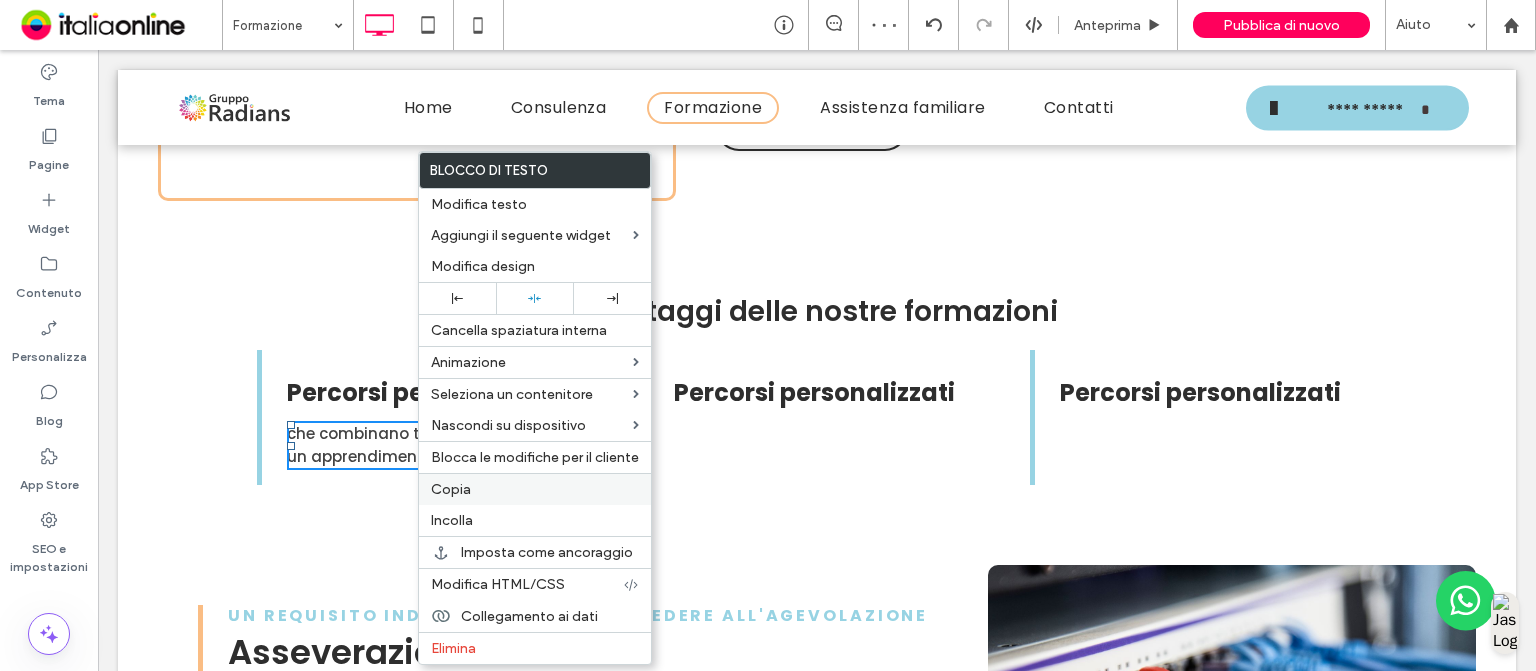 click on "Copia" at bounding box center (535, 489) 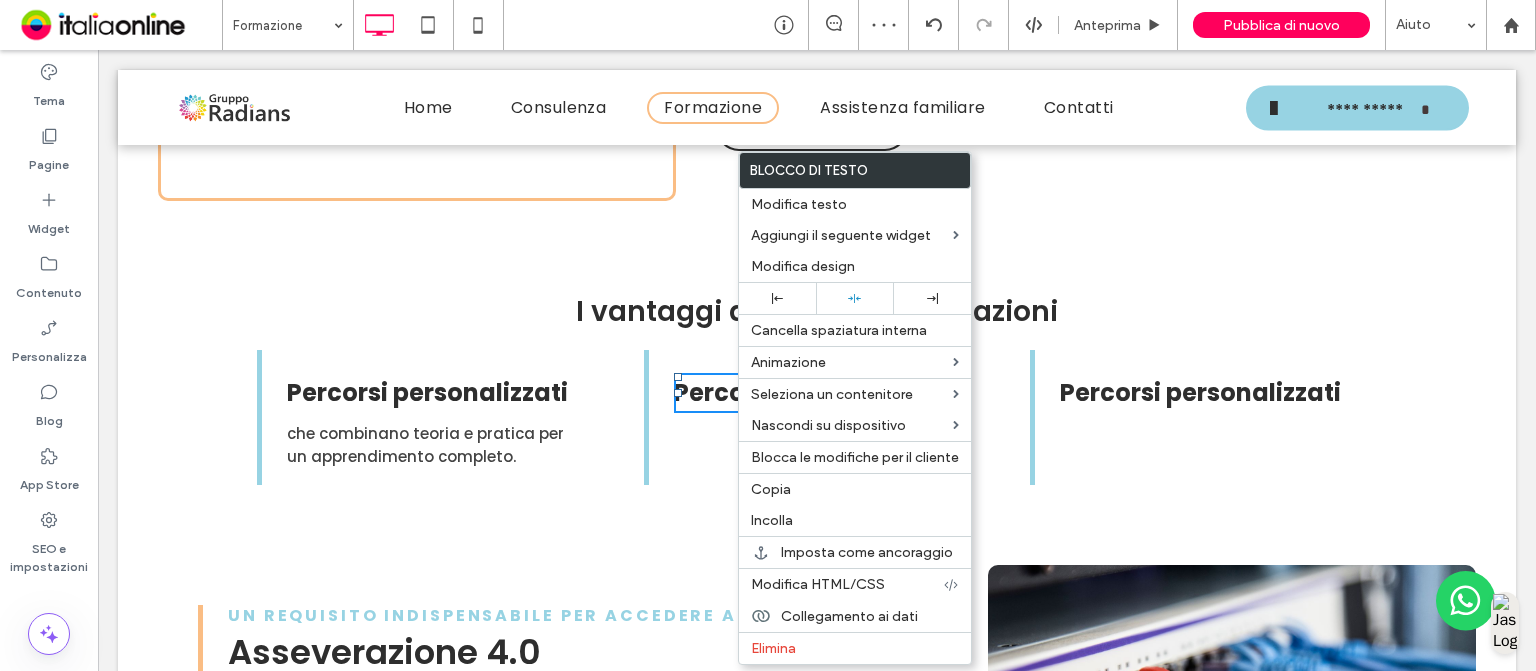 click on "Click To Paste     Click To Paste       Percorsi personalizzati" at bounding box center (817, 417) 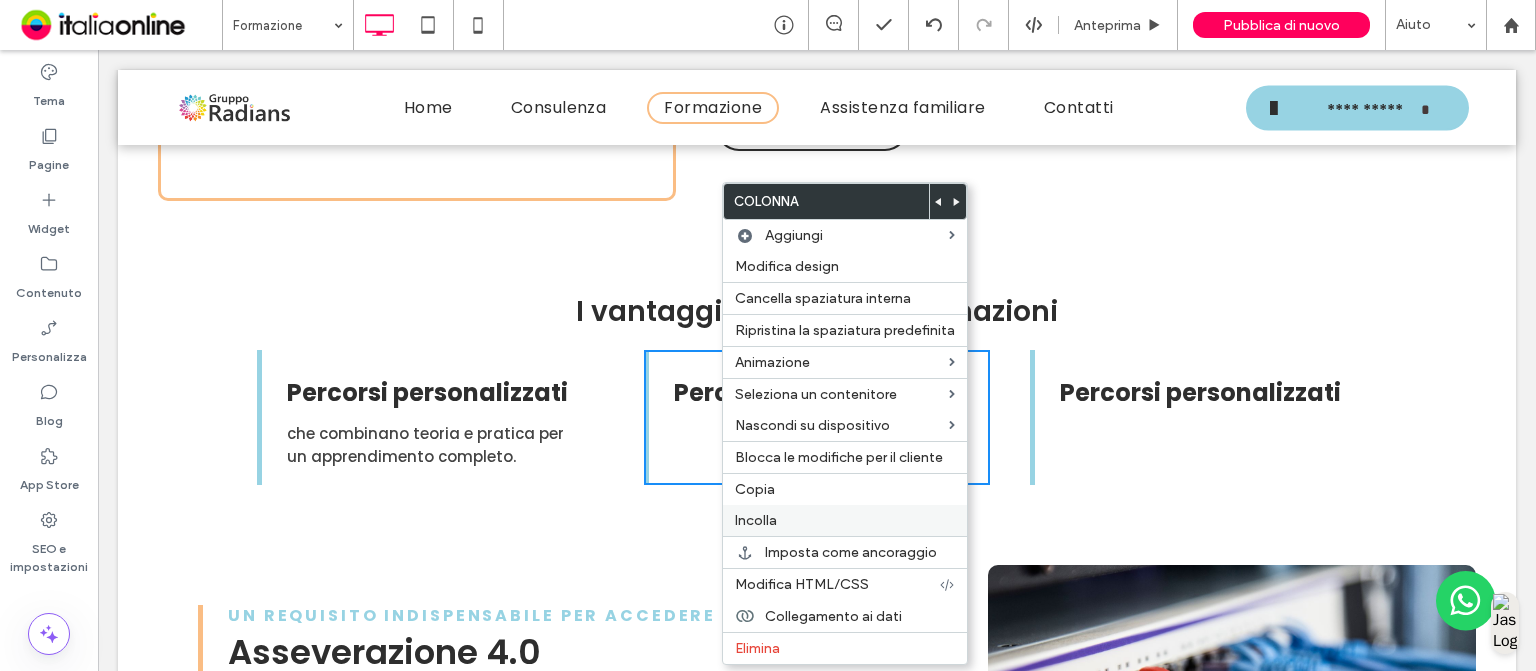 click on "Incolla" at bounding box center (845, 520) 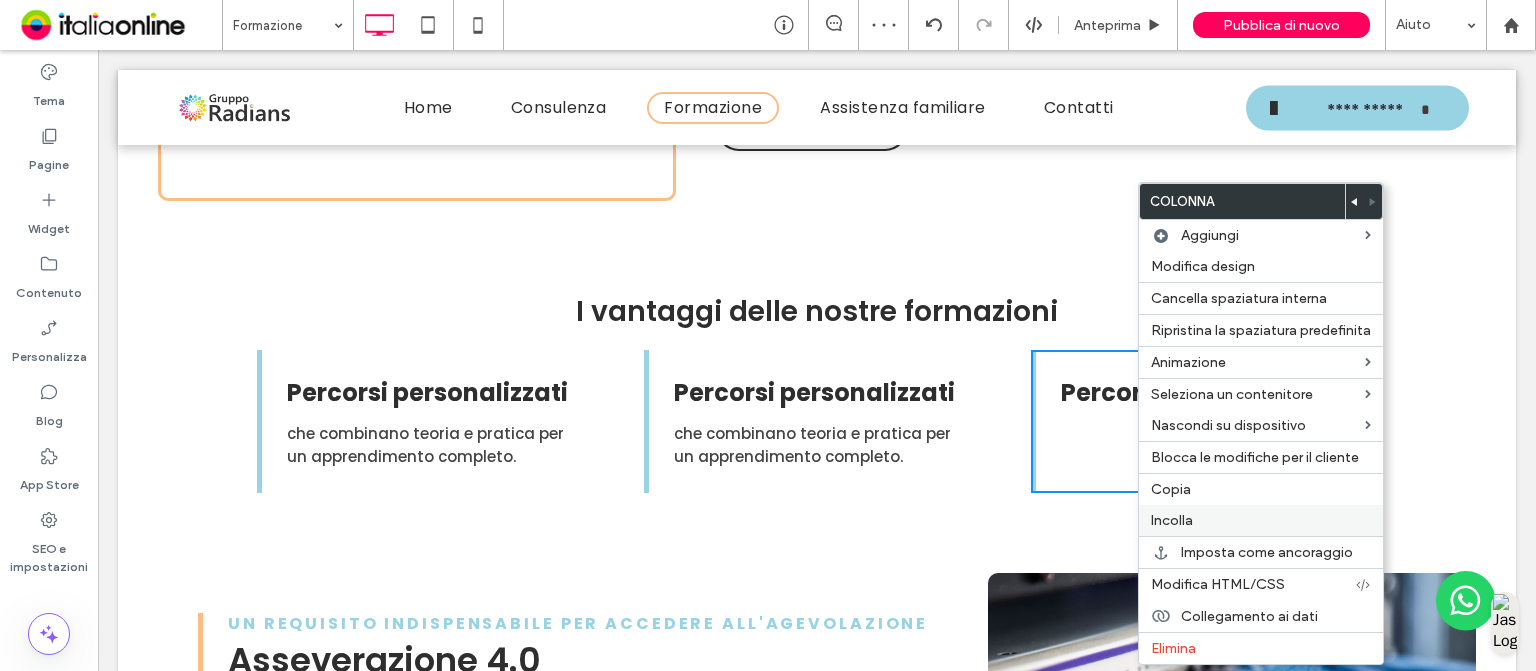 click on "Incolla" at bounding box center (1261, 520) 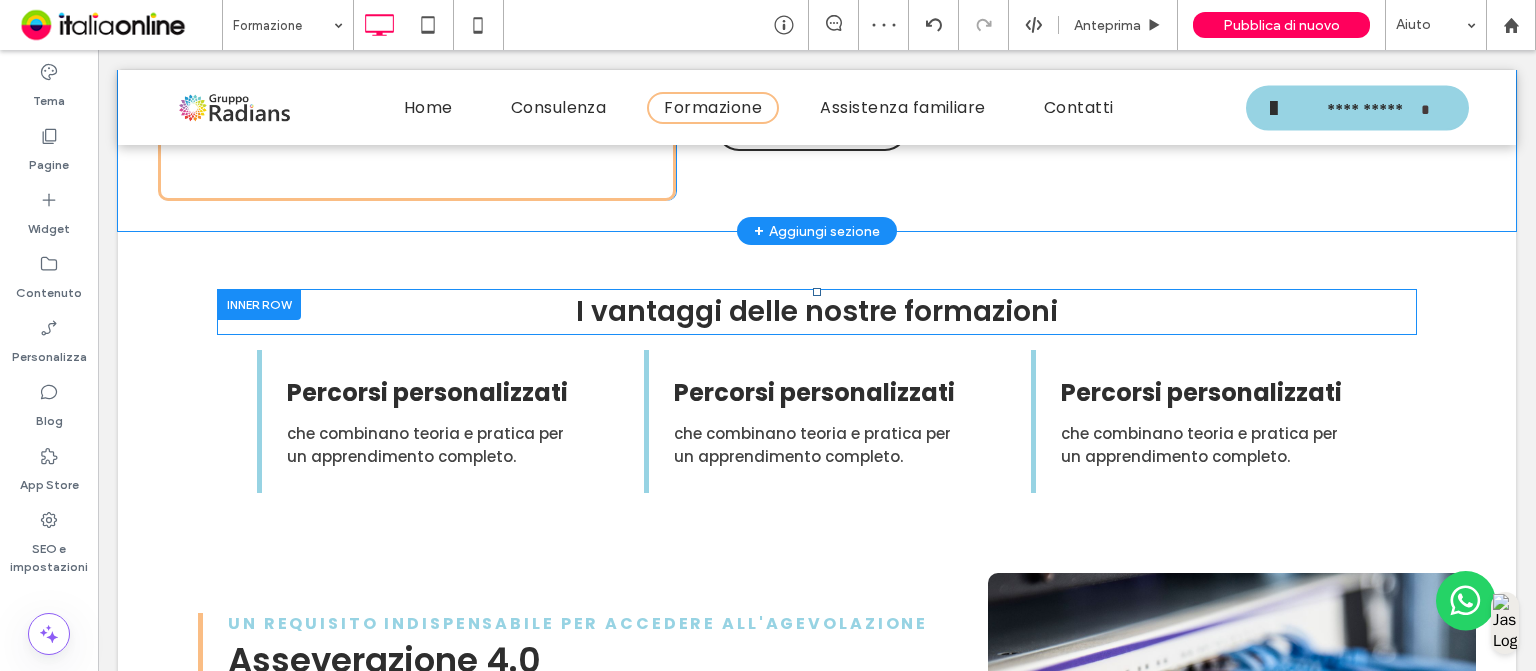 drag, startPoint x: 736, startPoint y: 269, endPoint x: 700, endPoint y: 224, distance: 57.628117 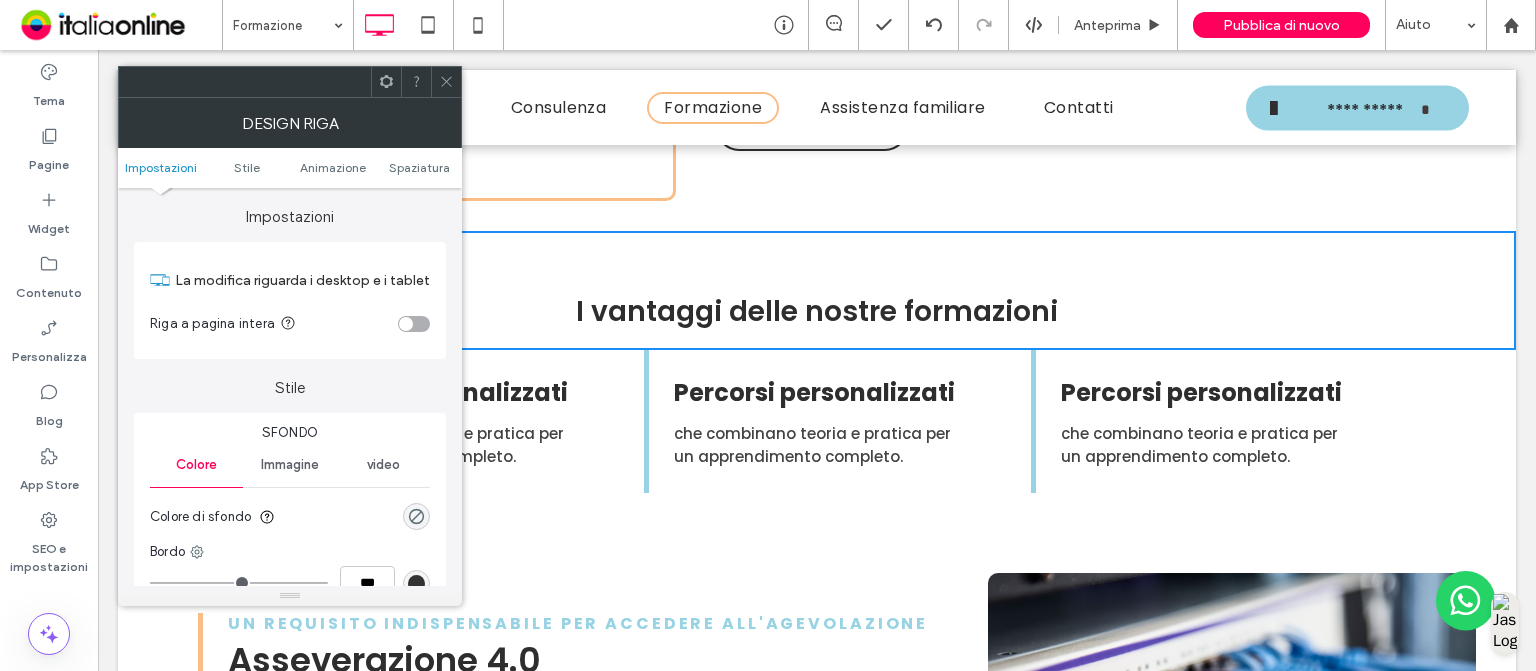 click 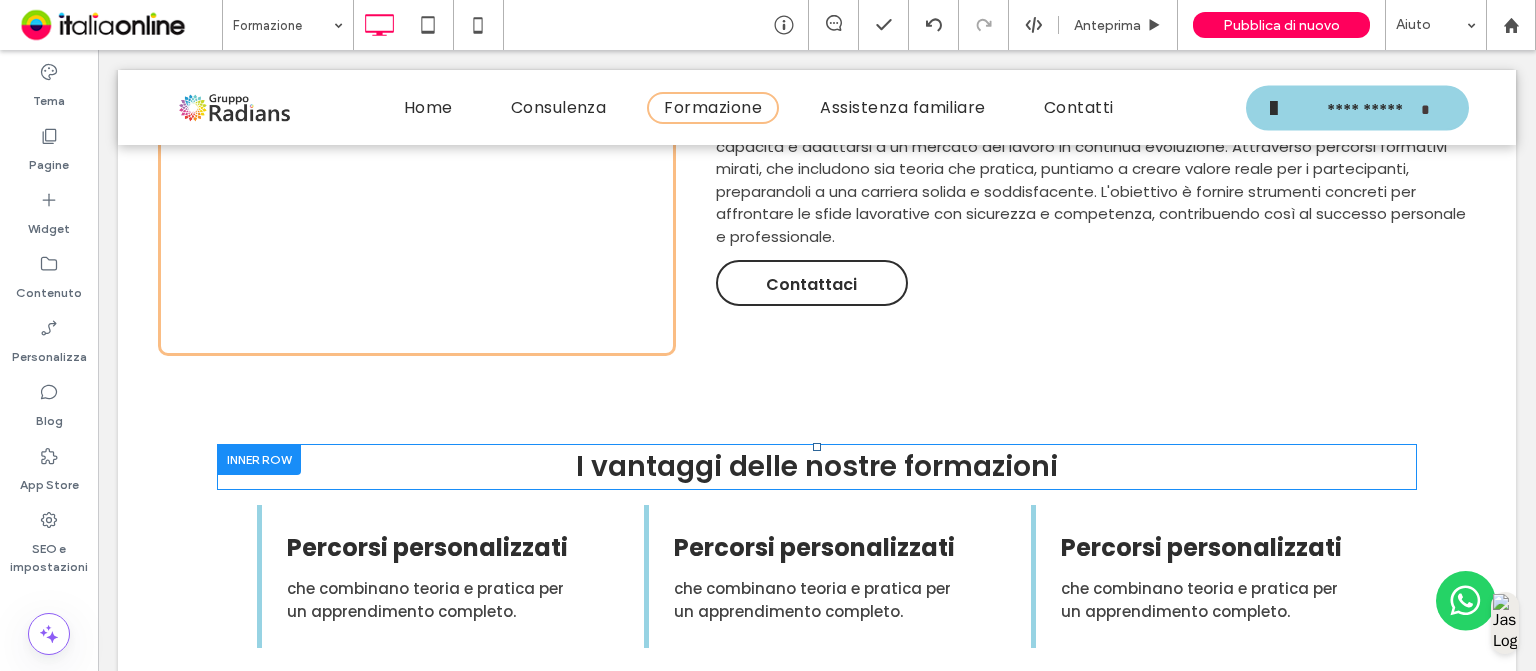 scroll, scrollTop: 1030, scrollLeft: 0, axis: vertical 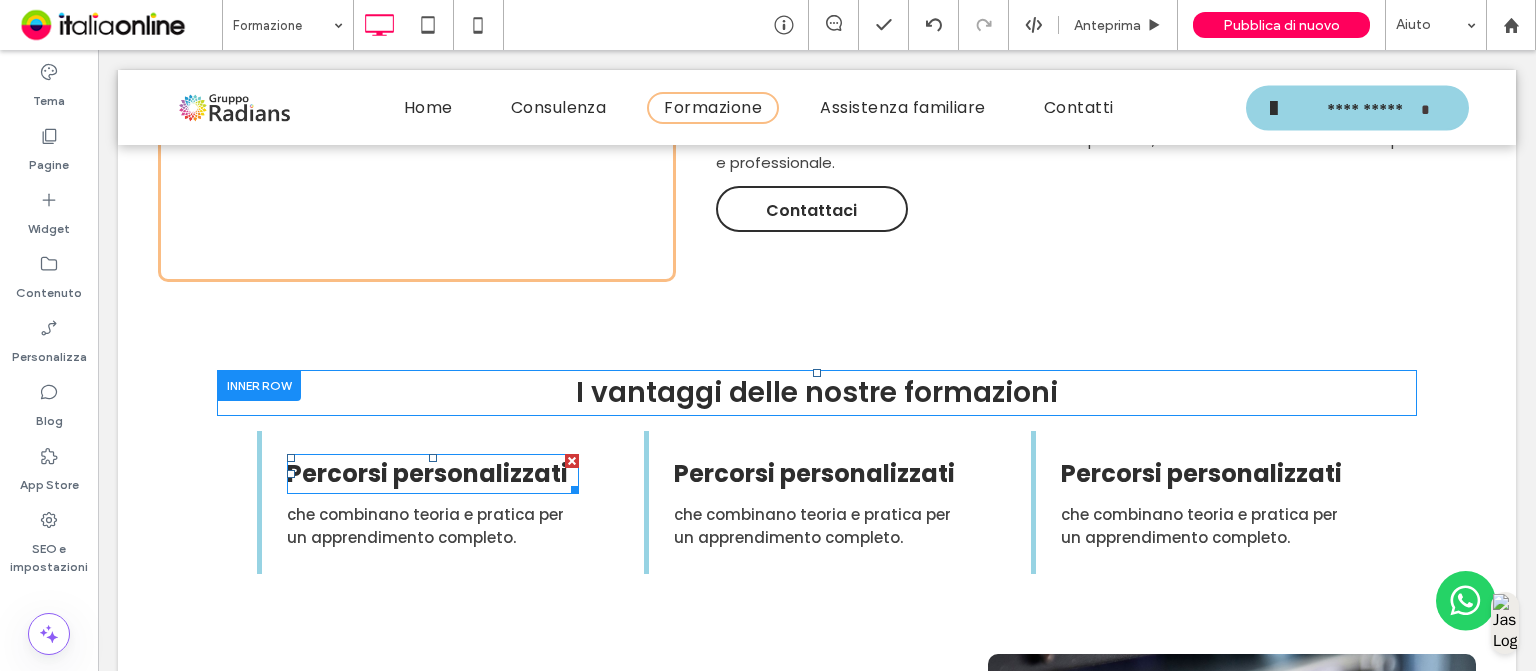 click on "Percorsi personalizzati" at bounding box center [427, 473] 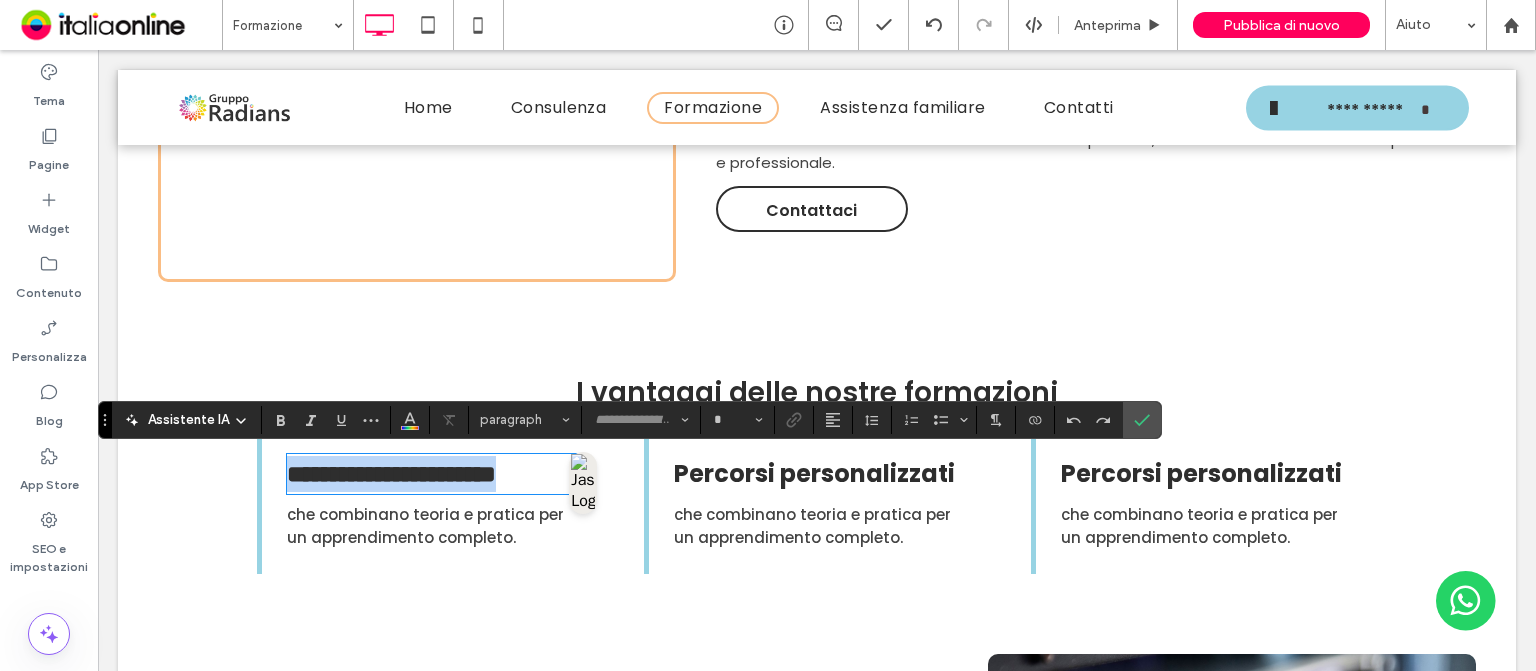 type on "*******" 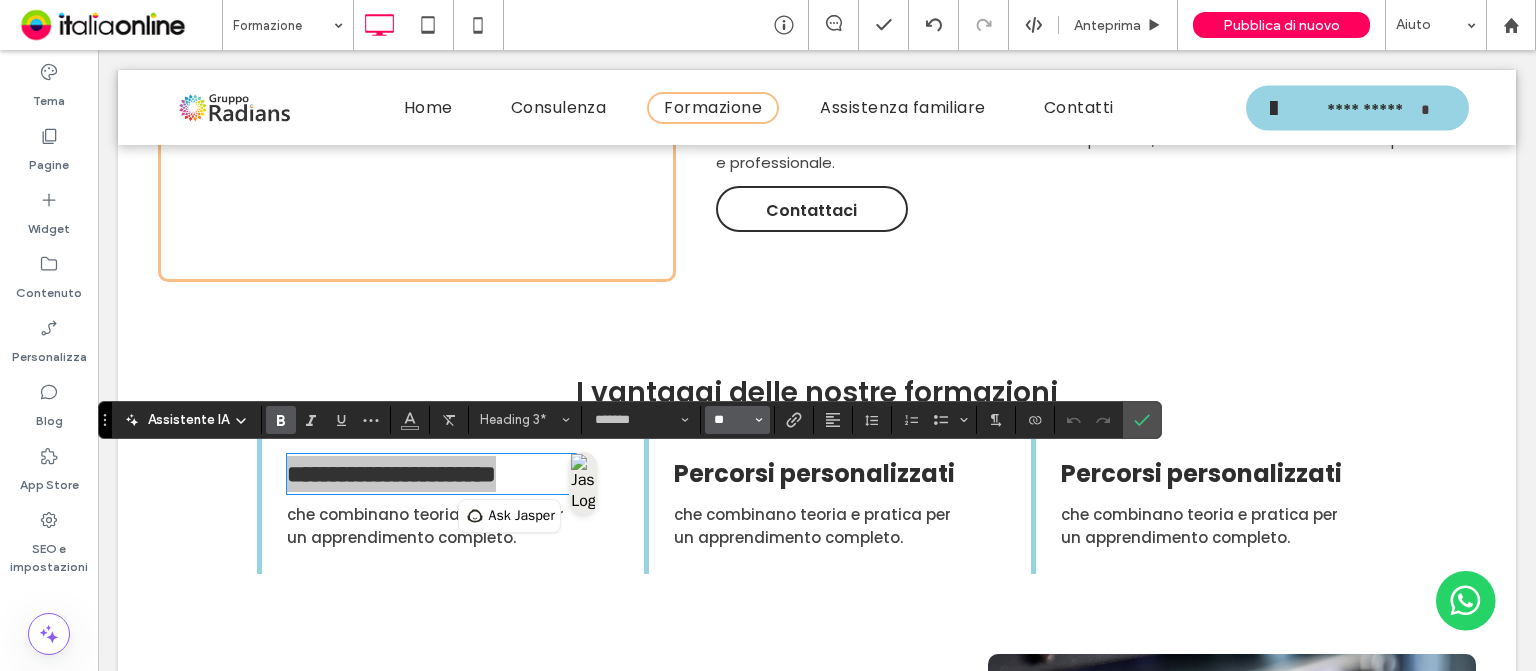 click on "**" at bounding box center (731, 420) 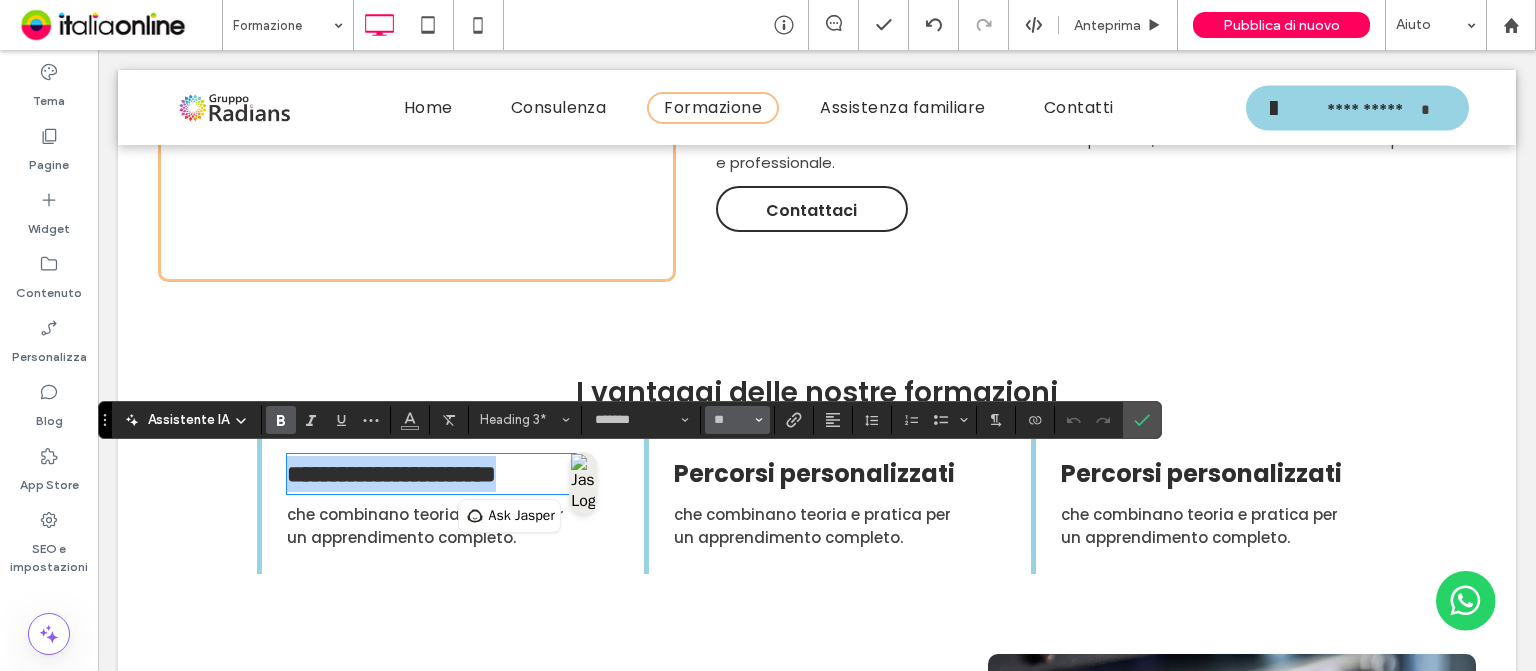 type on "**" 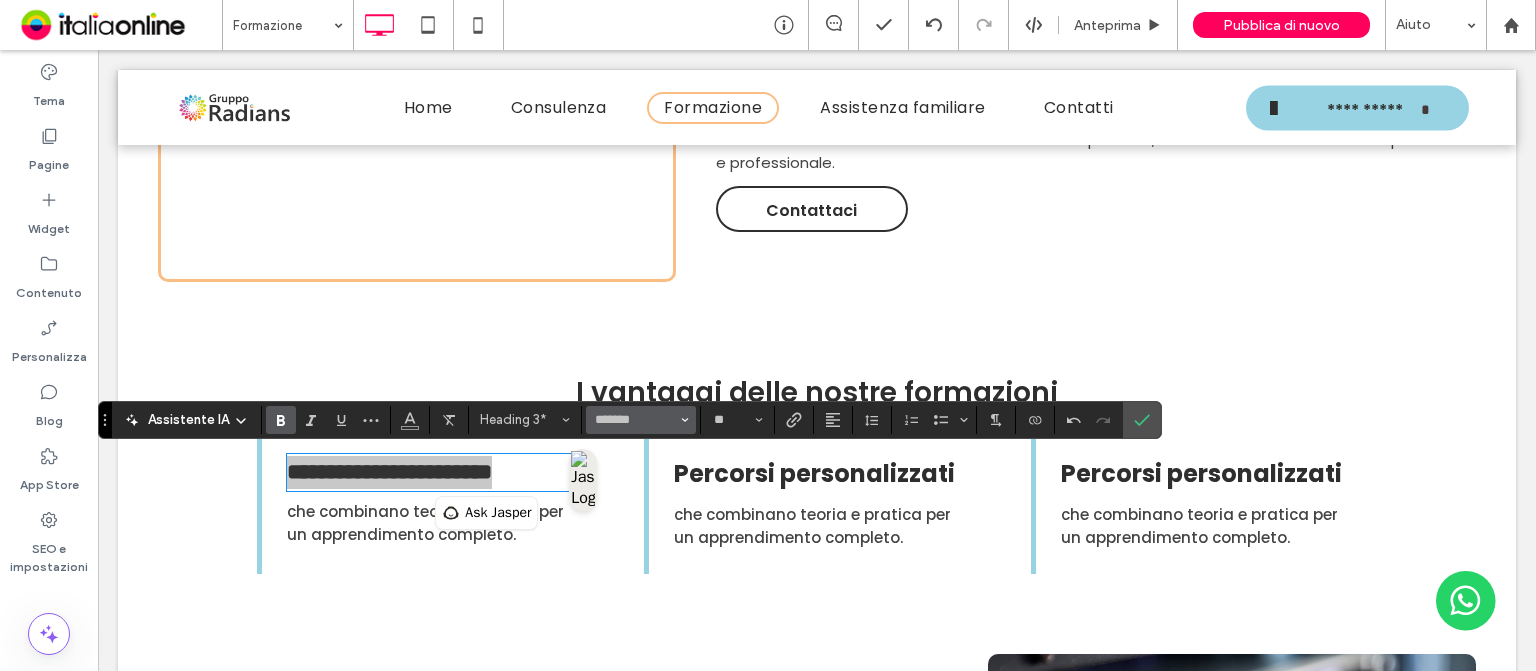 click 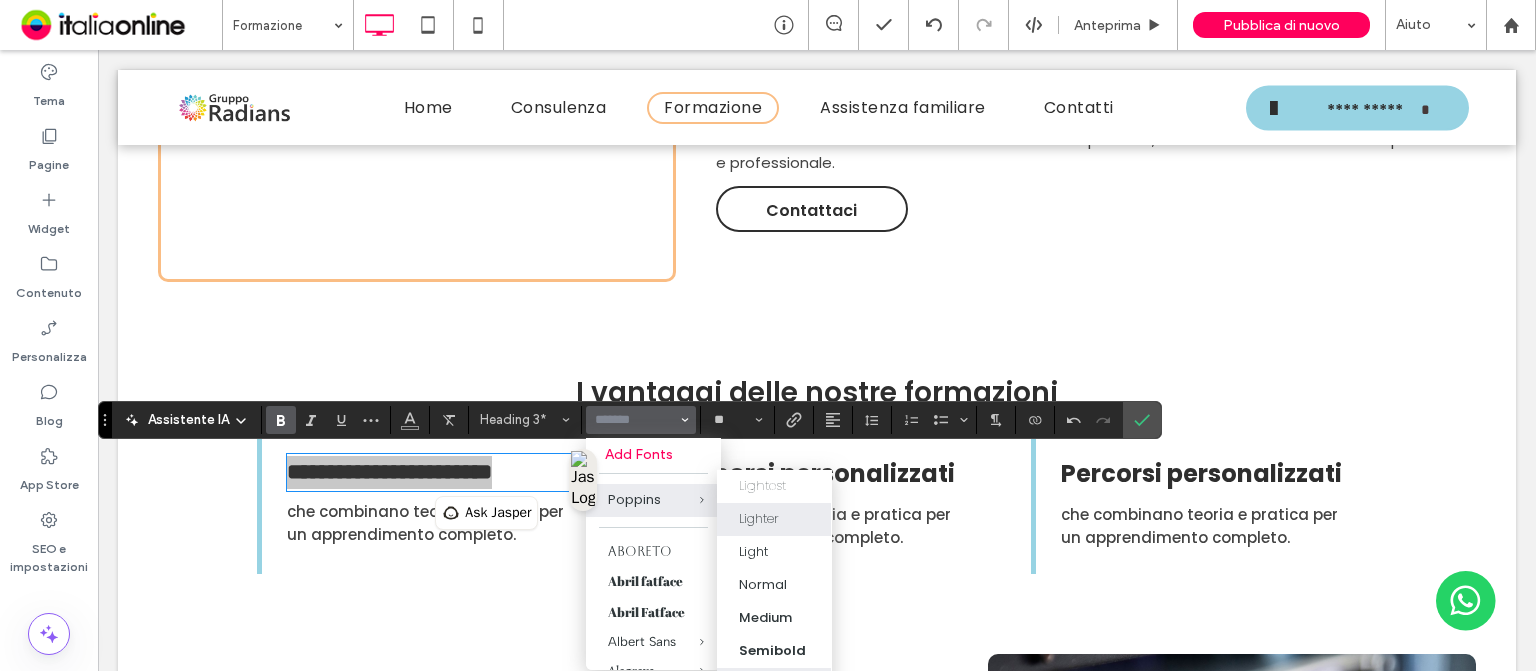 scroll, scrollTop: 36, scrollLeft: 0, axis: vertical 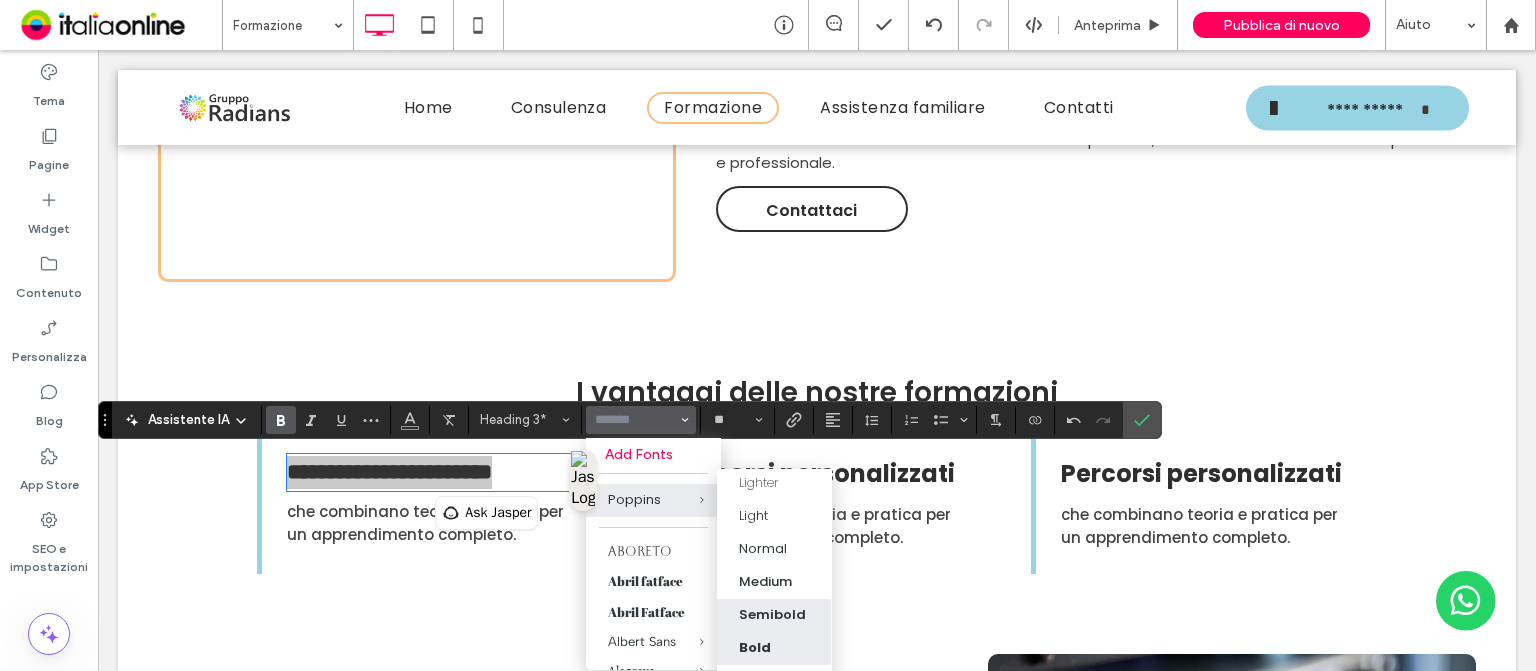 click on "Semibold" at bounding box center [772, 615] 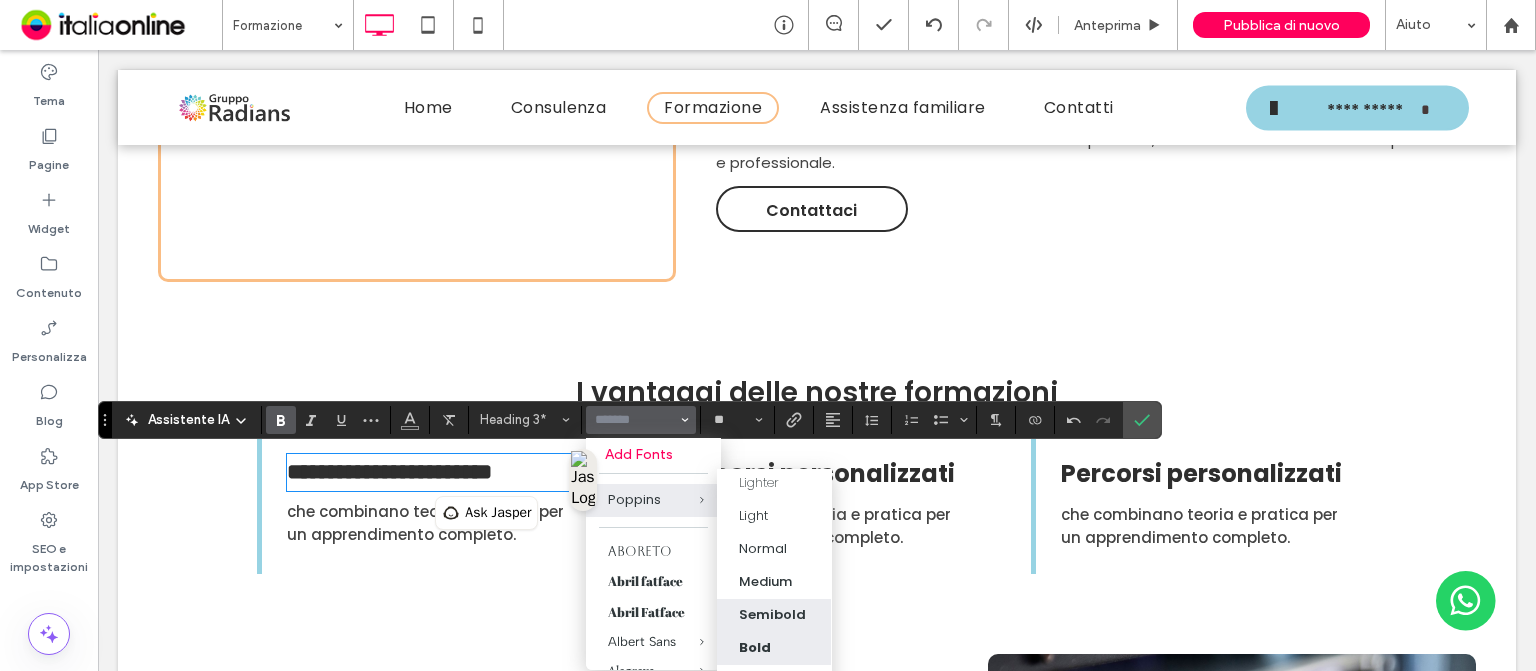 type on "*******" 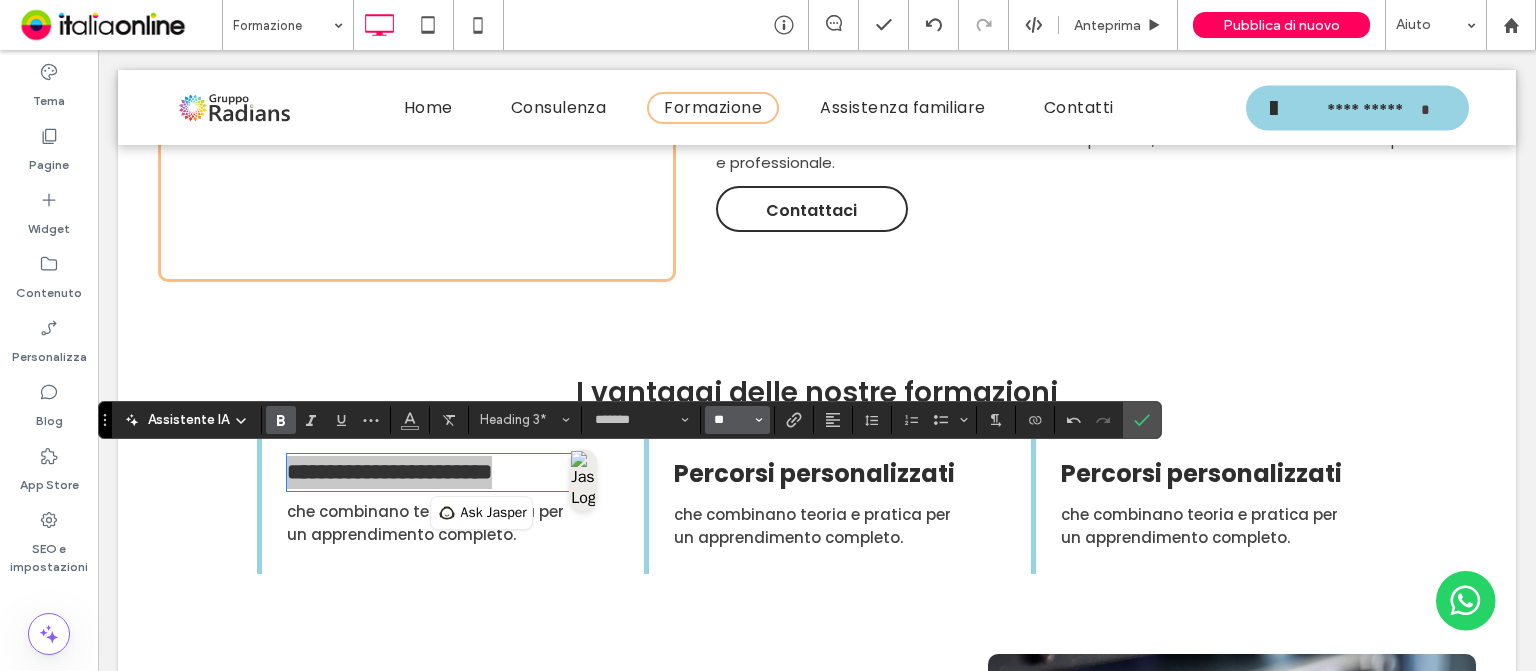 click on "**" at bounding box center (731, 420) 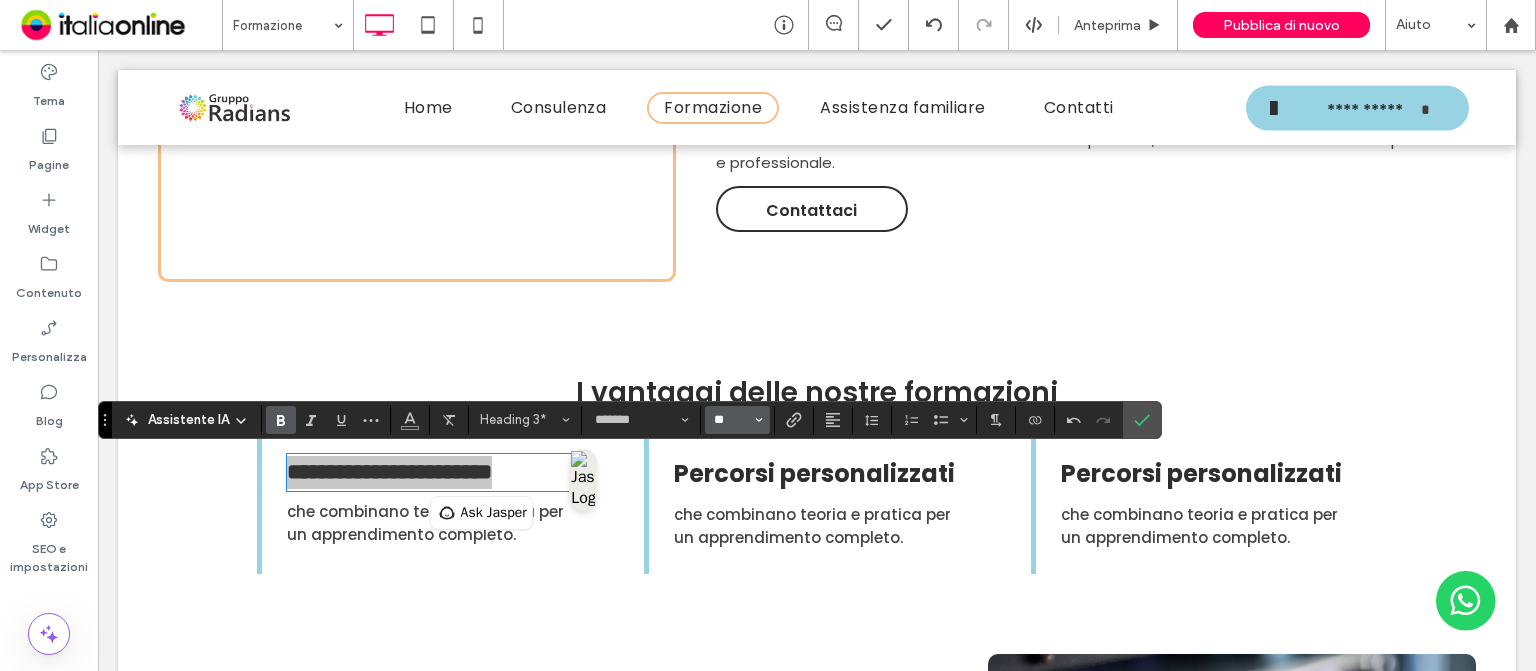click on "**" at bounding box center (731, 420) 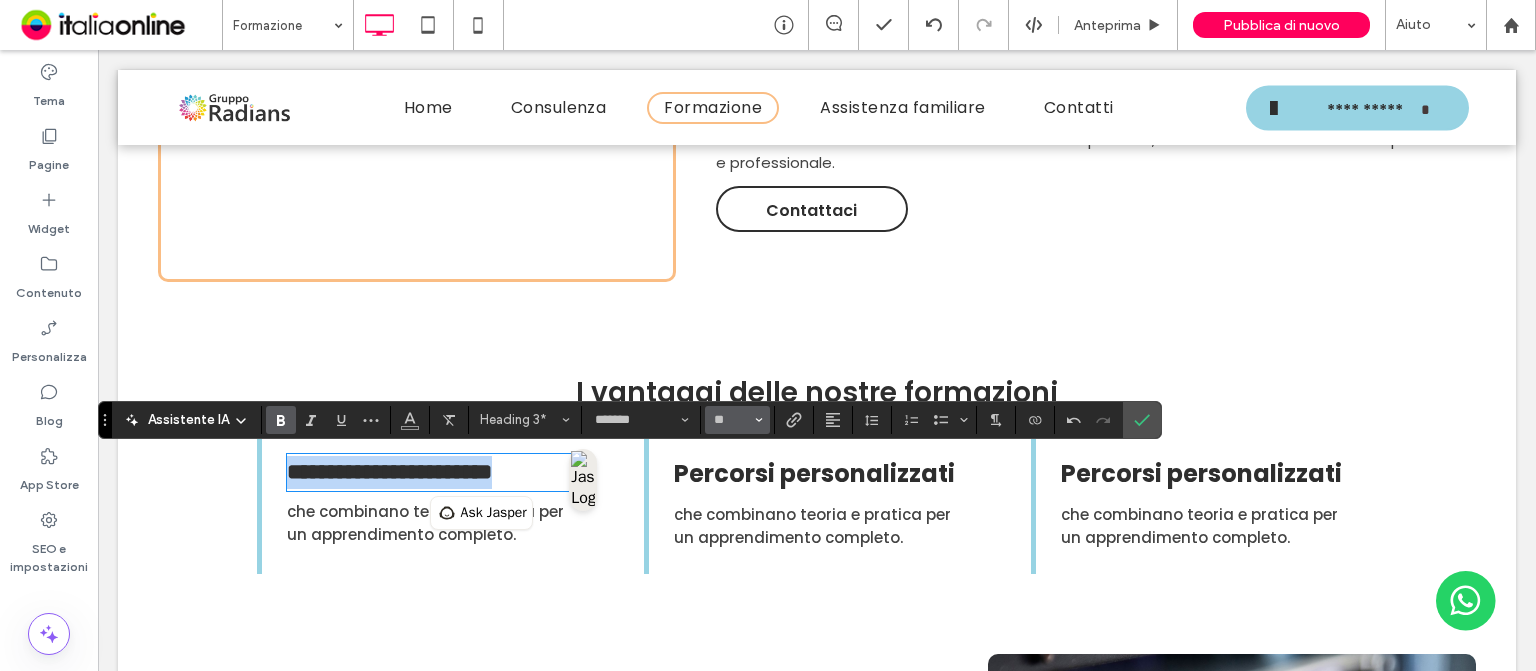type on "**" 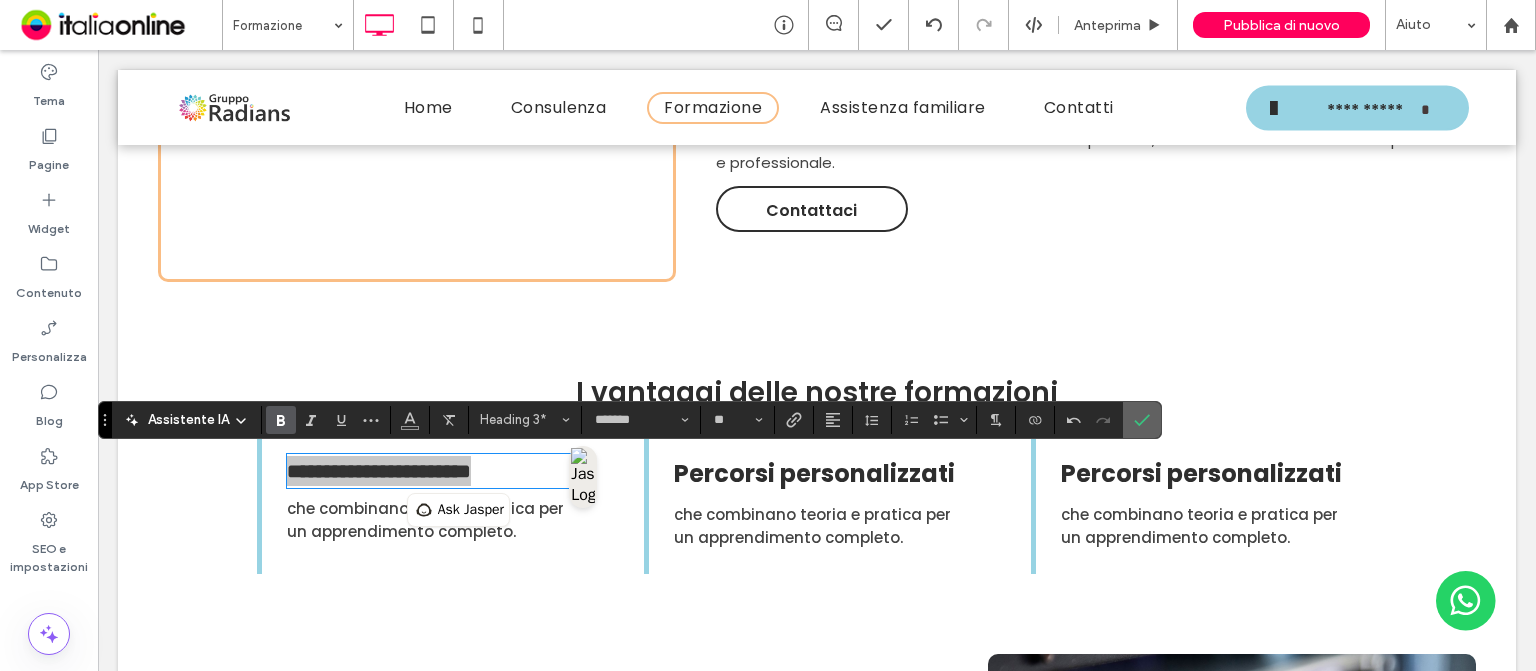 click at bounding box center [1138, 420] 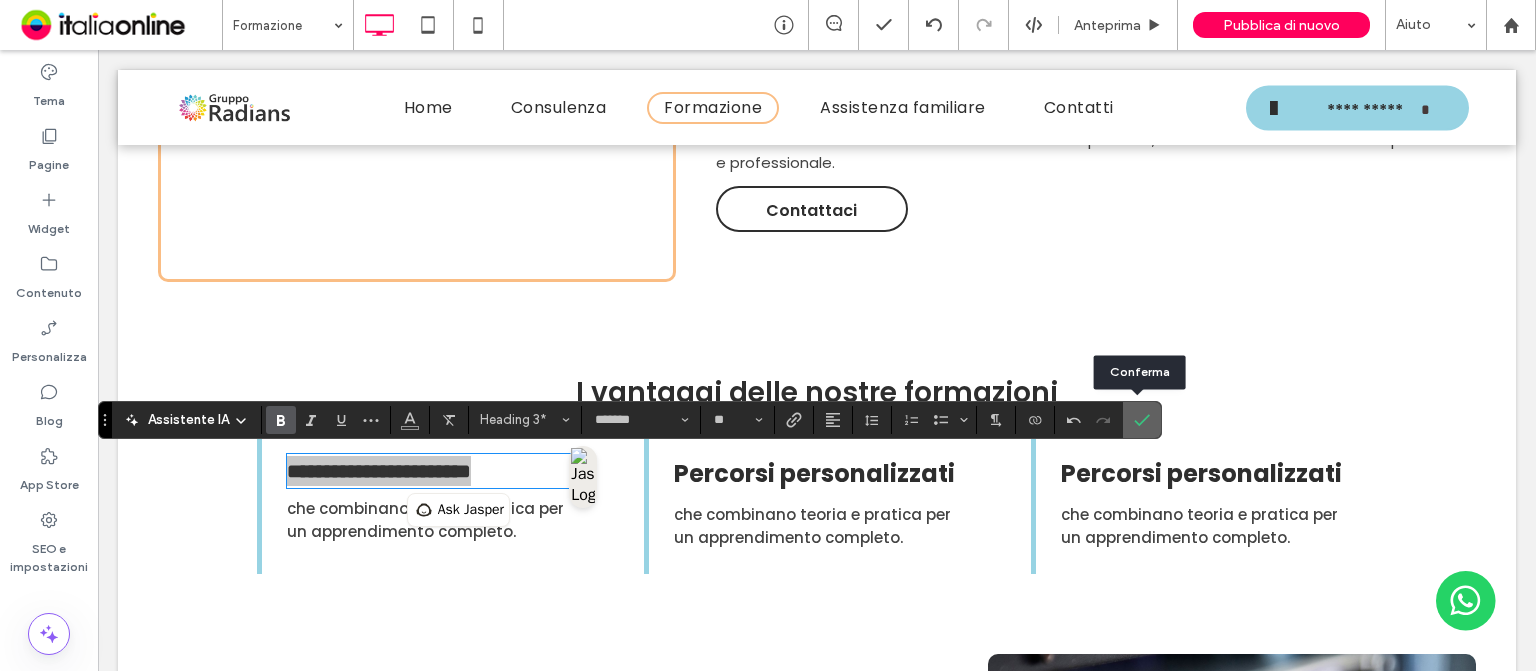 click 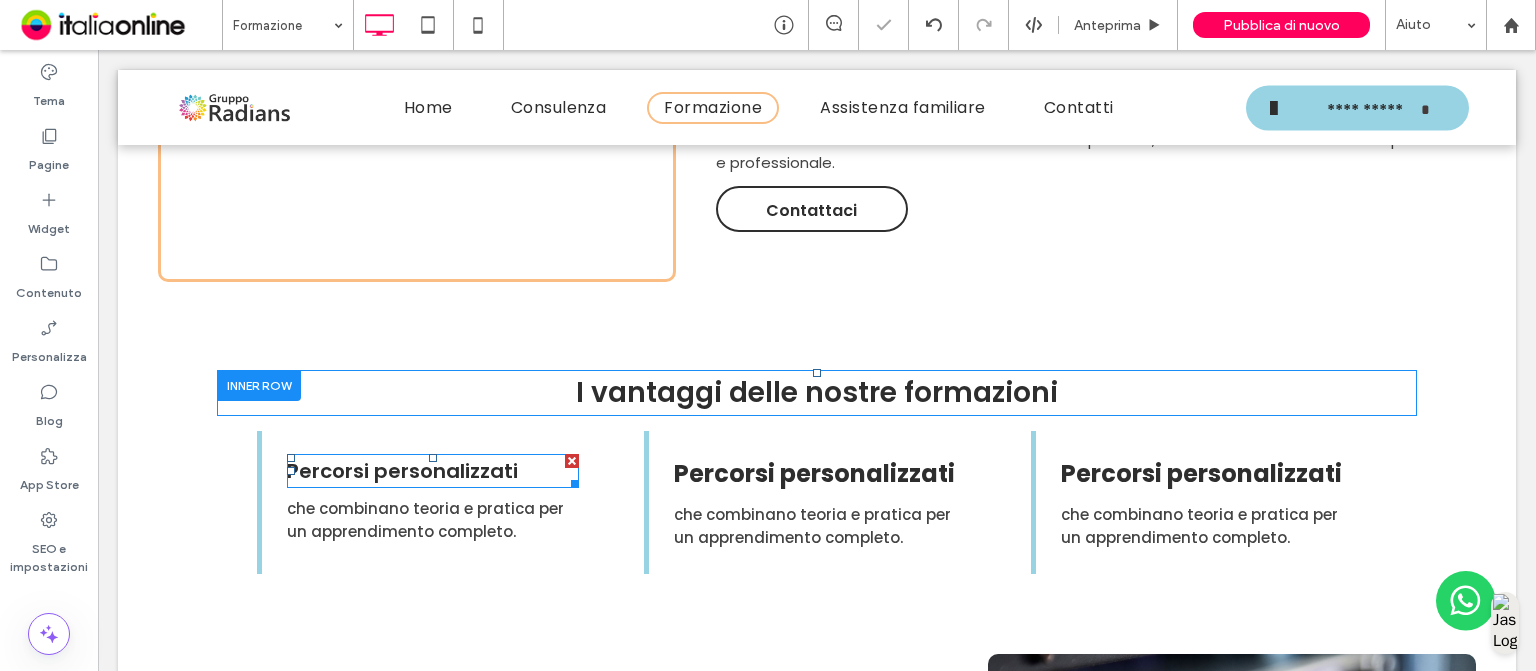 click on "Percorsi personalizzati" at bounding box center [402, 471] 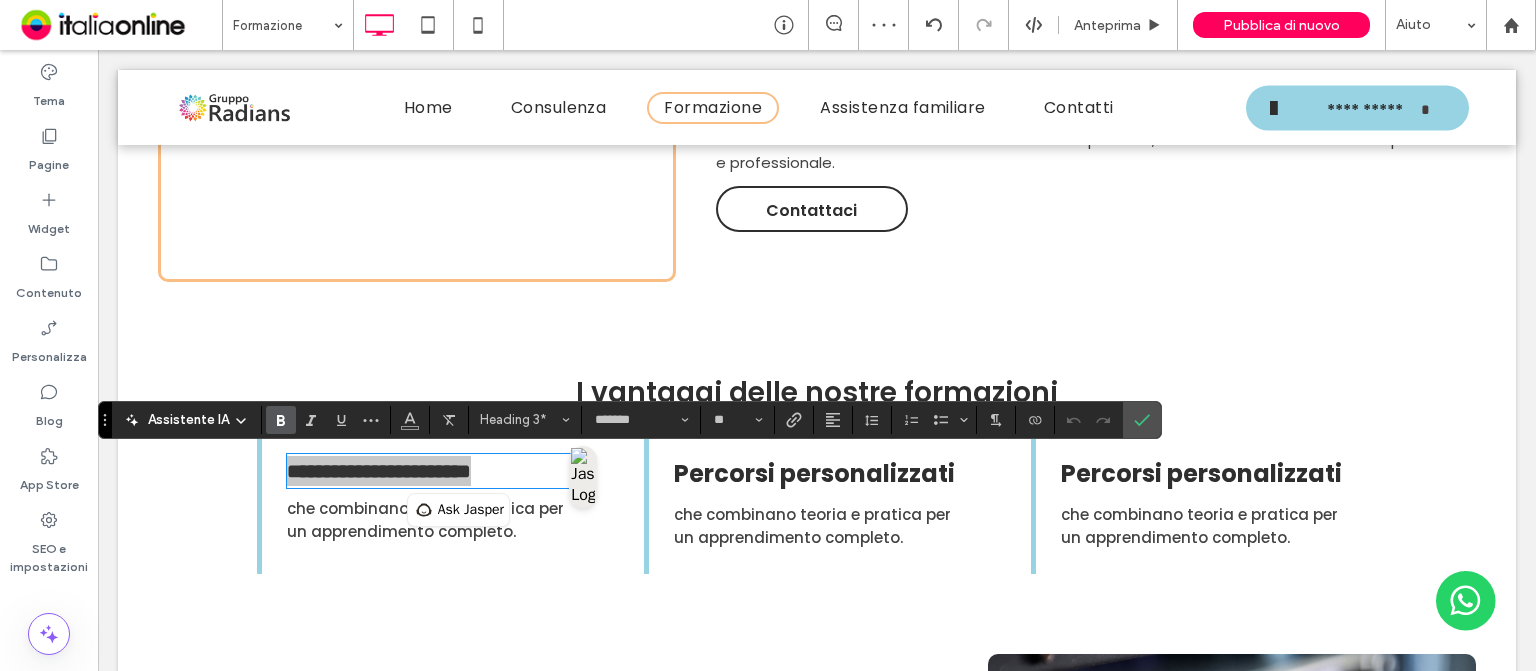 click 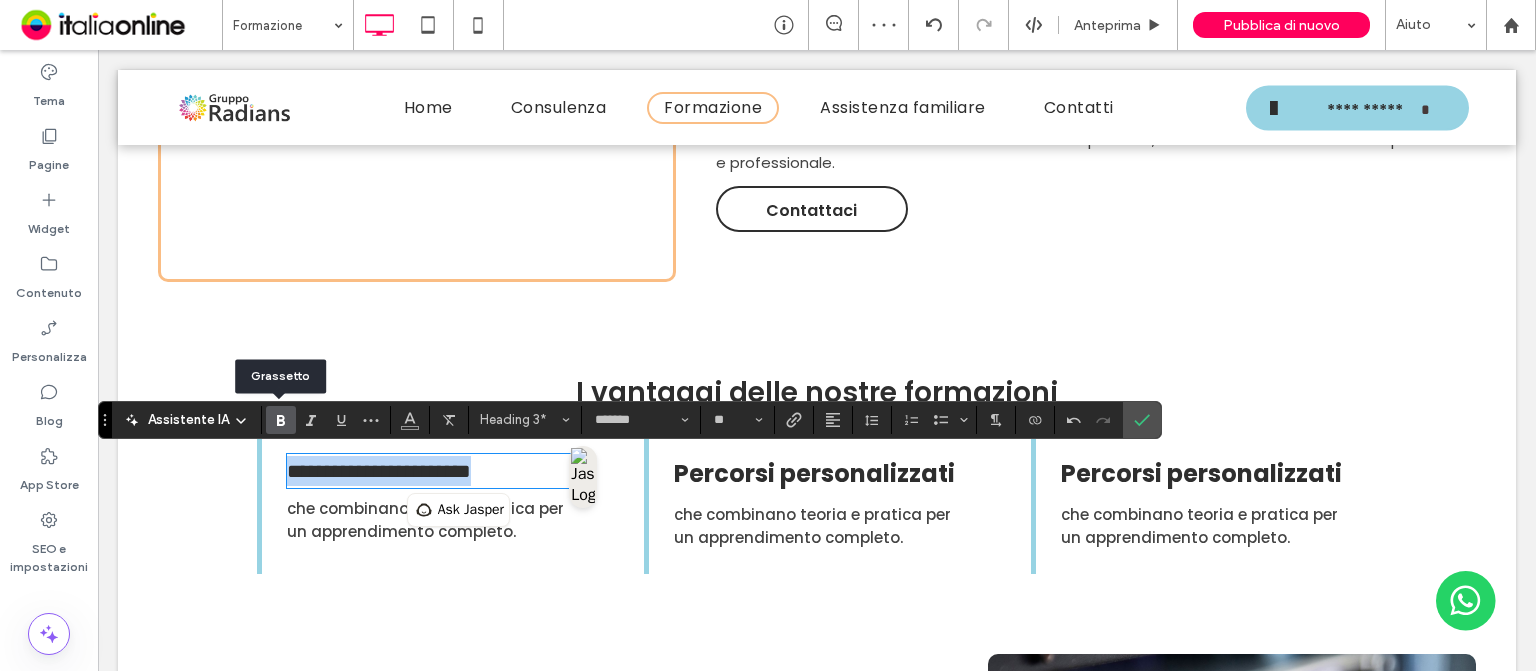 click 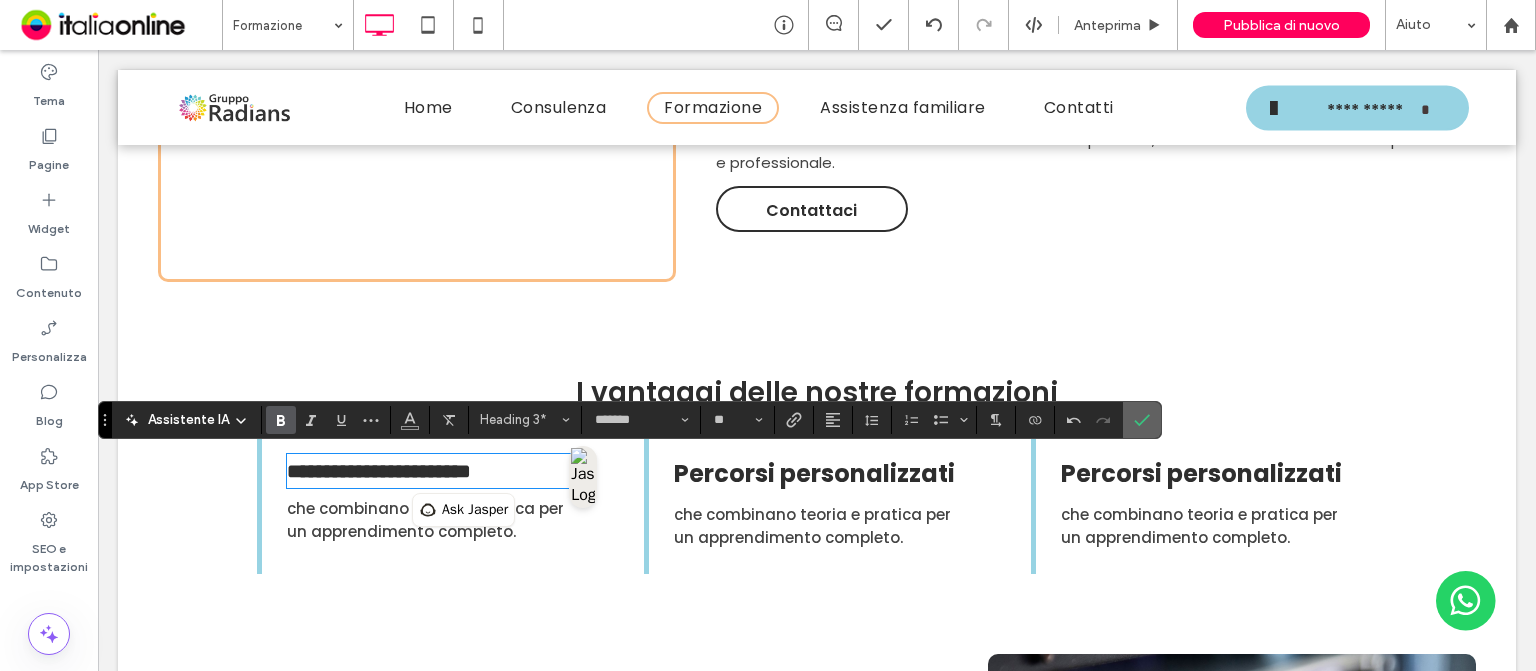 click at bounding box center (1142, 420) 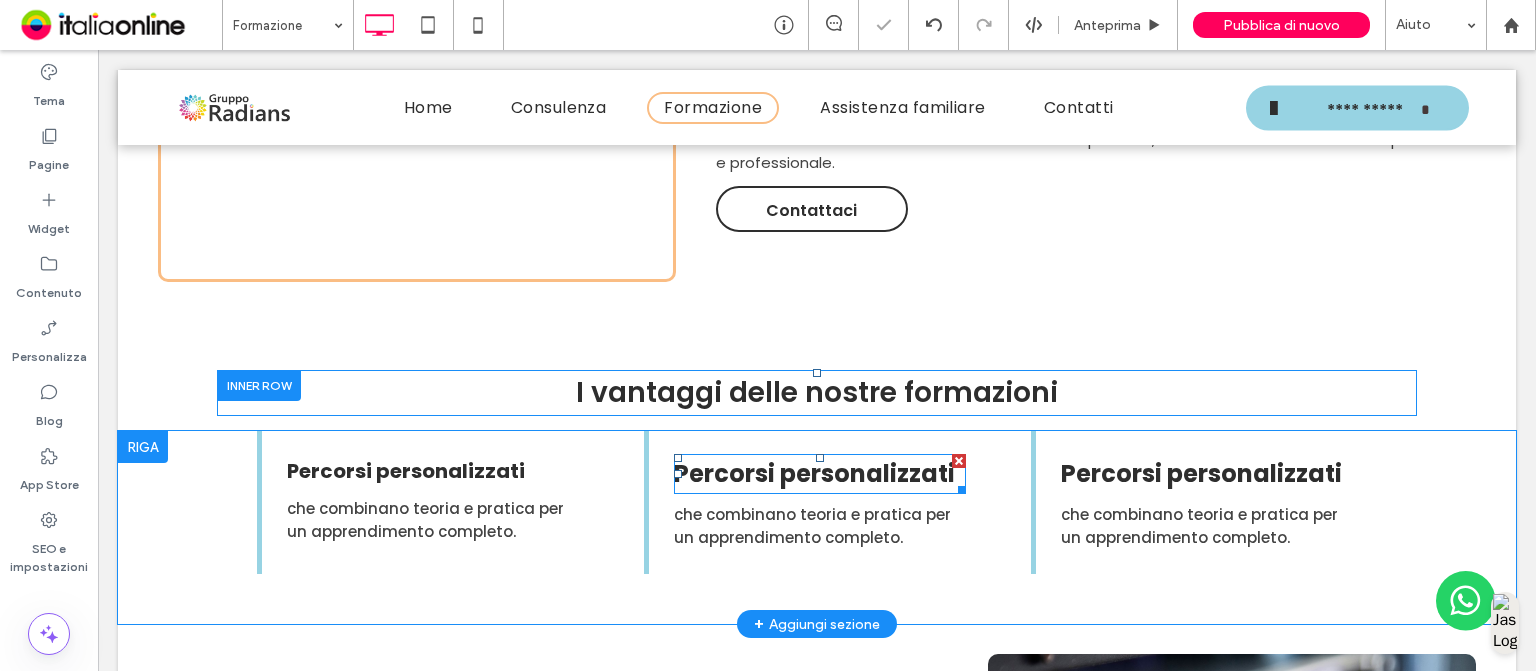 click on "Percorsi personalizzati" at bounding box center (814, 473) 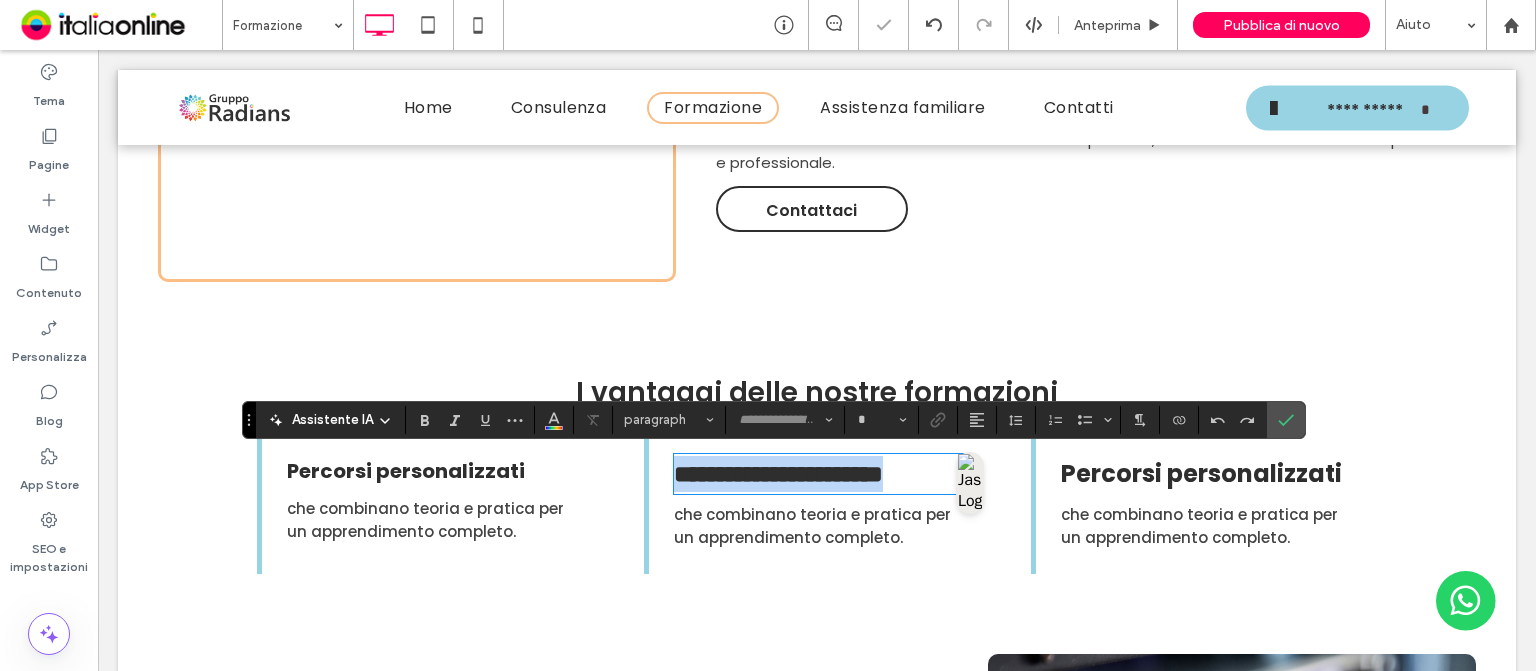 type on "*******" 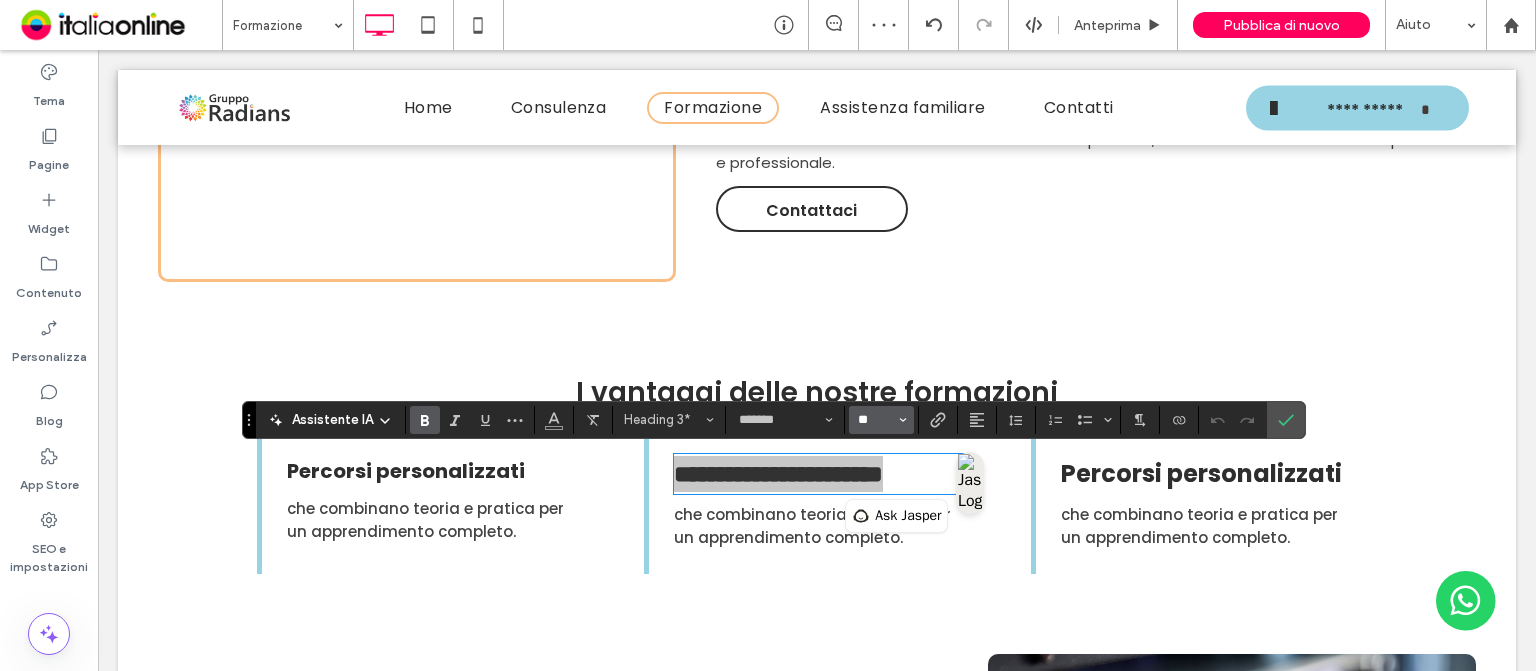click on "**" at bounding box center [875, 420] 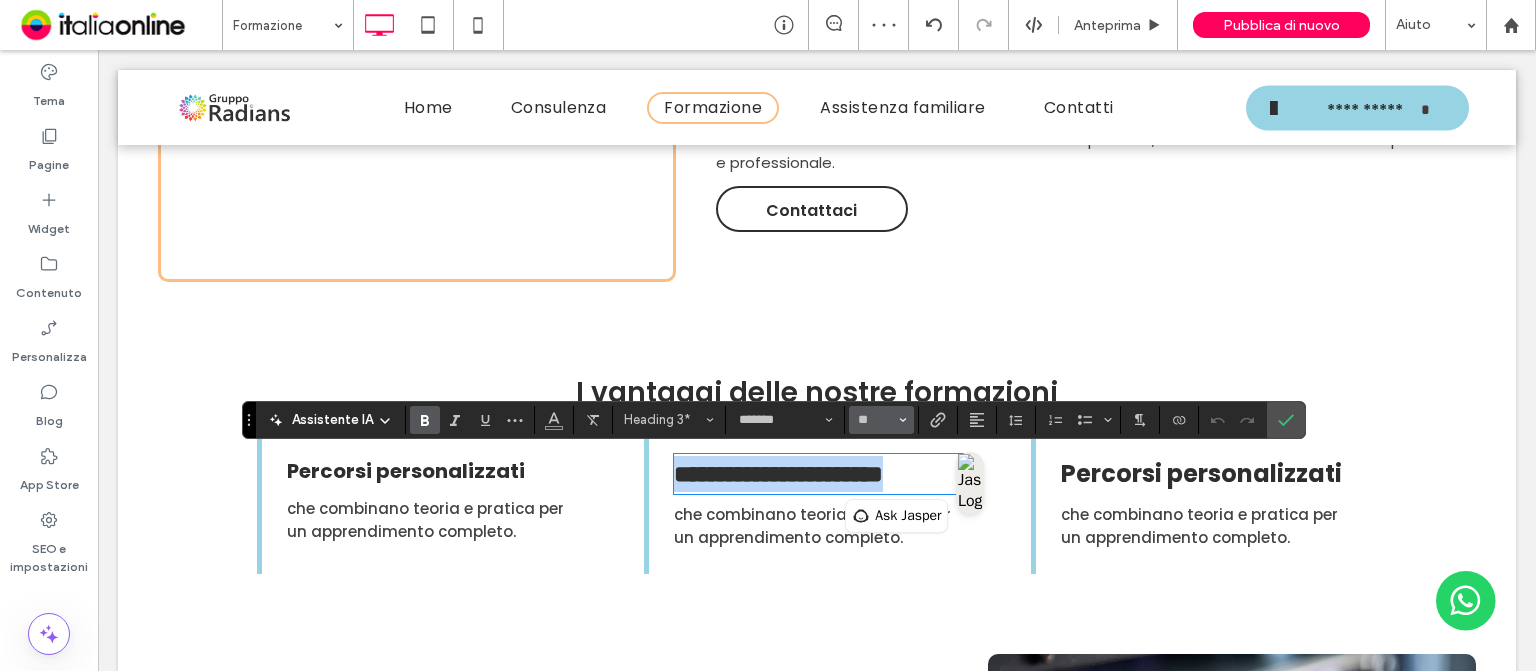 type on "**" 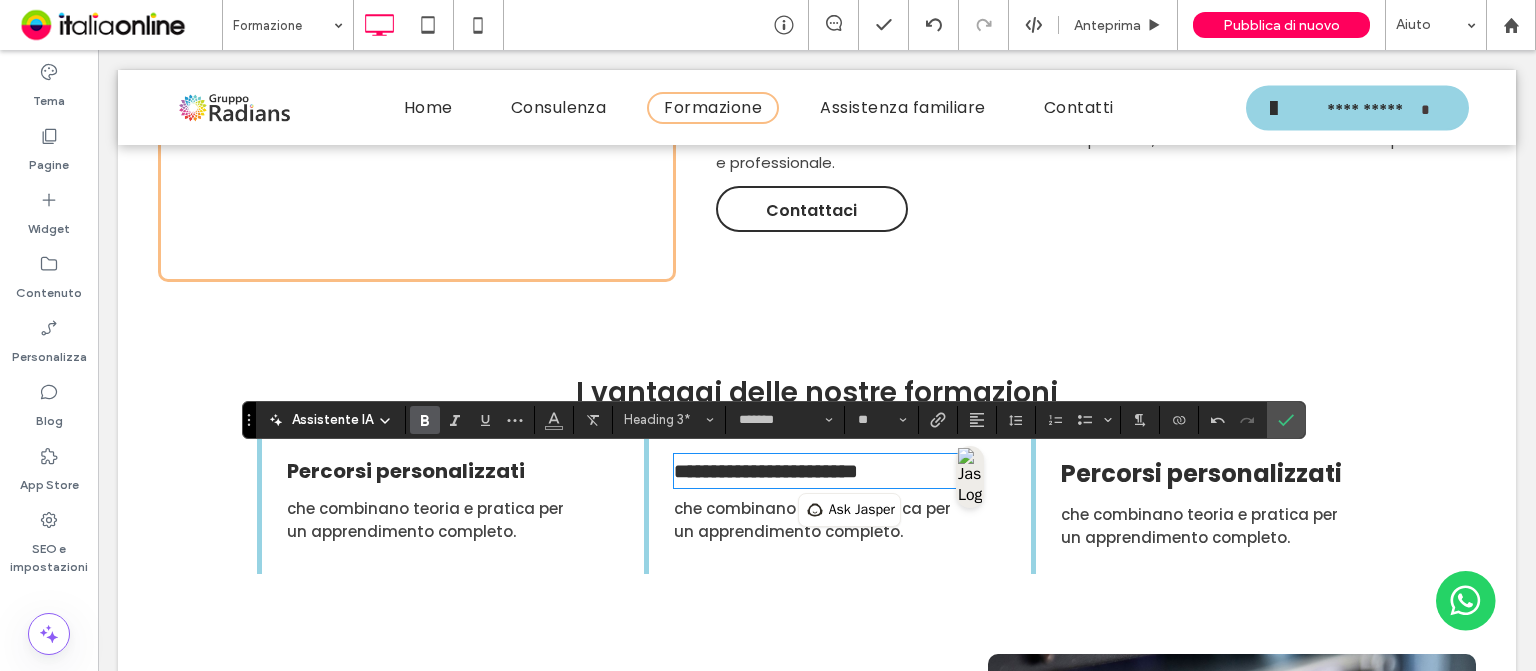 click on "I vantaggi delle nostre formazioni" at bounding box center (817, 393) 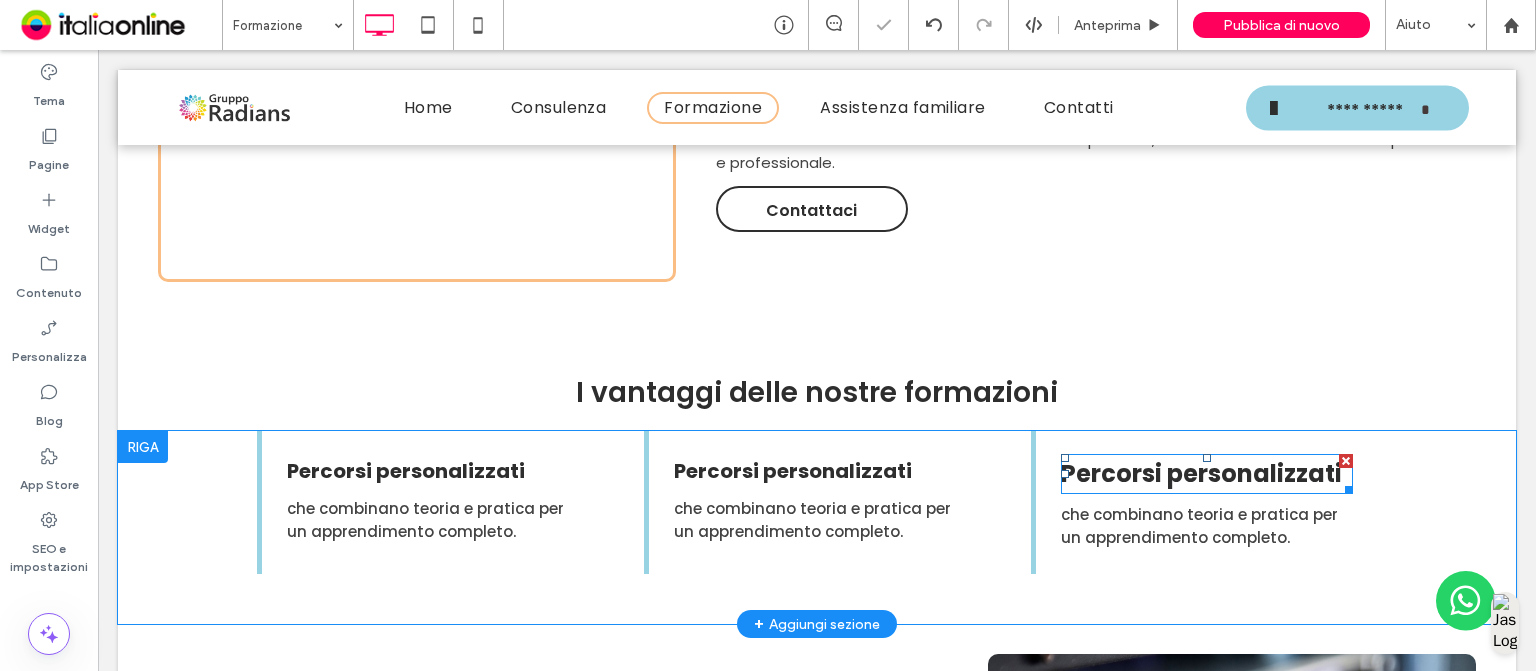 click on "Percorsi personalizzati" at bounding box center [1201, 473] 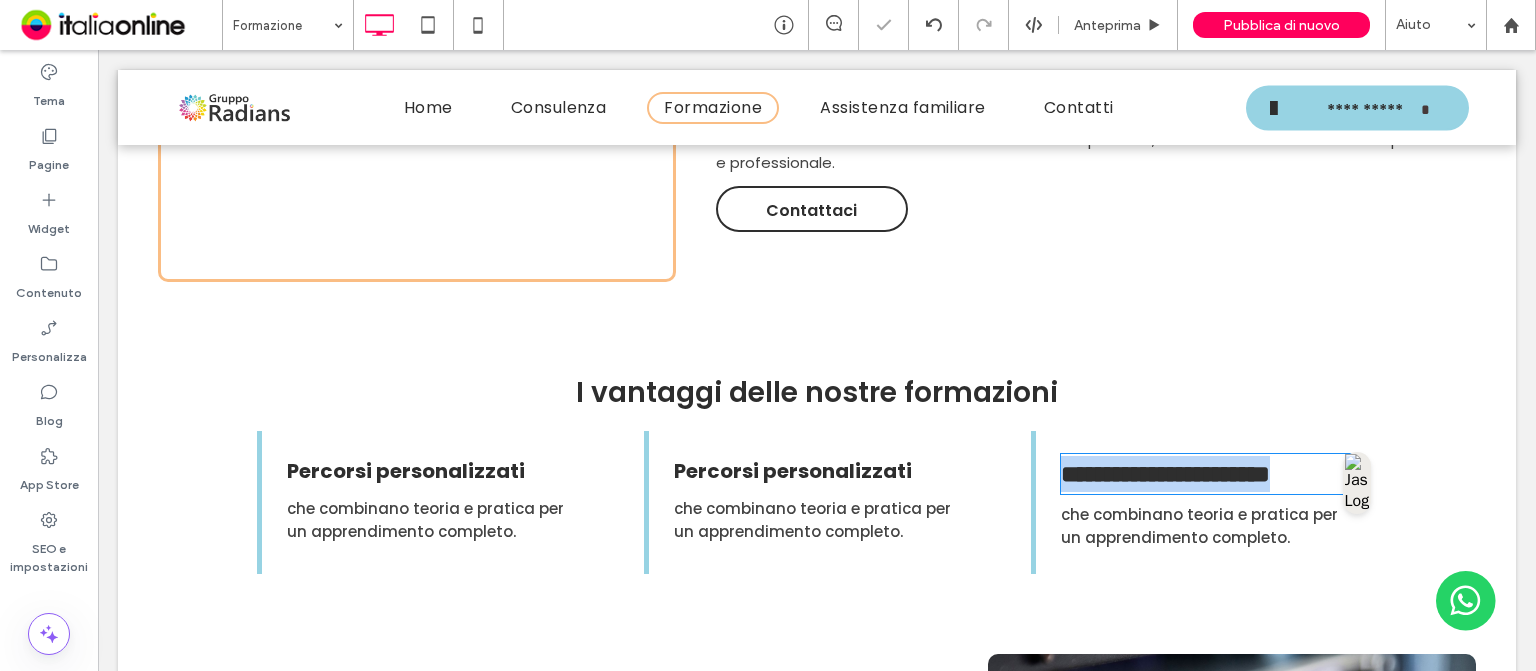 type on "*******" 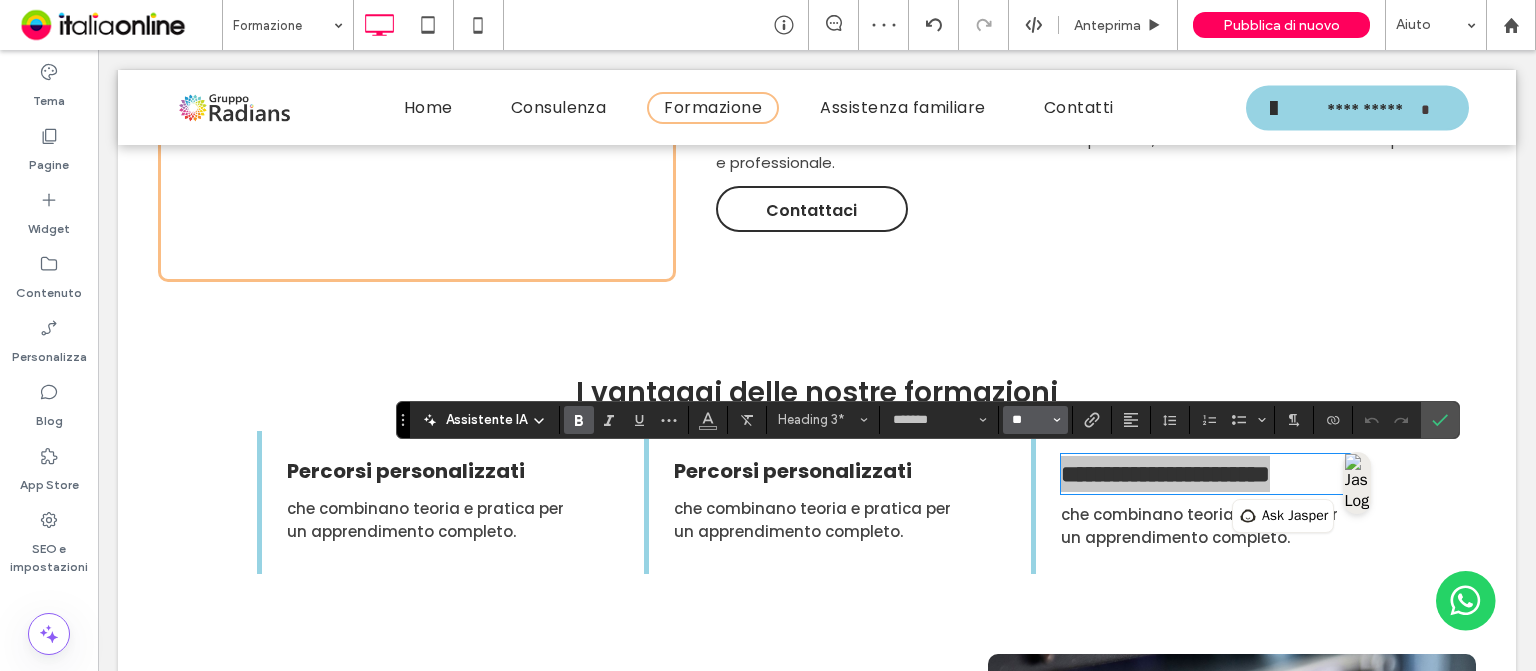 click on "**" at bounding box center [1029, 420] 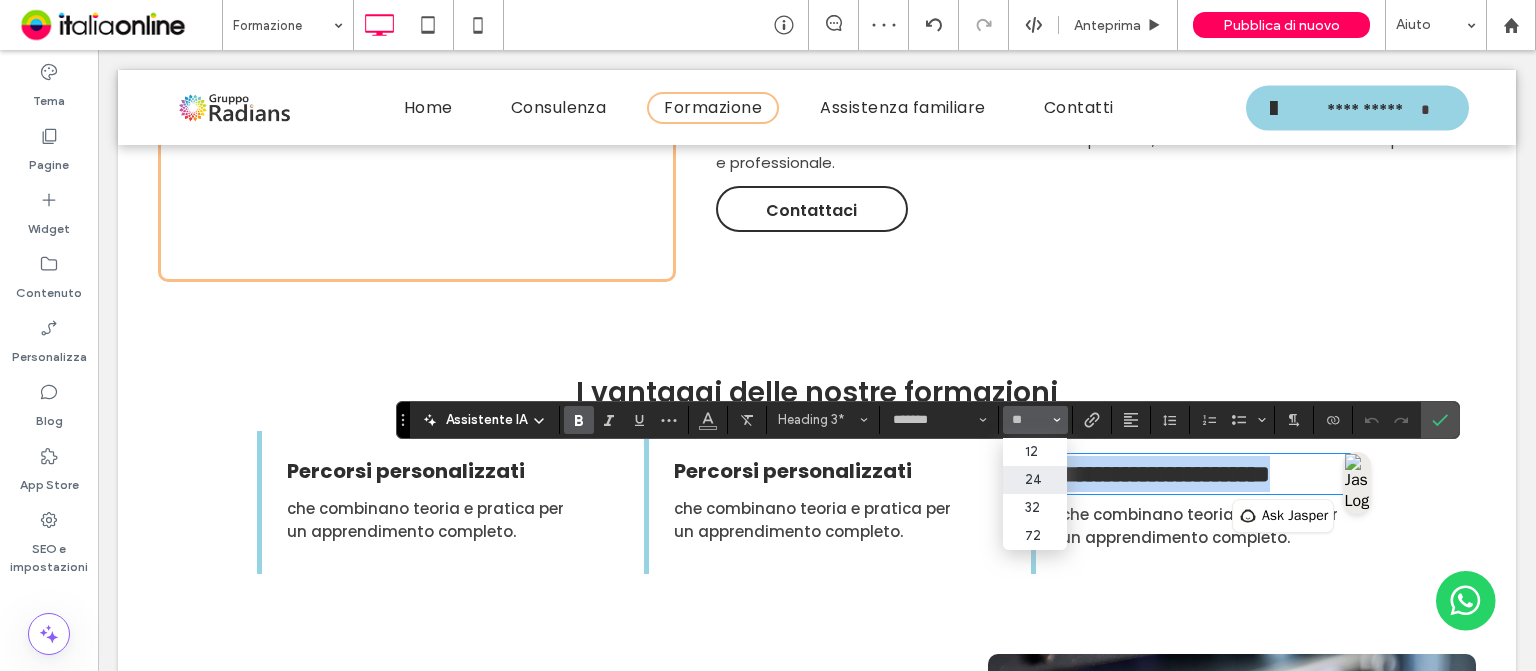type on "**" 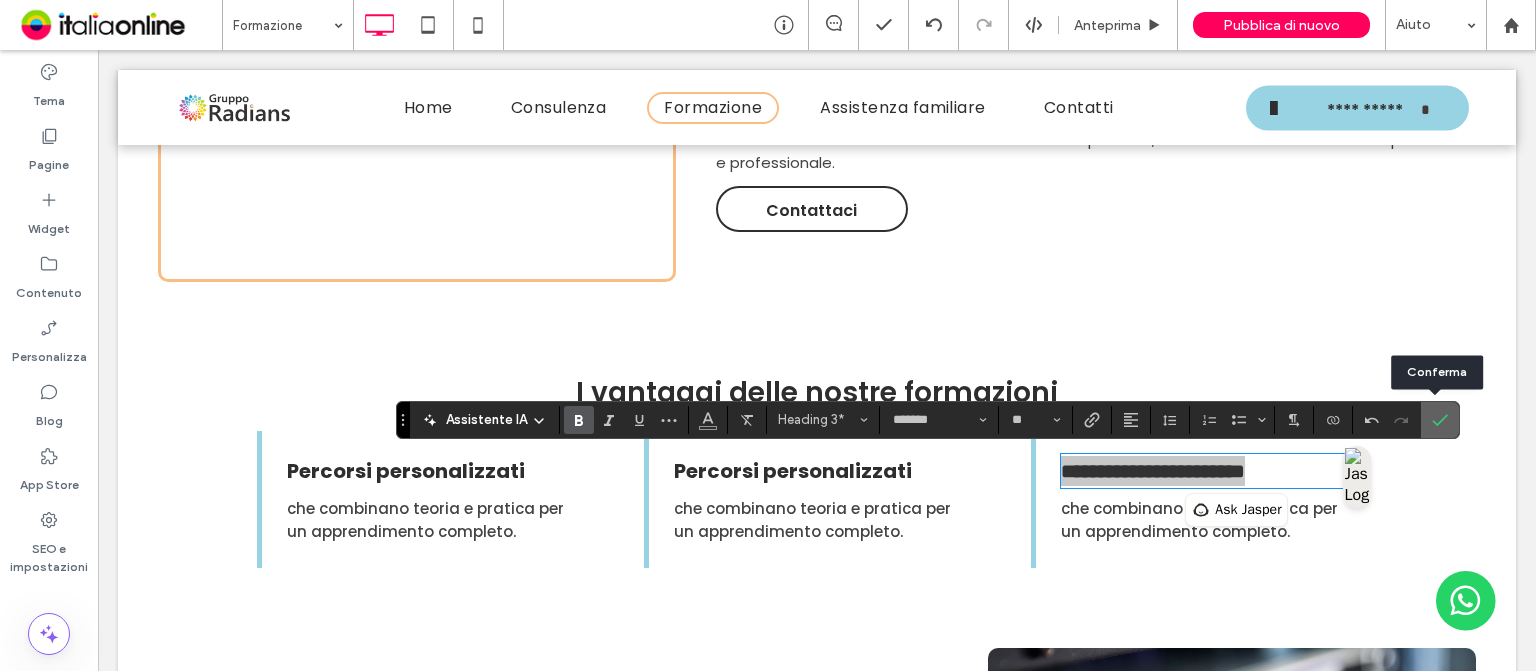click 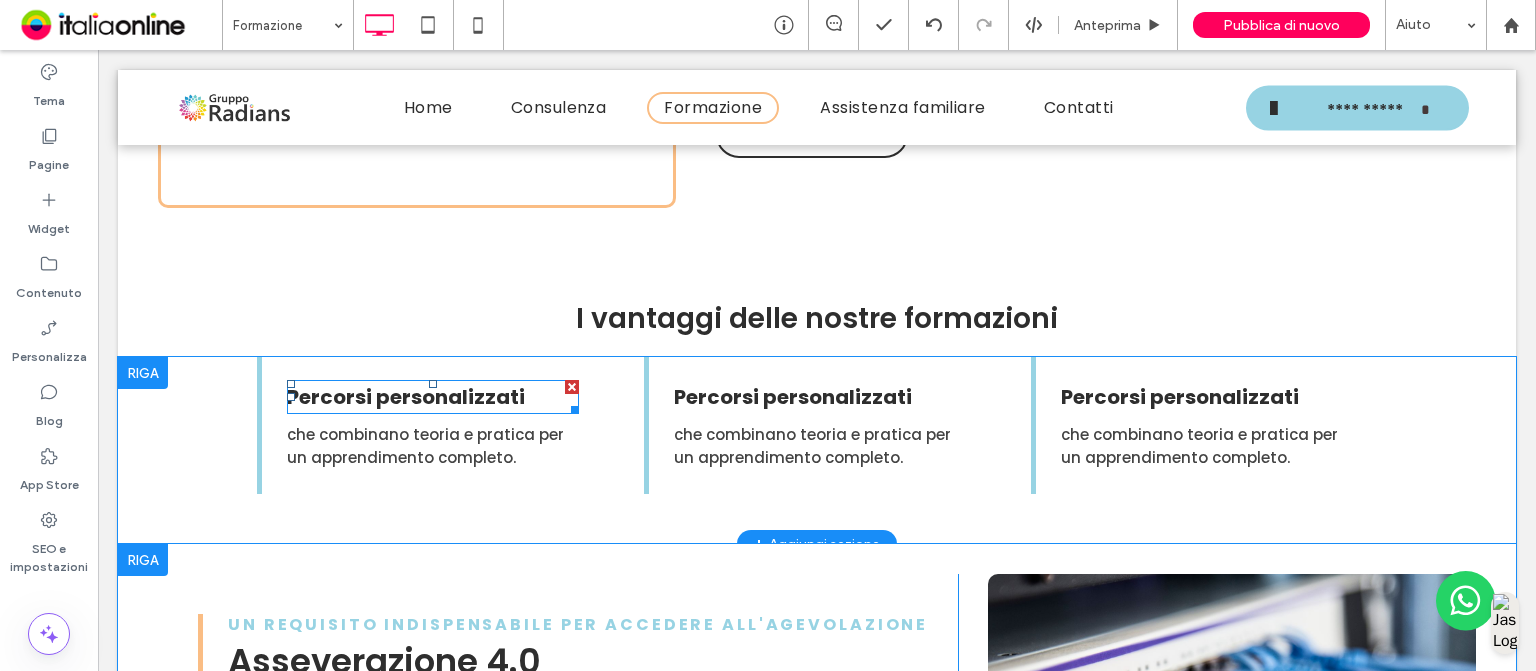 scroll, scrollTop: 1082, scrollLeft: 0, axis: vertical 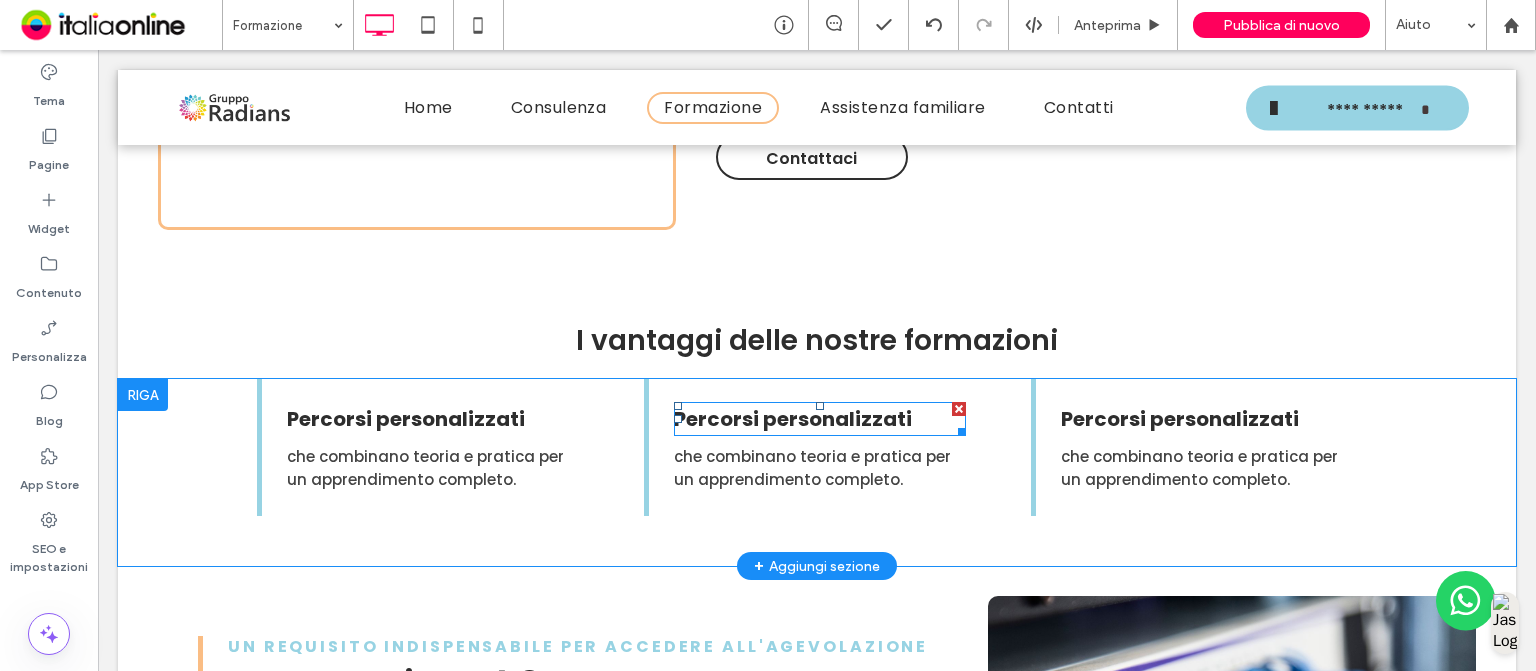 click on "Percorsi personalizzati" at bounding box center (793, 419) 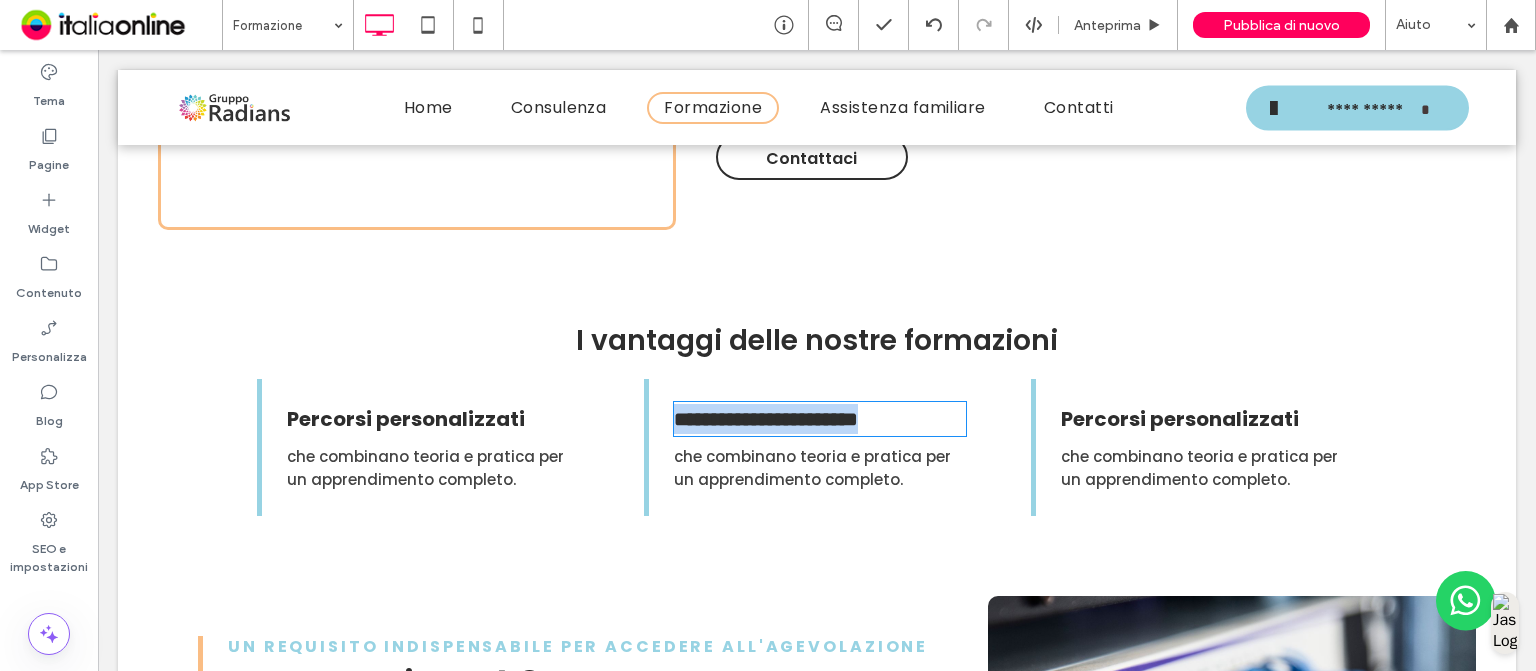 type on "*******" 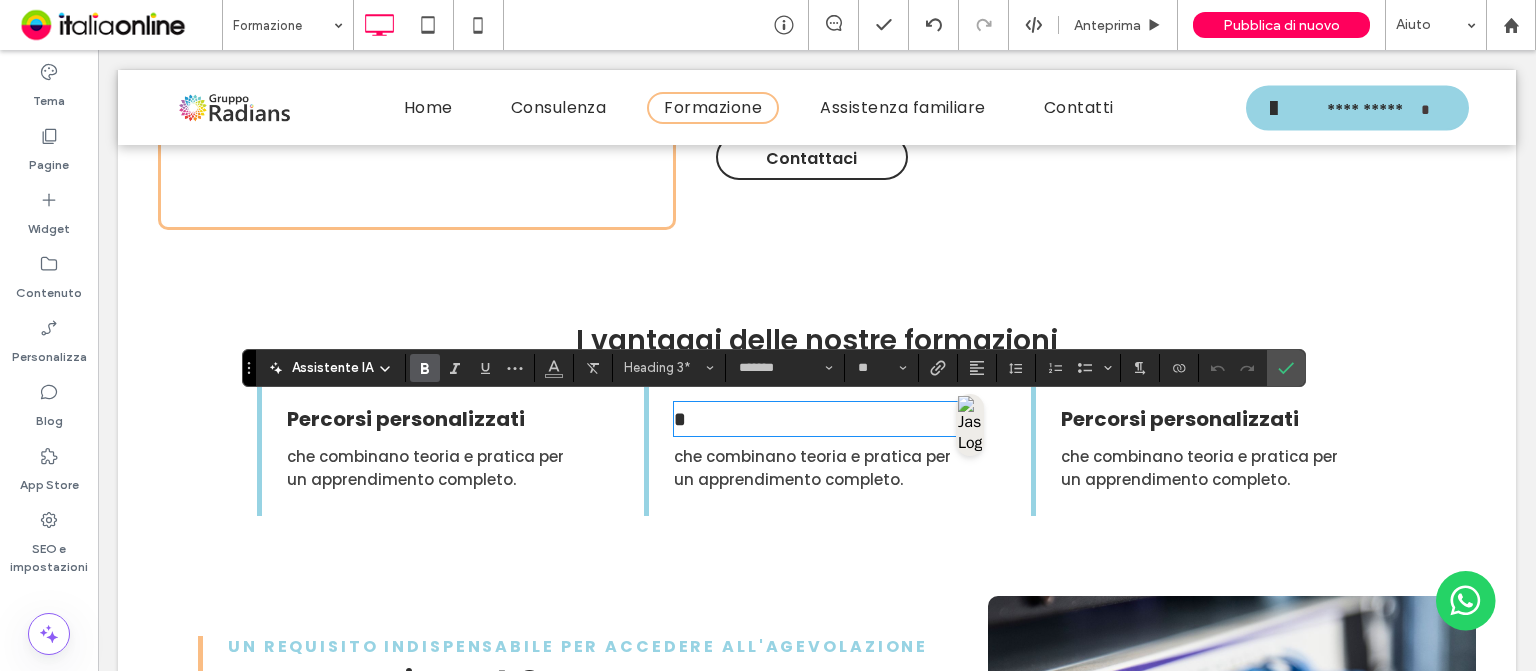 type 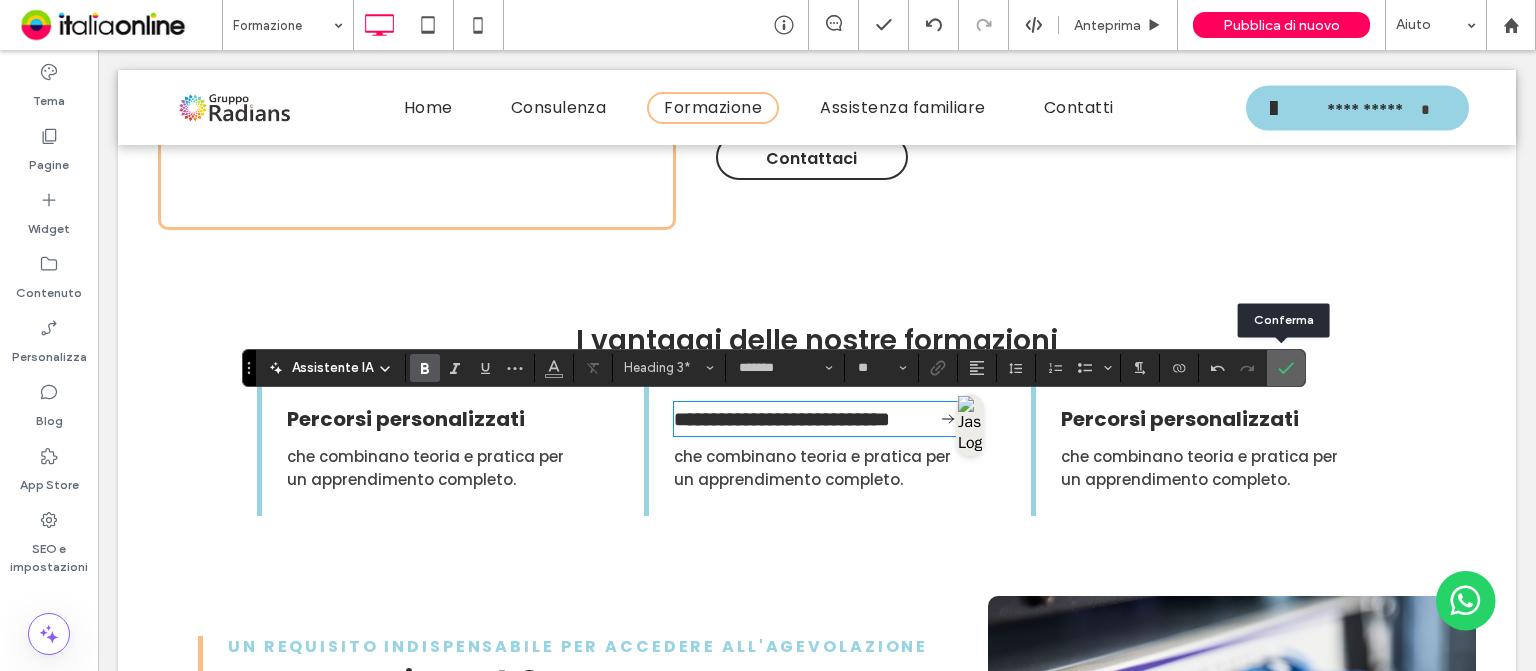 click at bounding box center [1286, 368] 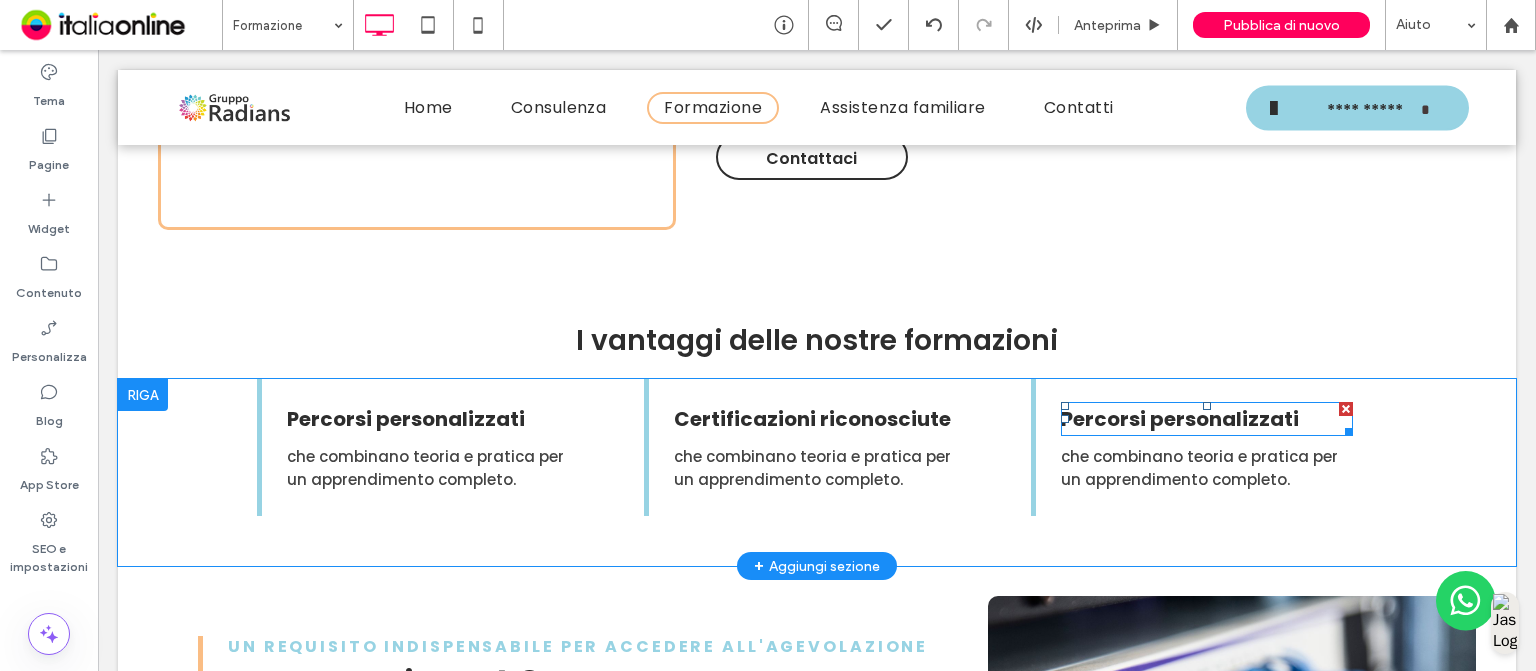 click on "Percorsi personalizzati" at bounding box center (1180, 419) 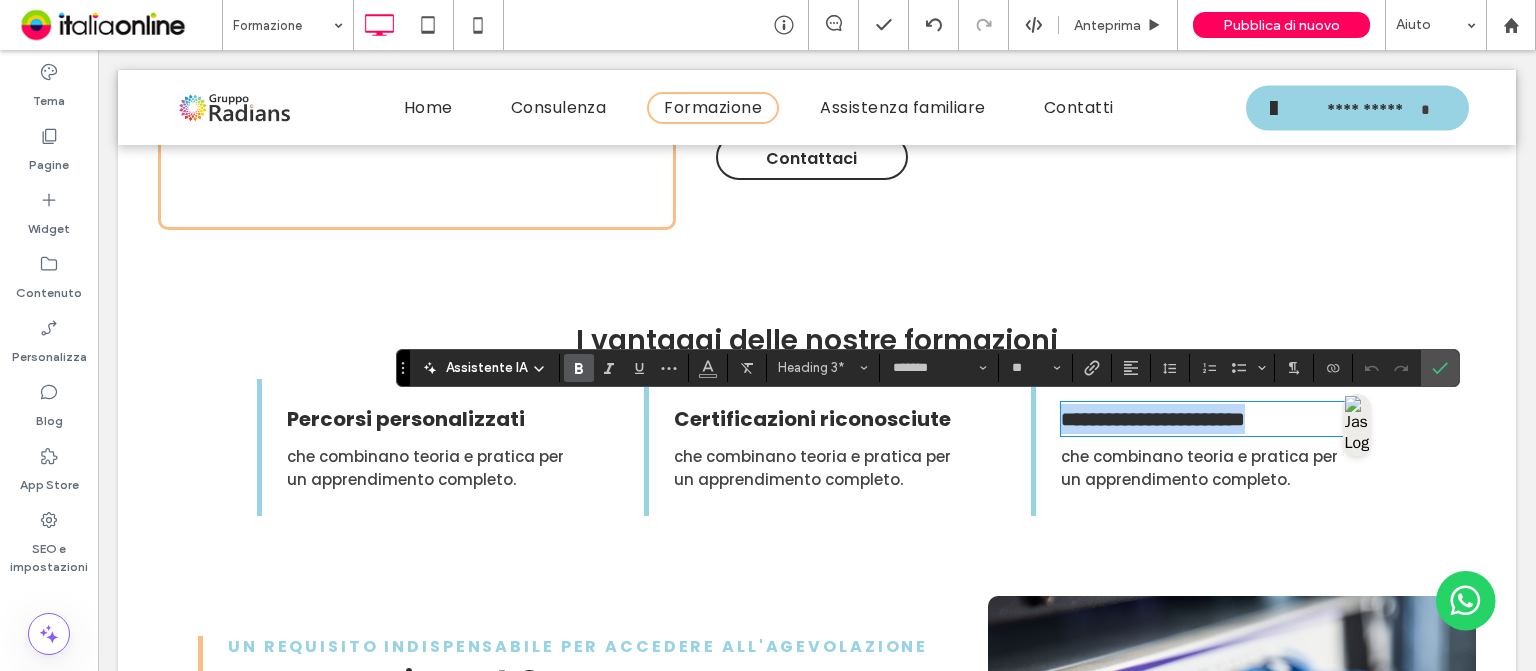 type 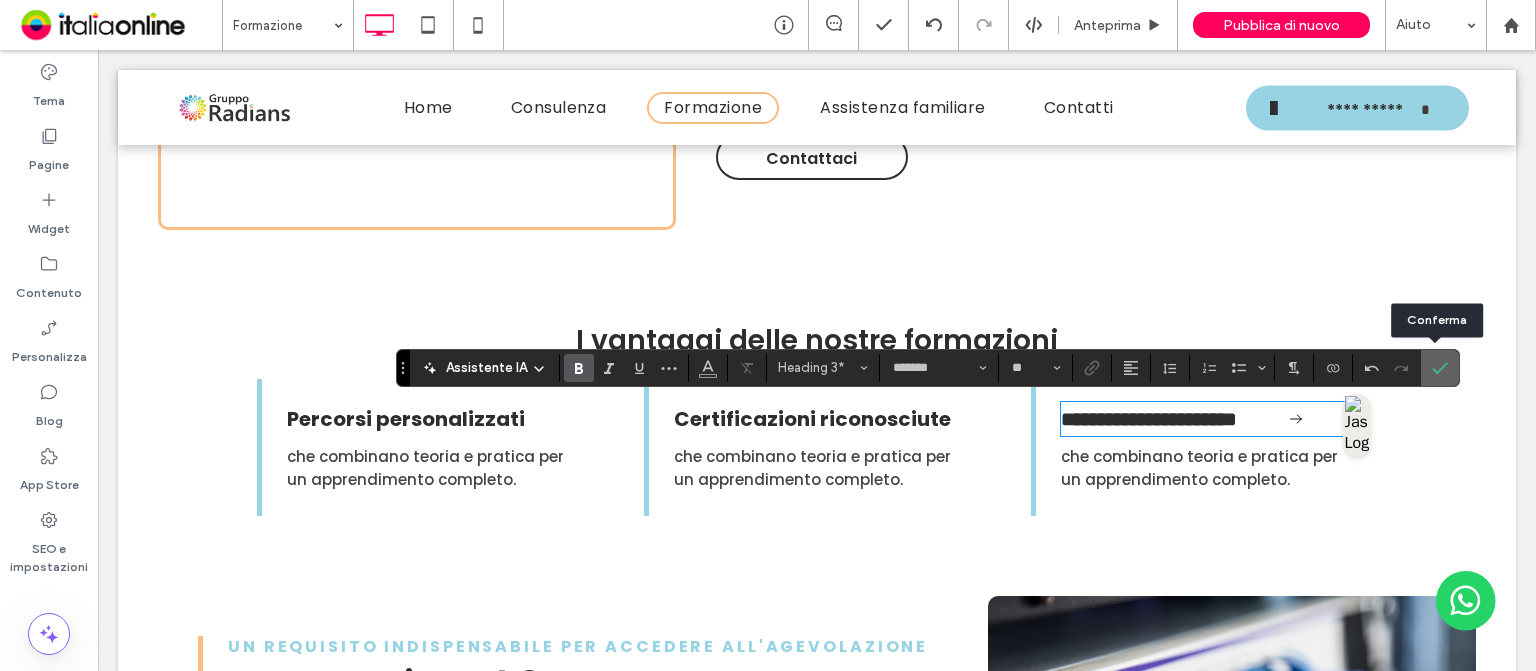 click at bounding box center (1440, 368) 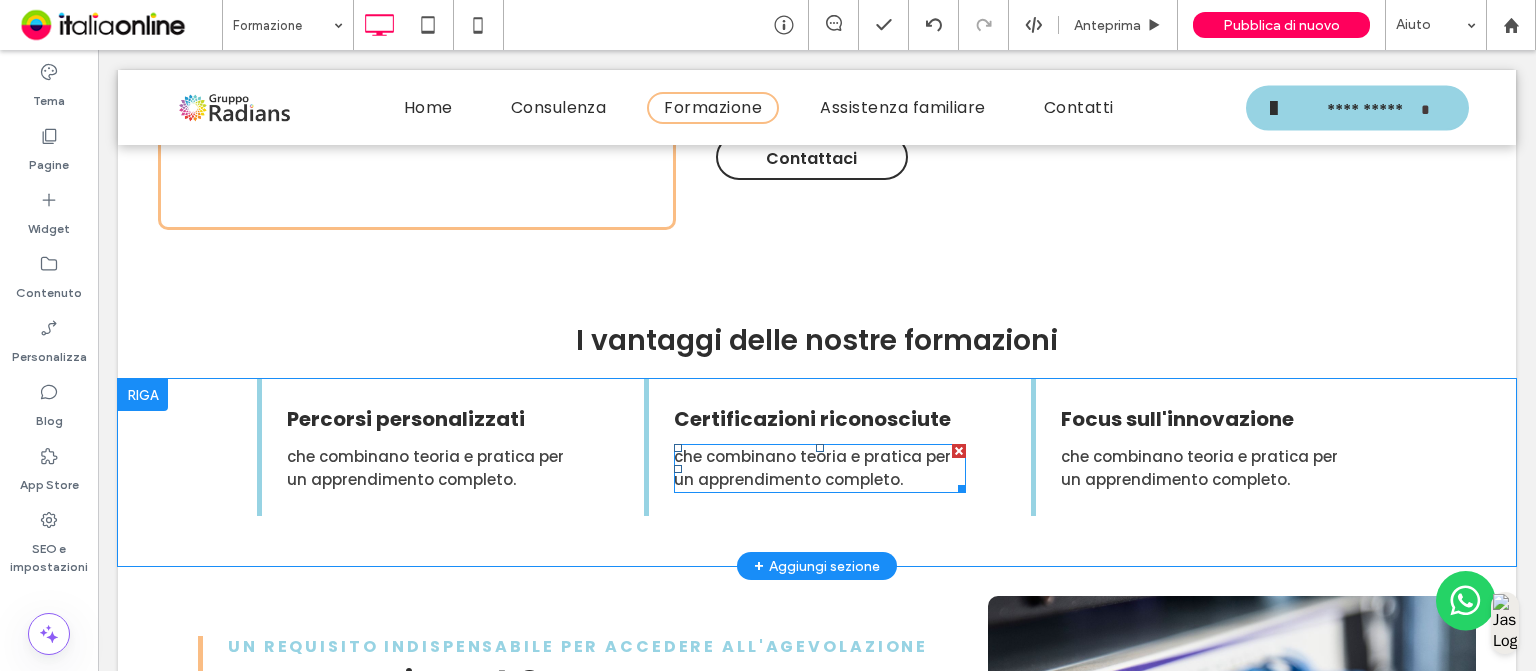 click on "che combinano teoria e pratica per un apprendimento completo." at bounding box center (812, 468) 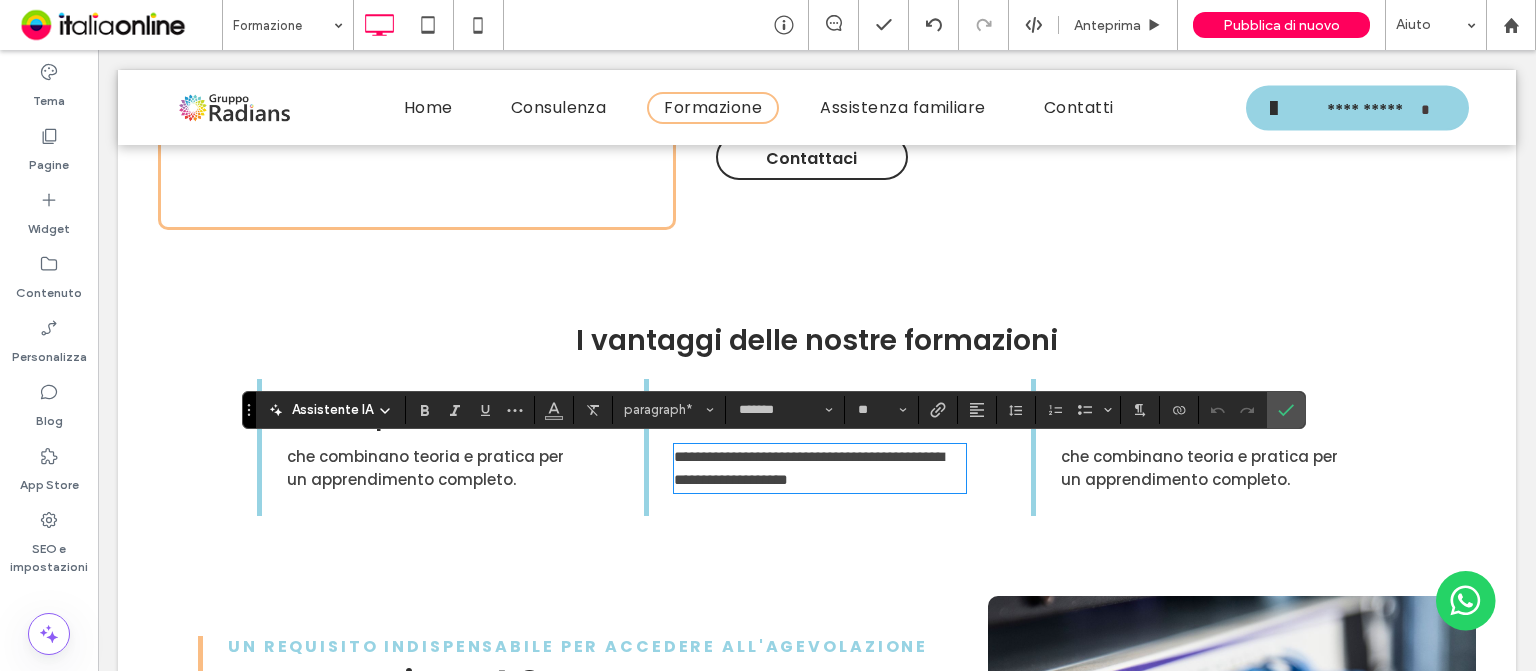 scroll, scrollTop: 0, scrollLeft: 0, axis: both 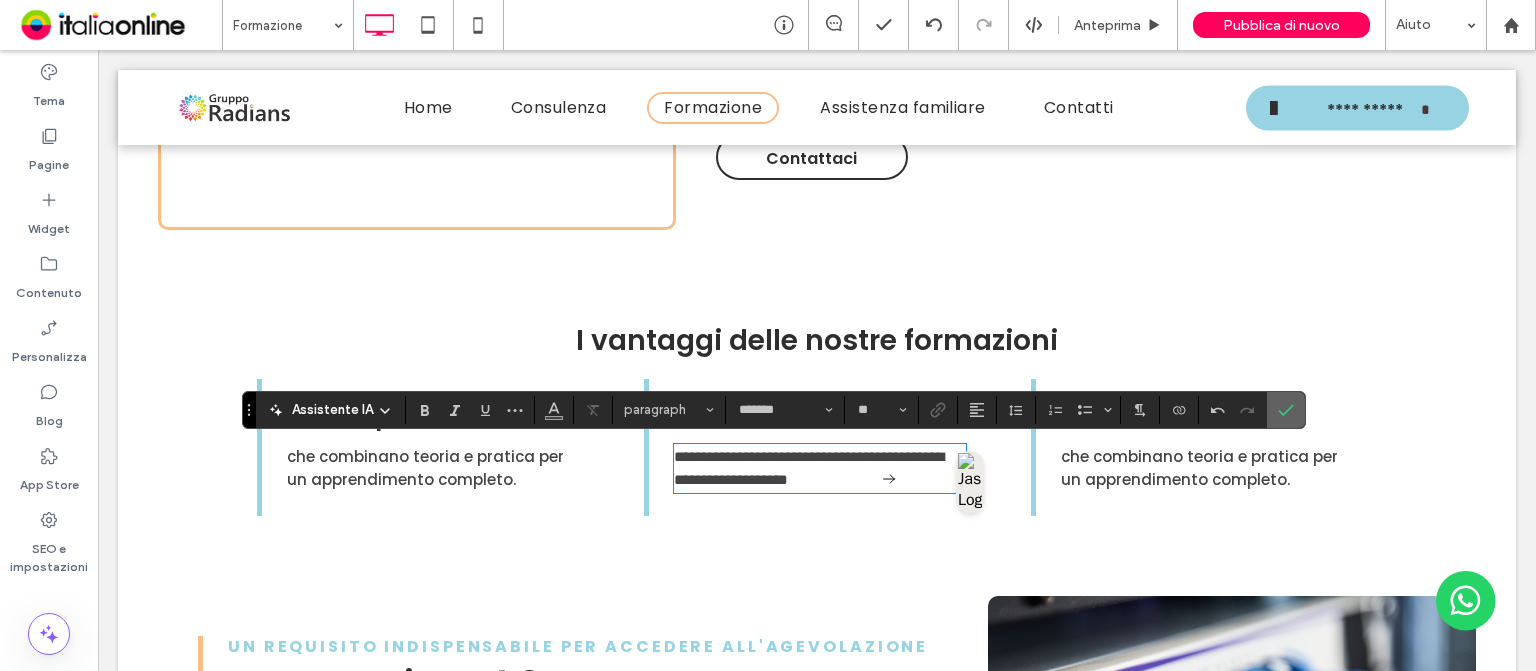 drag, startPoint x: 1187, startPoint y: 338, endPoint x: 1282, endPoint y: 399, distance: 112.898186 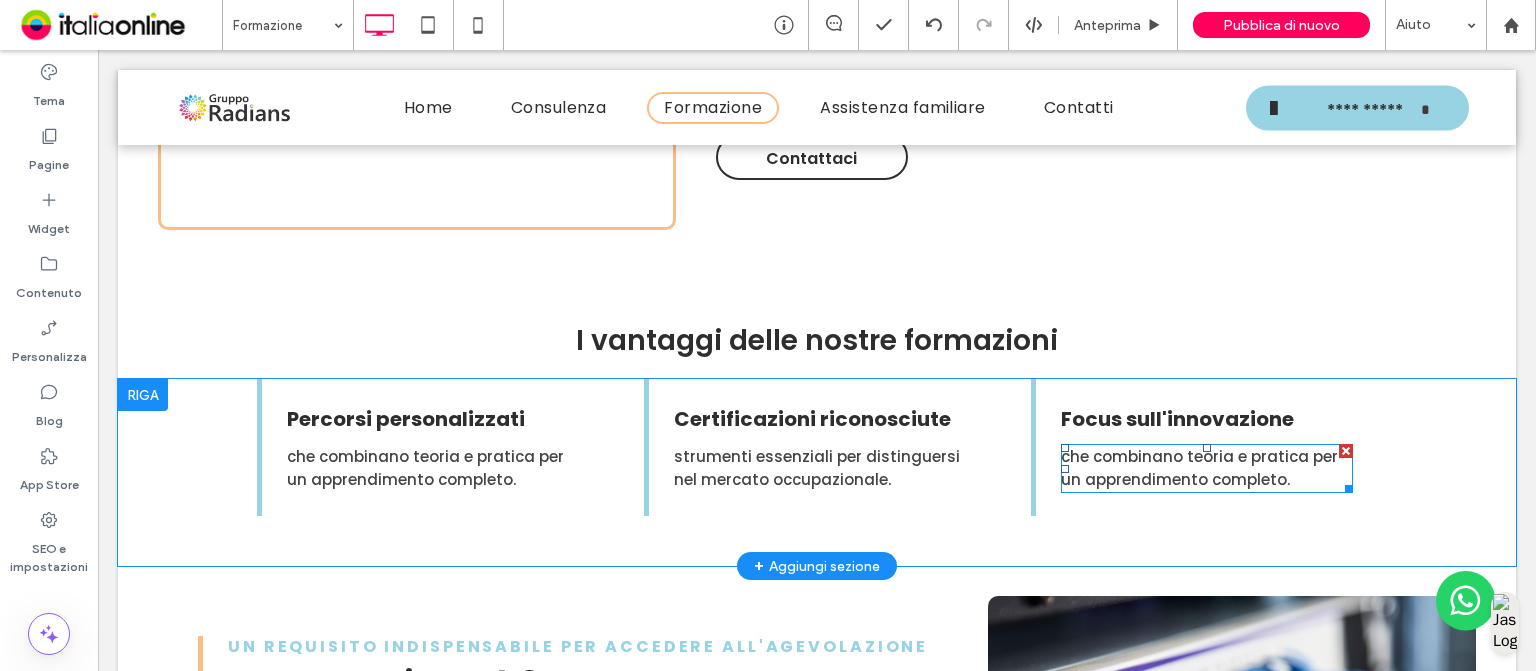 click on "che combinano teoria e pratica per un apprendimento completo." at bounding box center (1199, 468) 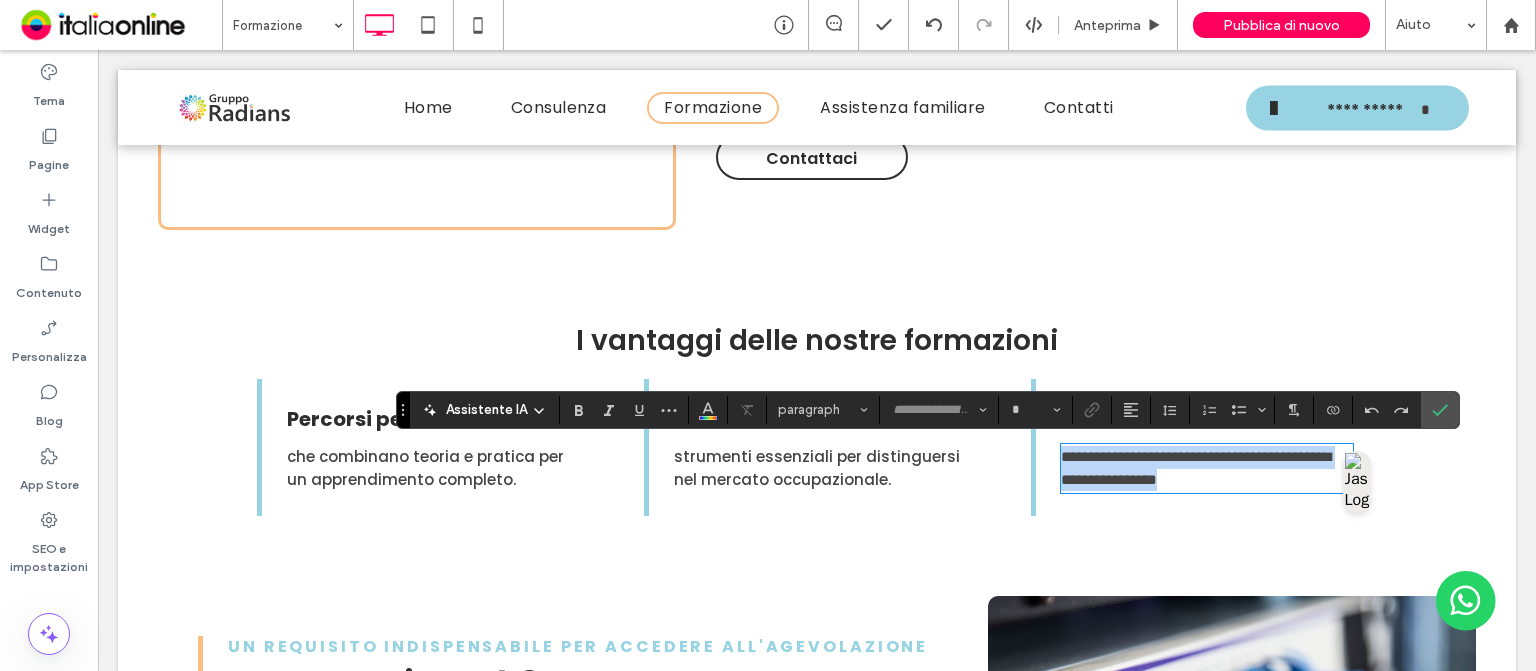 type on "*******" 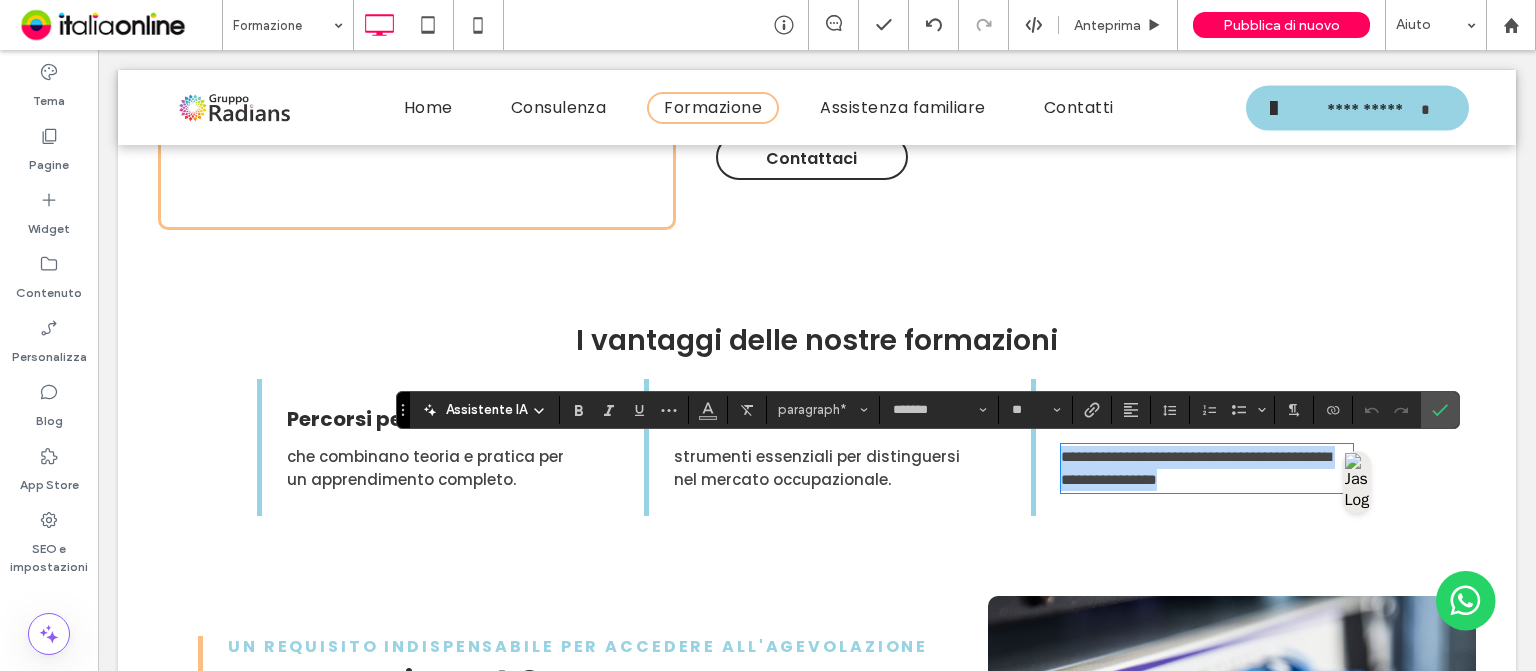 paste 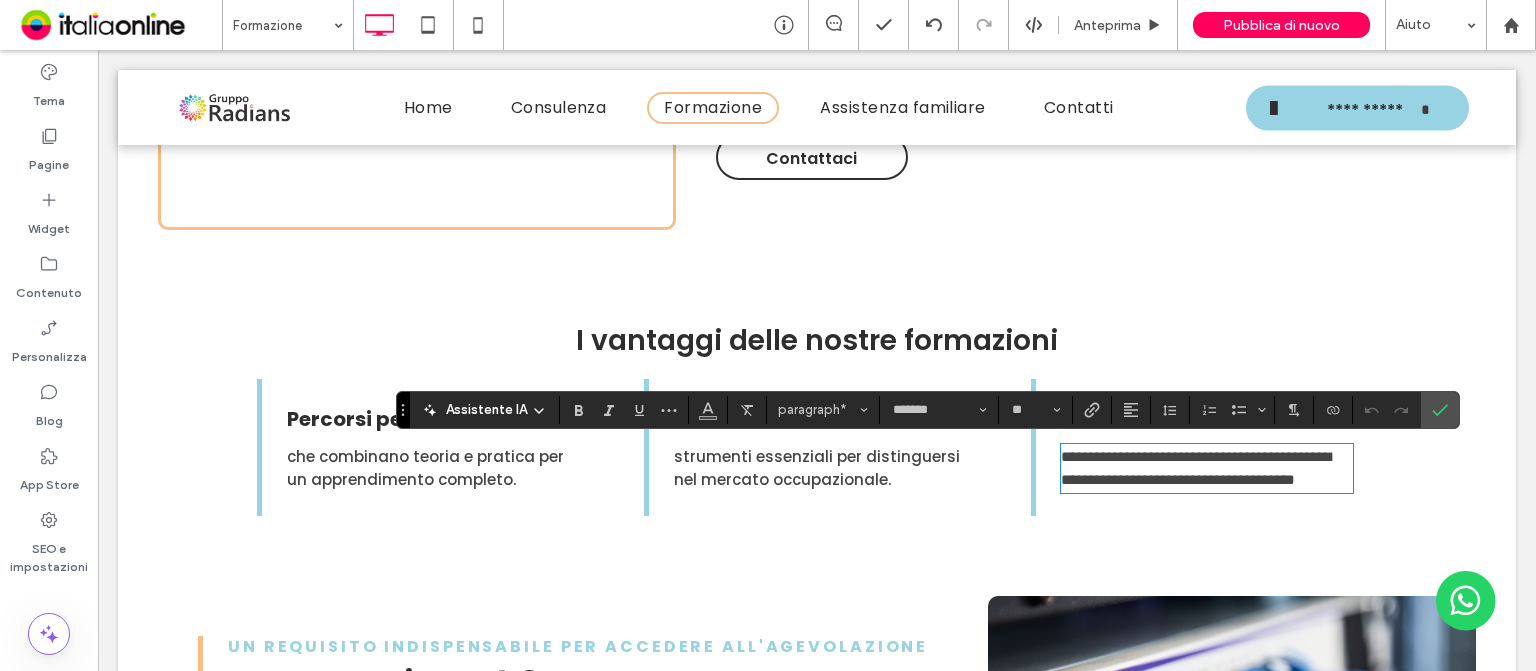 scroll, scrollTop: 0, scrollLeft: 0, axis: both 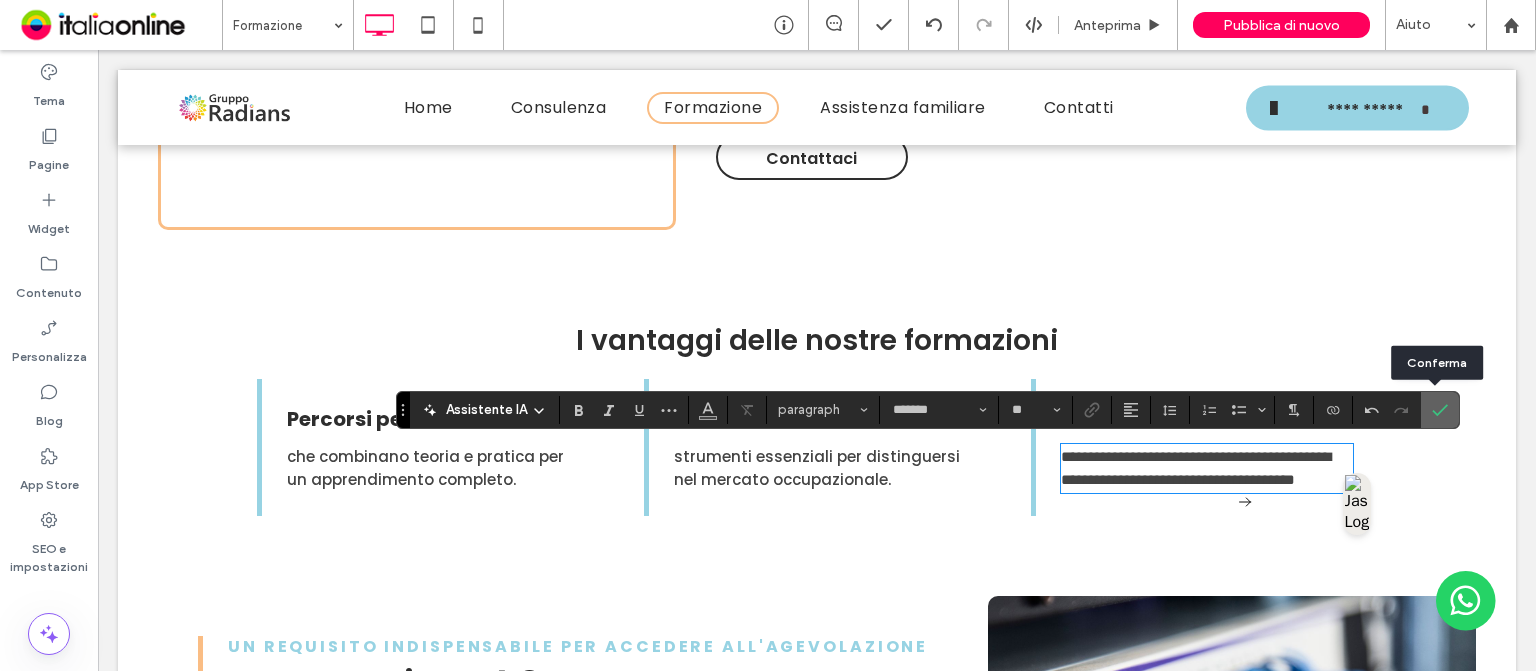 click at bounding box center [1440, 410] 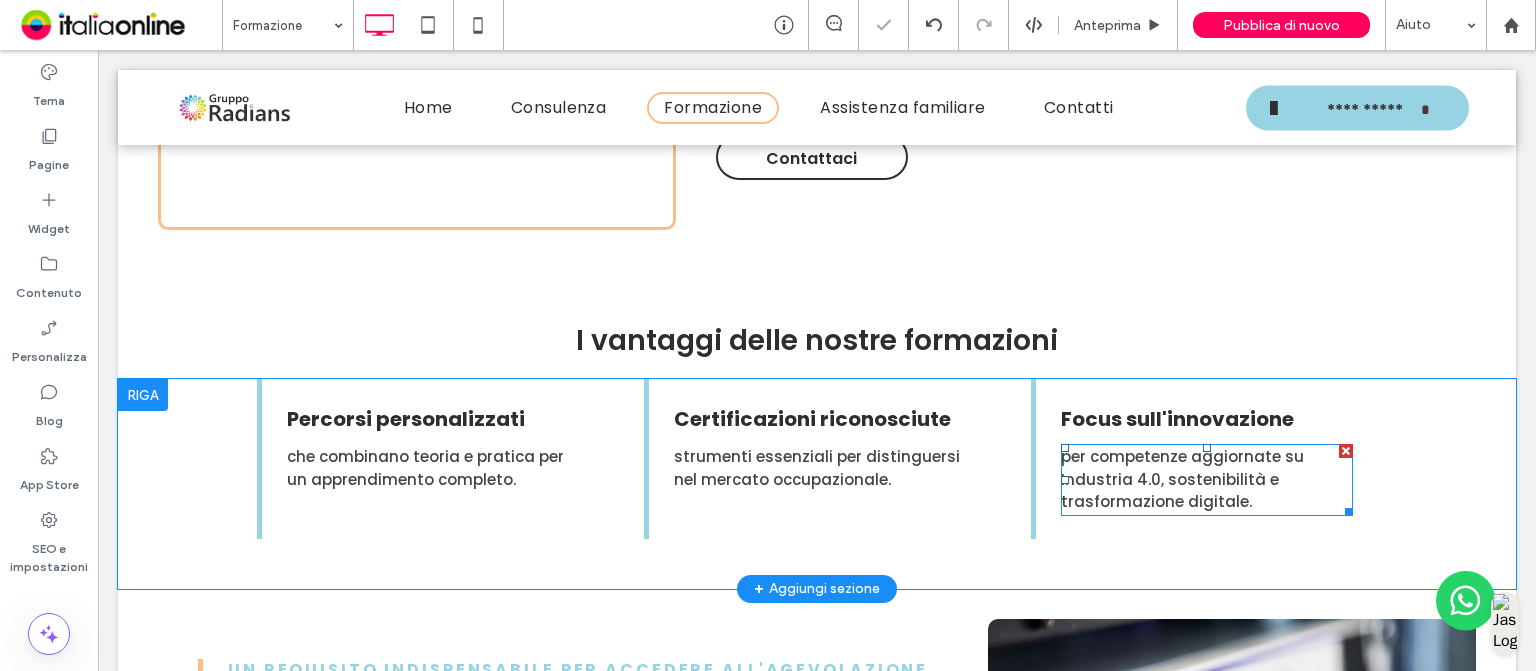 click on "per competenze aggiornate su Industria 4.0, sostenibilità e trasformazione digitale." at bounding box center (1207, 480) 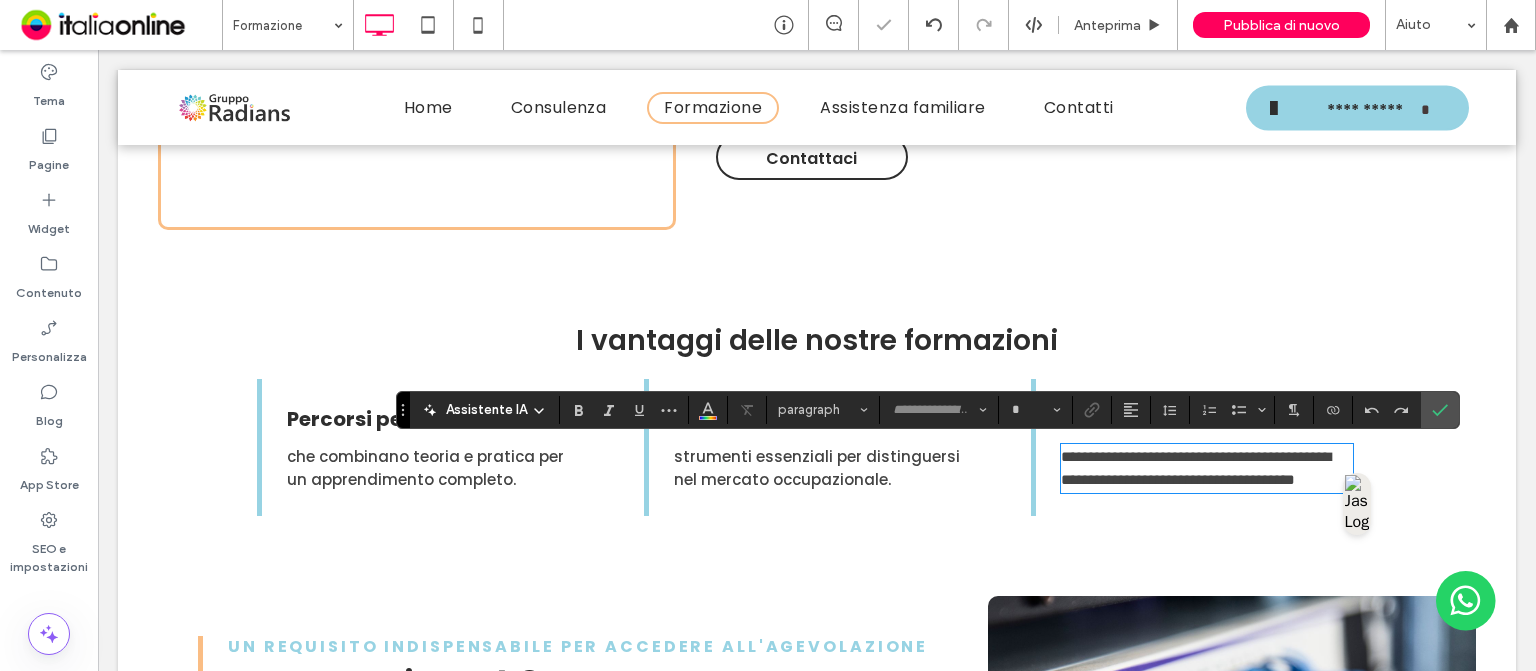 type on "*******" 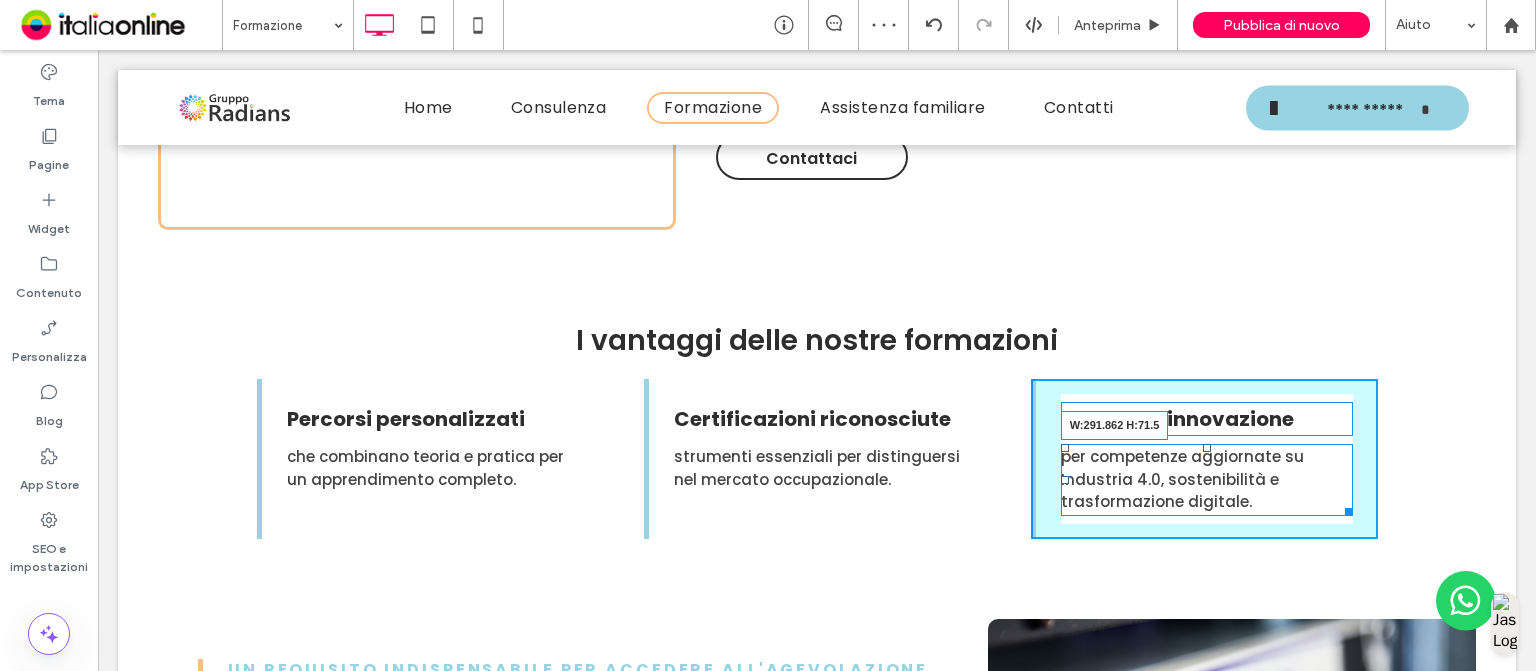 drag, startPoint x: 1340, startPoint y: 506, endPoint x: 1501, endPoint y: 502, distance: 161.04968 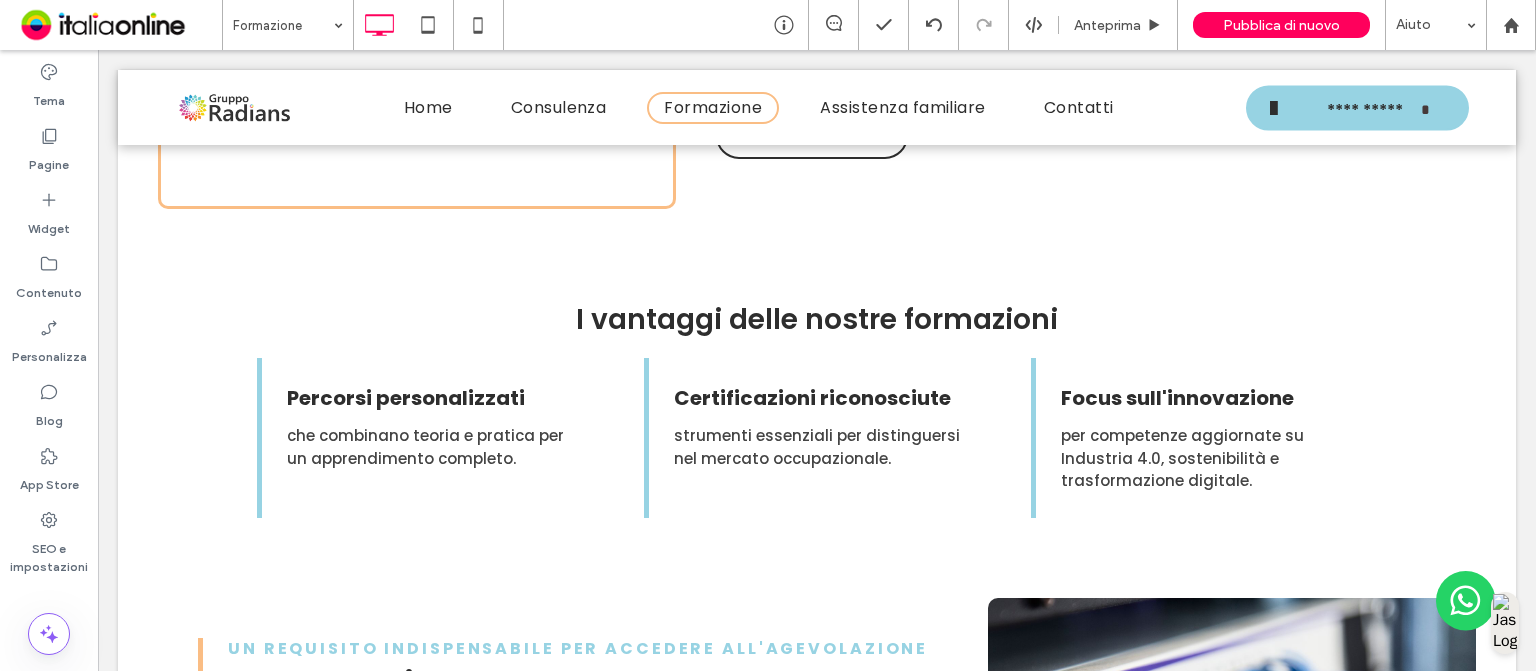 scroll, scrollTop: 1115, scrollLeft: 0, axis: vertical 